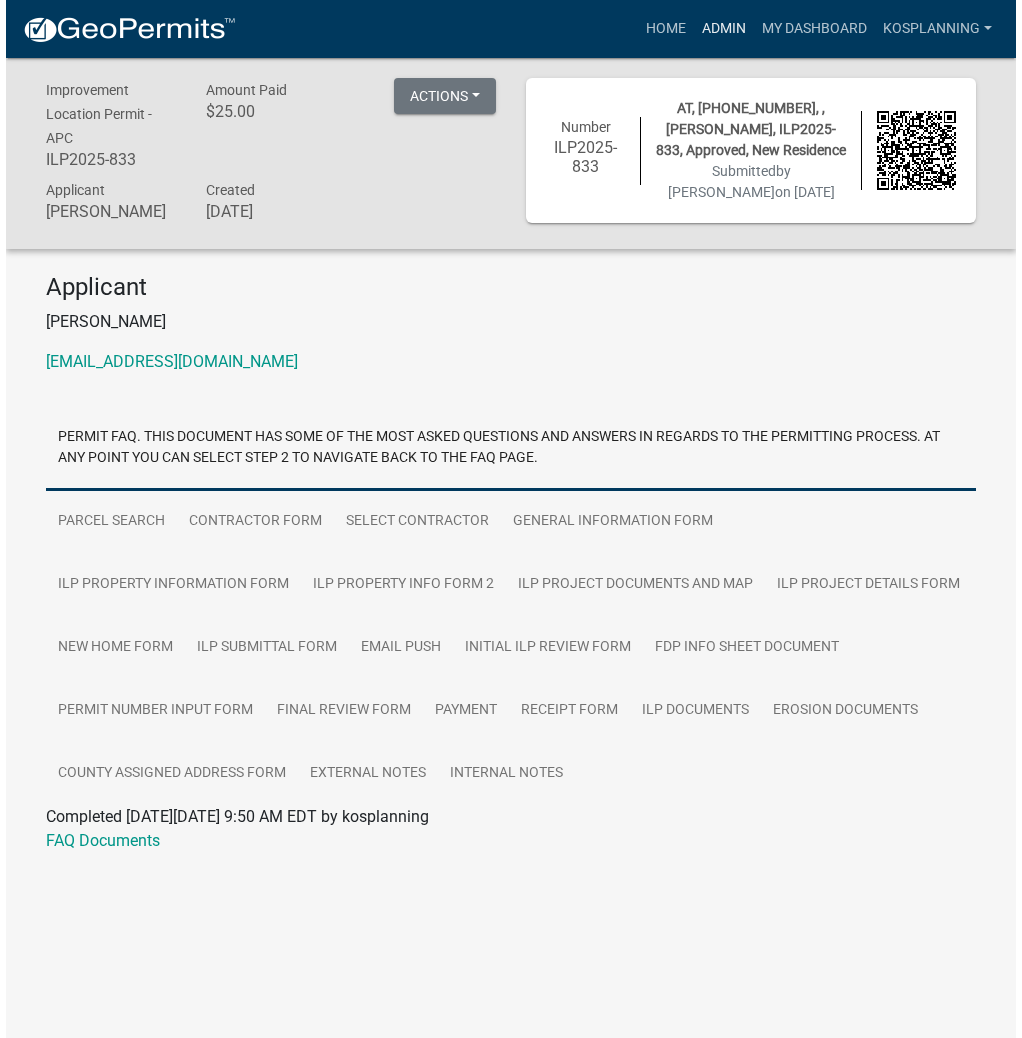 scroll, scrollTop: 0, scrollLeft: 0, axis: both 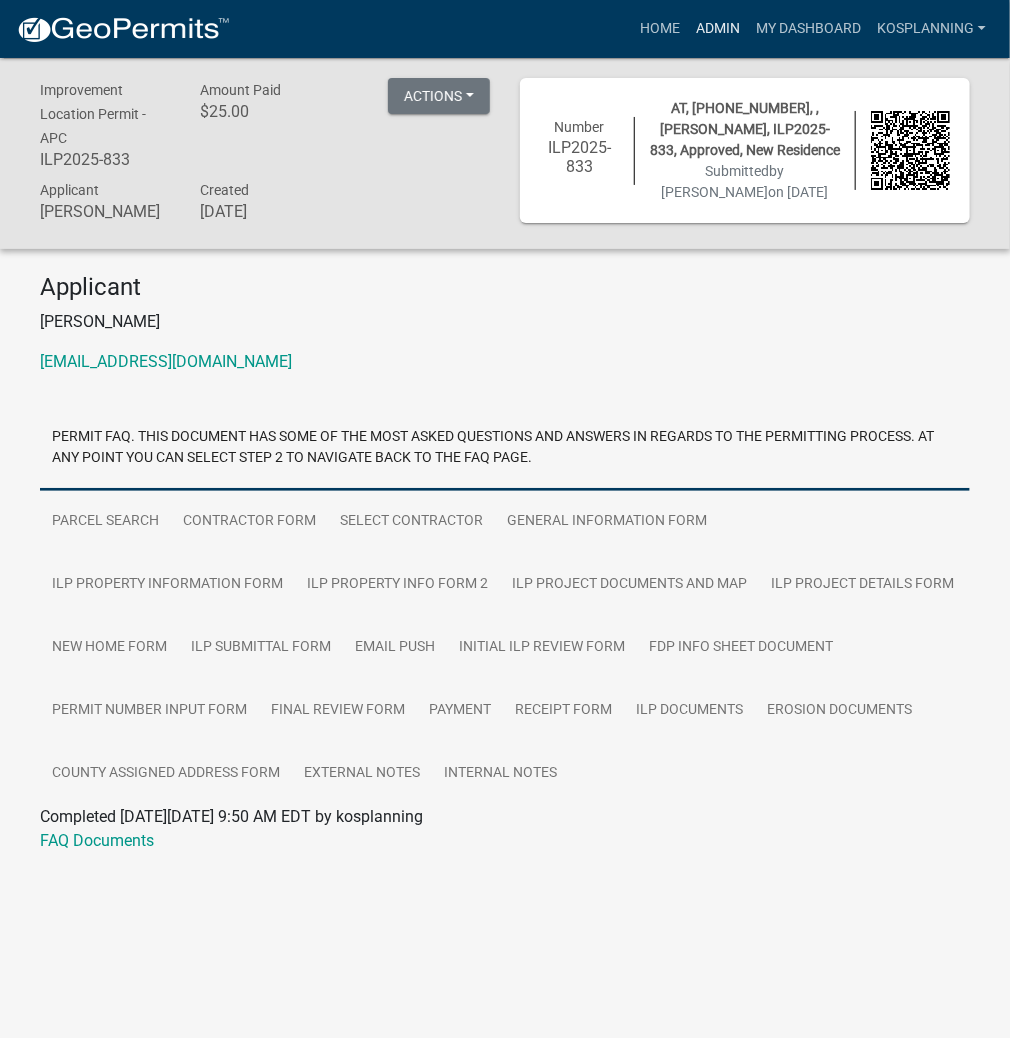 click on "Admin" at bounding box center [718, 29] 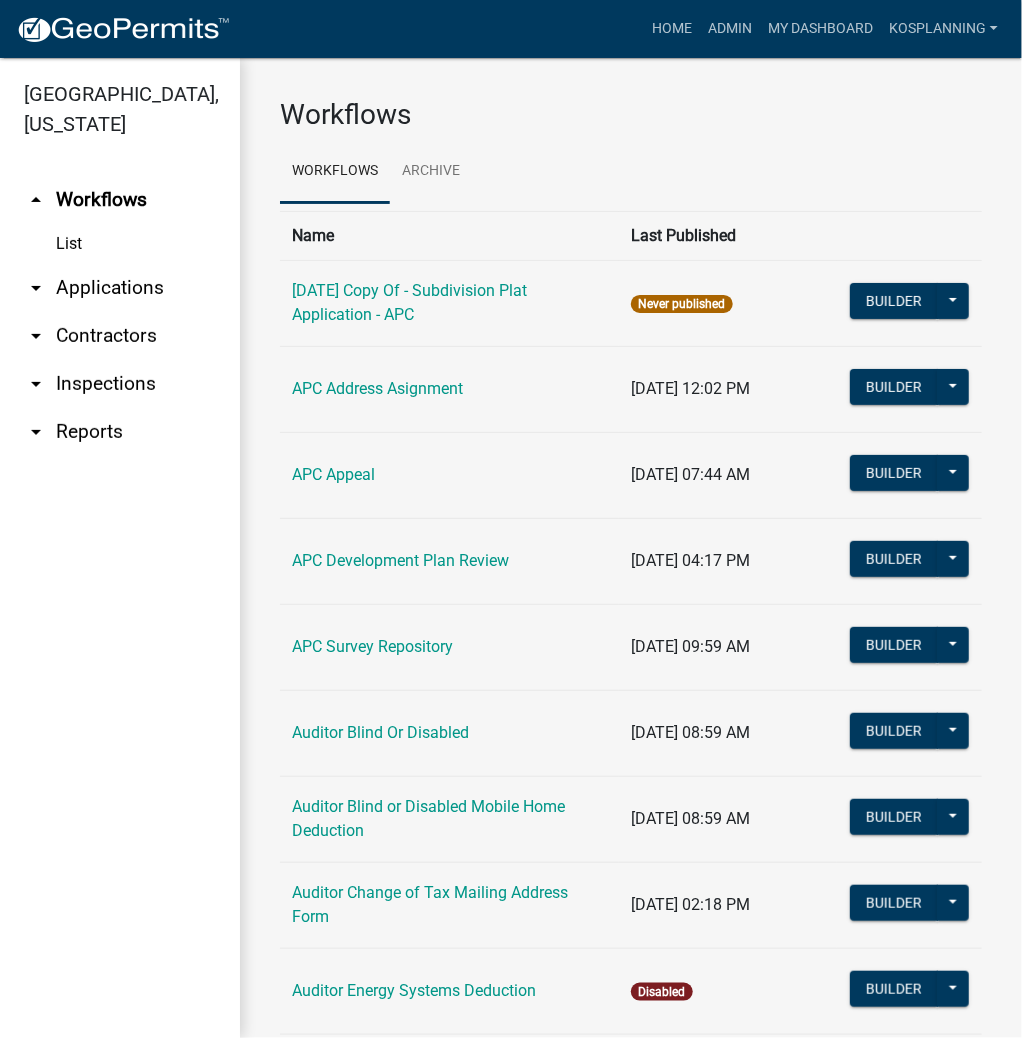 click on "arrow_drop_down   Applications" at bounding box center [120, 288] 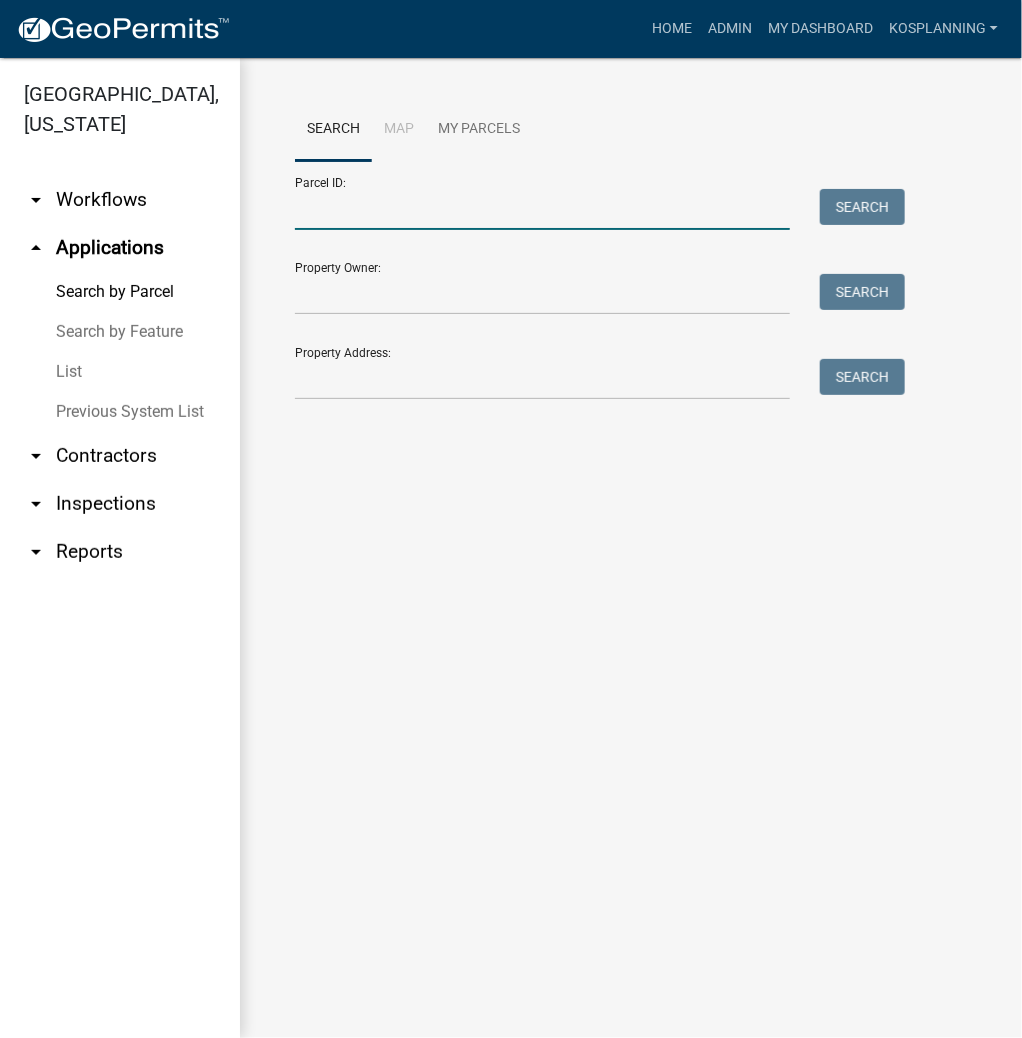 click on "Parcel ID:" at bounding box center [542, 209] 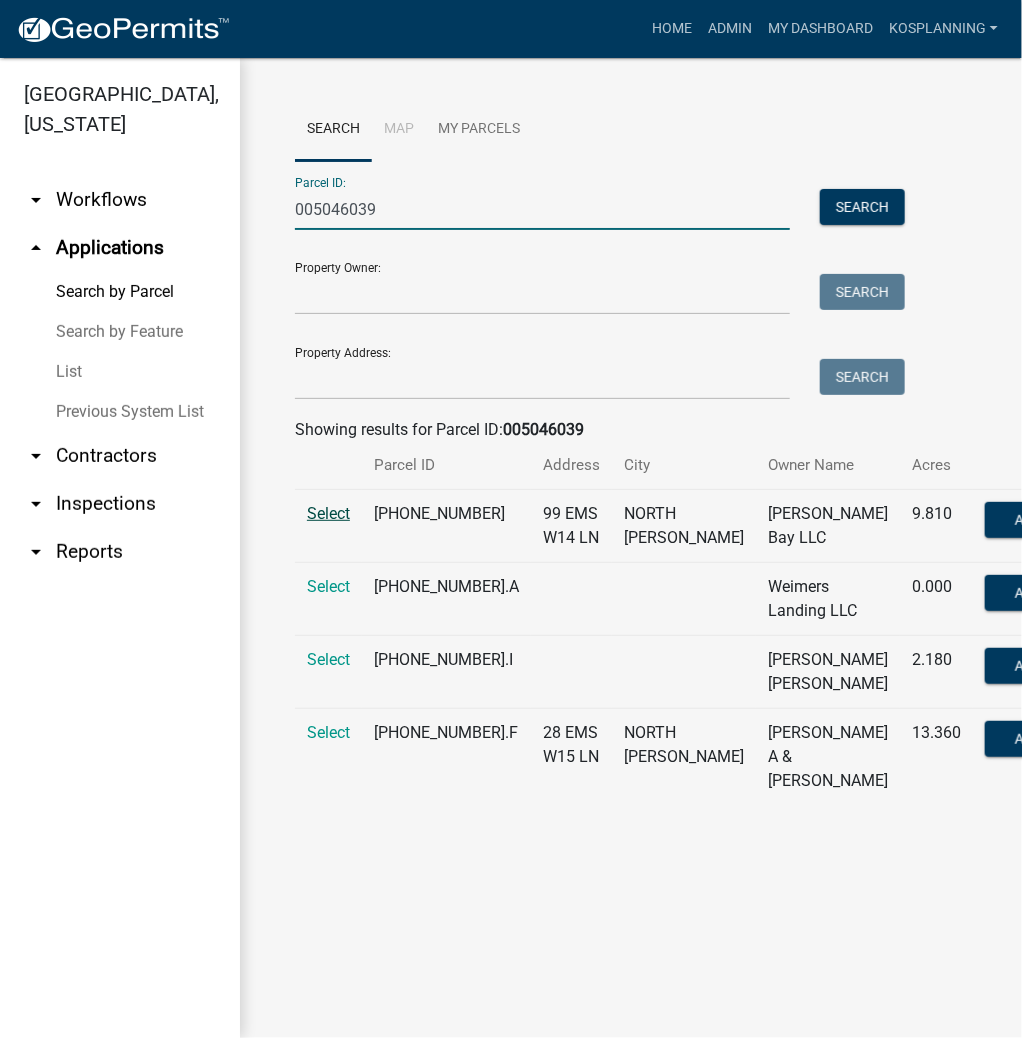 type on "005046039" 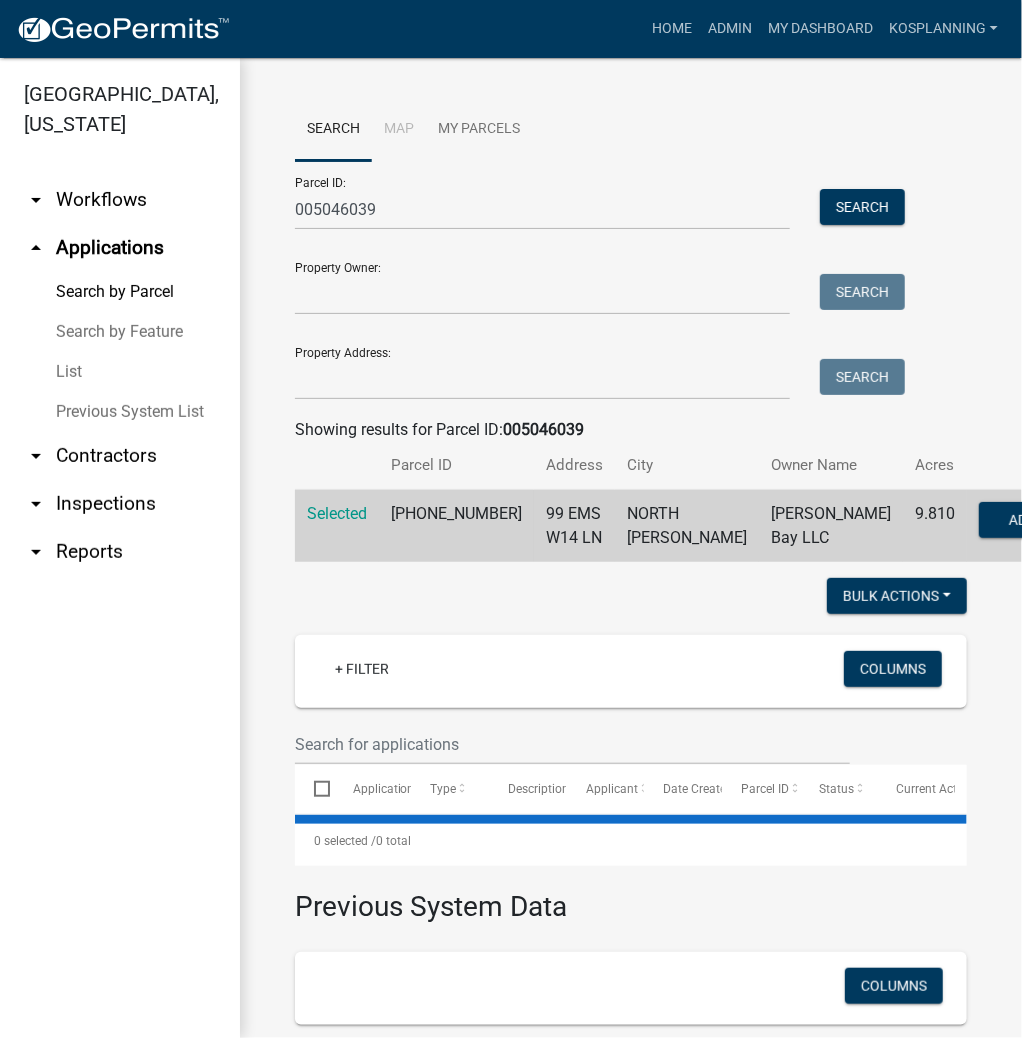 select on "3: 100" 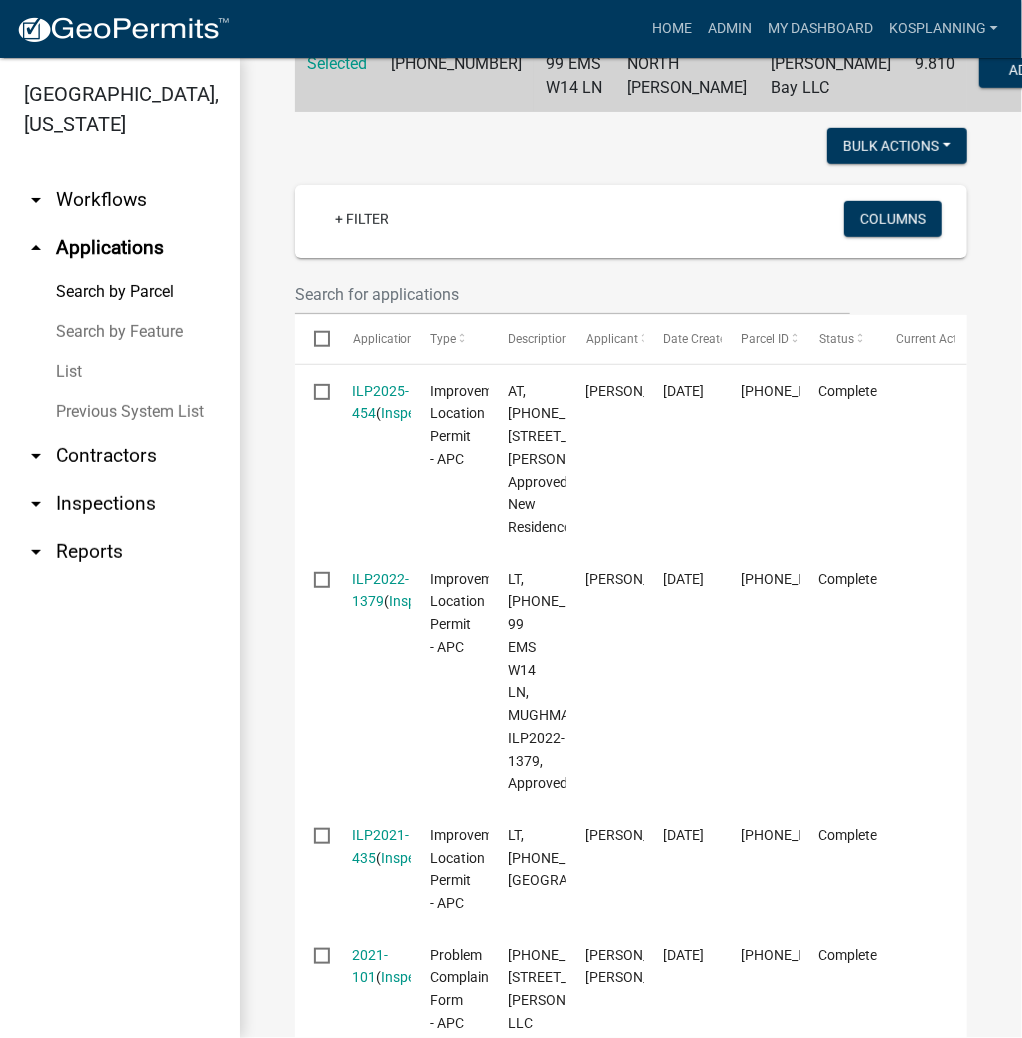 scroll, scrollTop: 560, scrollLeft: 0, axis: vertical 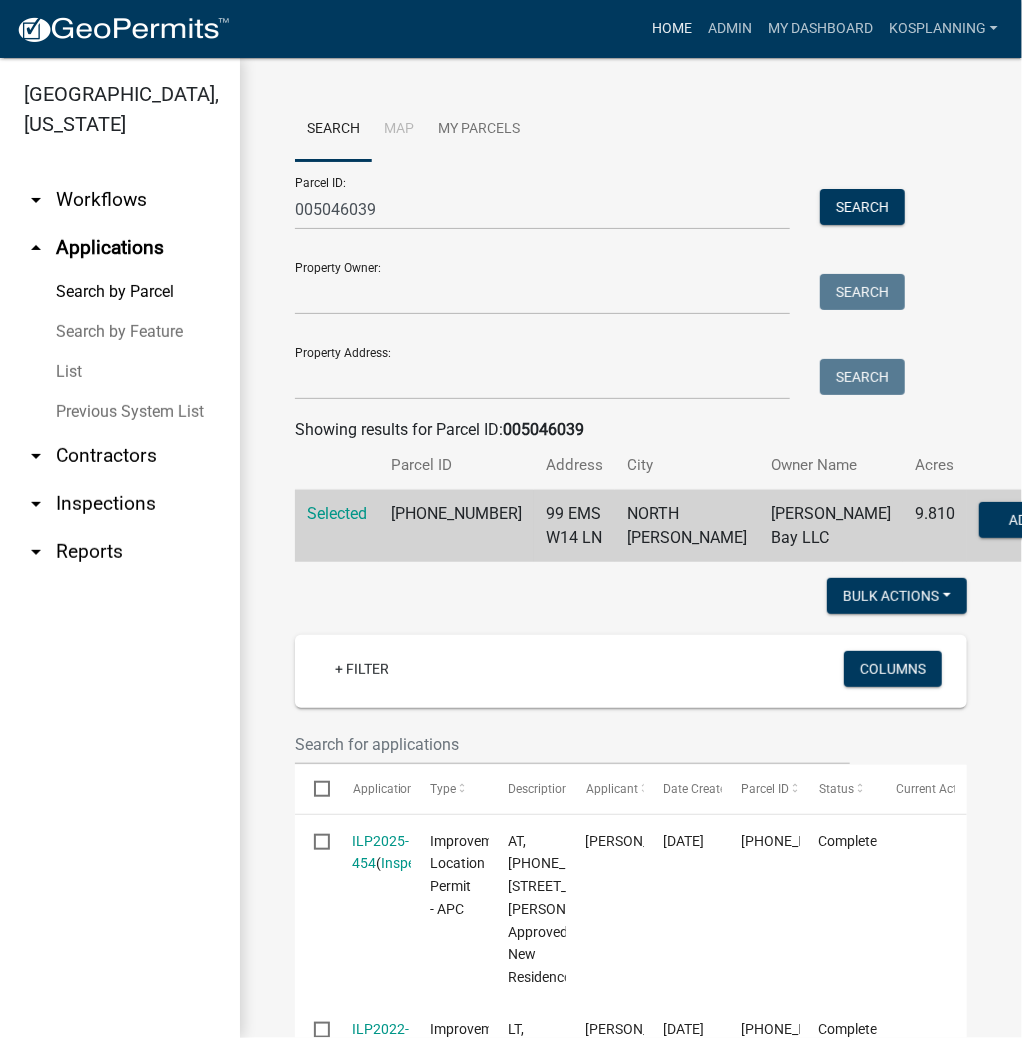 click on "Toggle drawer menu more_horiz  Home  Admin  My Dashboard   kosplanning  Admin Account Contractor Profile Logout" 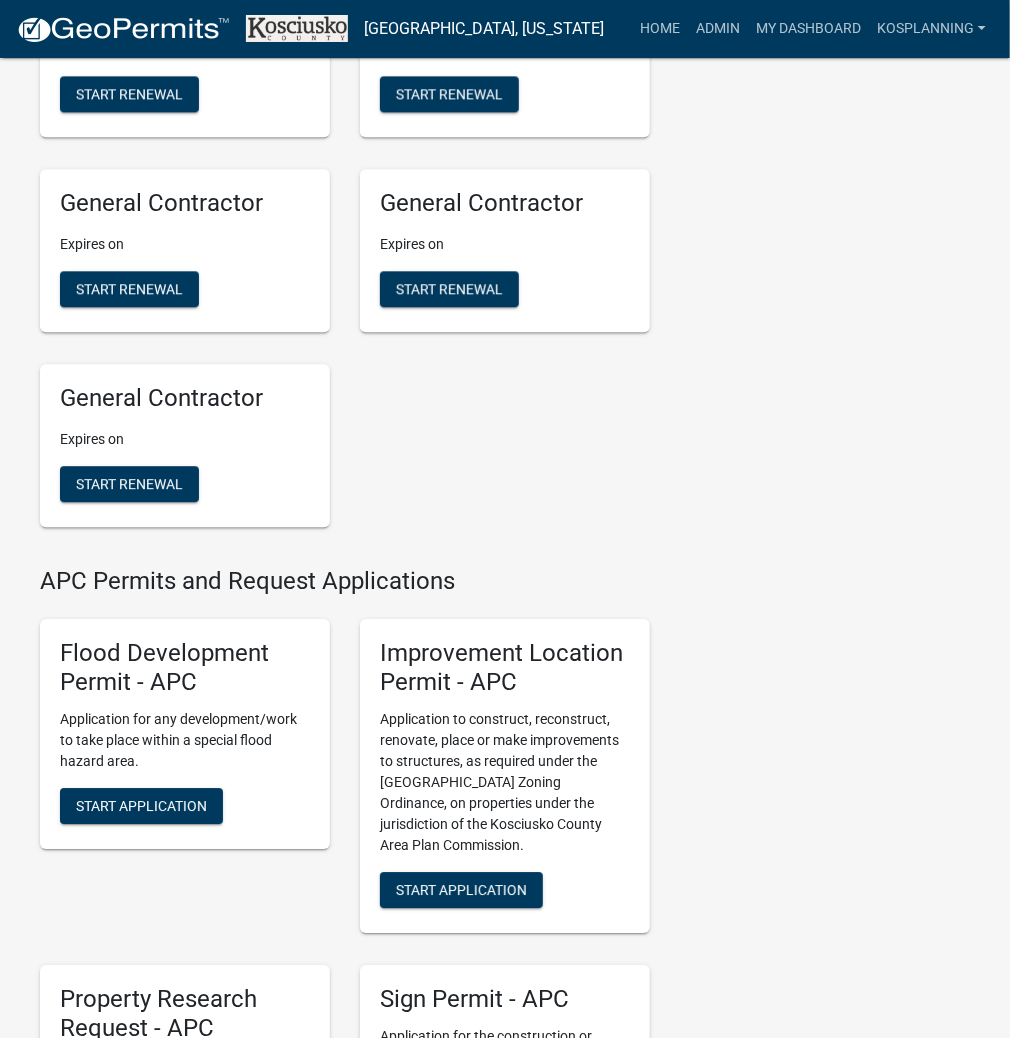 scroll, scrollTop: 1840, scrollLeft: 0, axis: vertical 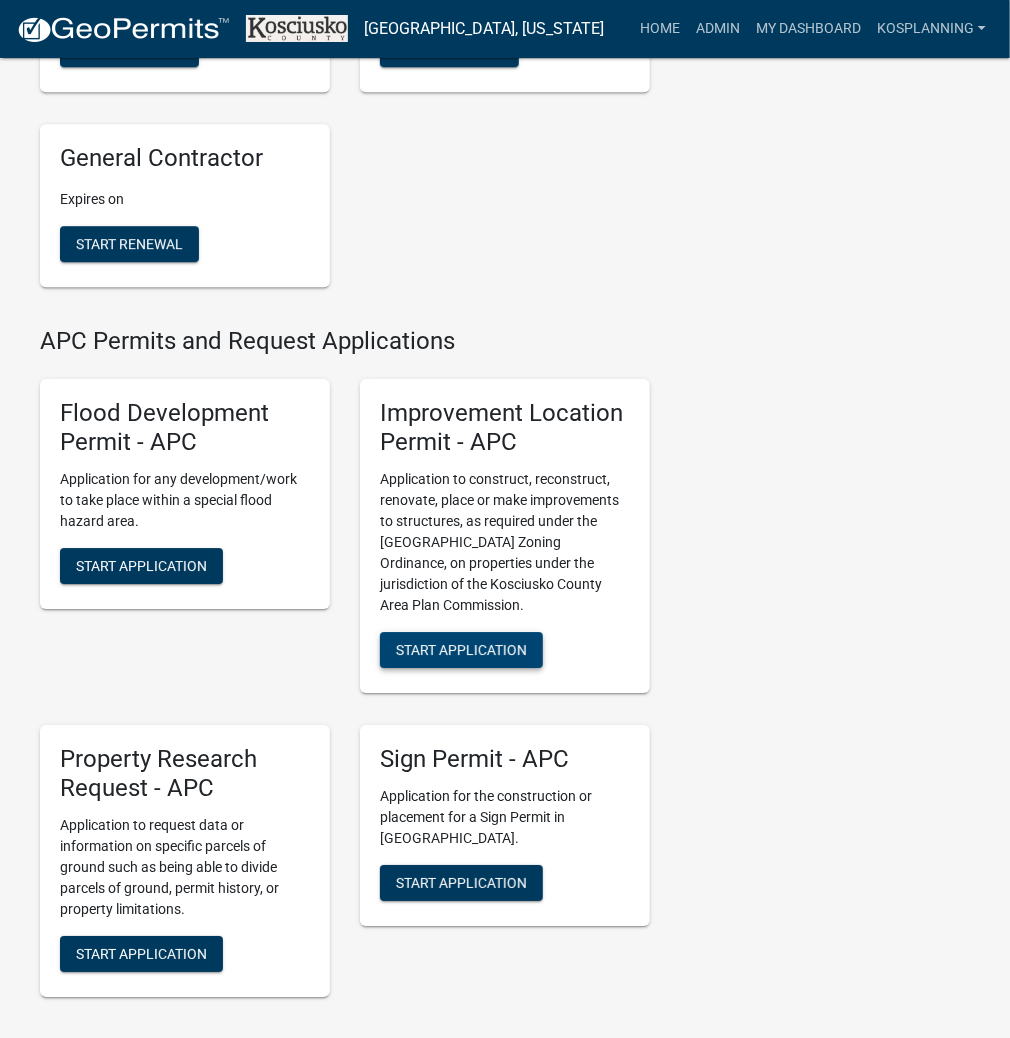 click on "Start Application" at bounding box center [461, 650] 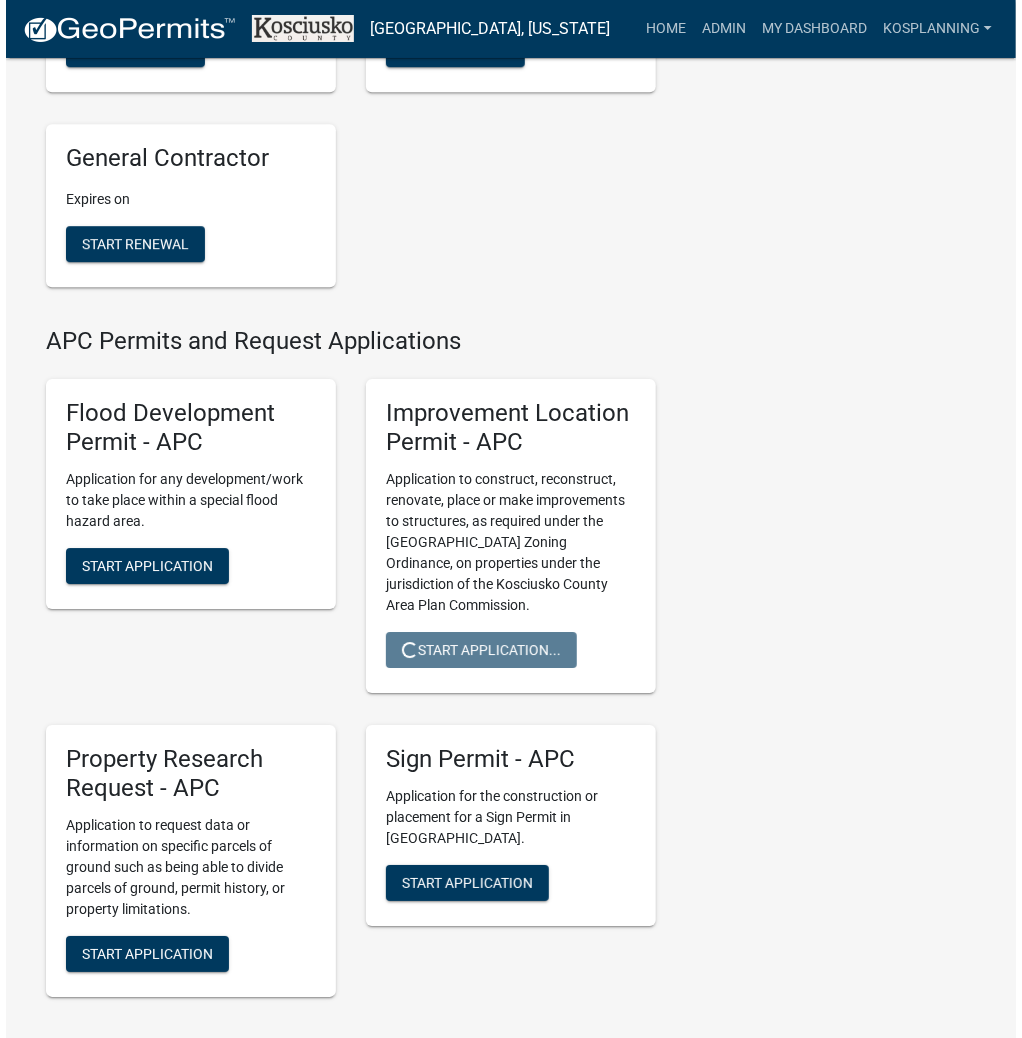 scroll, scrollTop: 0, scrollLeft: 0, axis: both 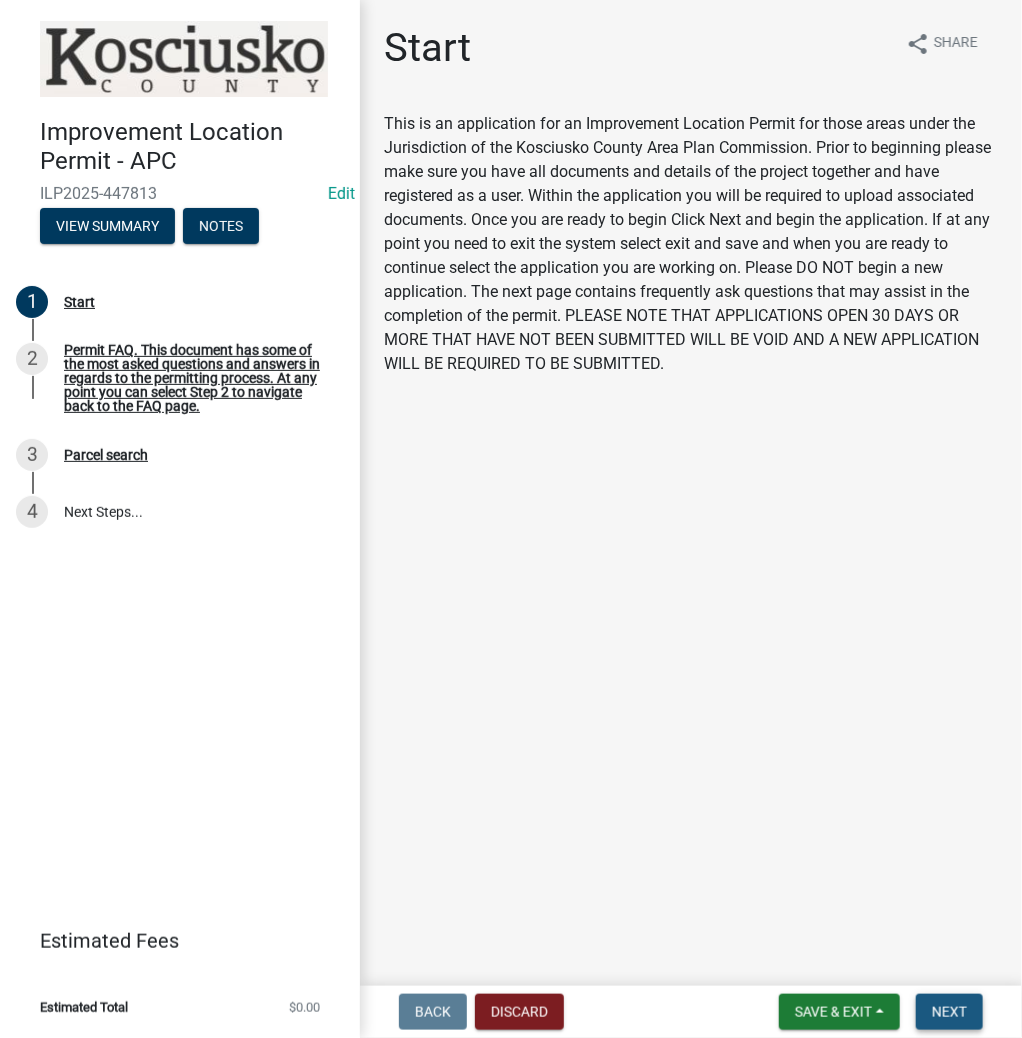 click on "Next" at bounding box center [949, 1012] 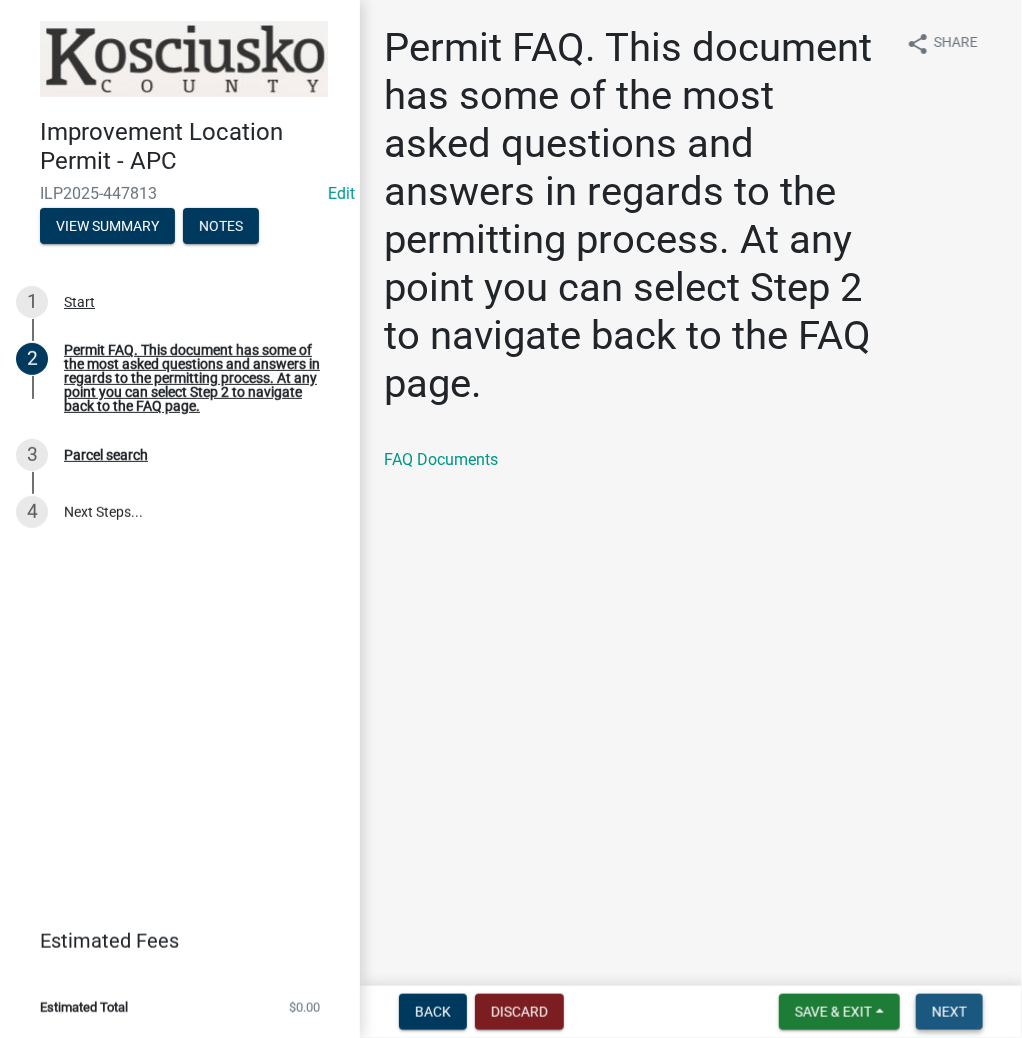 click on "Next" at bounding box center [949, 1012] 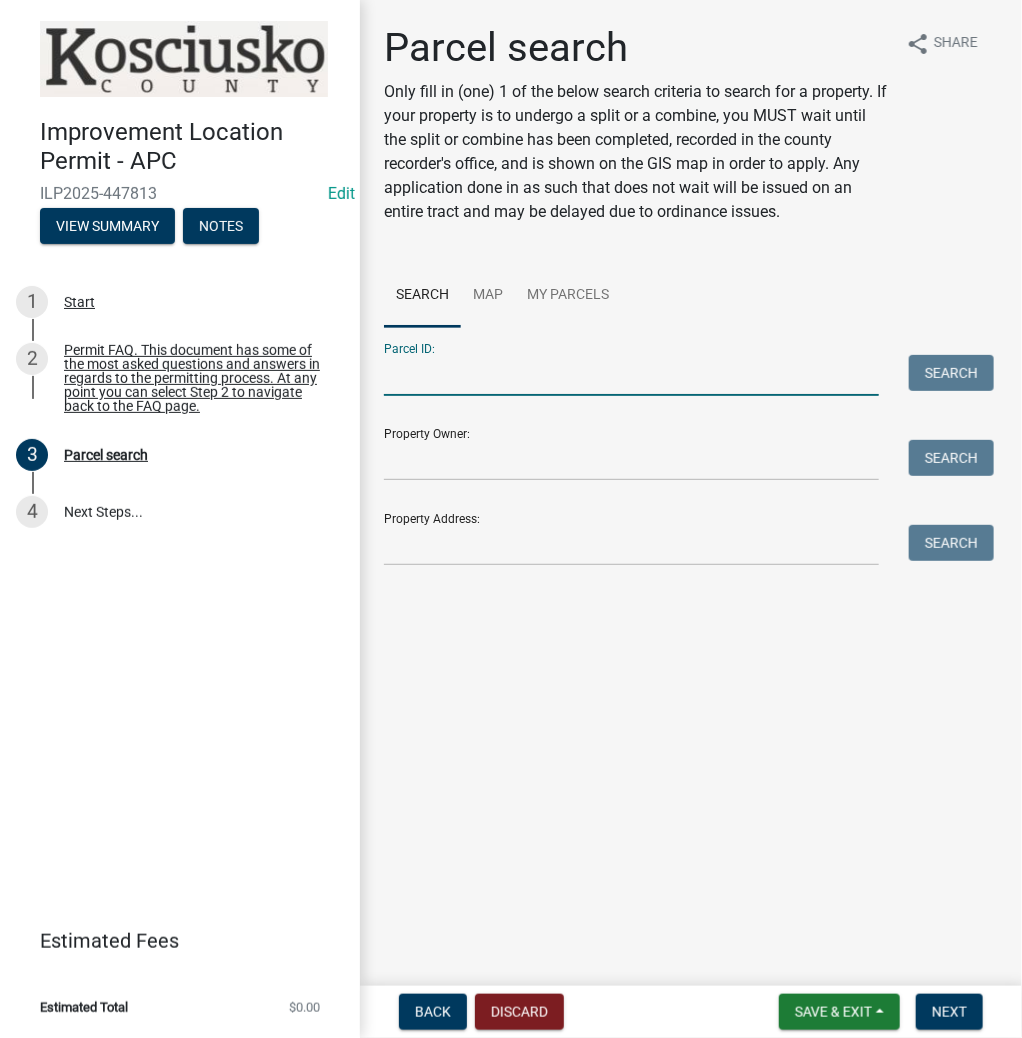 click on "Parcel ID:" at bounding box center [631, 375] 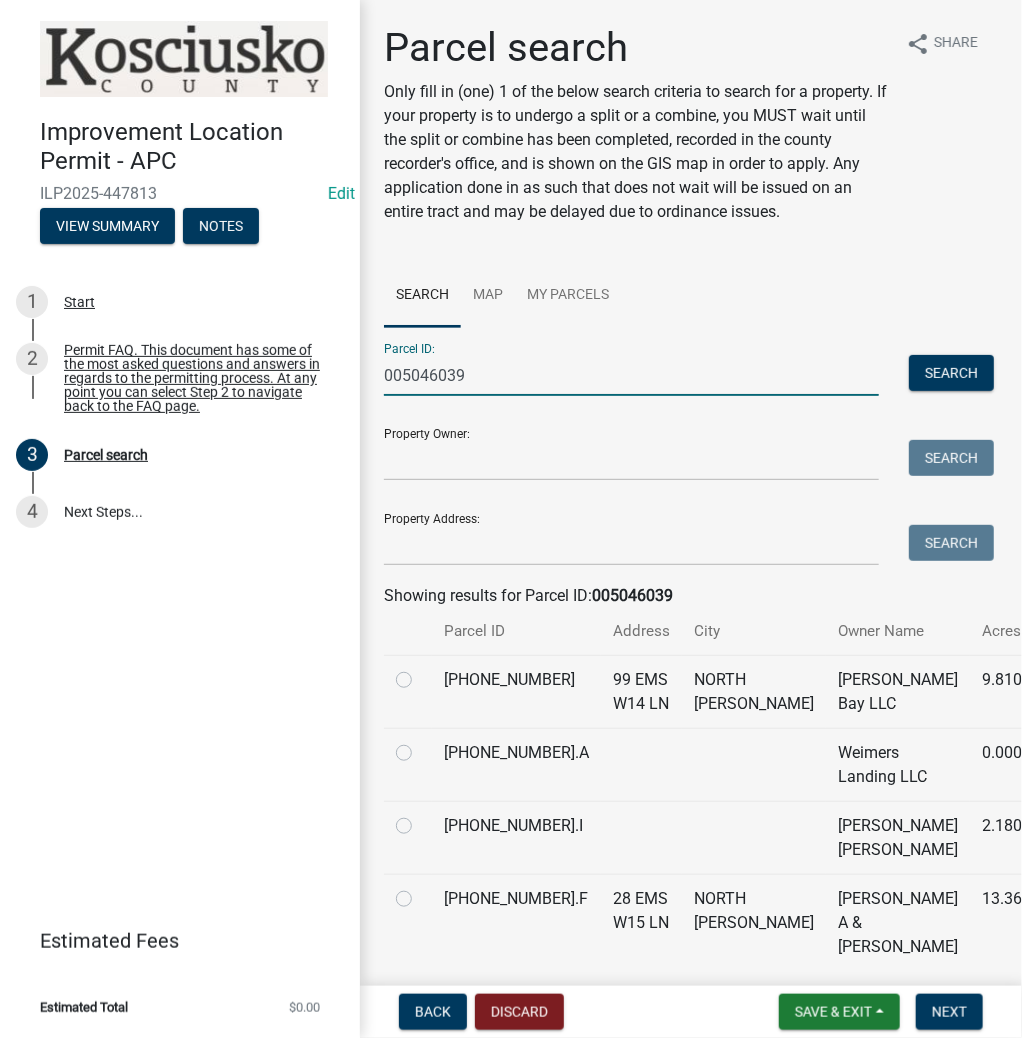 type on "005046039" 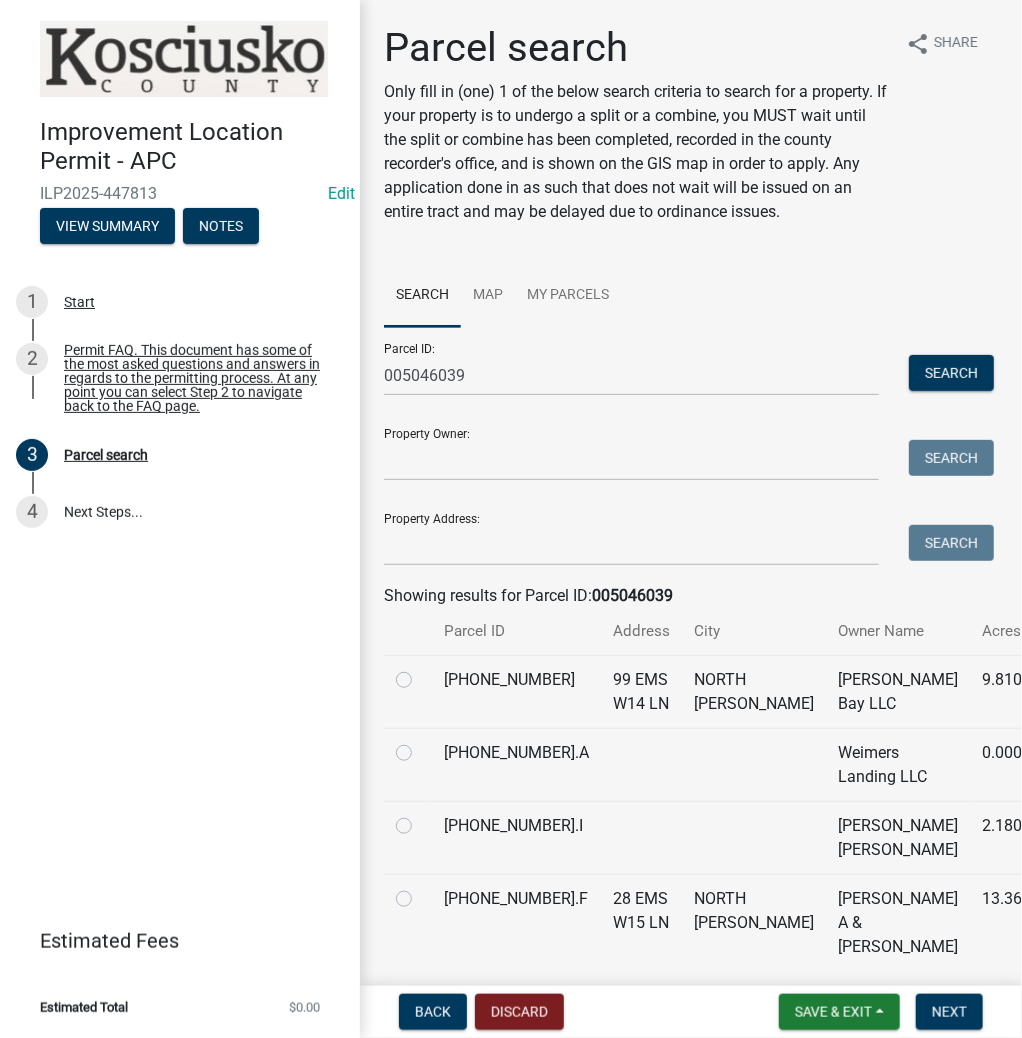 drag, startPoint x: 406, startPoint y: 700, endPoint x: 452, endPoint y: 732, distance: 56.0357 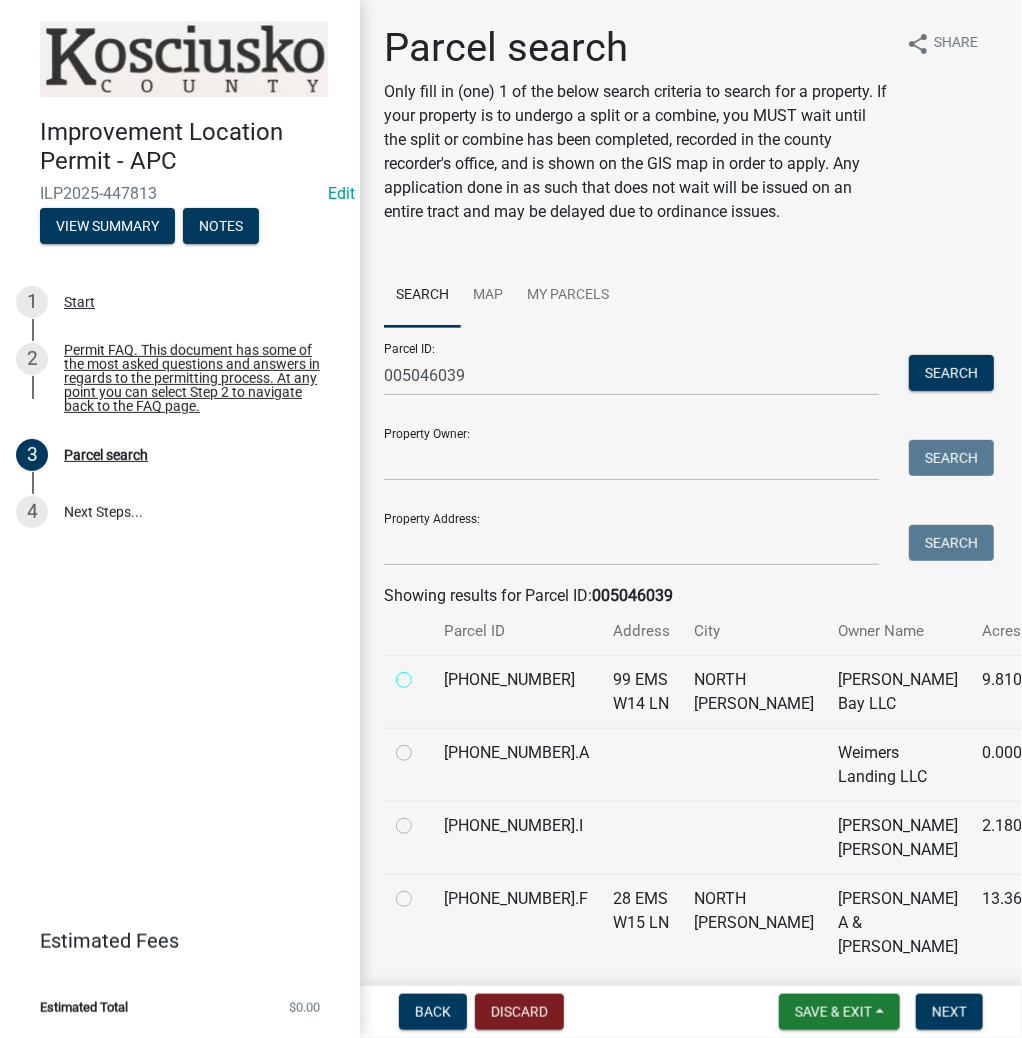 click at bounding box center (426, 674) 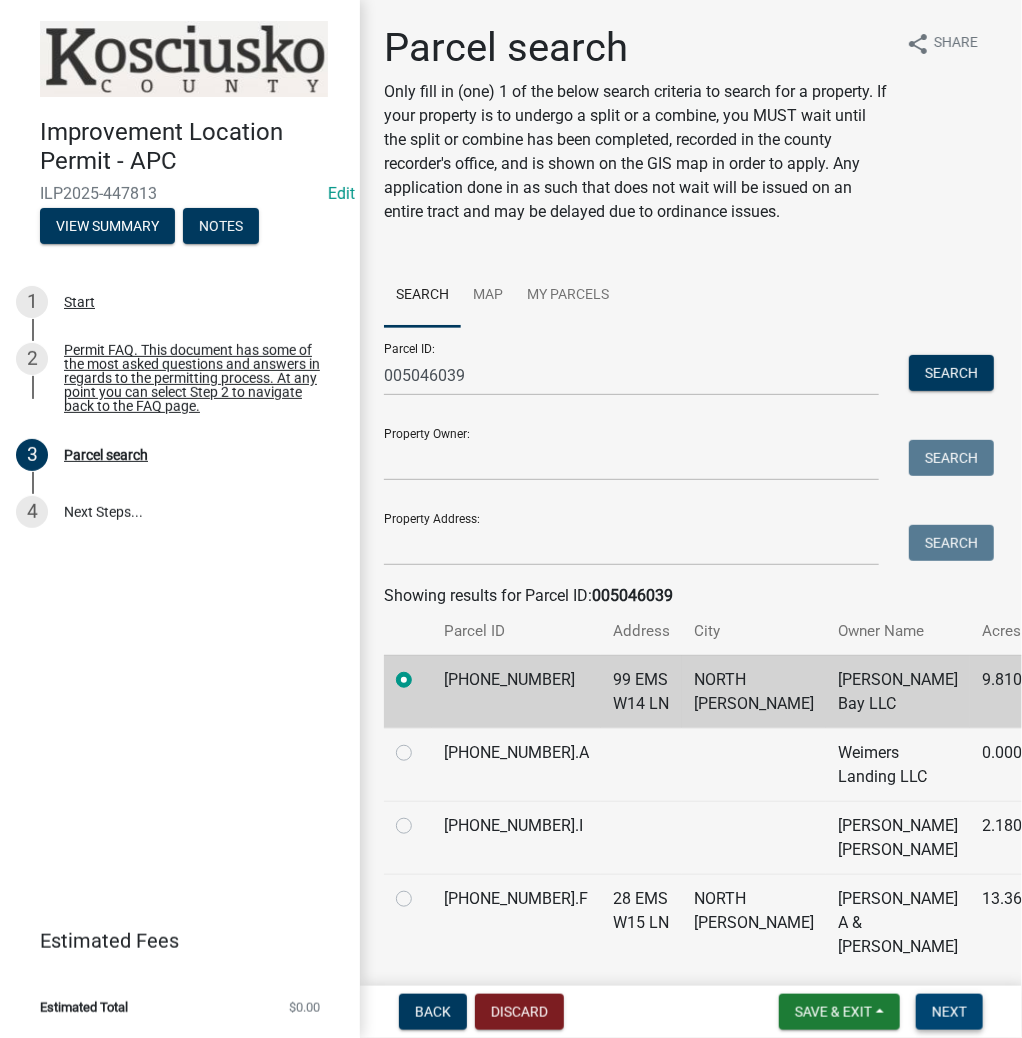 click on "Next" at bounding box center (949, 1012) 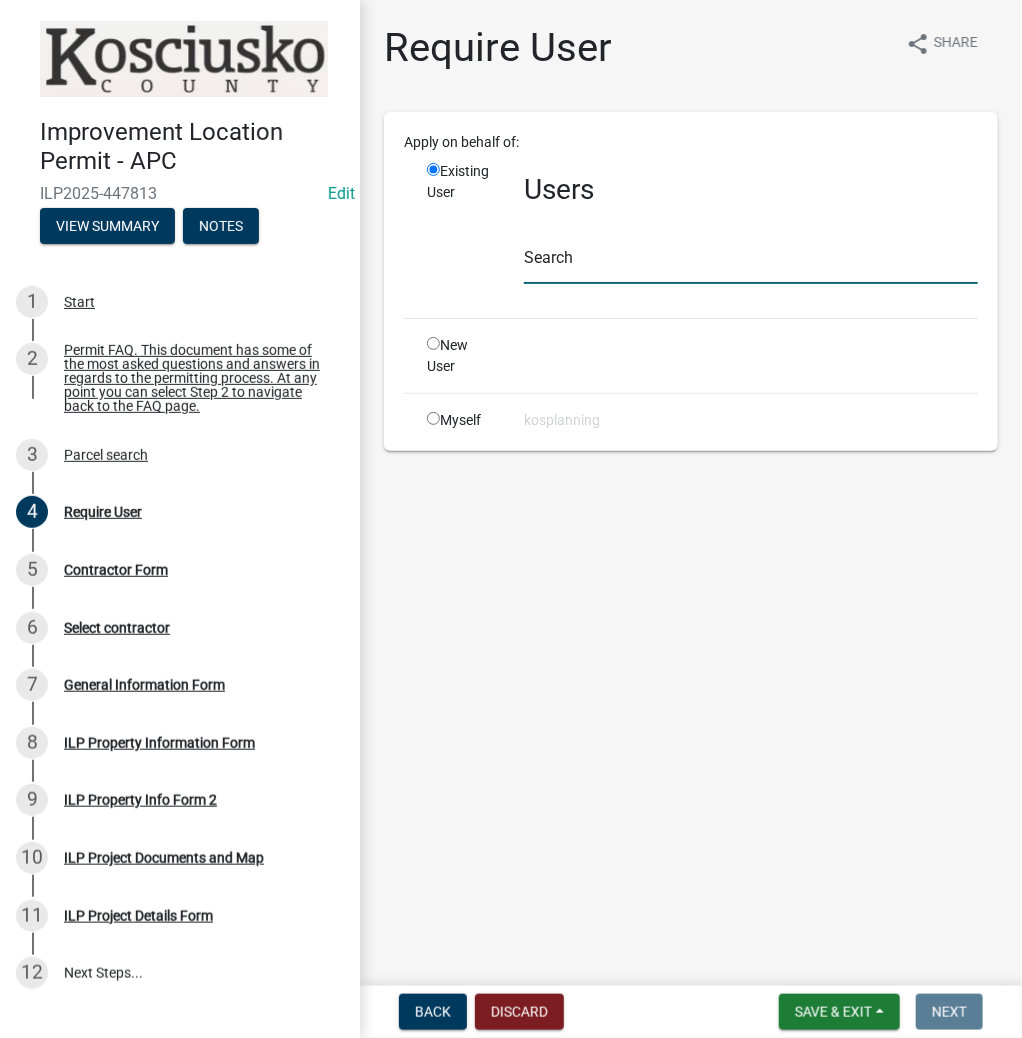 click 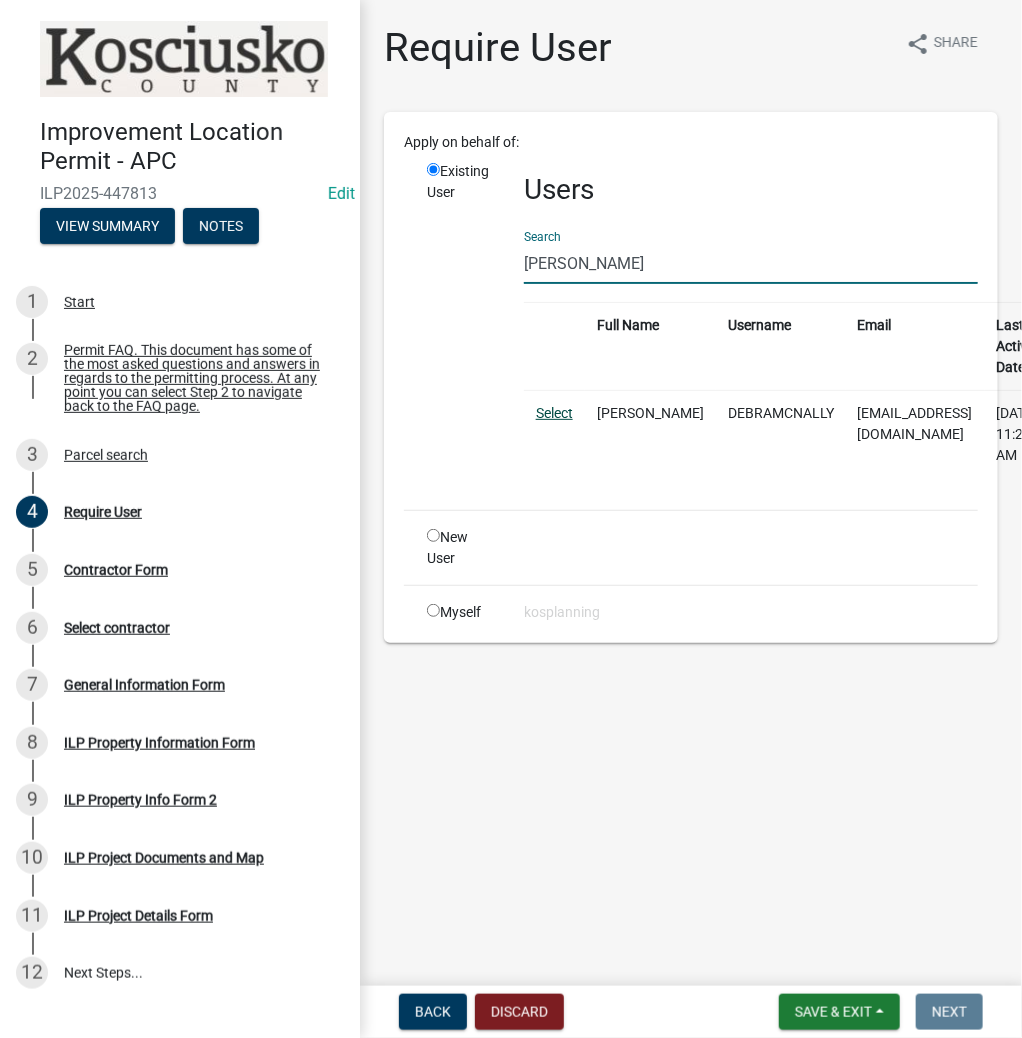 type on "[PERSON_NAME]" 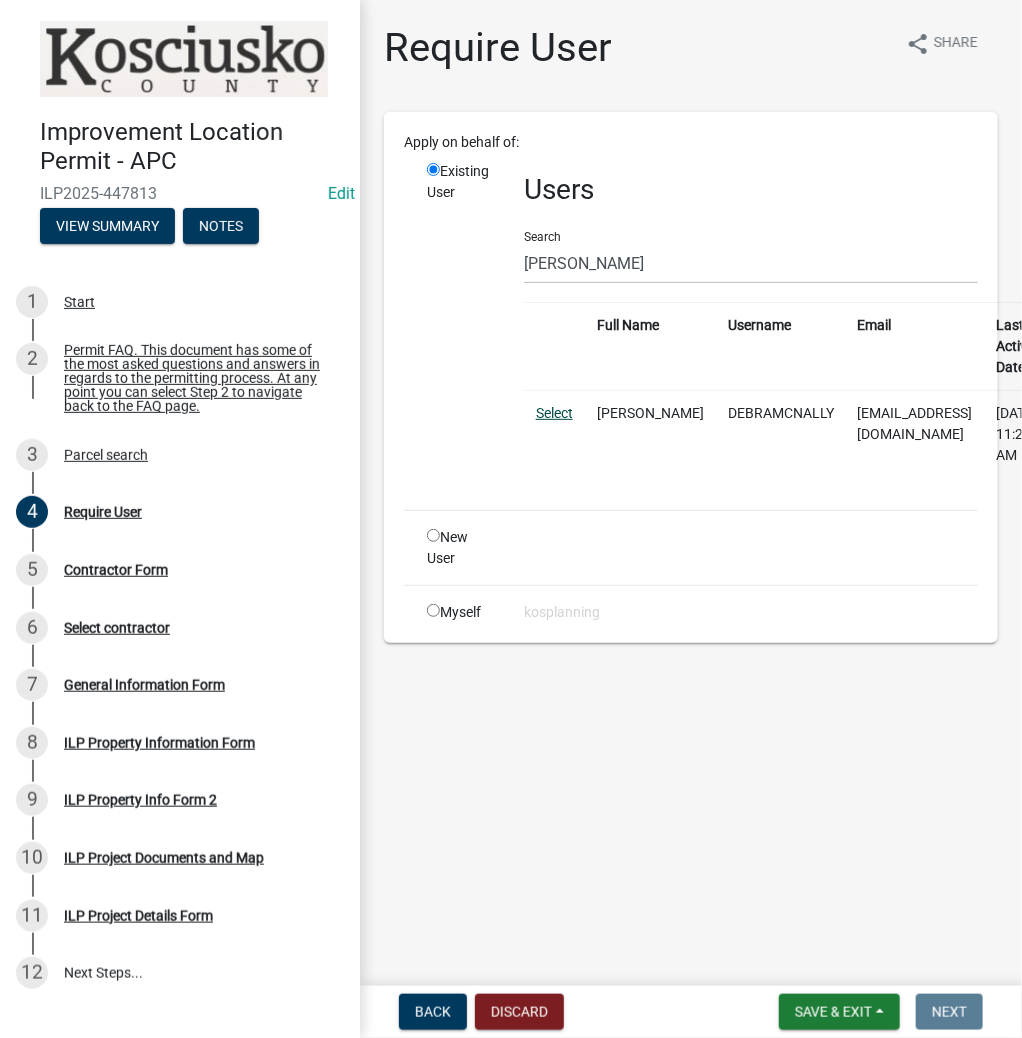 click on "Select" 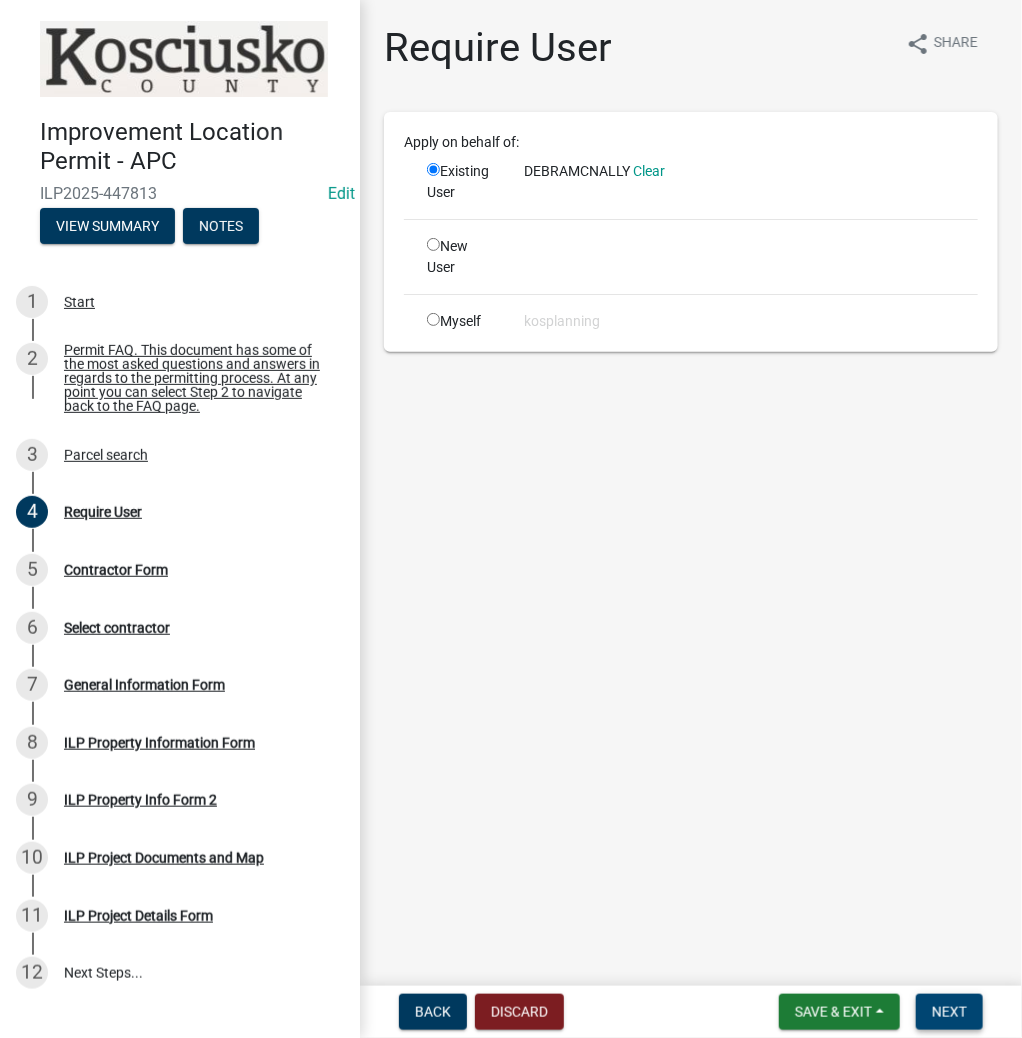 click on "Next" at bounding box center [949, 1012] 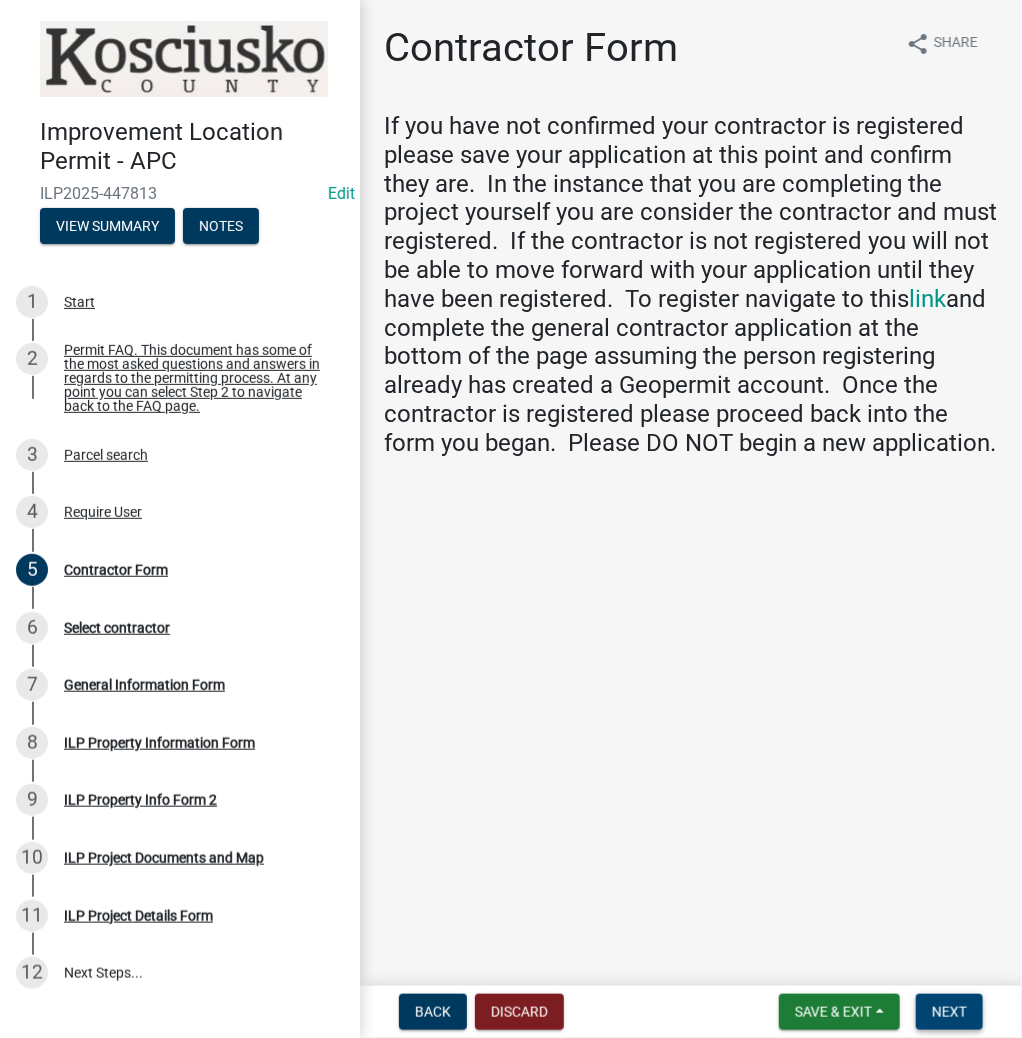 click on "Next" at bounding box center [949, 1012] 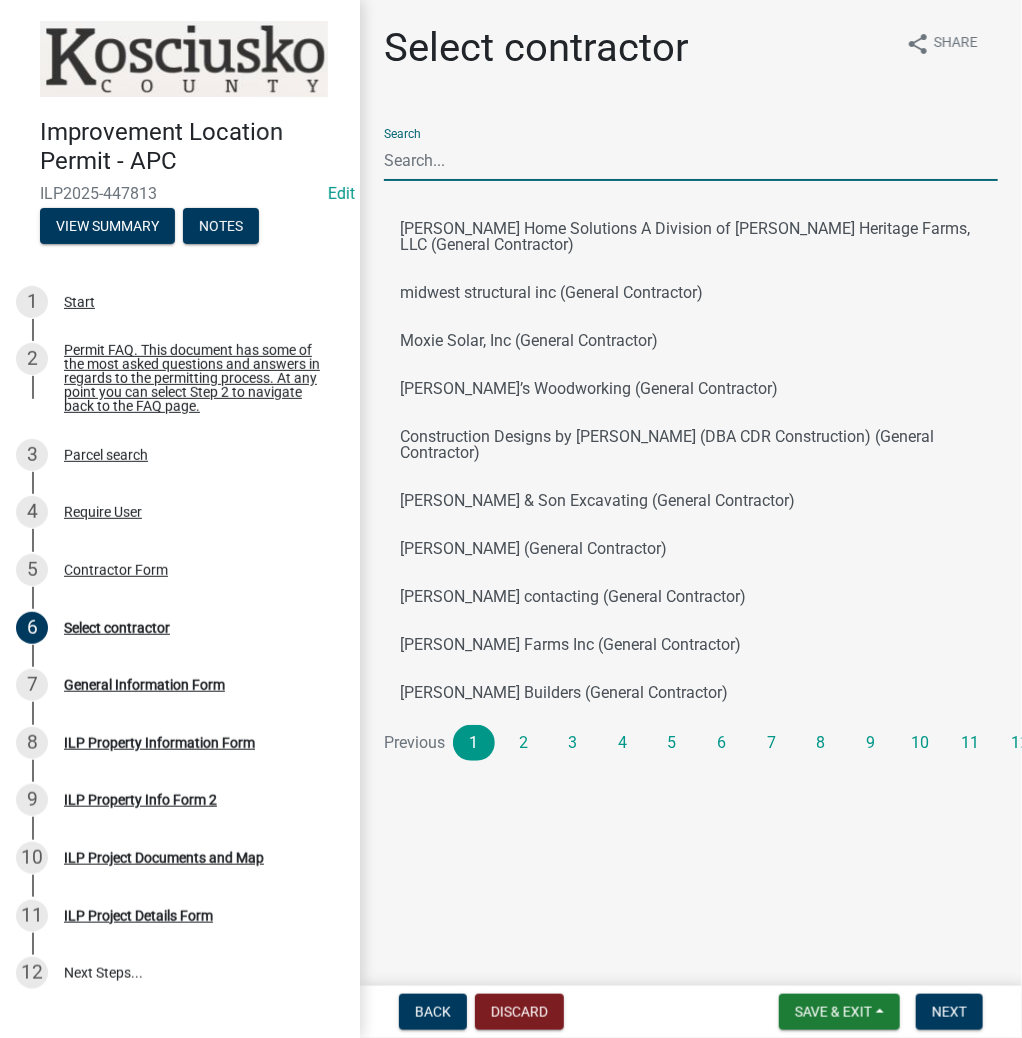 click on "Search" at bounding box center [691, 160] 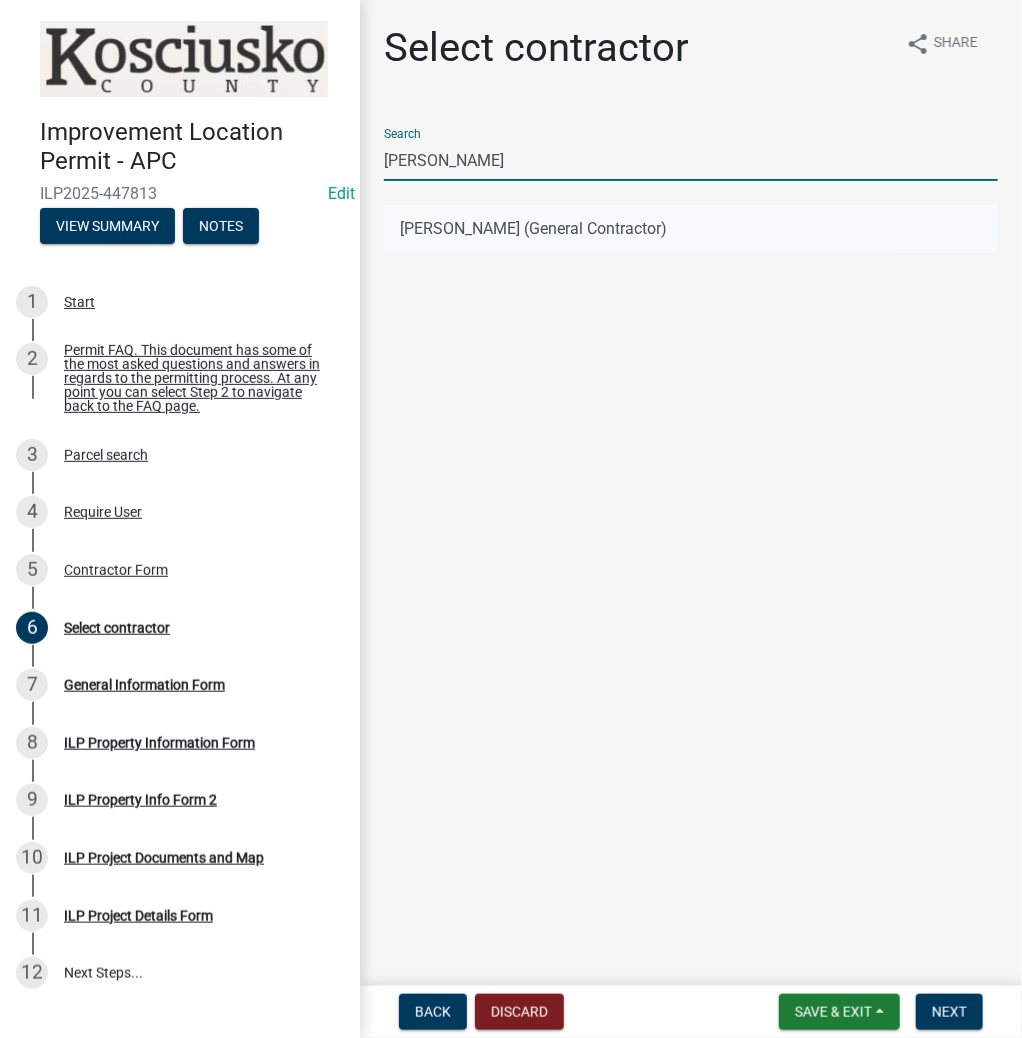 type on "[PERSON_NAME]" 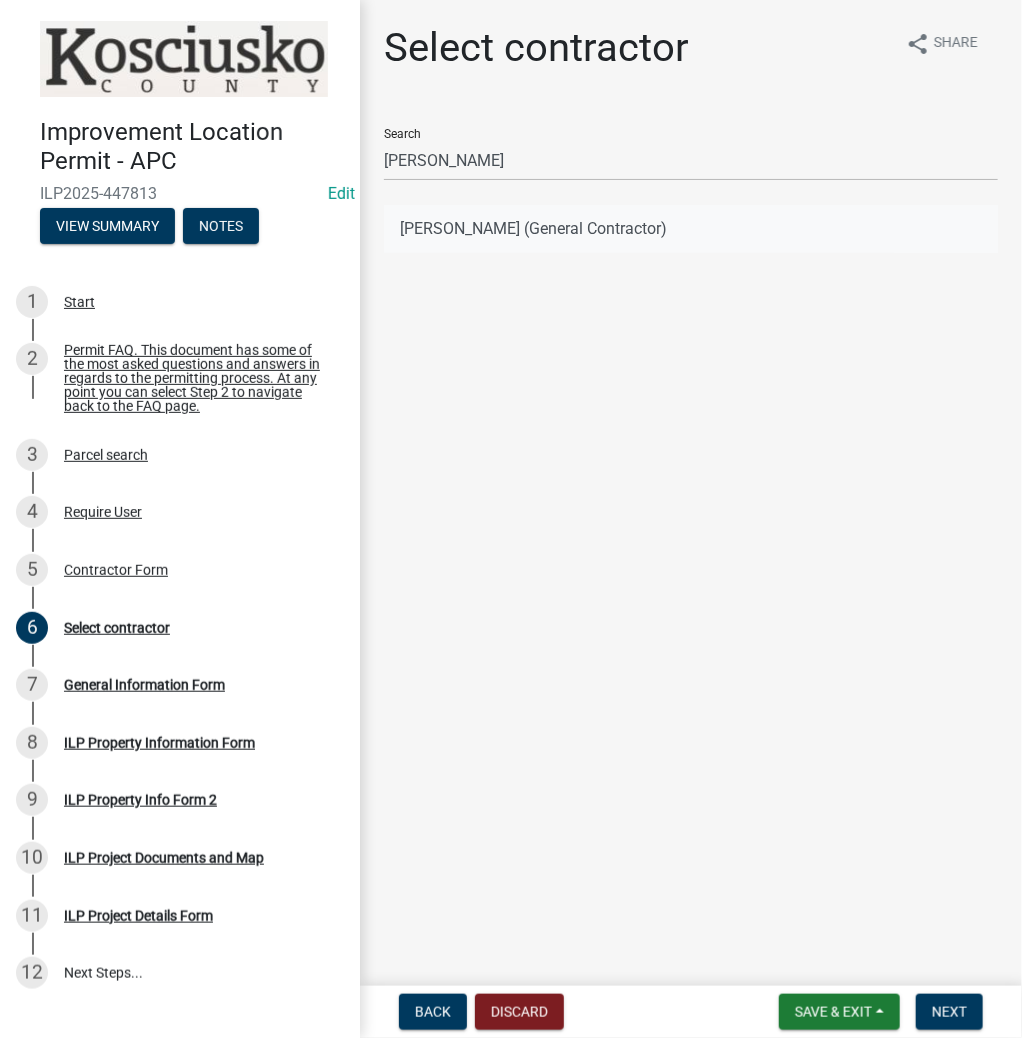 click on "[PERSON_NAME] (General Contractor)" 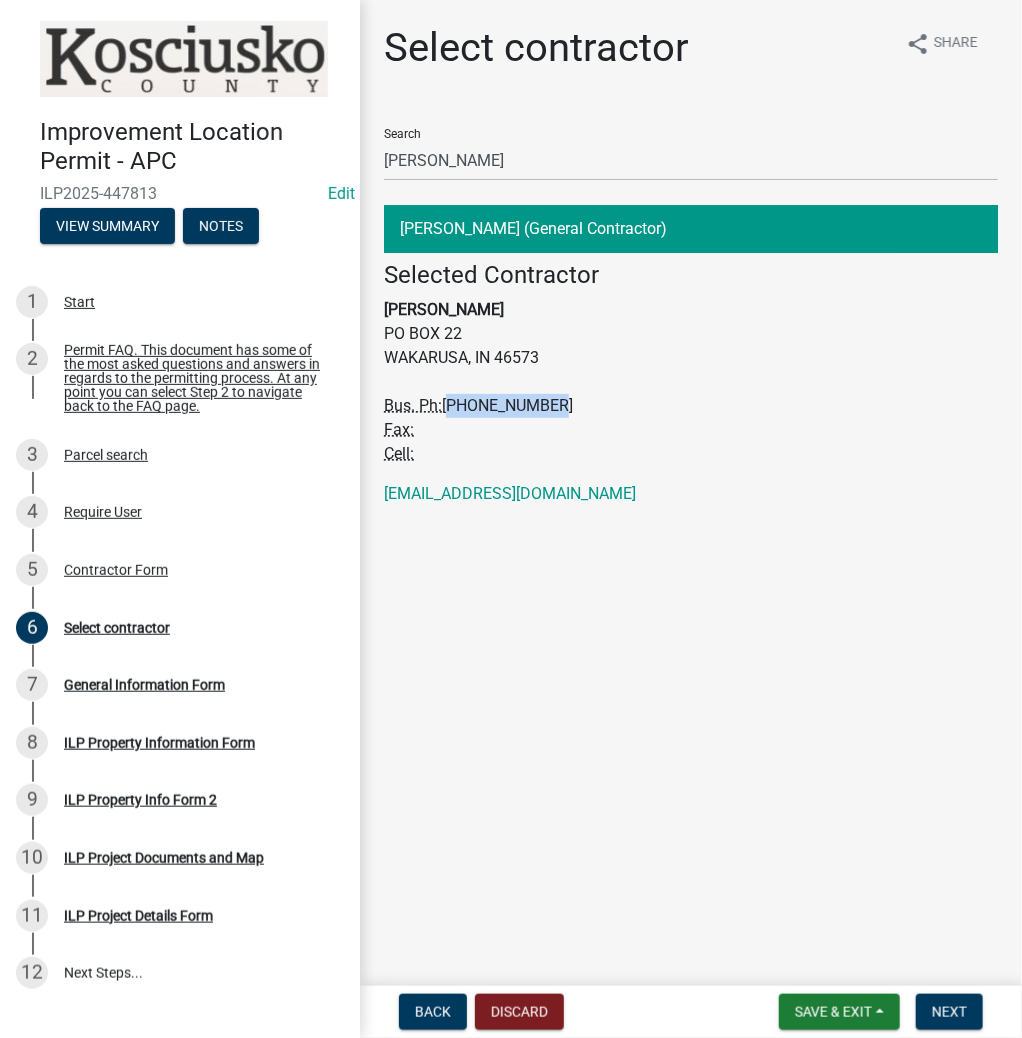 drag, startPoint x: 449, startPoint y: 408, endPoint x: 552, endPoint y: 401, distance: 103.23759 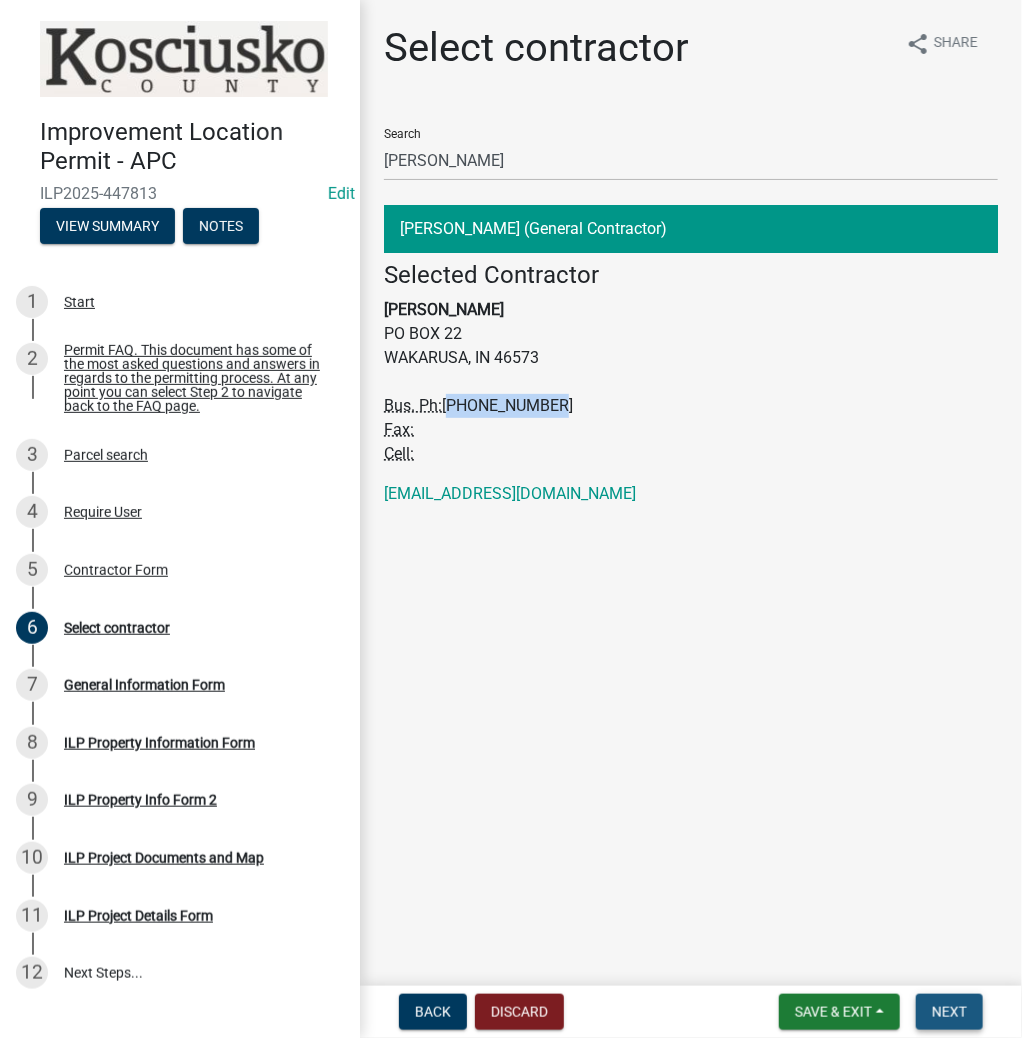 click on "Next" at bounding box center (949, 1012) 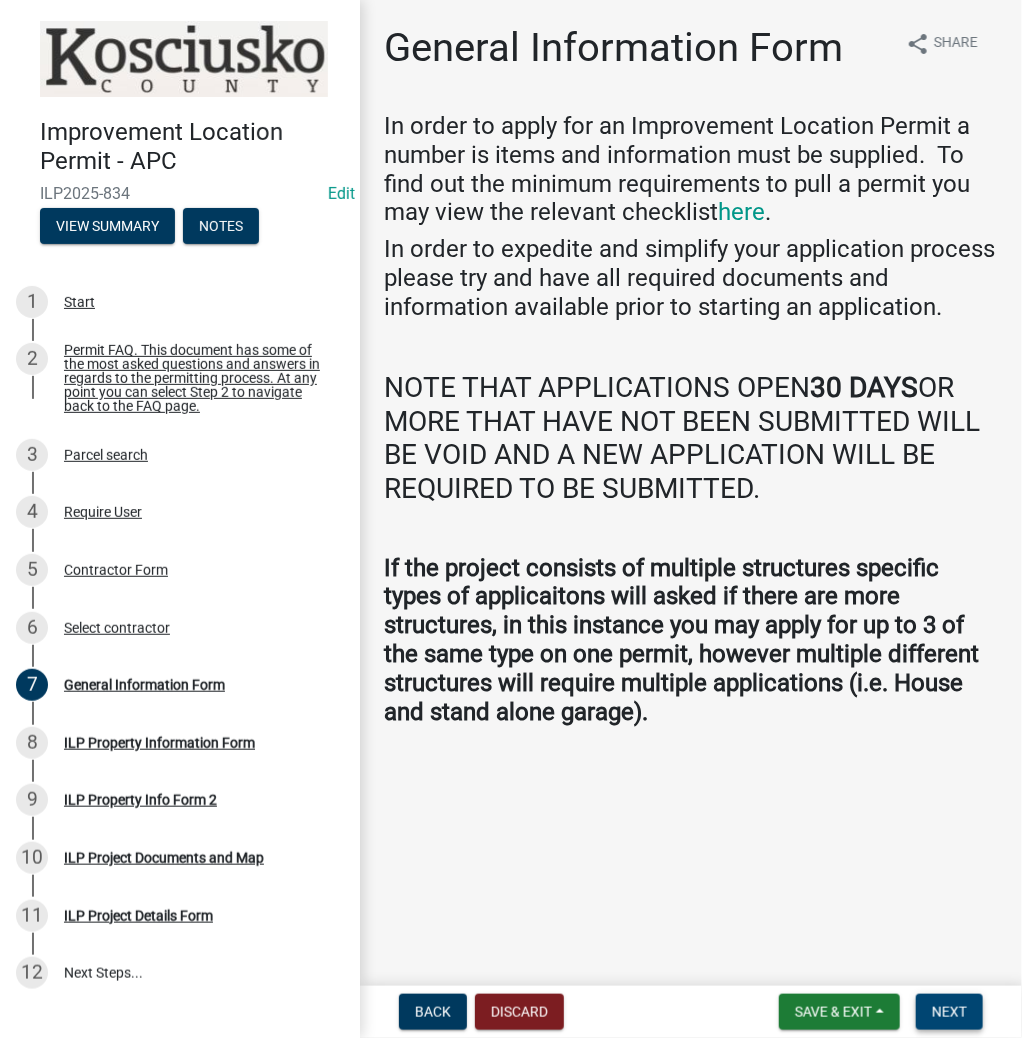 click on "Next" at bounding box center [949, 1012] 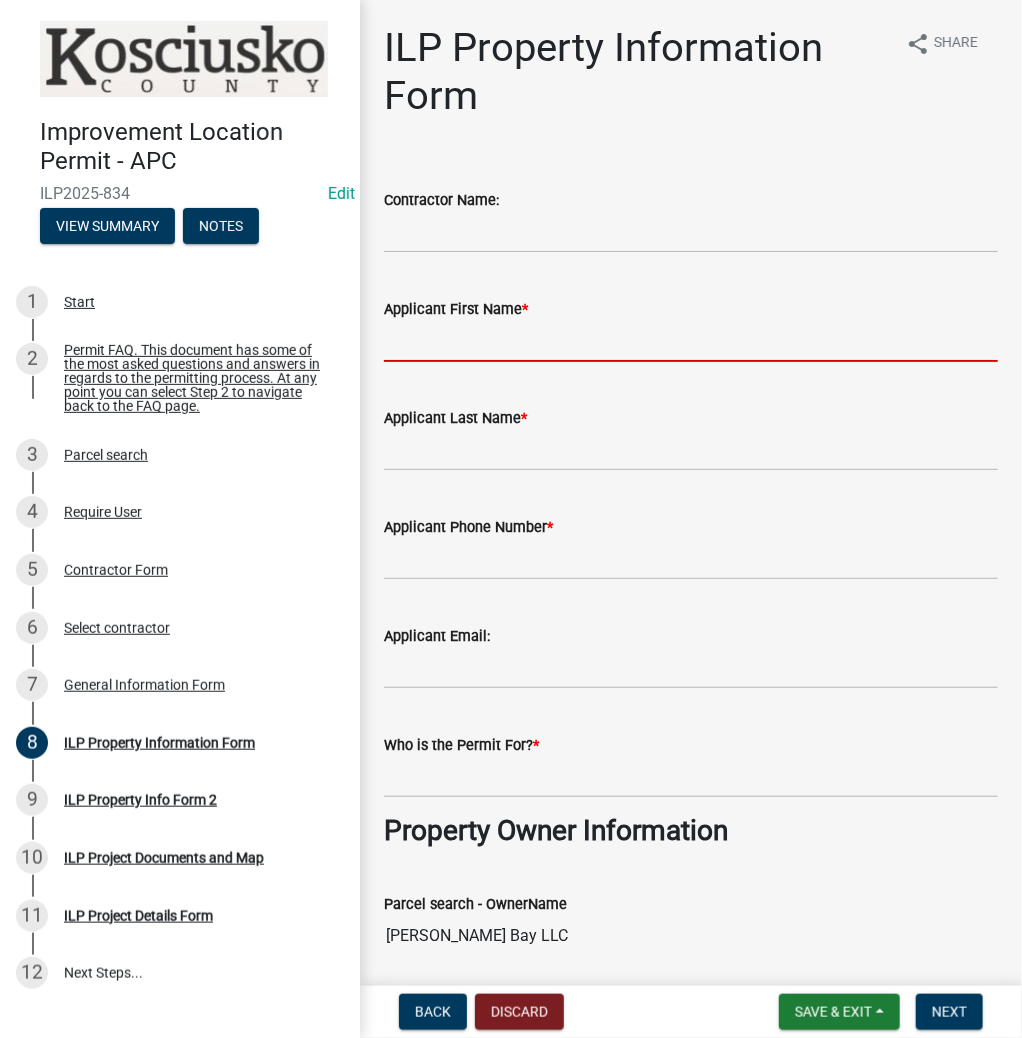 click on "Applicant First Name  *" at bounding box center (691, 341) 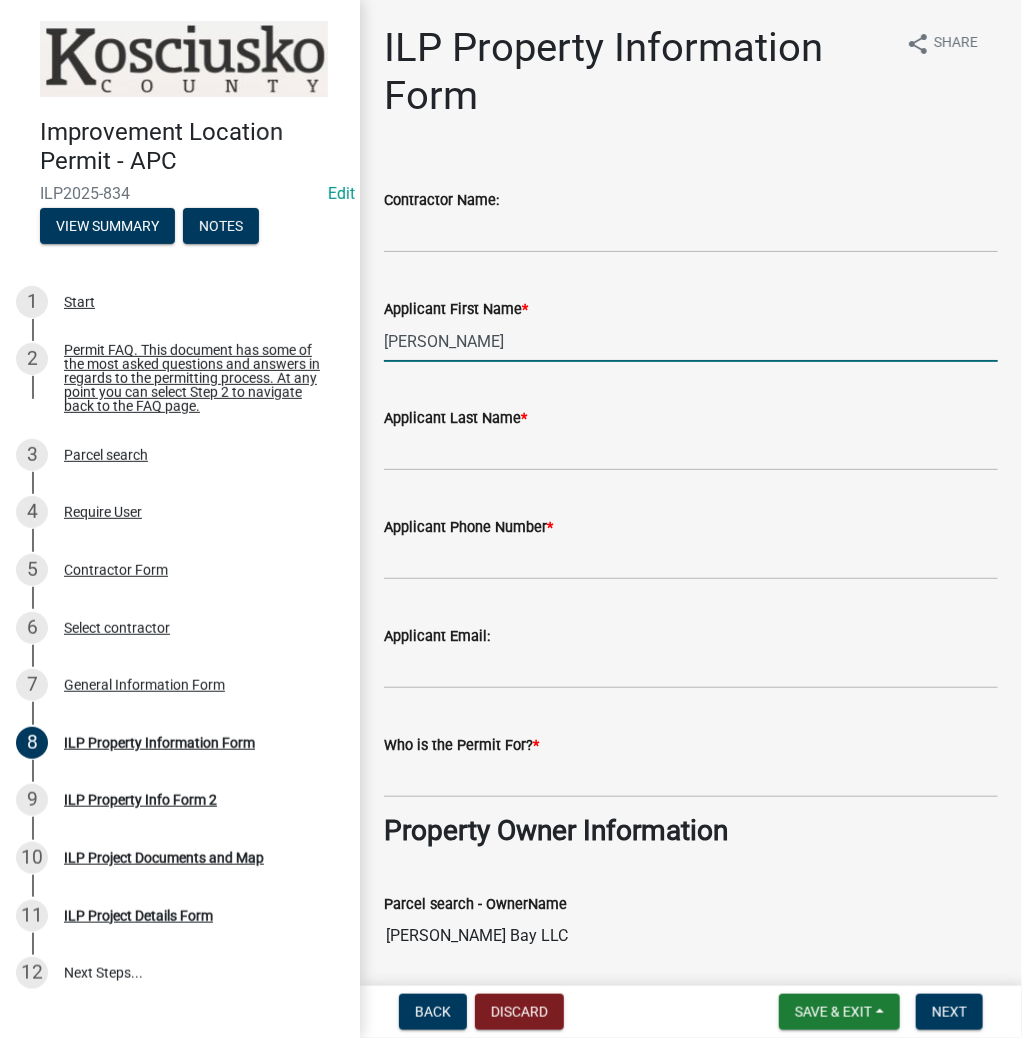 type on "[PERSON_NAME]" 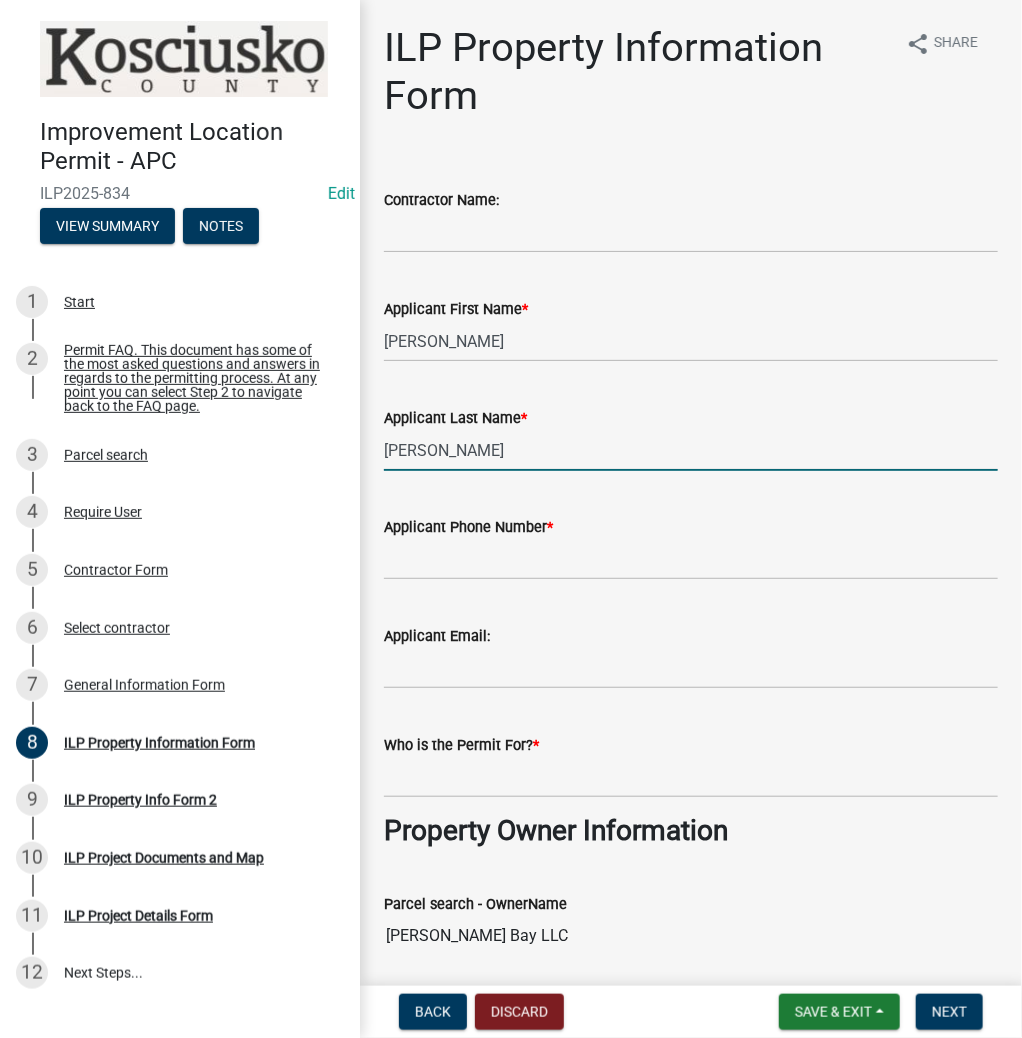 type on "[PERSON_NAME]" 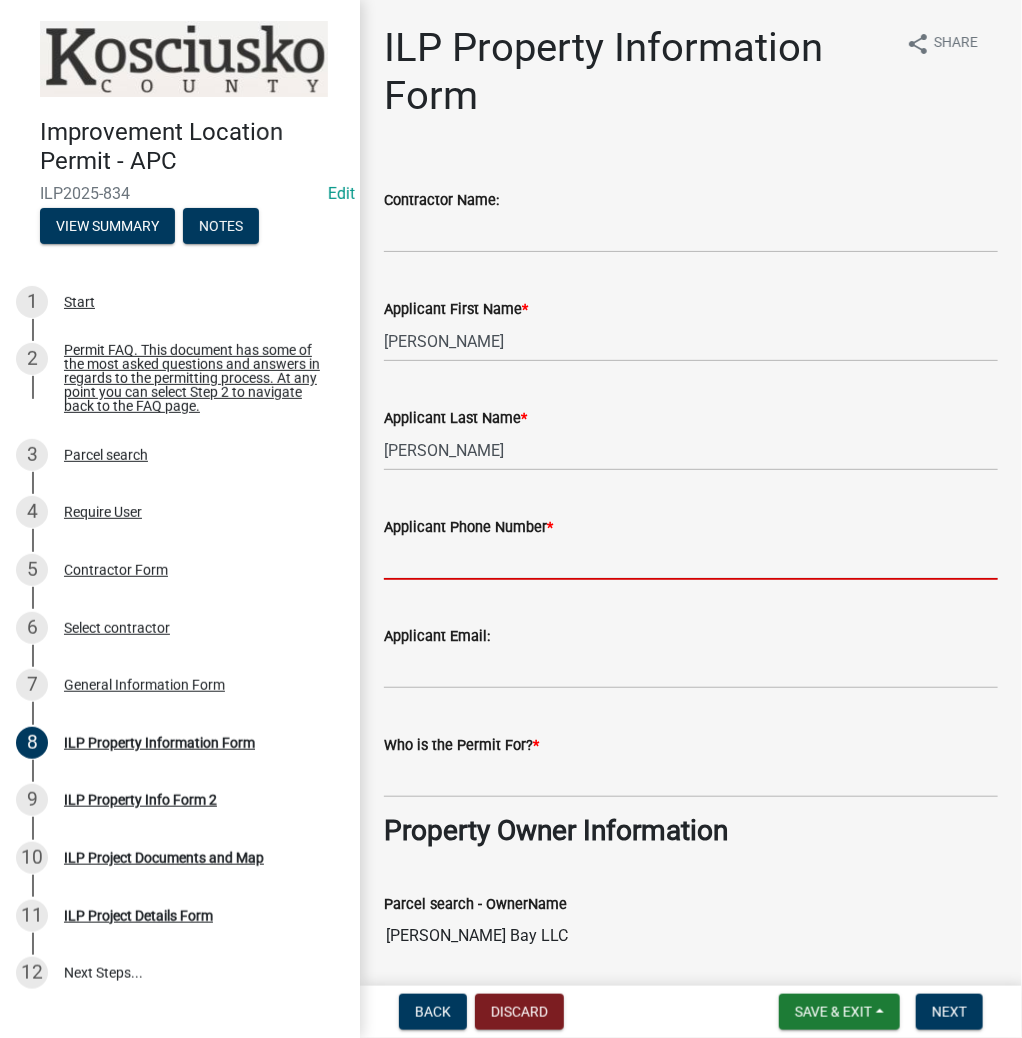 paste on "[PHONE_NUMBER]" 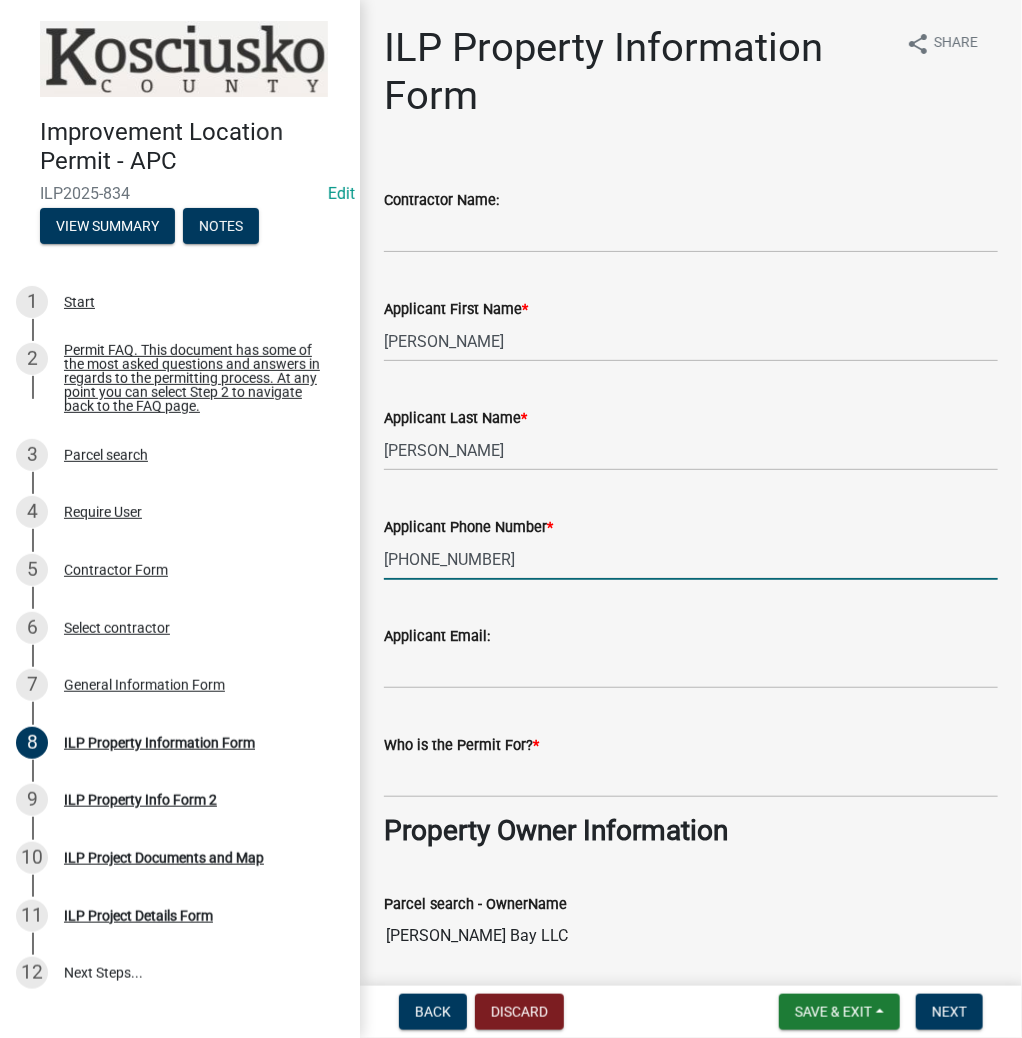 type on "[PHONE_NUMBER]" 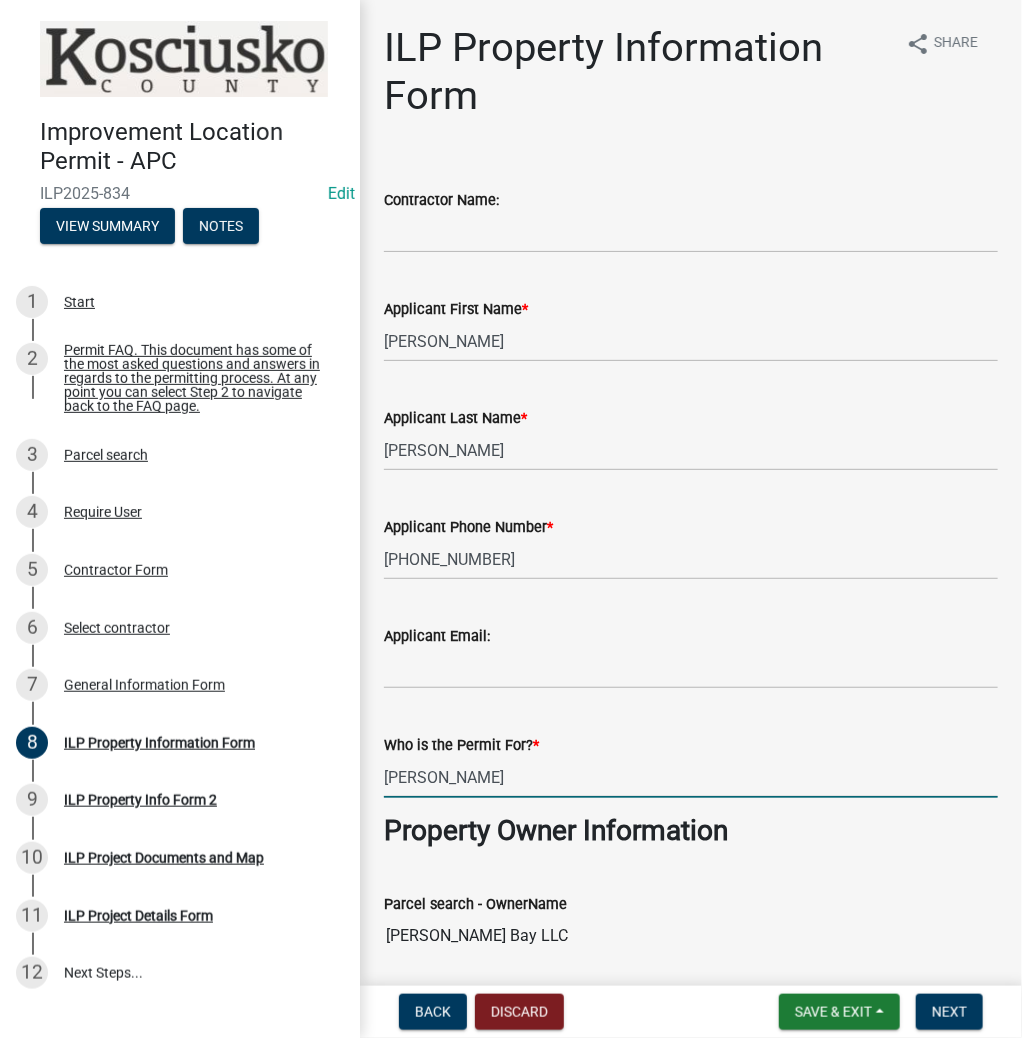 type on "[PERSON_NAME]" 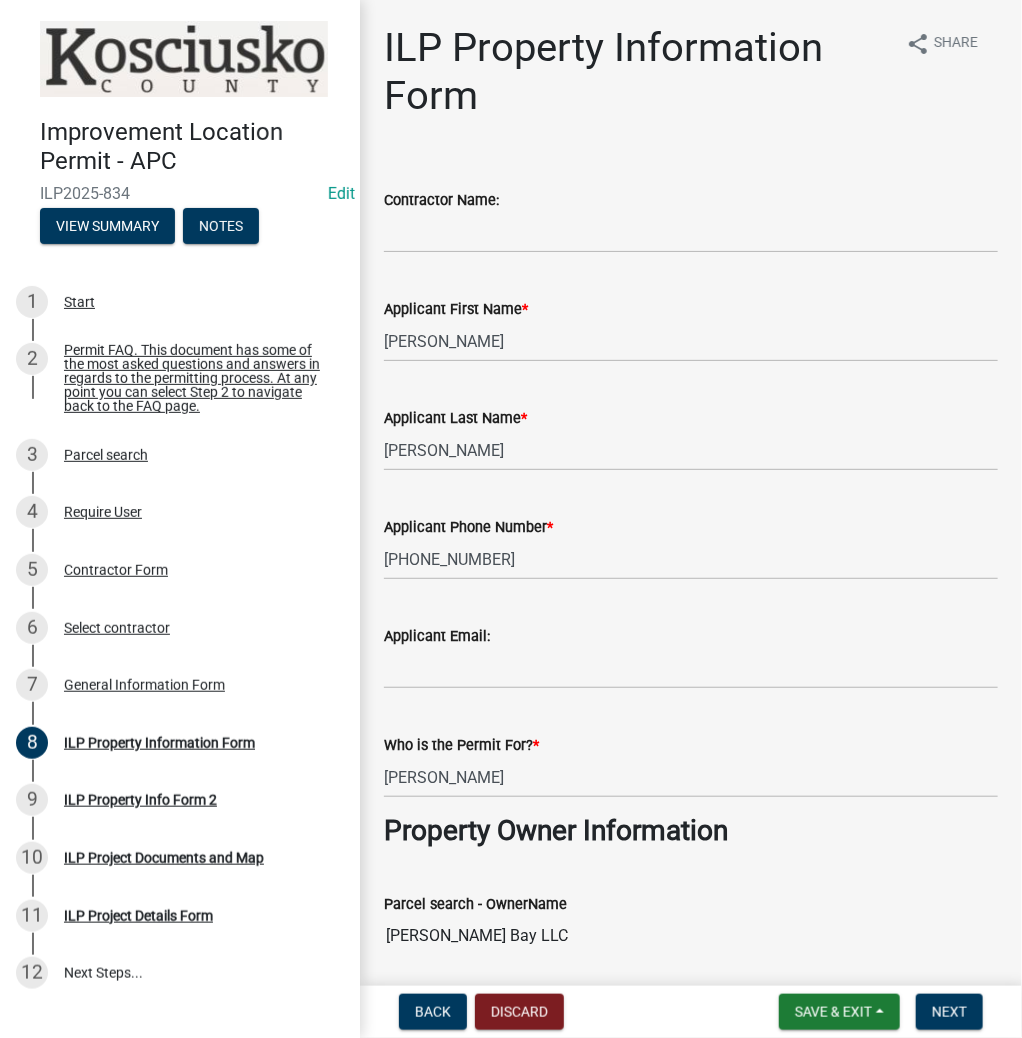 scroll, scrollTop: 554, scrollLeft: 0, axis: vertical 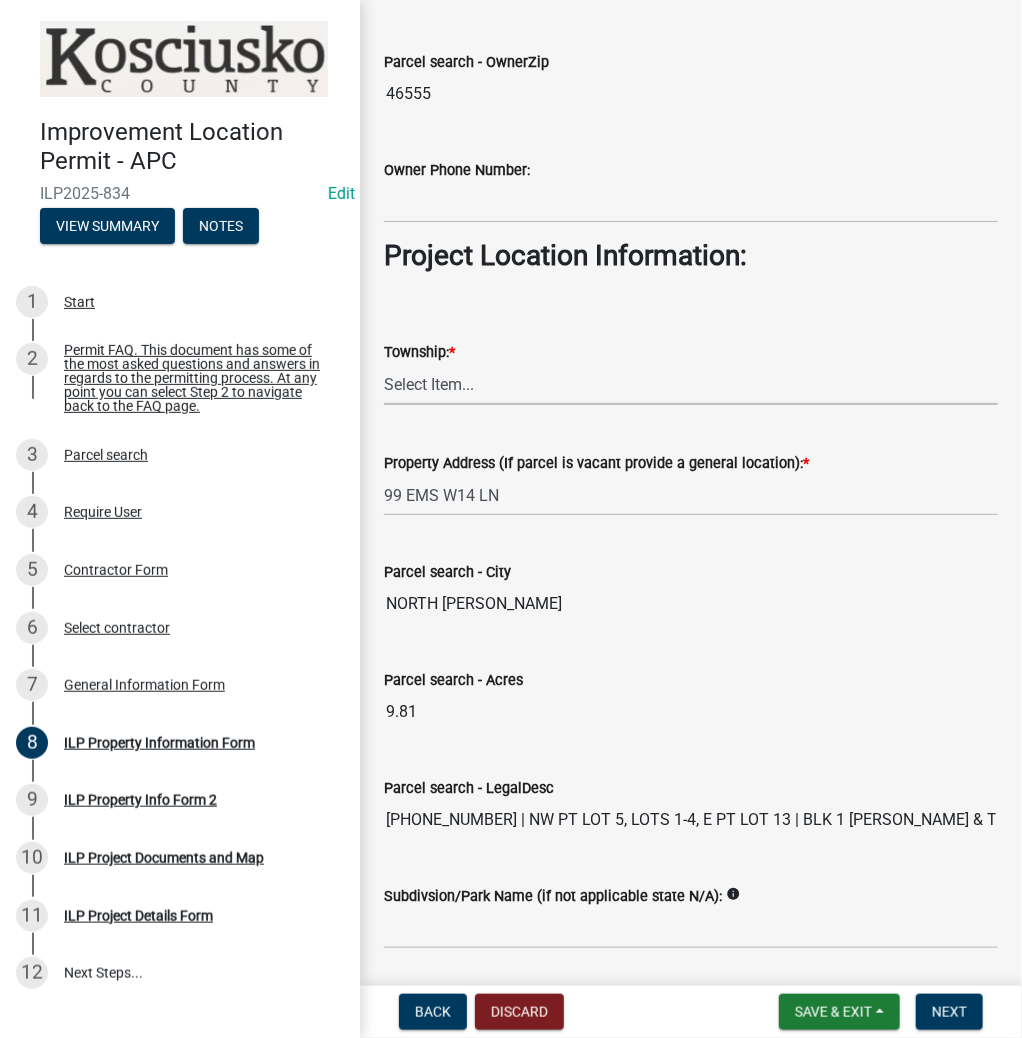 click on "Select Item...   [PERSON_NAME] - Elkhart Co   Clay   Etna   [GEOGRAPHIC_DATA][PERSON_NAME]   [PERSON_NAME][GEOGRAPHIC_DATA]   [GEOGRAPHIC_DATA]   [GEOGRAPHIC_DATA]   [GEOGRAPHIC_DATA][PERSON_NAME][GEOGRAPHIC_DATA]   [GEOGRAPHIC_DATA]   [GEOGRAPHIC_DATA] Creek   [GEOGRAPHIC_DATA] [GEOGRAPHIC_DATA]   [US_STATE][PERSON_NAME]" at bounding box center (691, 384) 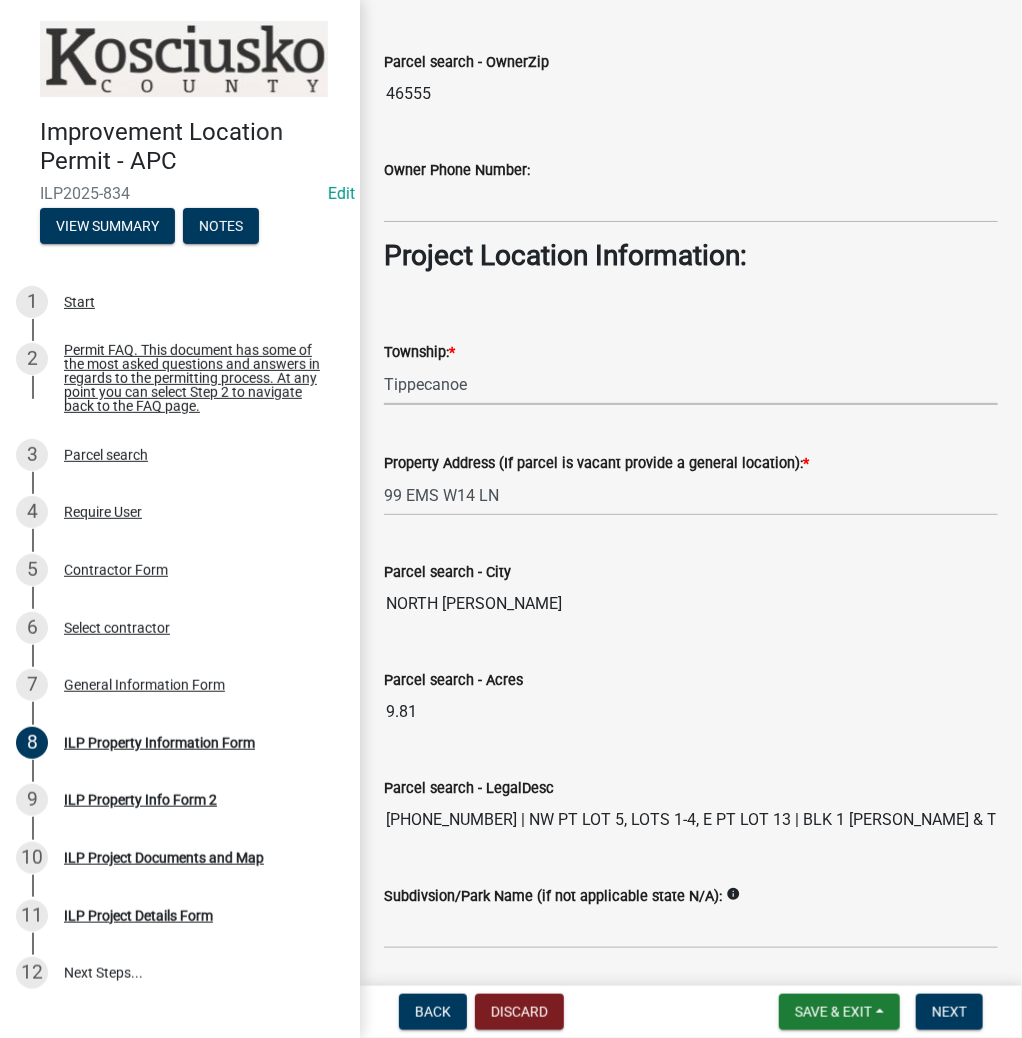 click on "Select Item...   [PERSON_NAME] - Elkhart Co   Clay   Etna   [GEOGRAPHIC_DATA][PERSON_NAME]   [PERSON_NAME][GEOGRAPHIC_DATA]   [GEOGRAPHIC_DATA]   [GEOGRAPHIC_DATA]   [GEOGRAPHIC_DATA][PERSON_NAME][GEOGRAPHIC_DATA]   [GEOGRAPHIC_DATA]   [GEOGRAPHIC_DATA] Creek   [GEOGRAPHIC_DATA] [GEOGRAPHIC_DATA]   [US_STATE][PERSON_NAME]" at bounding box center (691, 384) 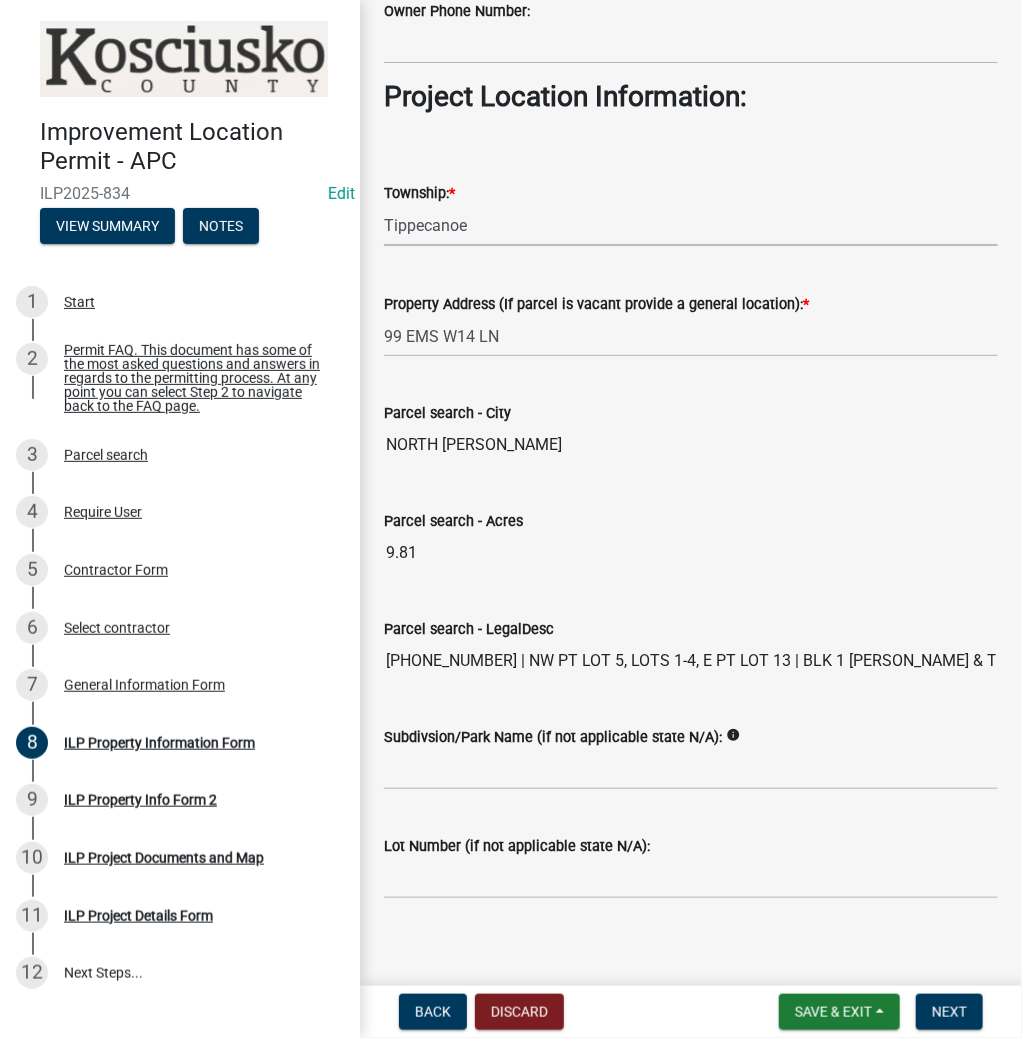 scroll, scrollTop: 1445, scrollLeft: 0, axis: vertical 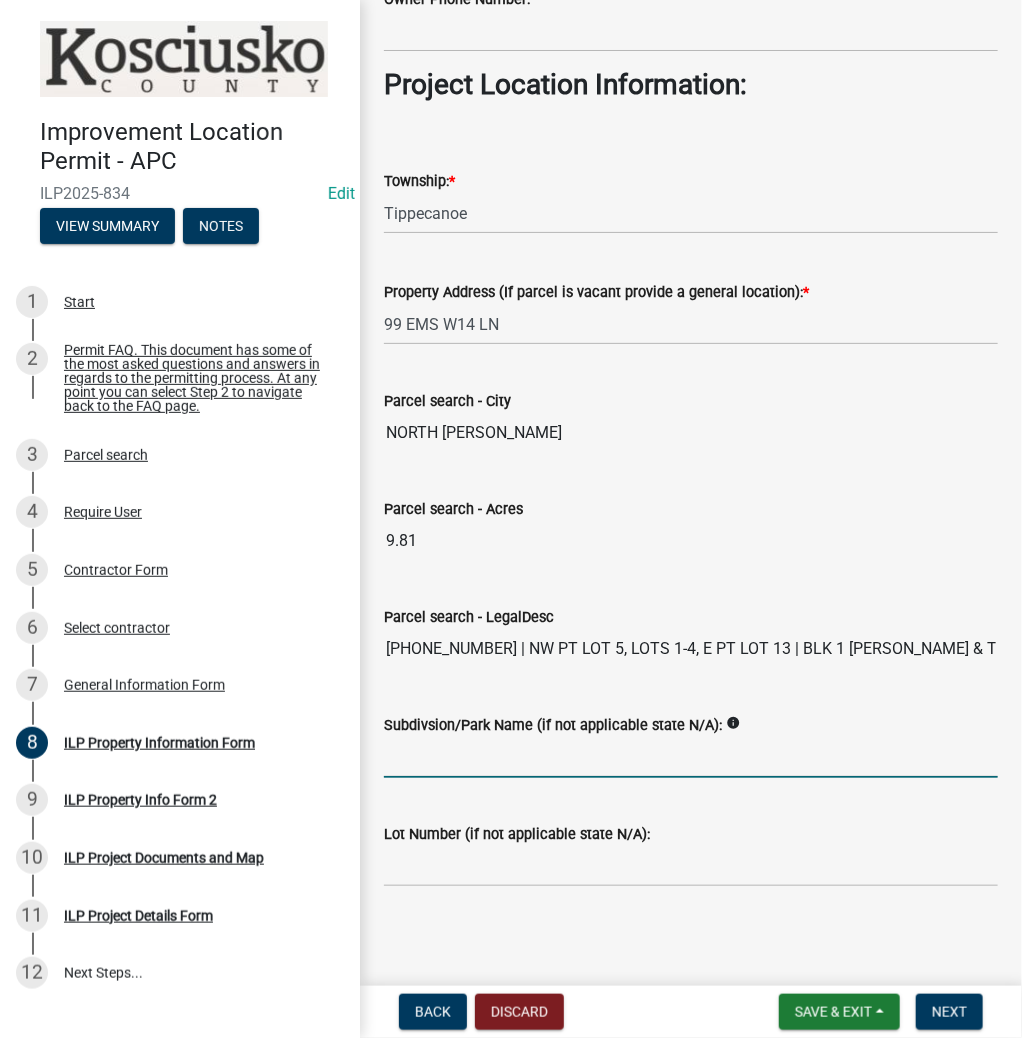 drag, startPoint x: 452, startPoint y: 760, endPoint x: 449, endPoint y: 742, distance: 18.248287 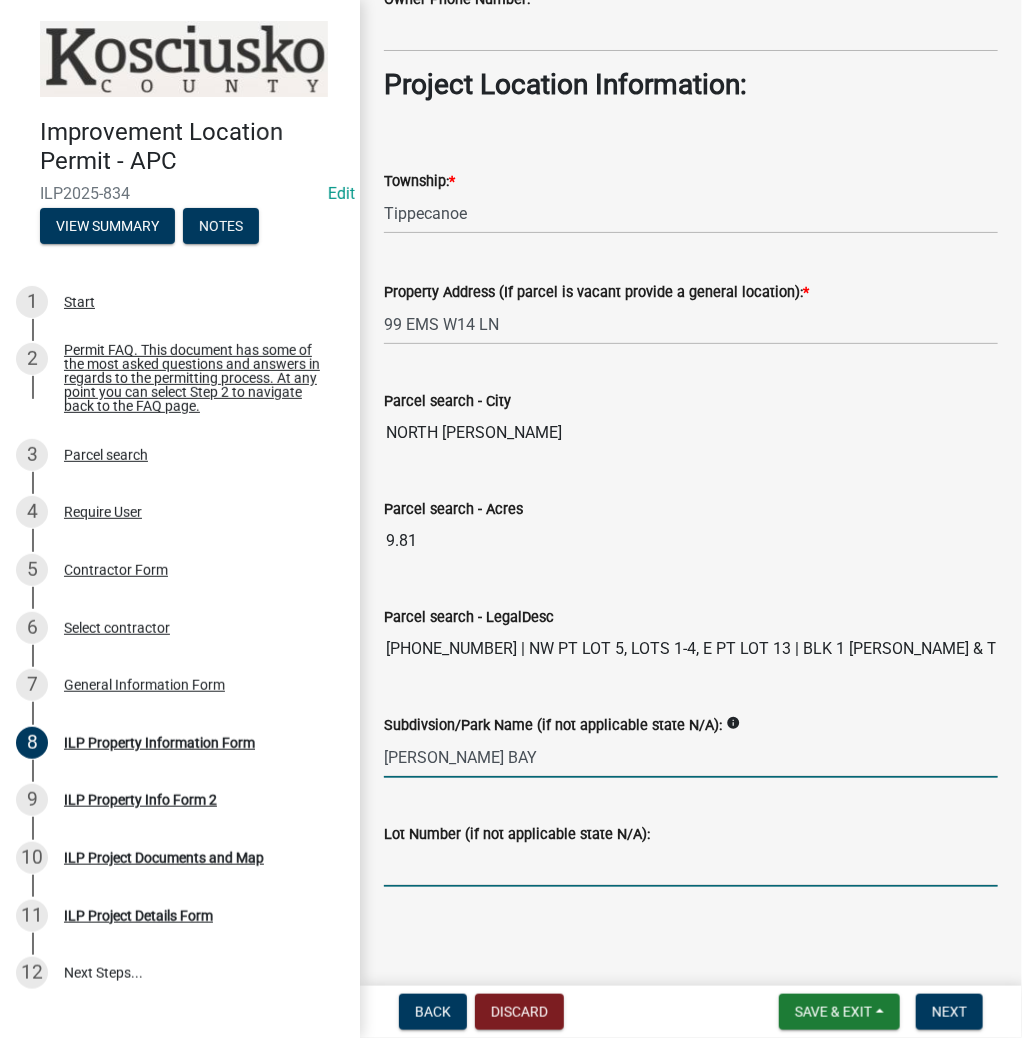 click on "[PERSON_NAME] BAY" at bounding box center (691, 757) 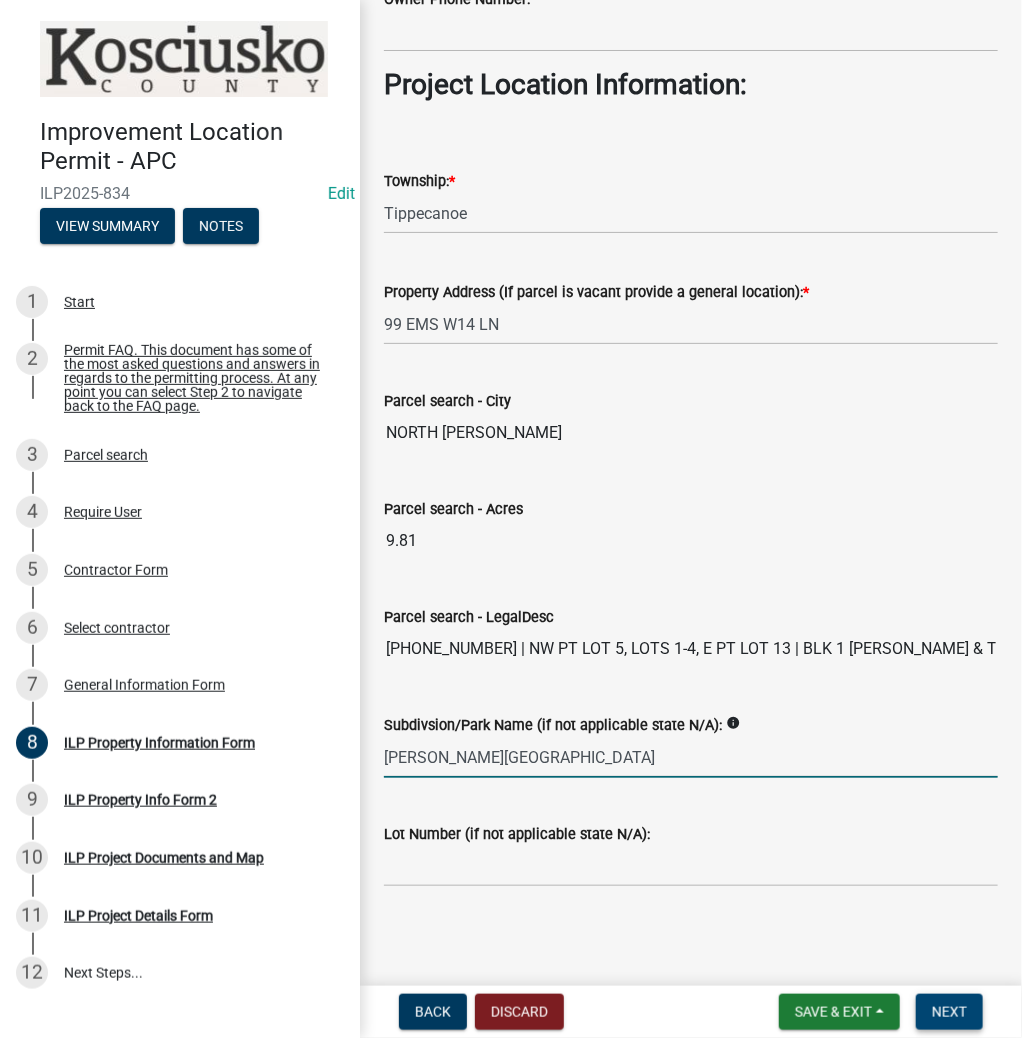type on "[PERSON_NAME][GEOGRAPHIC_DATA]" 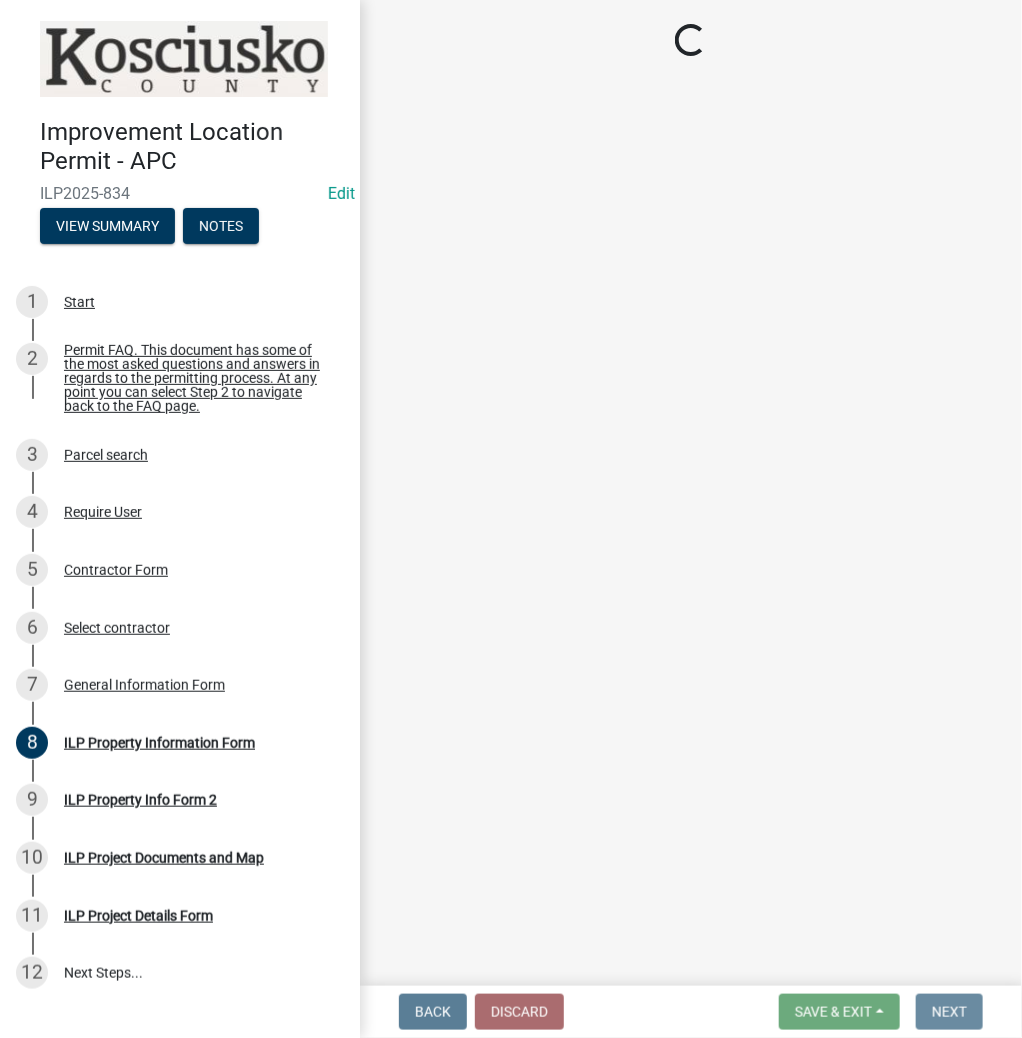 scroll, scrollTop: 0, scrollLeft: 0, axis: both 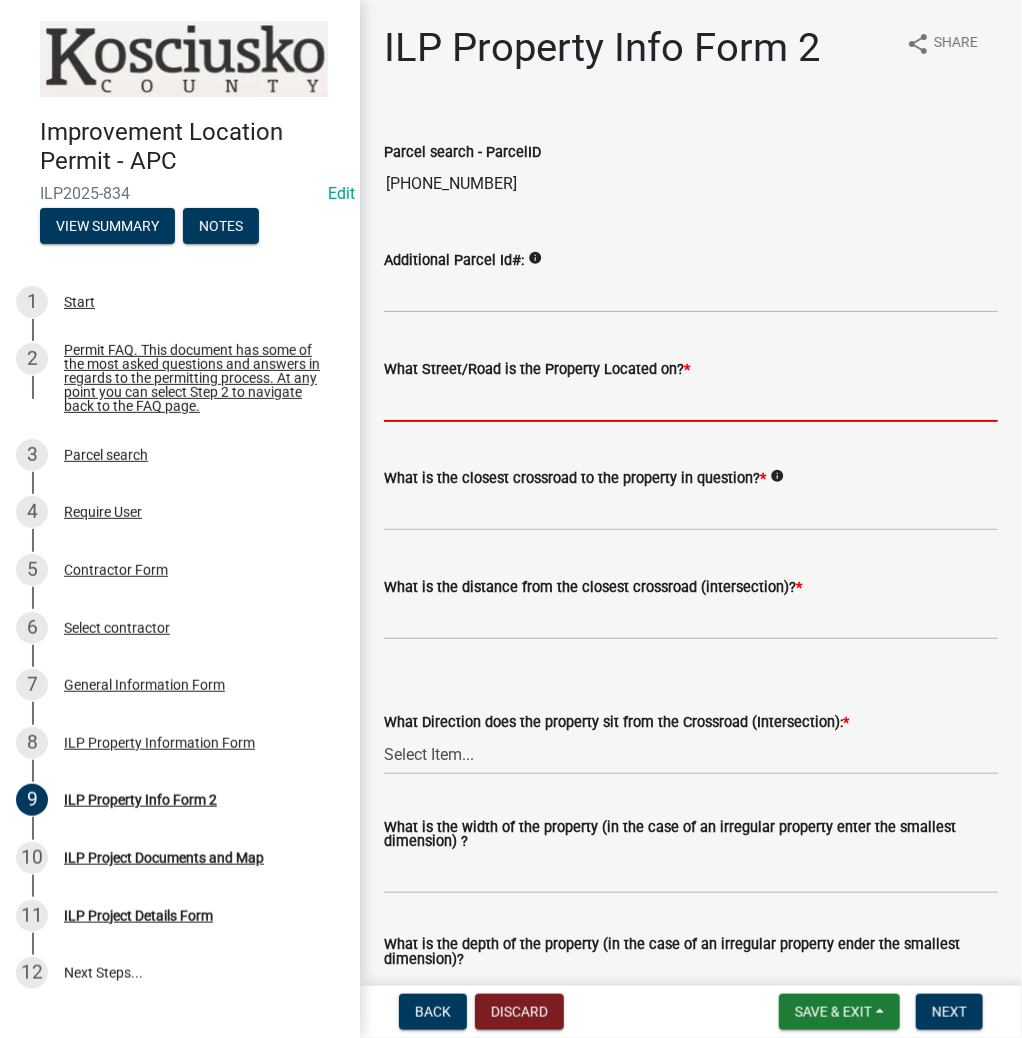 click on "What Street/Road is the Property Located on?  *" at bounding box center (691, 401) 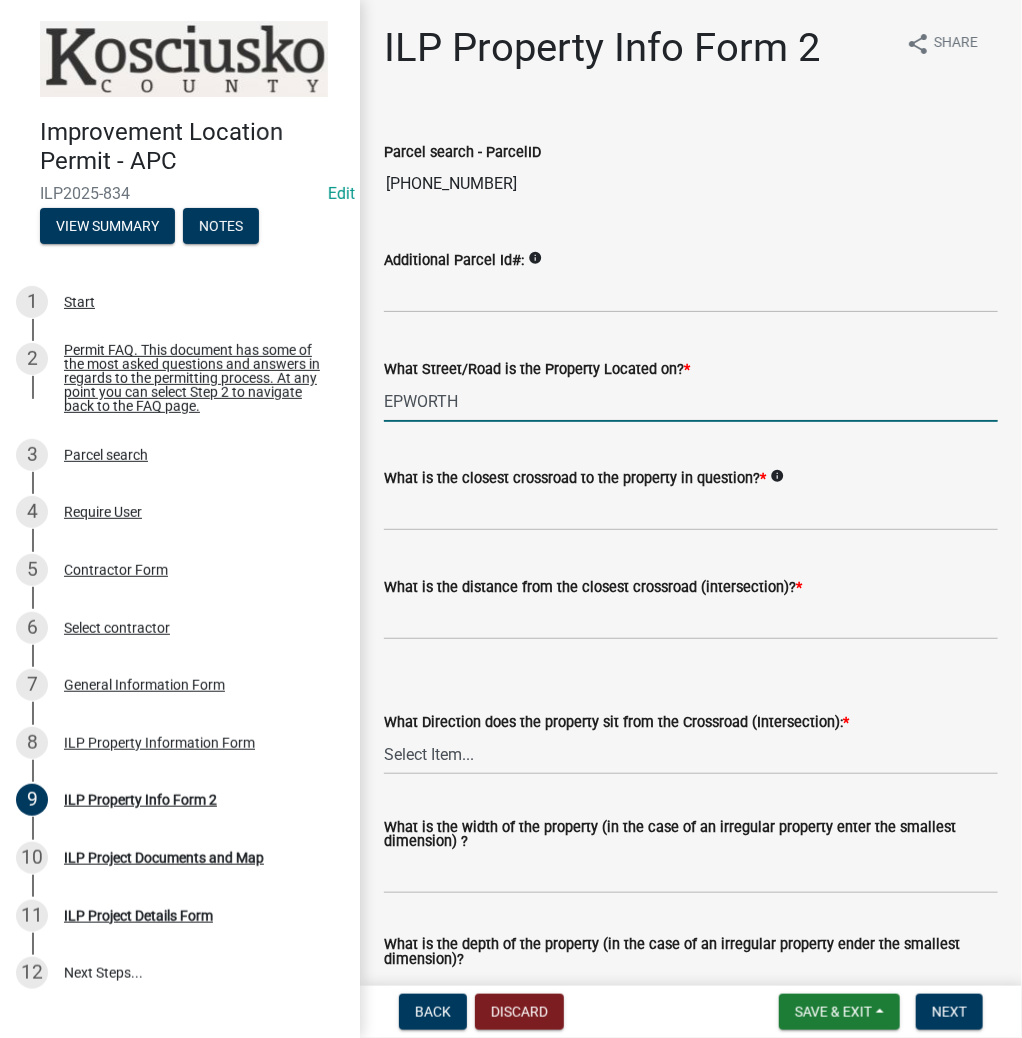 type on "[GEOGRAPHIC_DATA]" 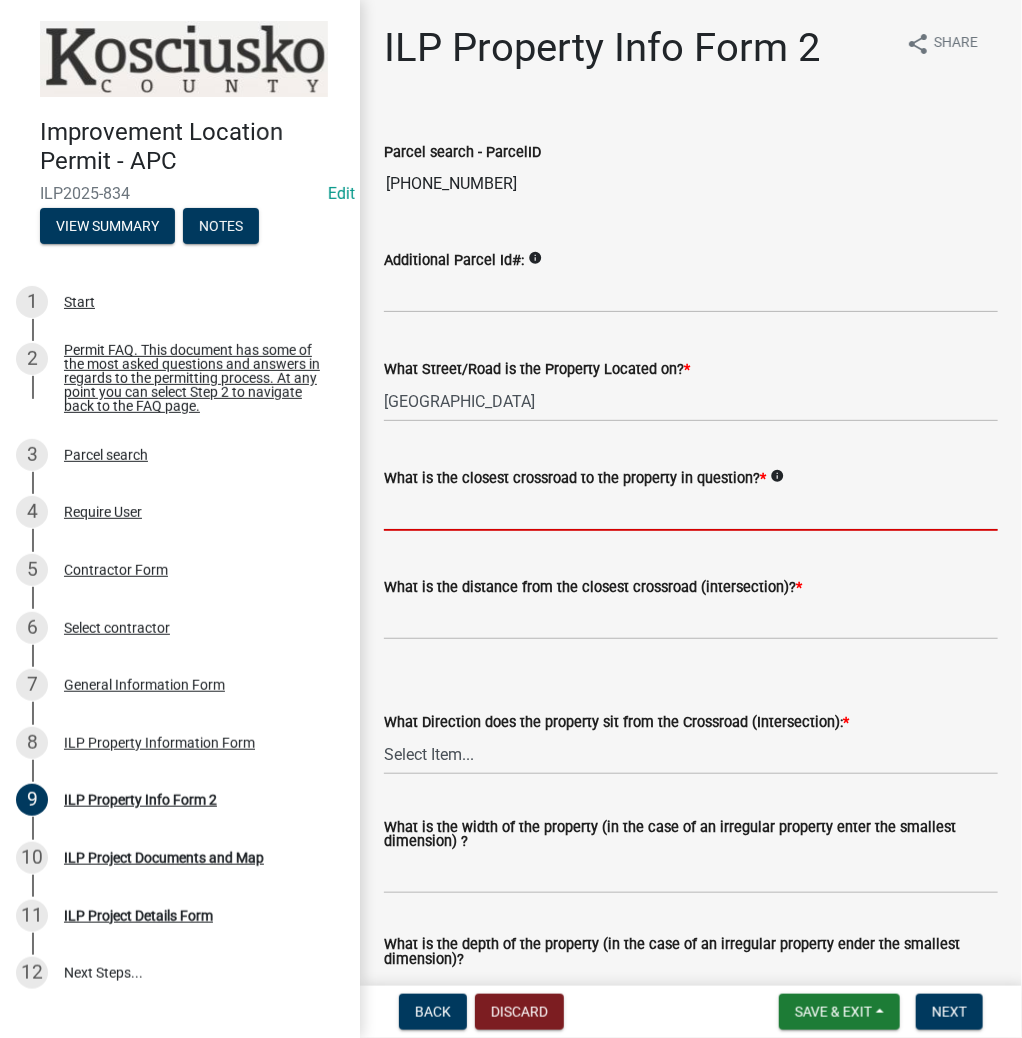 click on "What is the closest crossroad to the property in question?  *" at bounding box center [691, 510] 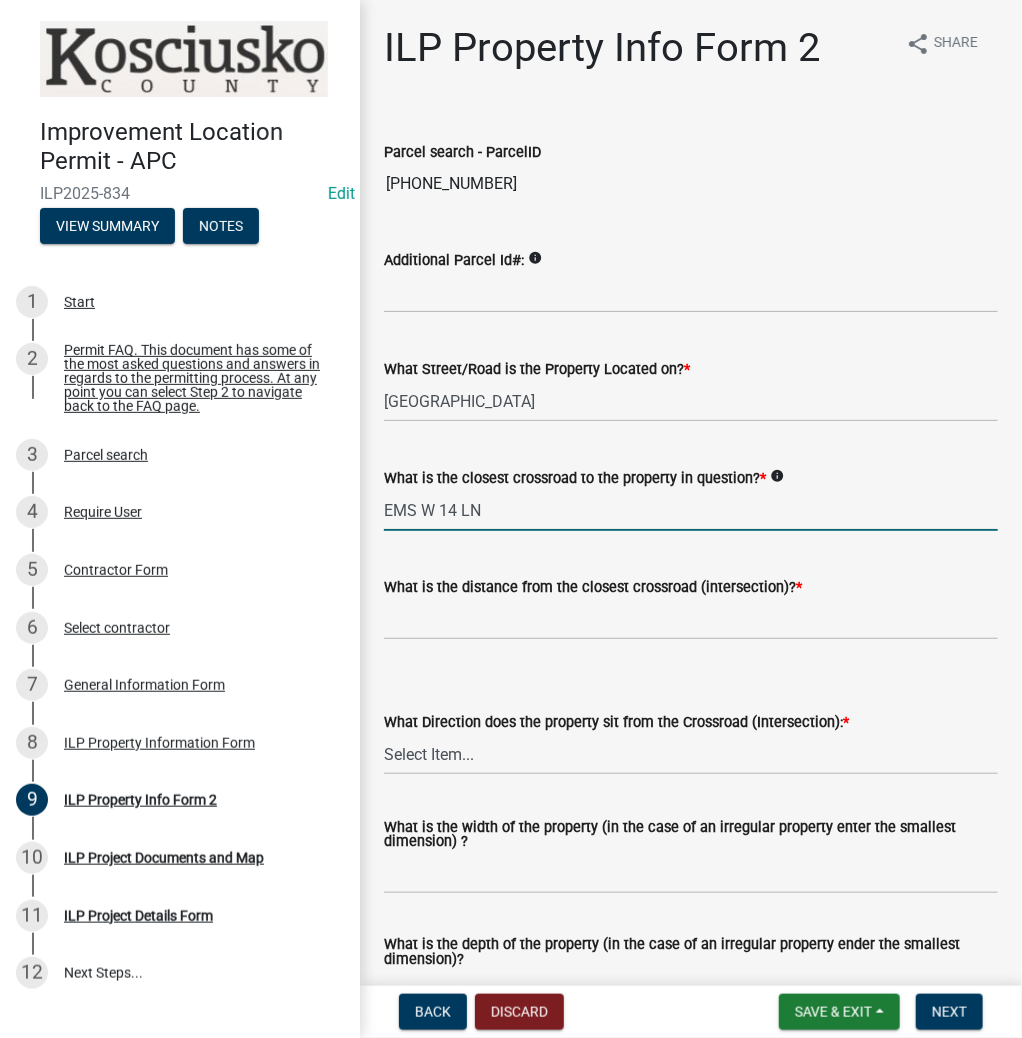 type on "EMS W 14 LN" 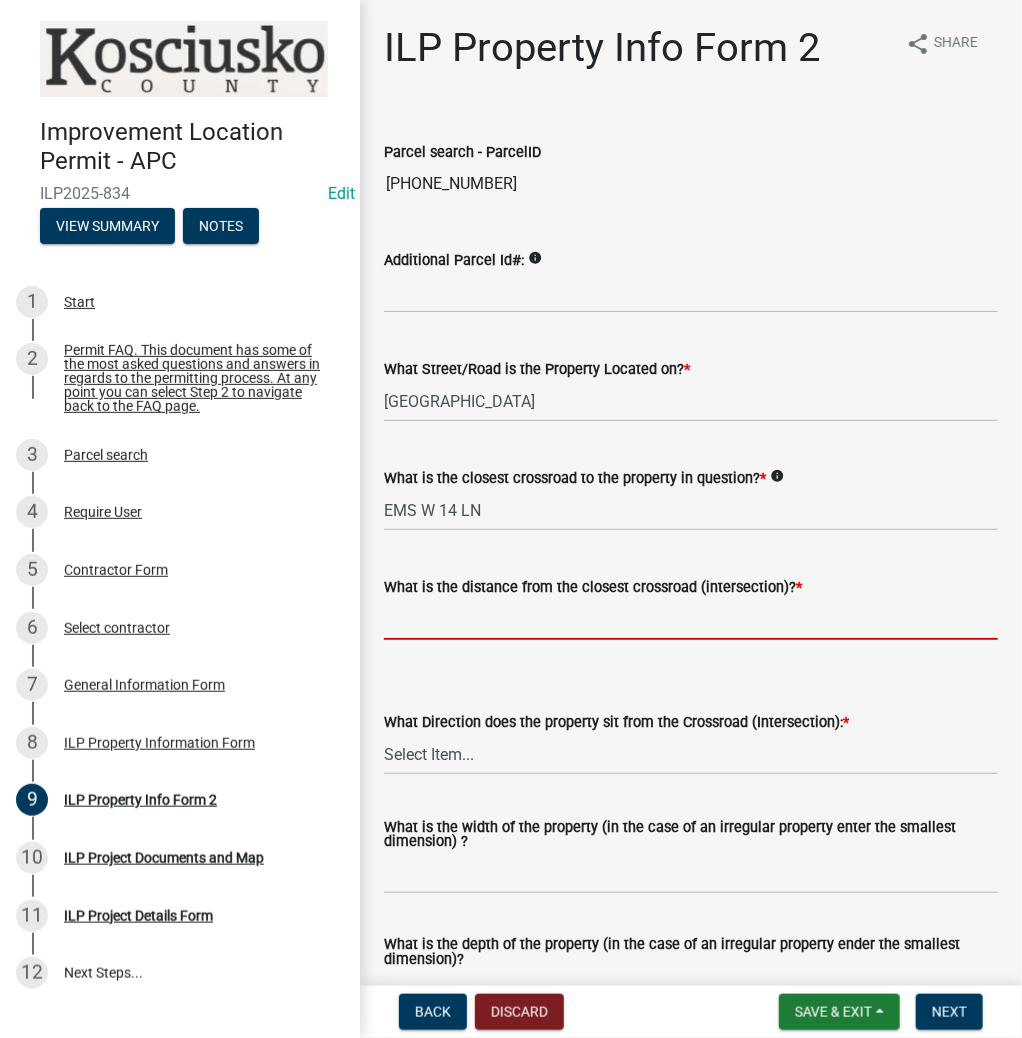 click 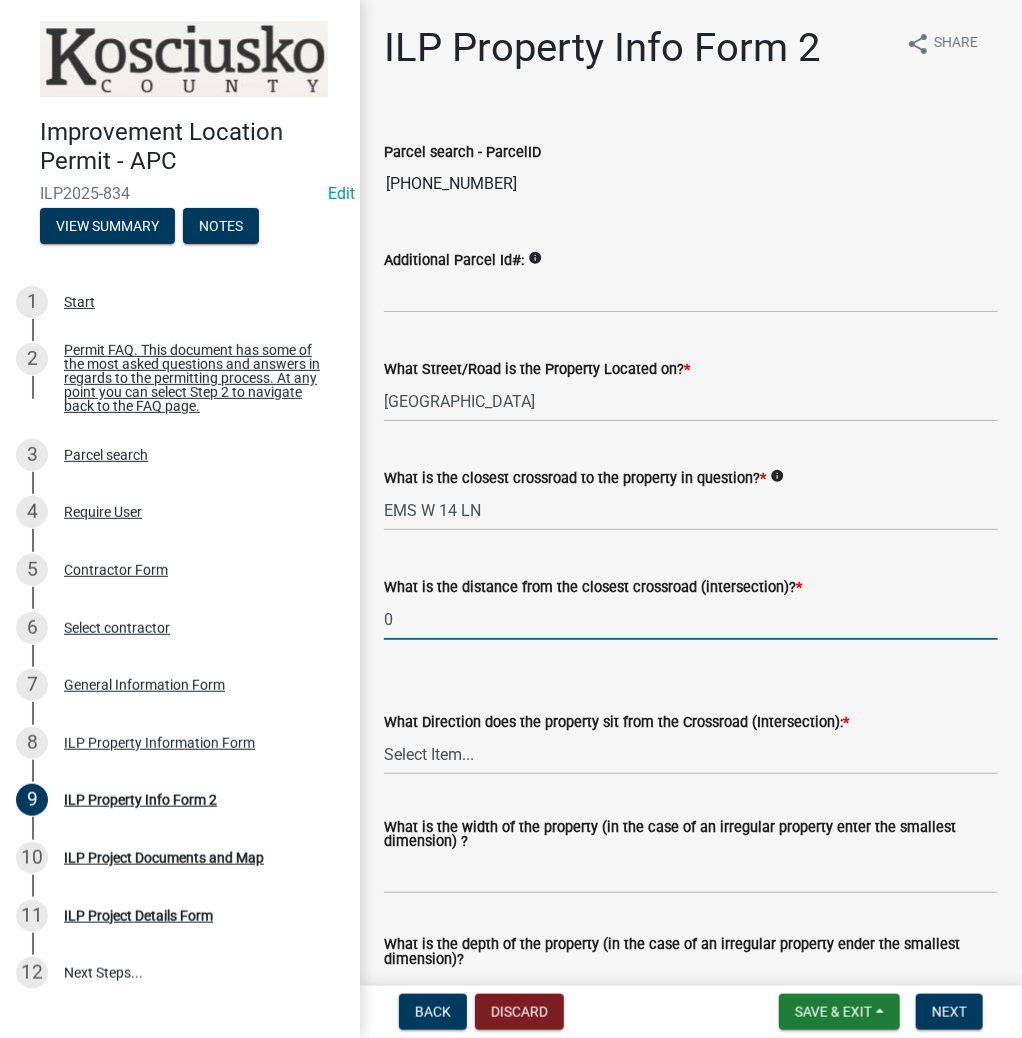 type on "0" 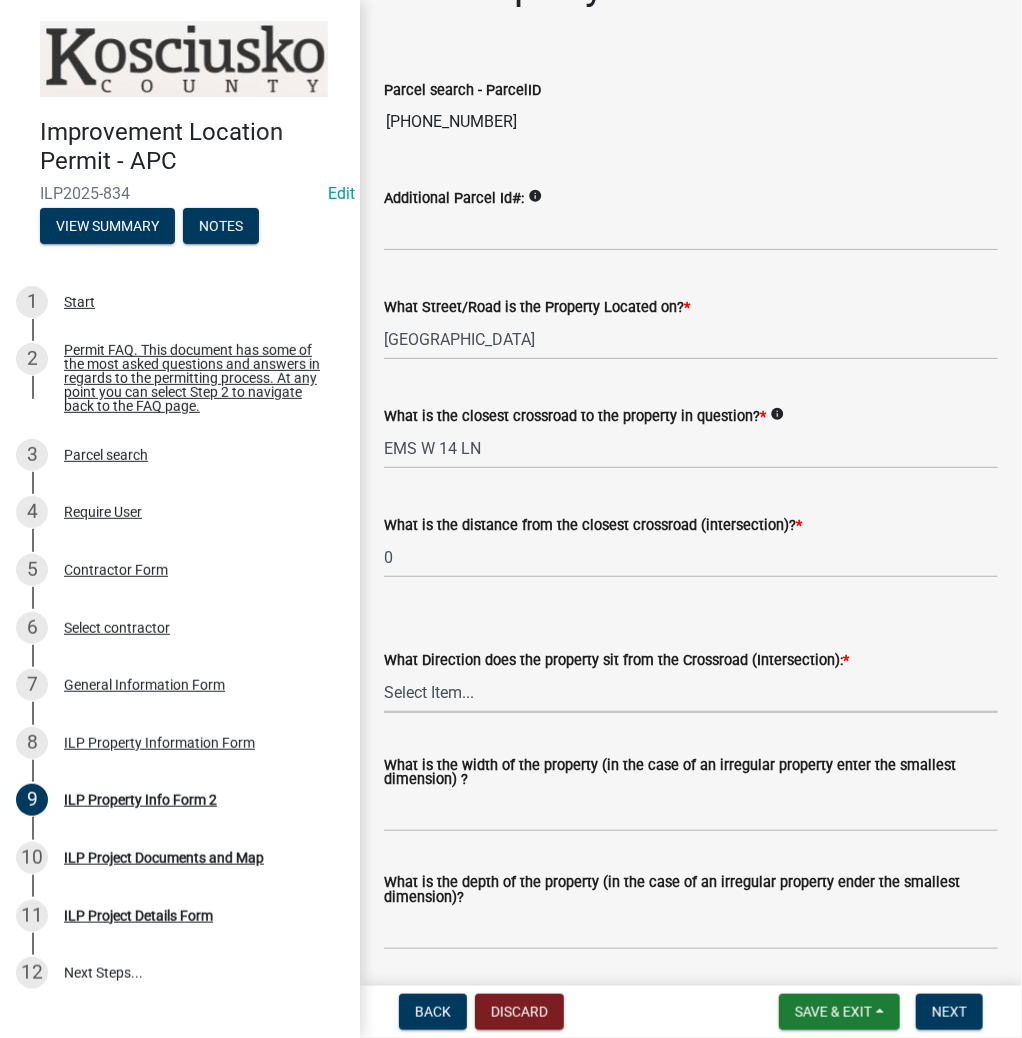 scroll, scrollTop: 160, scrollLeft: 0, axis: vertical 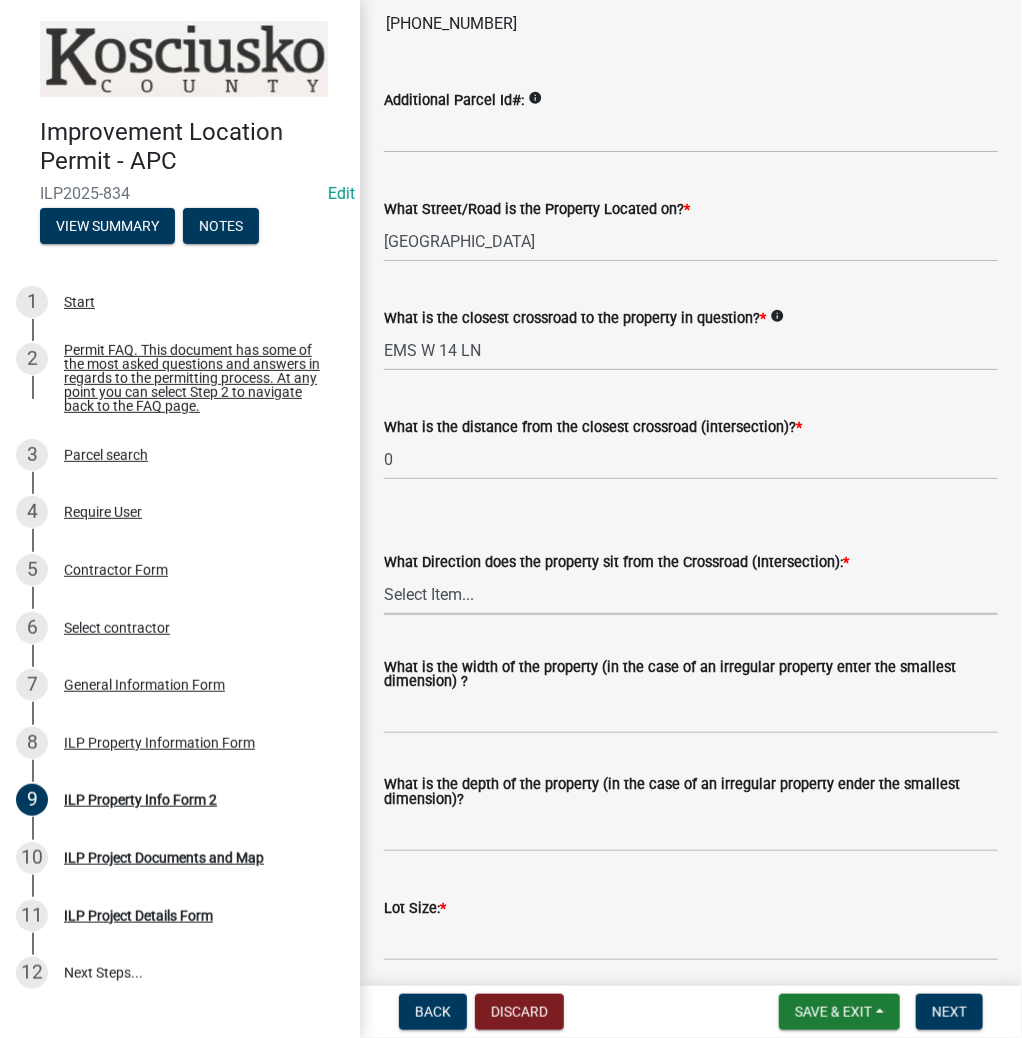 click on "Select Item...   N   NE   NW   S   SE   SW   E   W" at bounding box center (691, 594) 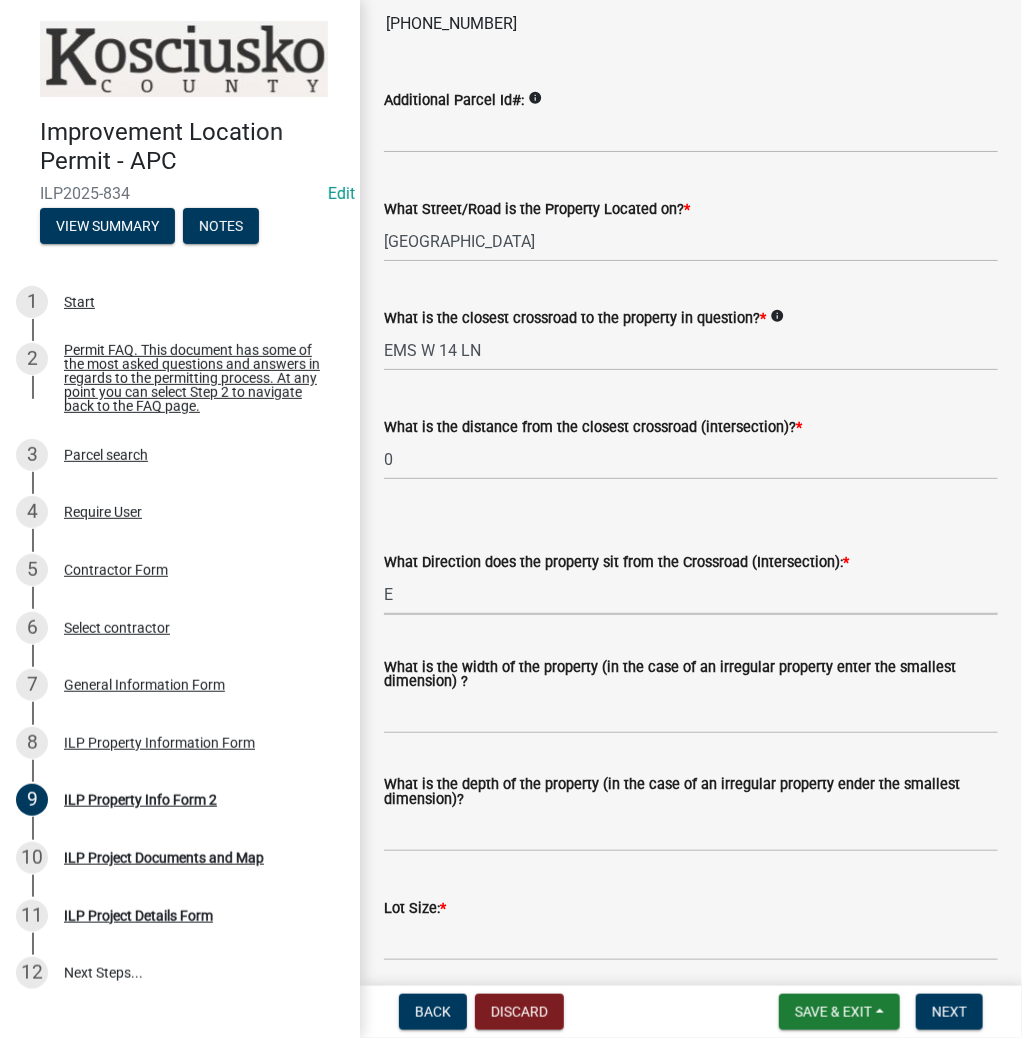click on "Select Item...   N   NE   NW   S   SE   SW   E   W" at bounding box center (691, 594) 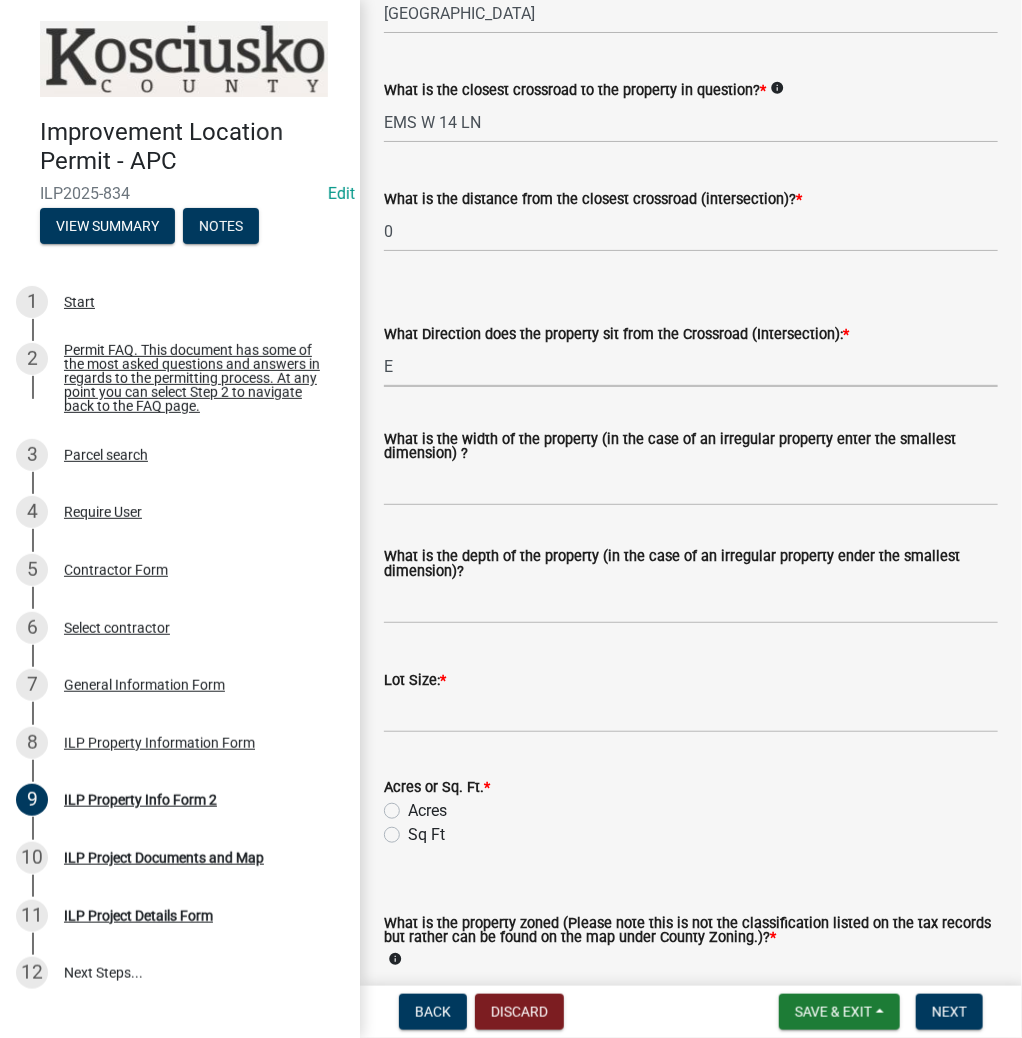 scroll, scrollTop: 400, scrollLeft: 0, axis: vertical 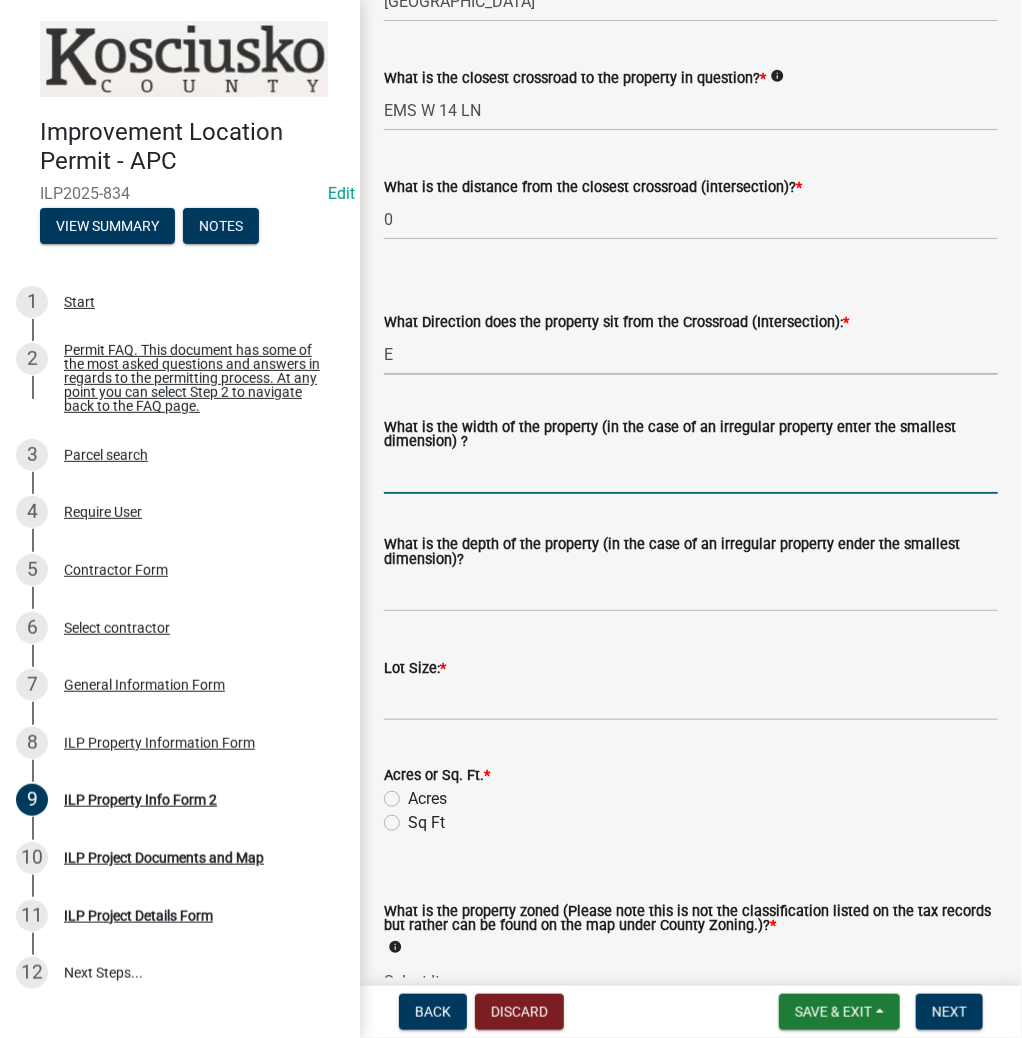 click on "What is the width of the property (in the case of an irregular property enter the smallest dimension) ?" at bounding box center [691, 473] 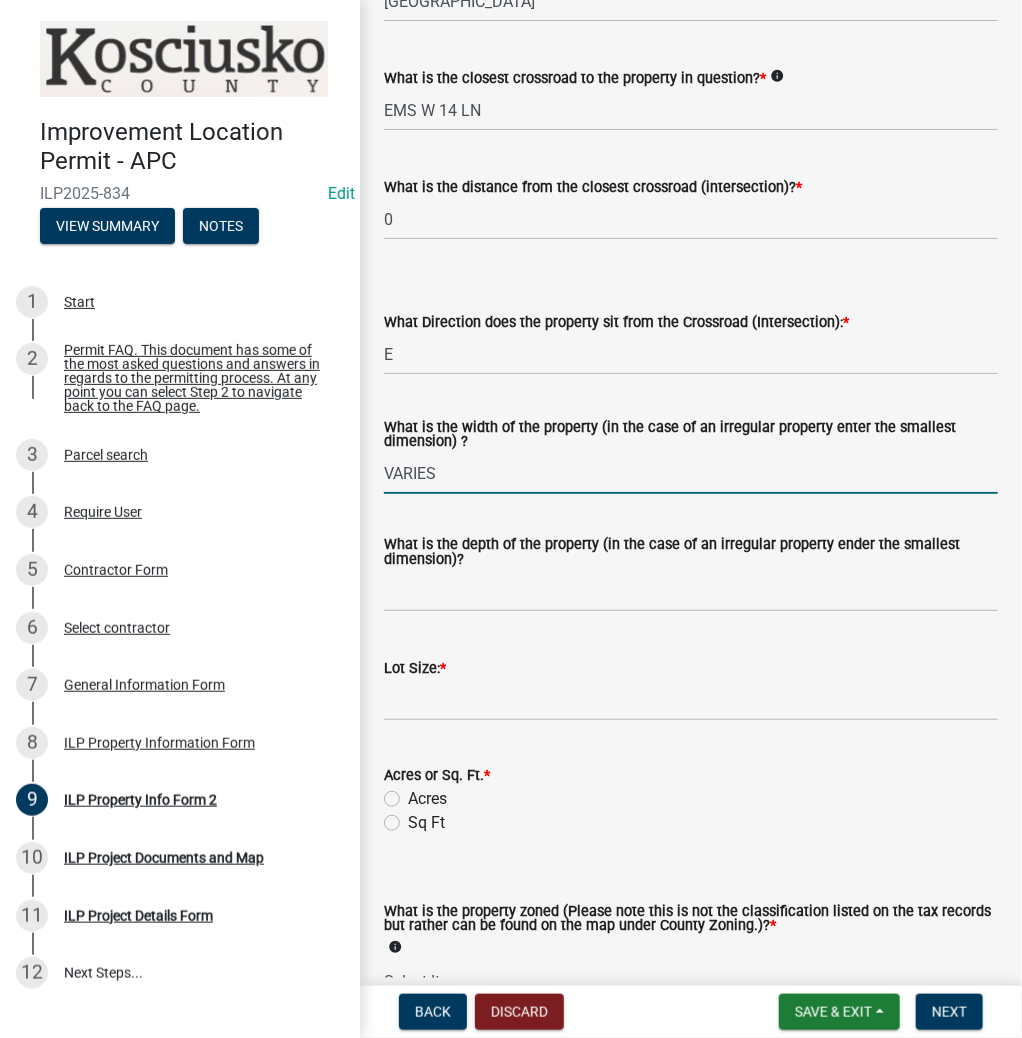 type on "VARIES" 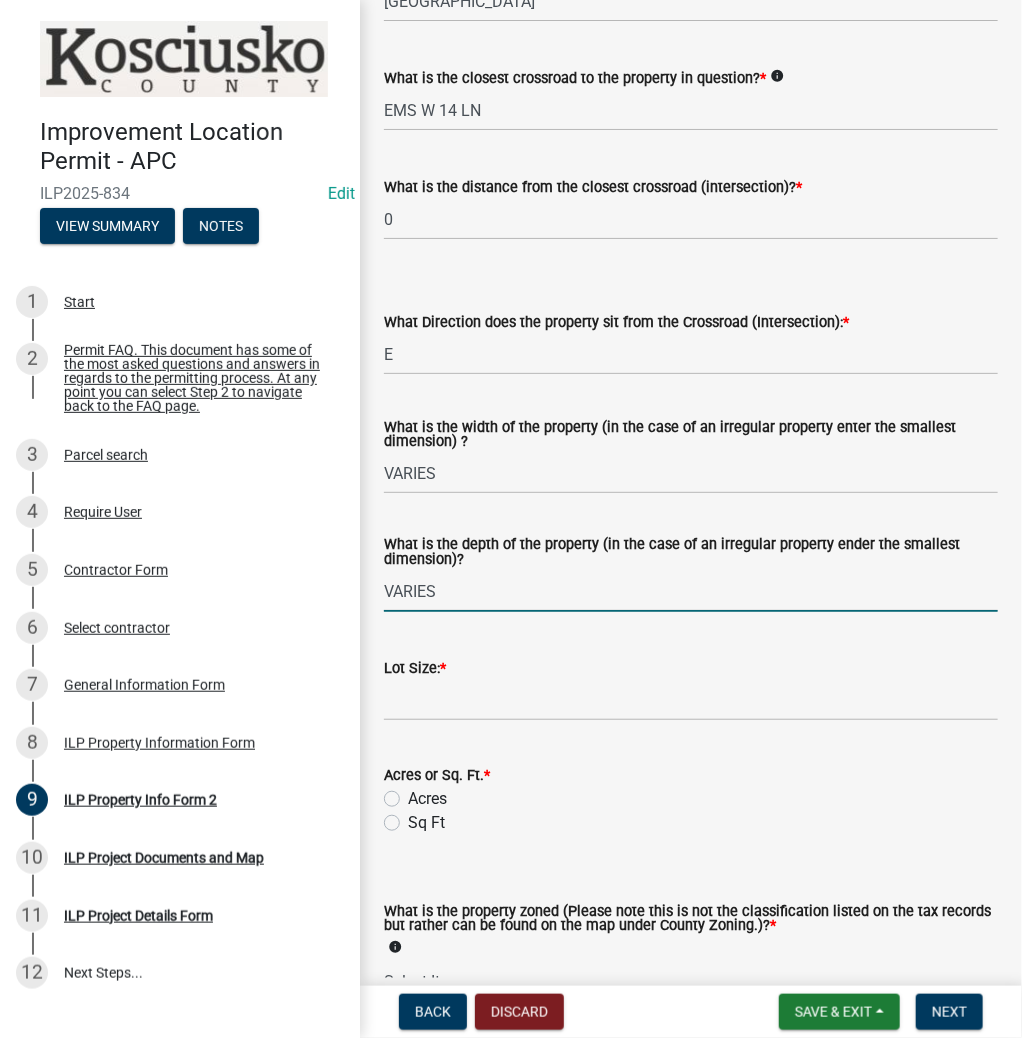 type on "VARIES" 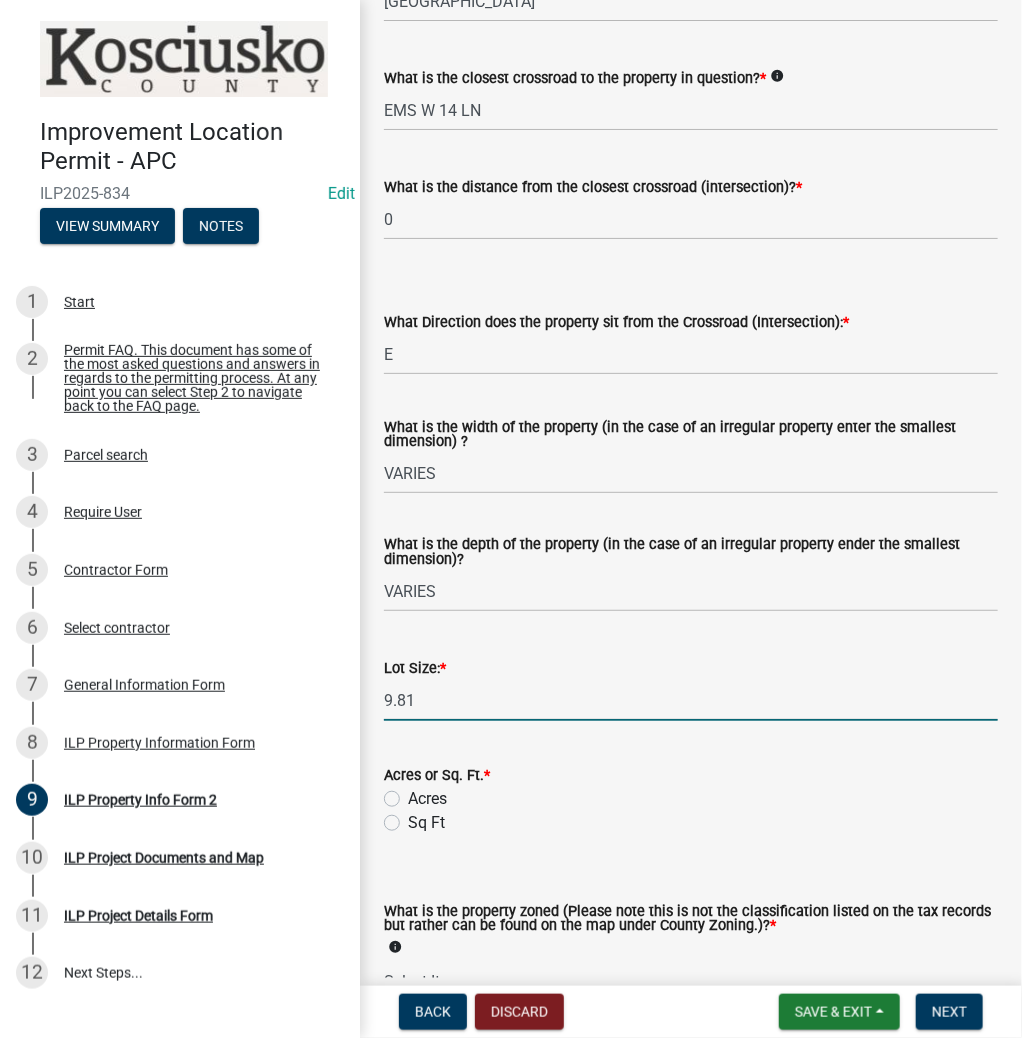 type on "9.81" 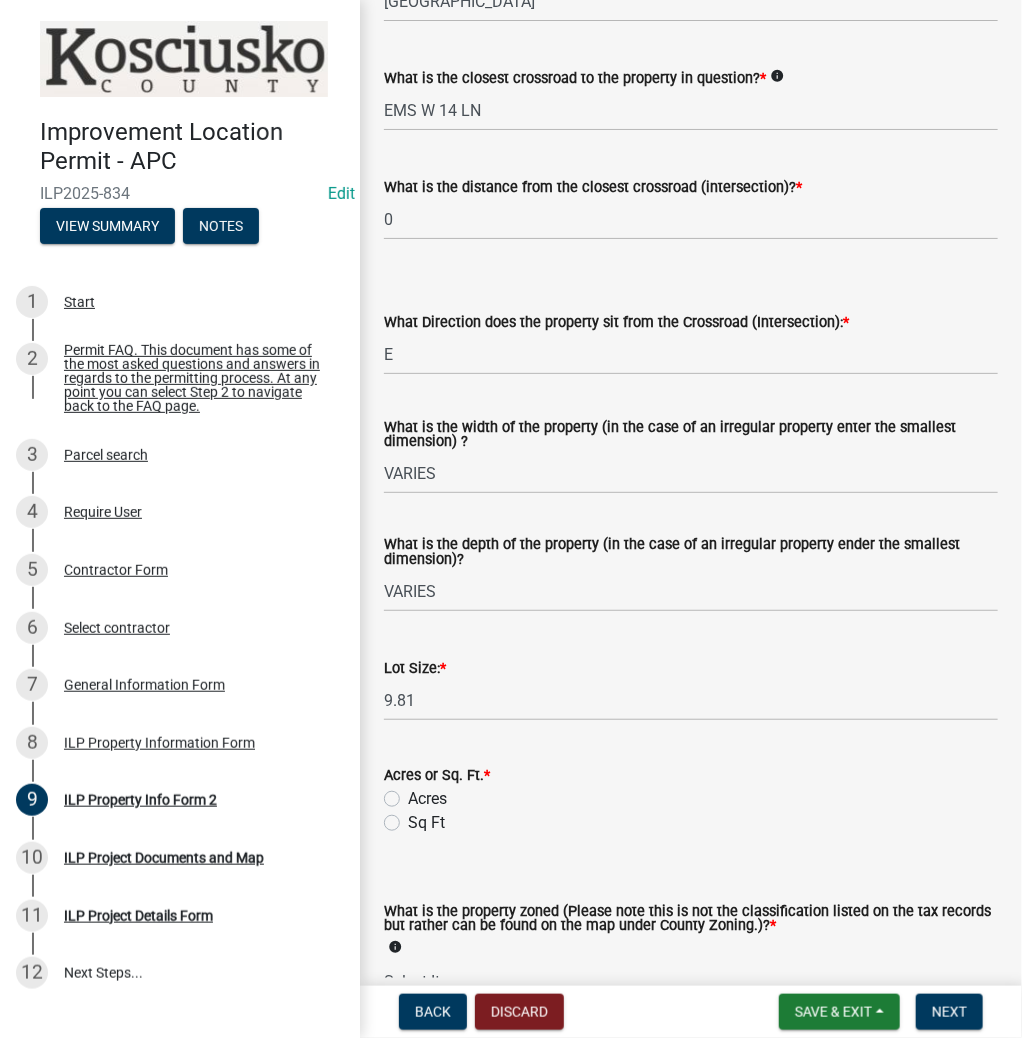 click on "Acres" 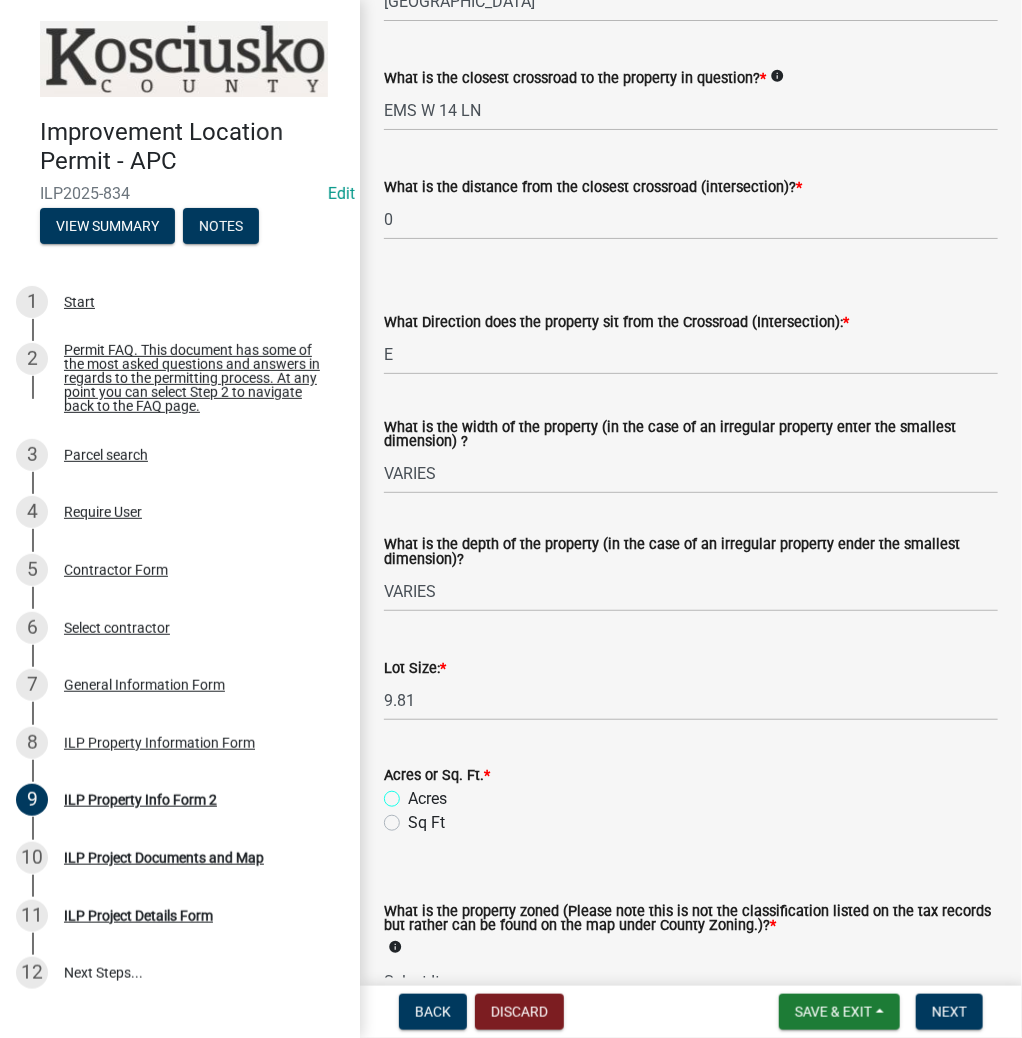 click on "Acres" at bounding box center (414, 793) 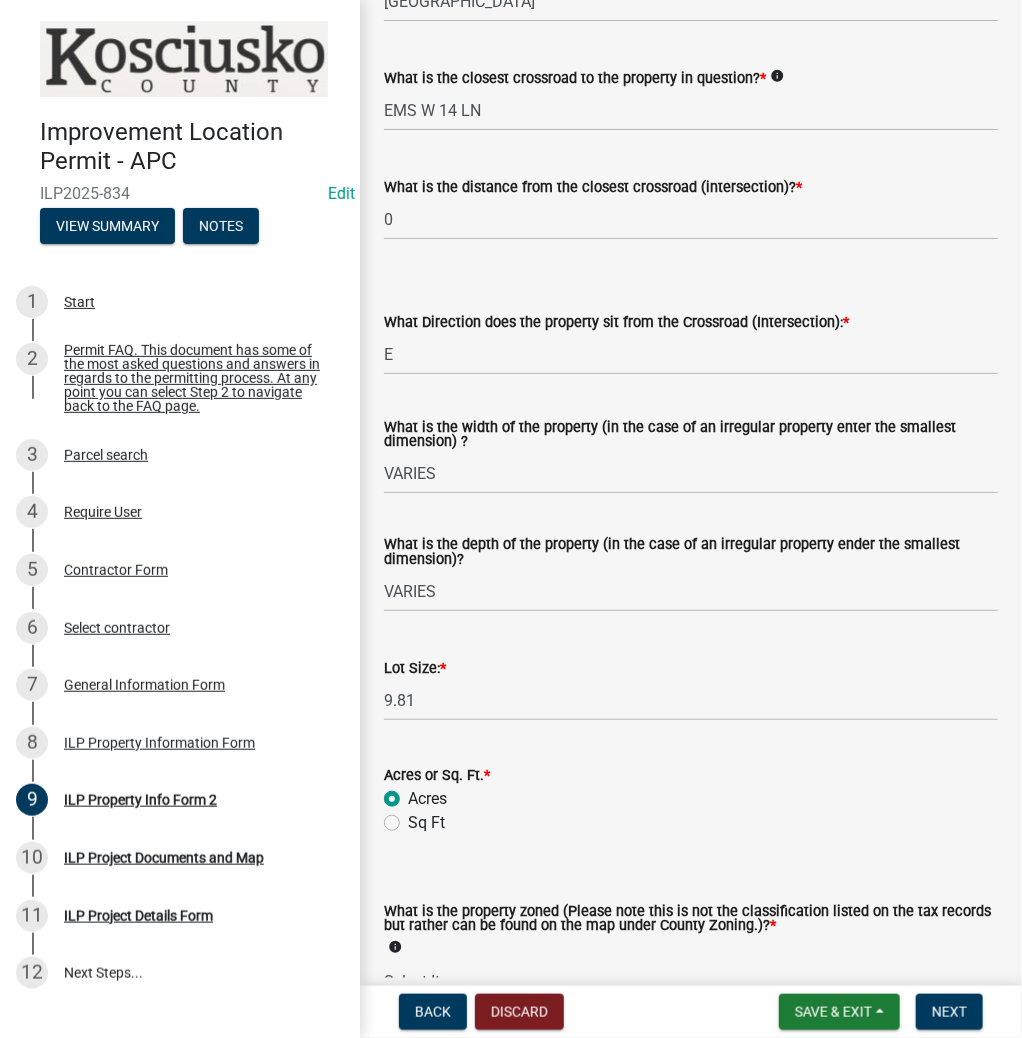 radio on "true" 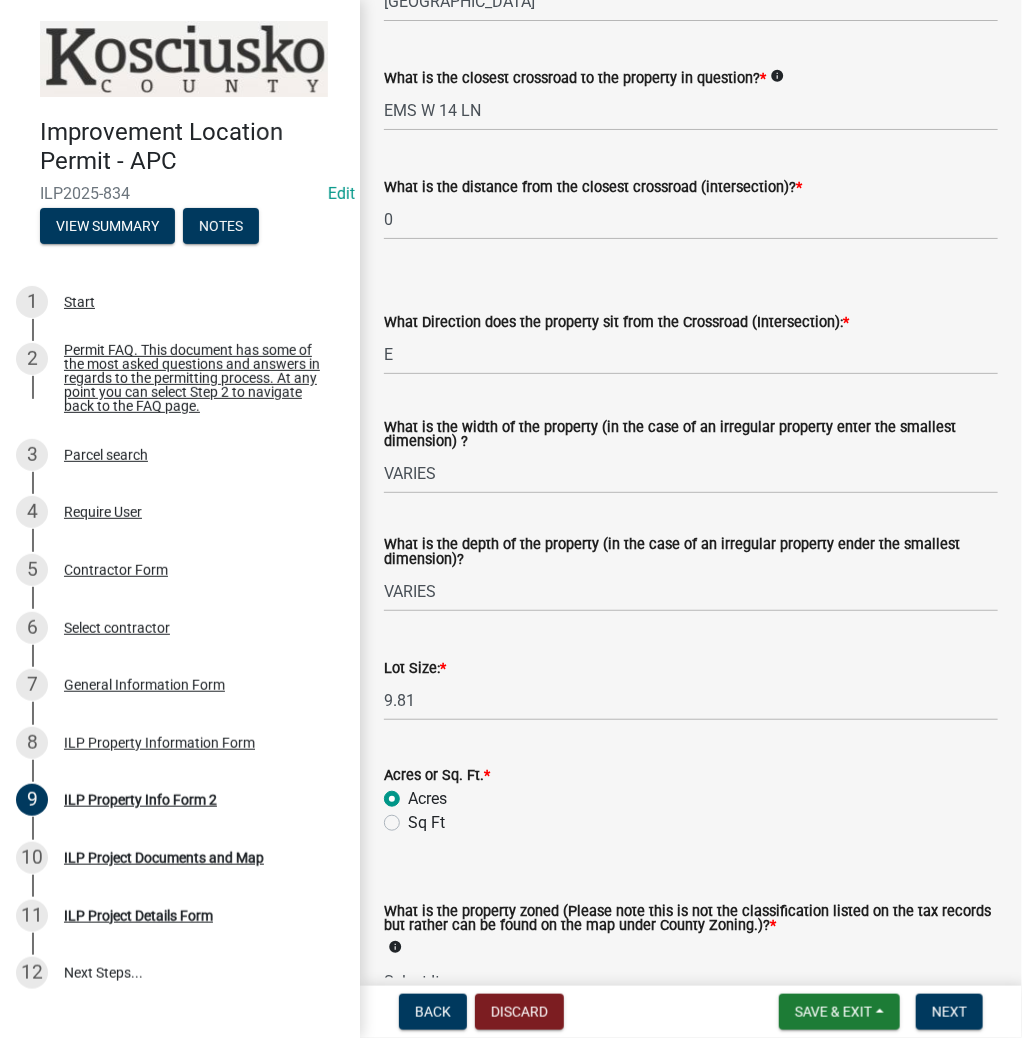 scroll, scrollTop: 560, scrollLeft: 0, axis: vertical 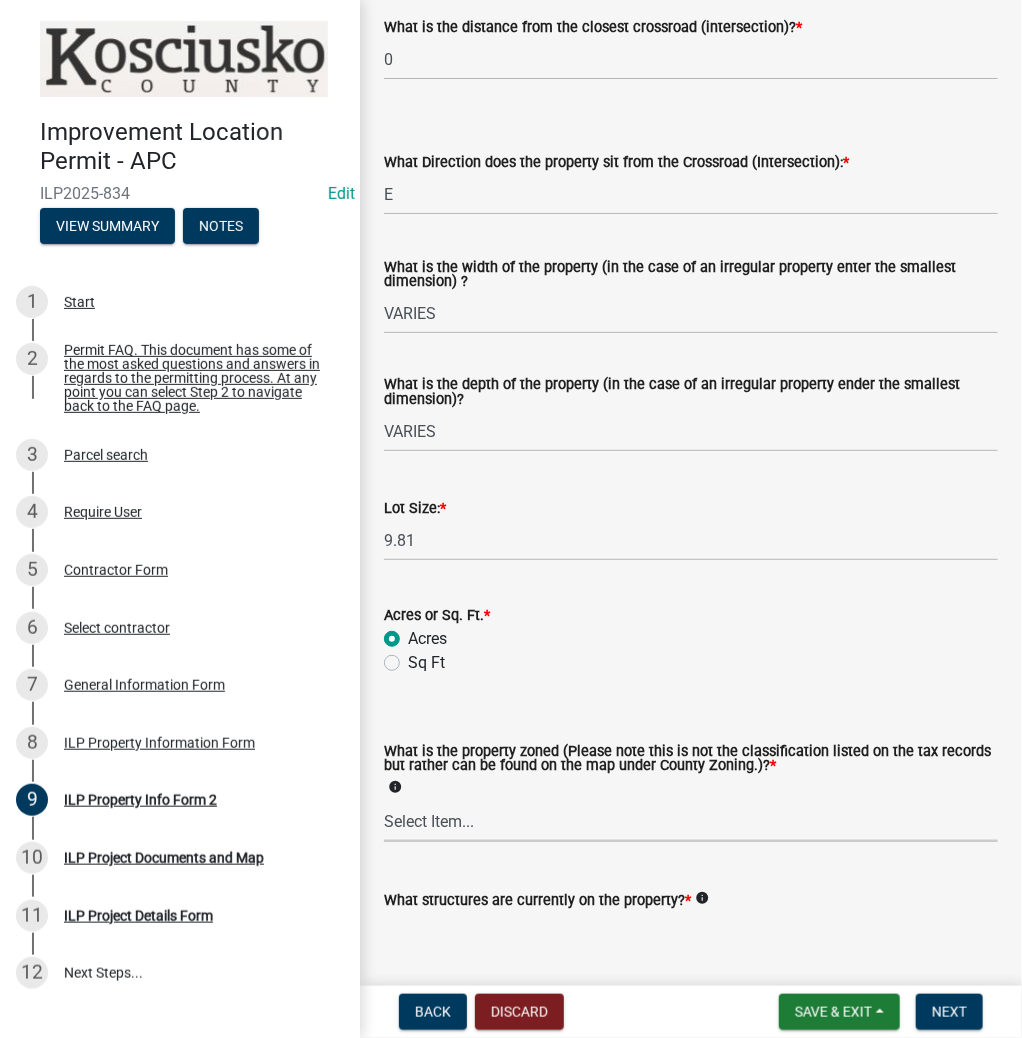 click on "Select Item...   Agricultural   Agricultural 2   Commercial   Environmental   Industrial 1   Industrial 2   Industrial 3   Public Use   Residential" at bounding box center [691, 821] 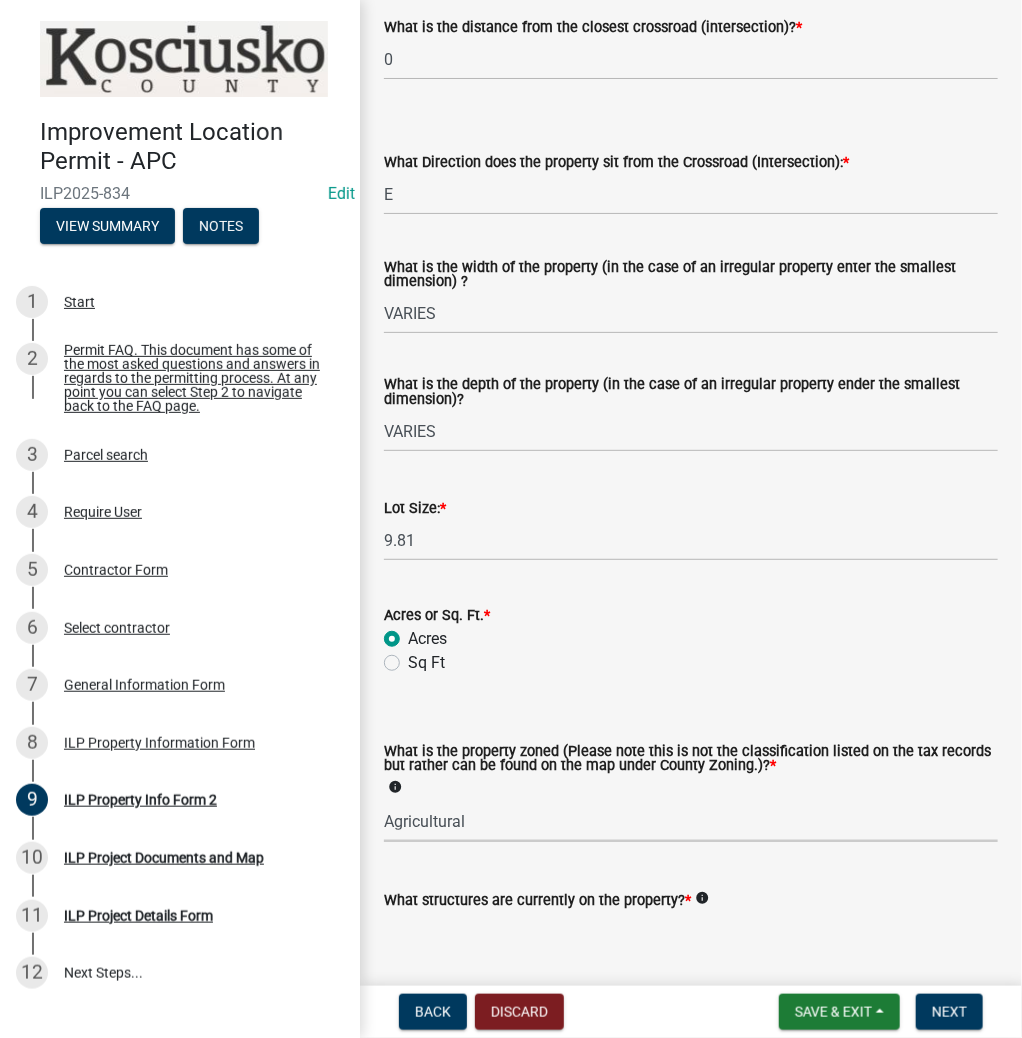 click on "Select Item...   Agricultural   Agricultural 2   Commercial   Environmental   Industrial 1   Industrial 2   Industrial 3   Public Use   Residential" at bounding box center [691, 821] 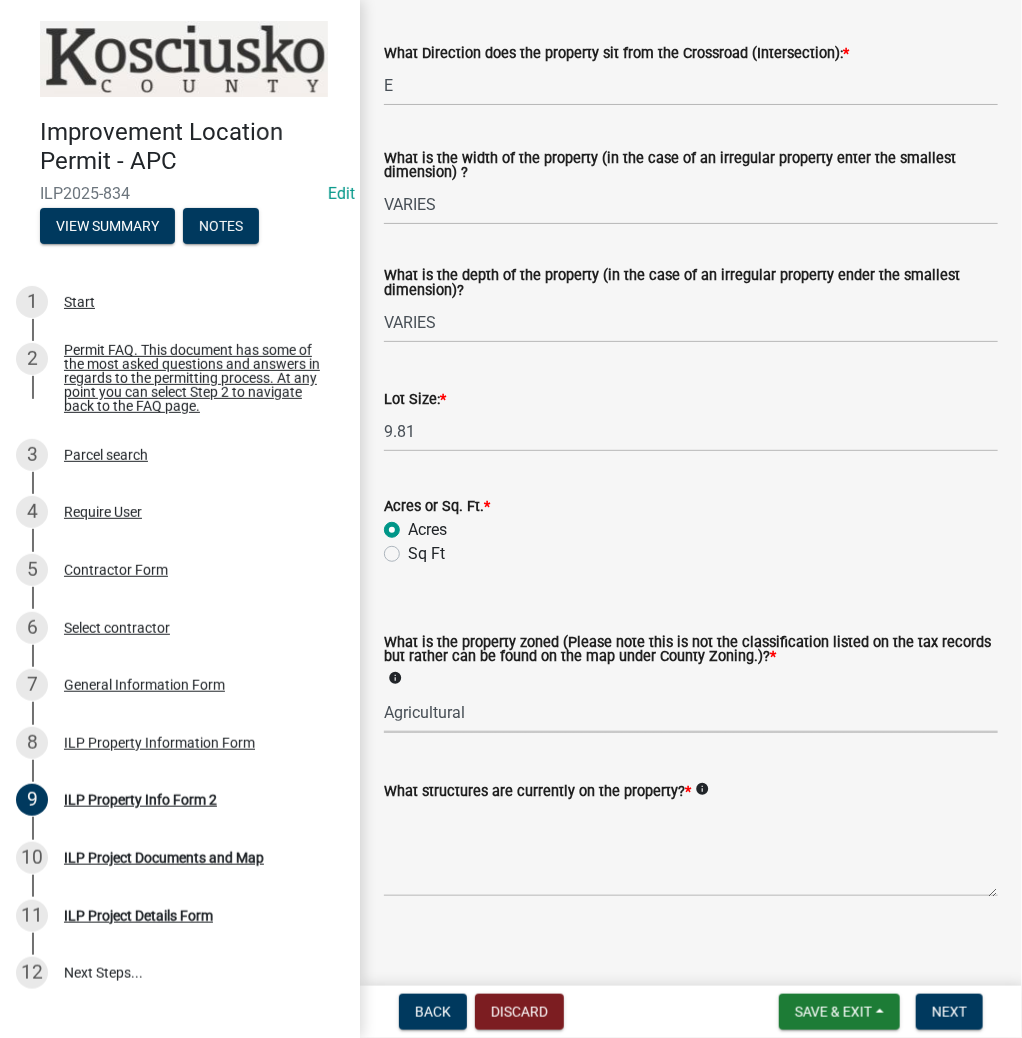 scroll, scrollTop: 683, scrollLeft: 0, axis: vertical 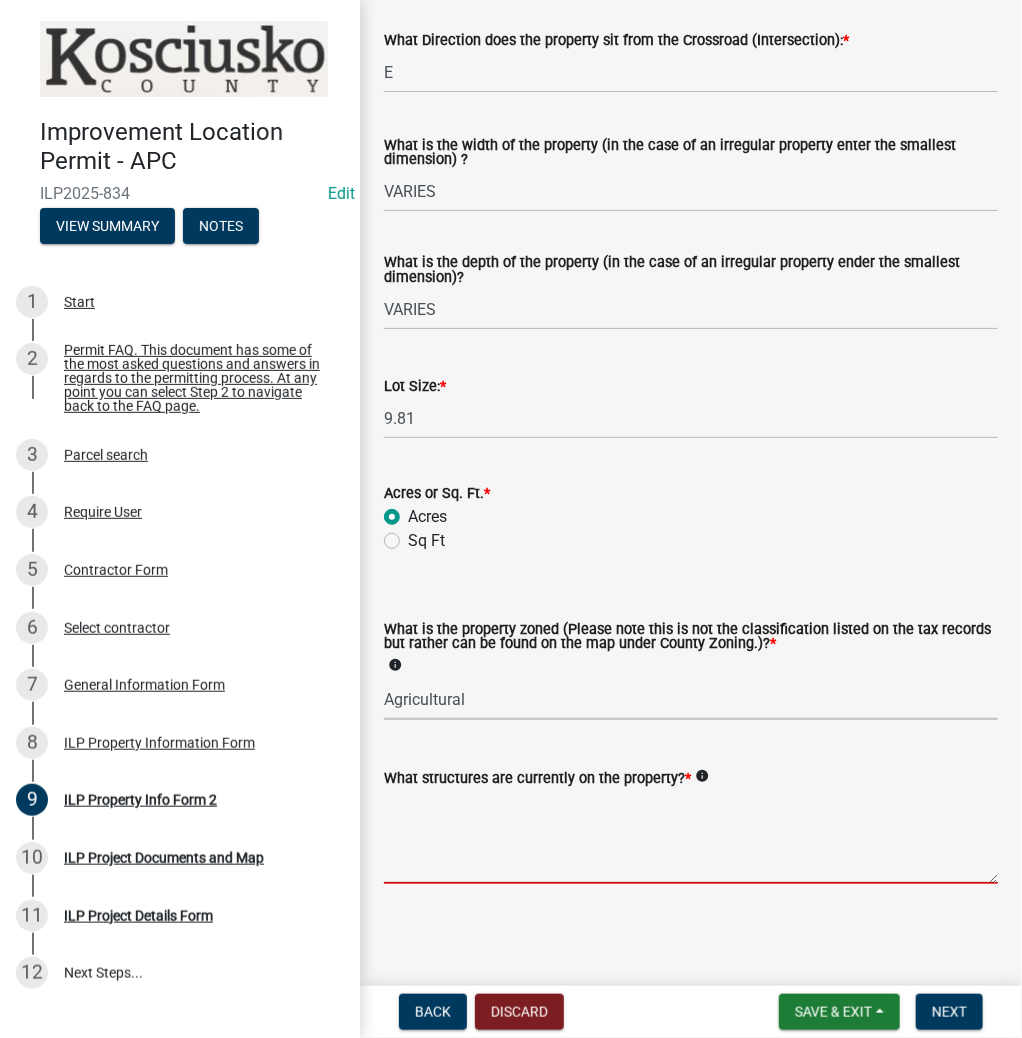 click on "What structures are currently on the property?  *" at bounding box center [691, 837] 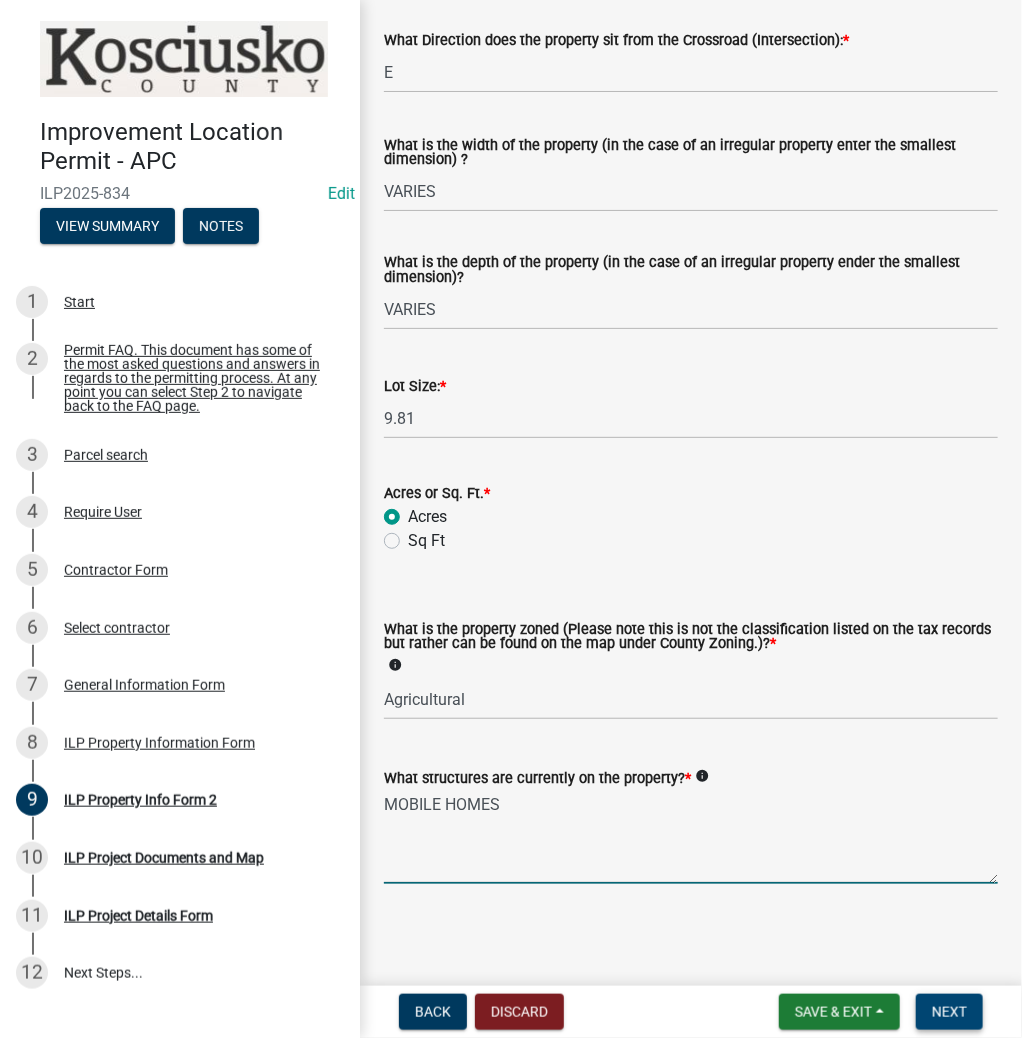type on "MOBILE HOMES" 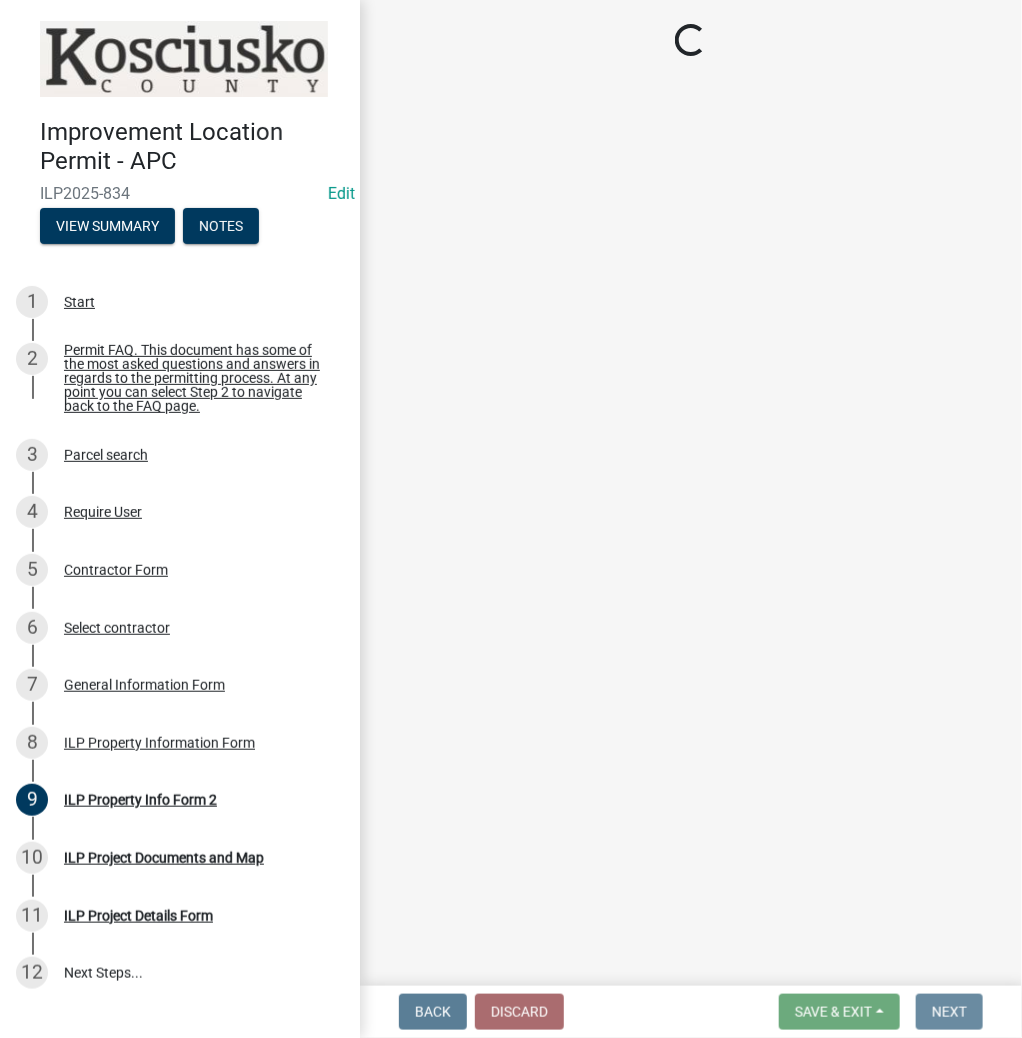 scroll, scrollTop: 0, scrollLeft: 0, axis: both 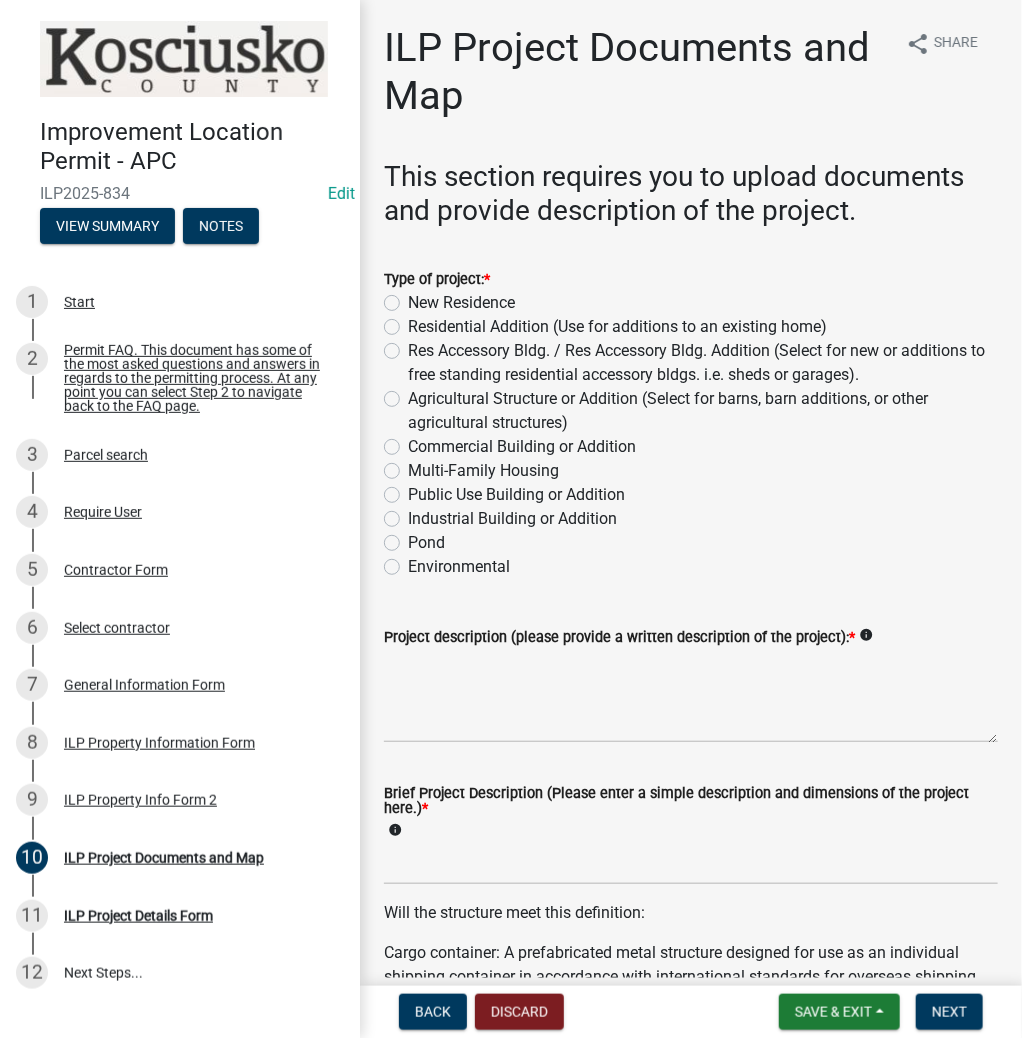 click on "Residential Addition (Use for additions to an existing home)" 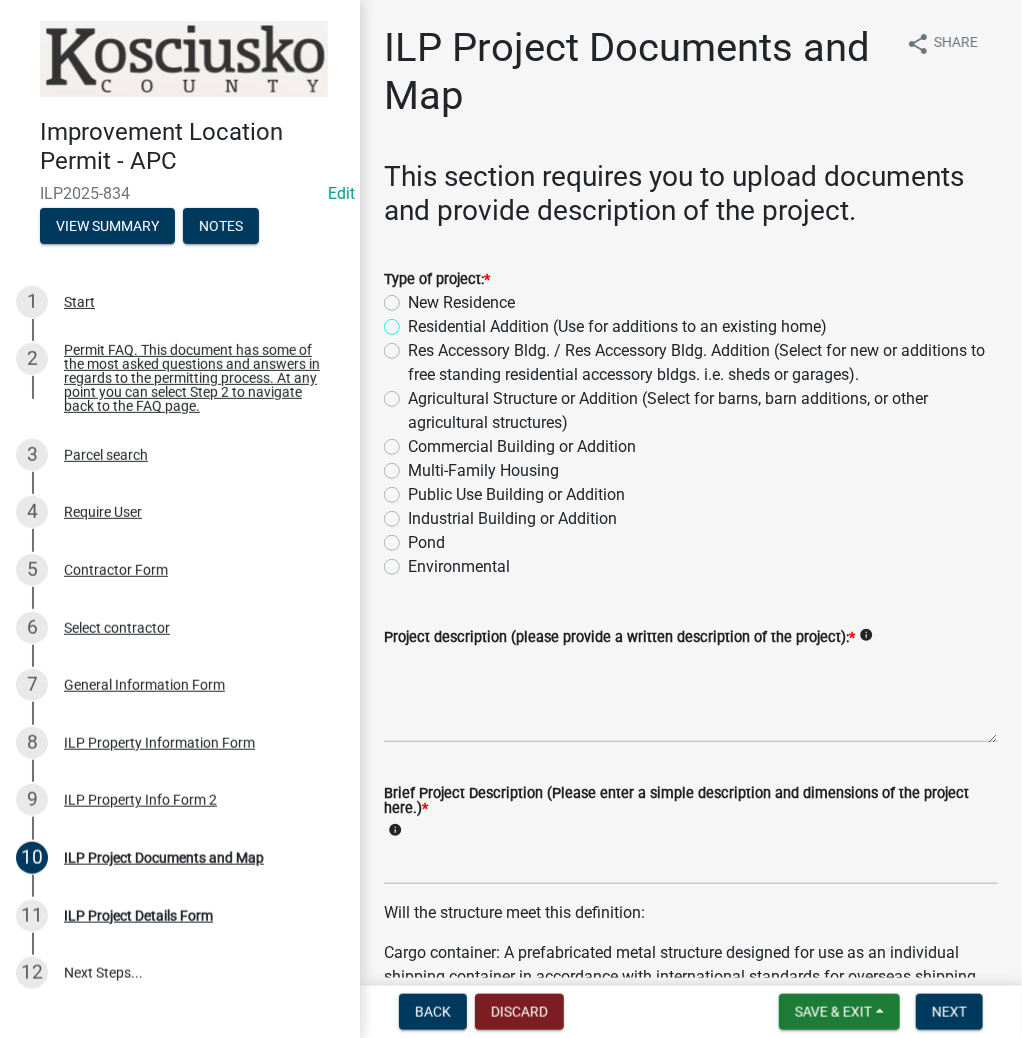 click on "Residential Addition (Use for additions to an existing home)" at bounding box center [414, 321] 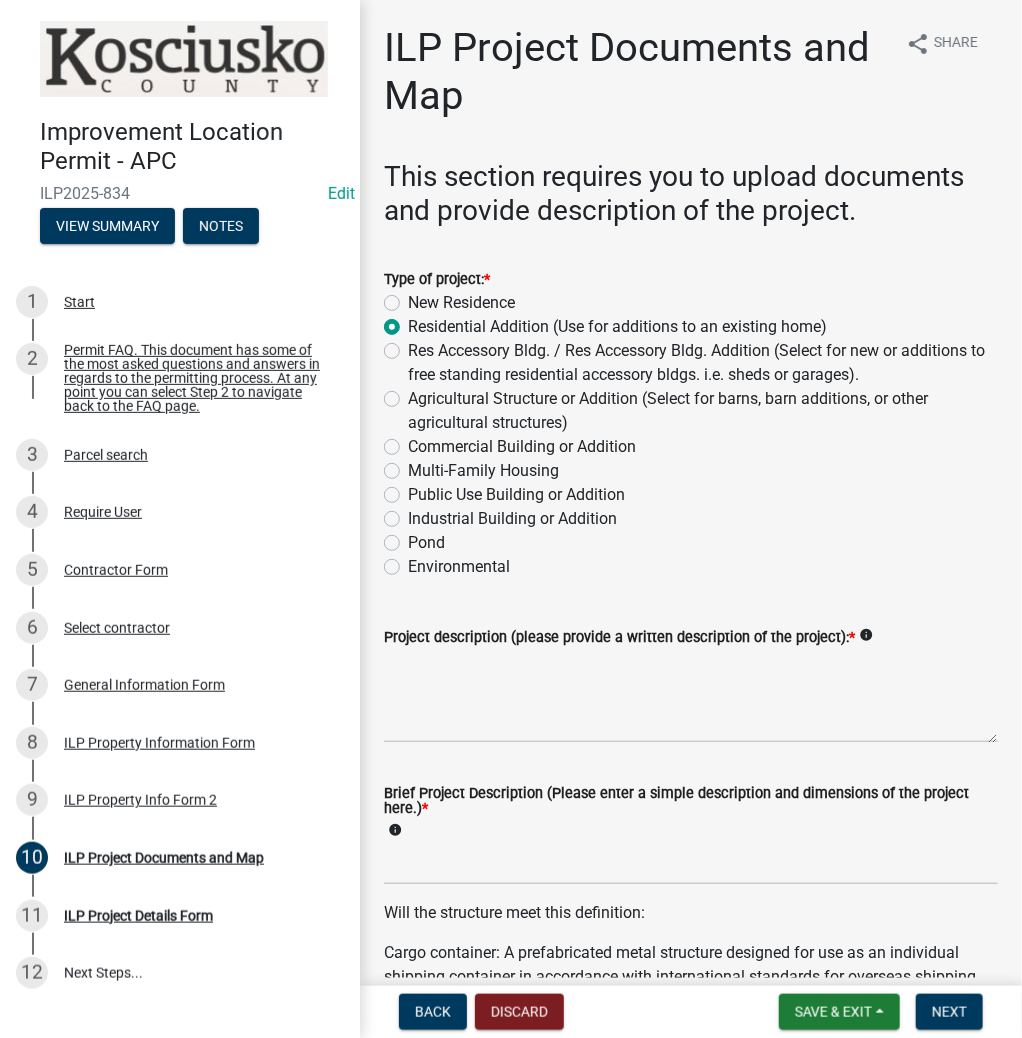 radio on "true" 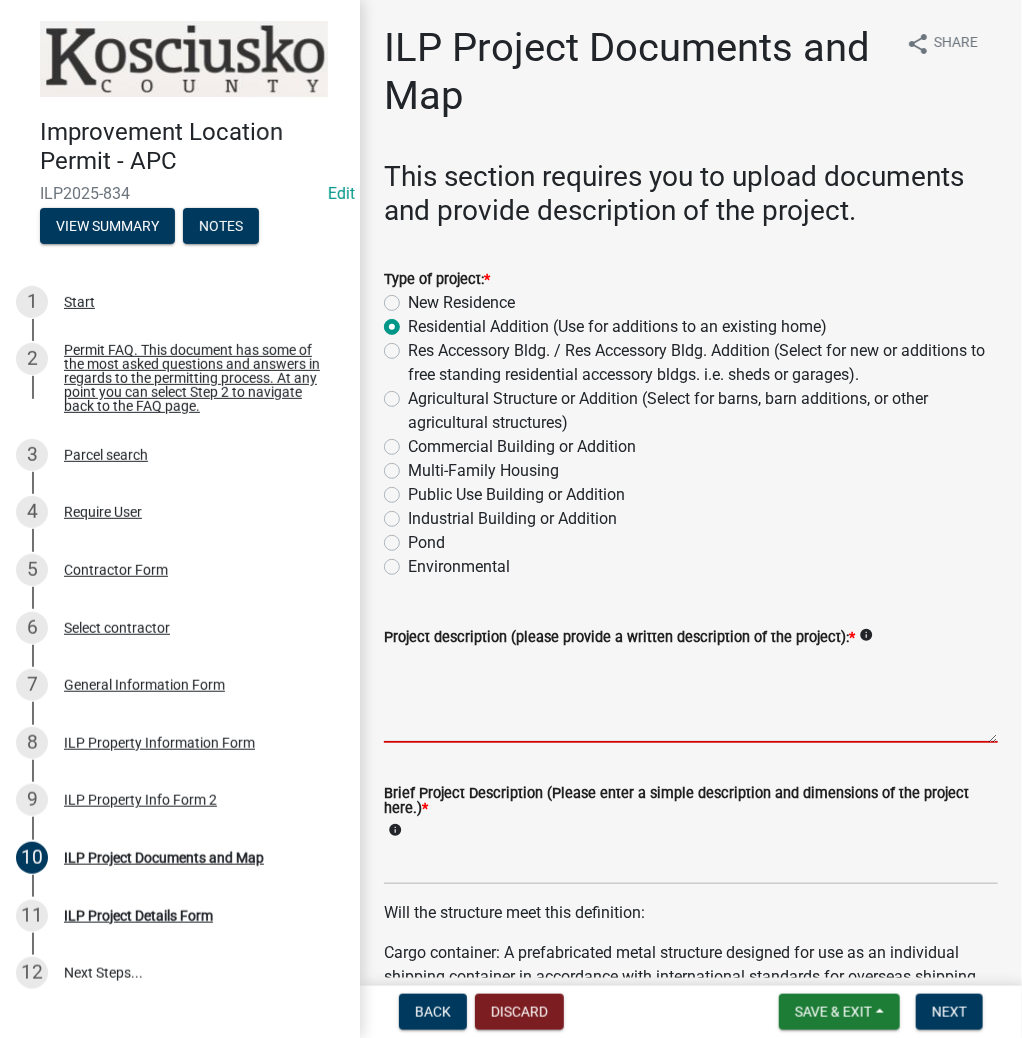 drag, startPoint x: 432, startPoint y: 664, endPoint x: 449, endPoint y: 714, distance: 52.810986 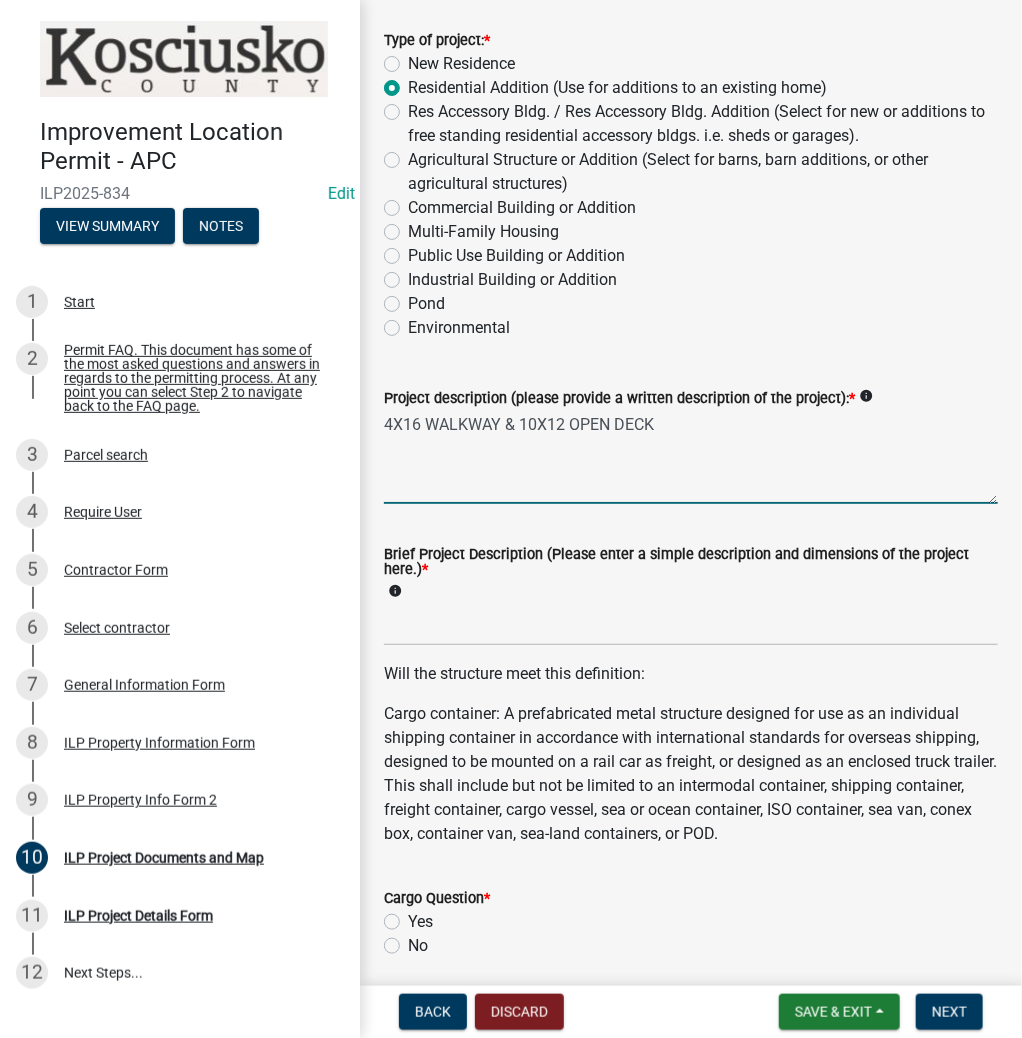 scroll, scrollTop: 240, scrollLeft: 0, axis: vertical 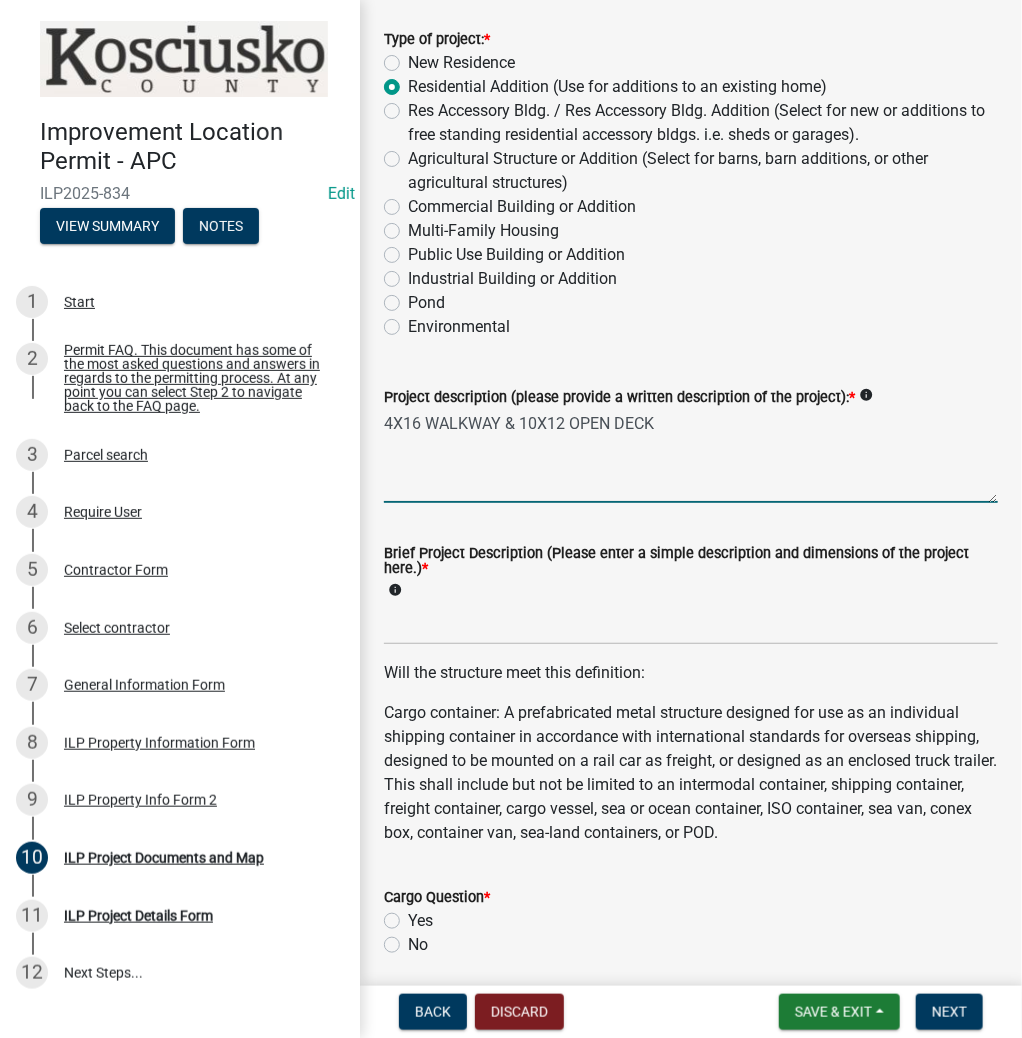 type on "4X16 WALKWAY & 10X12 OPEN DECK" 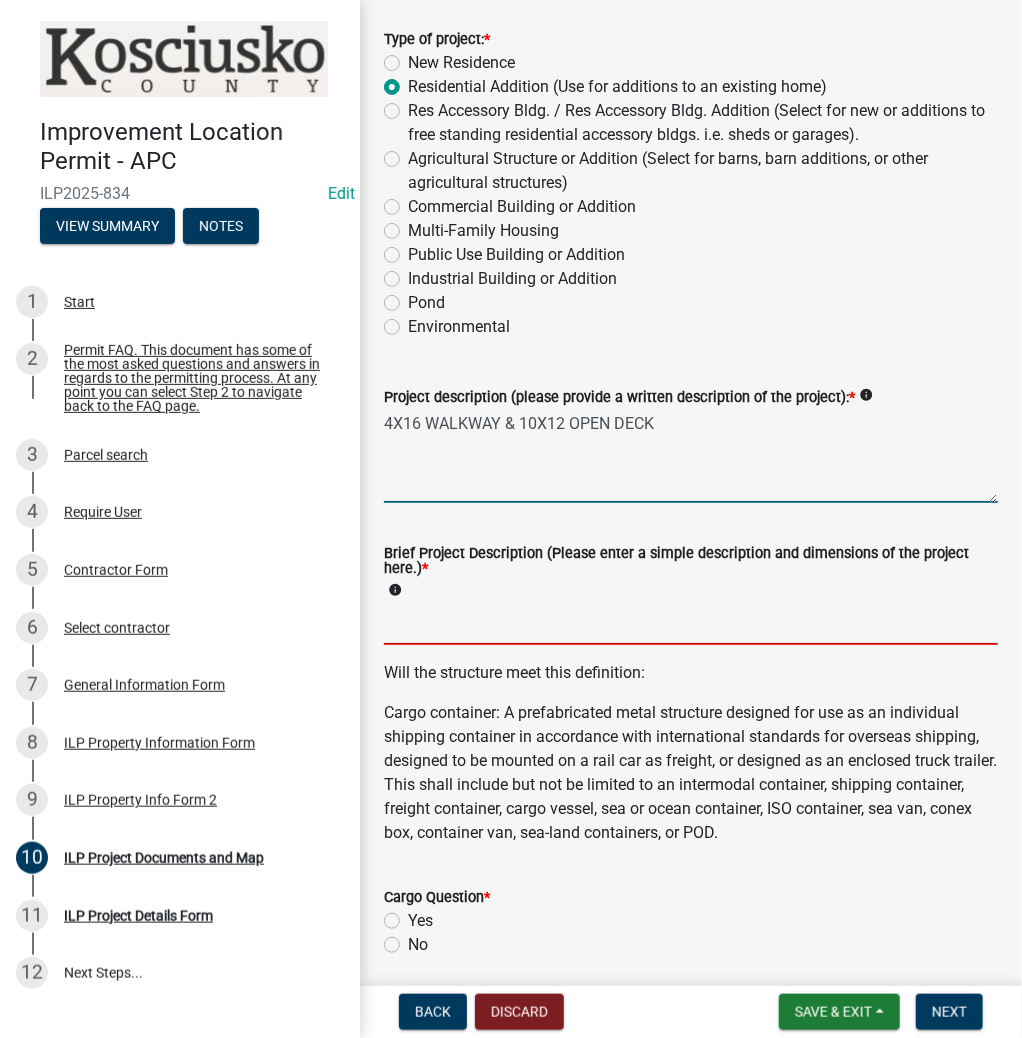 click on "Brief Project Description (Please enter a simple description and dimensions of the project here.)  *" at bounding box center [691, 624] 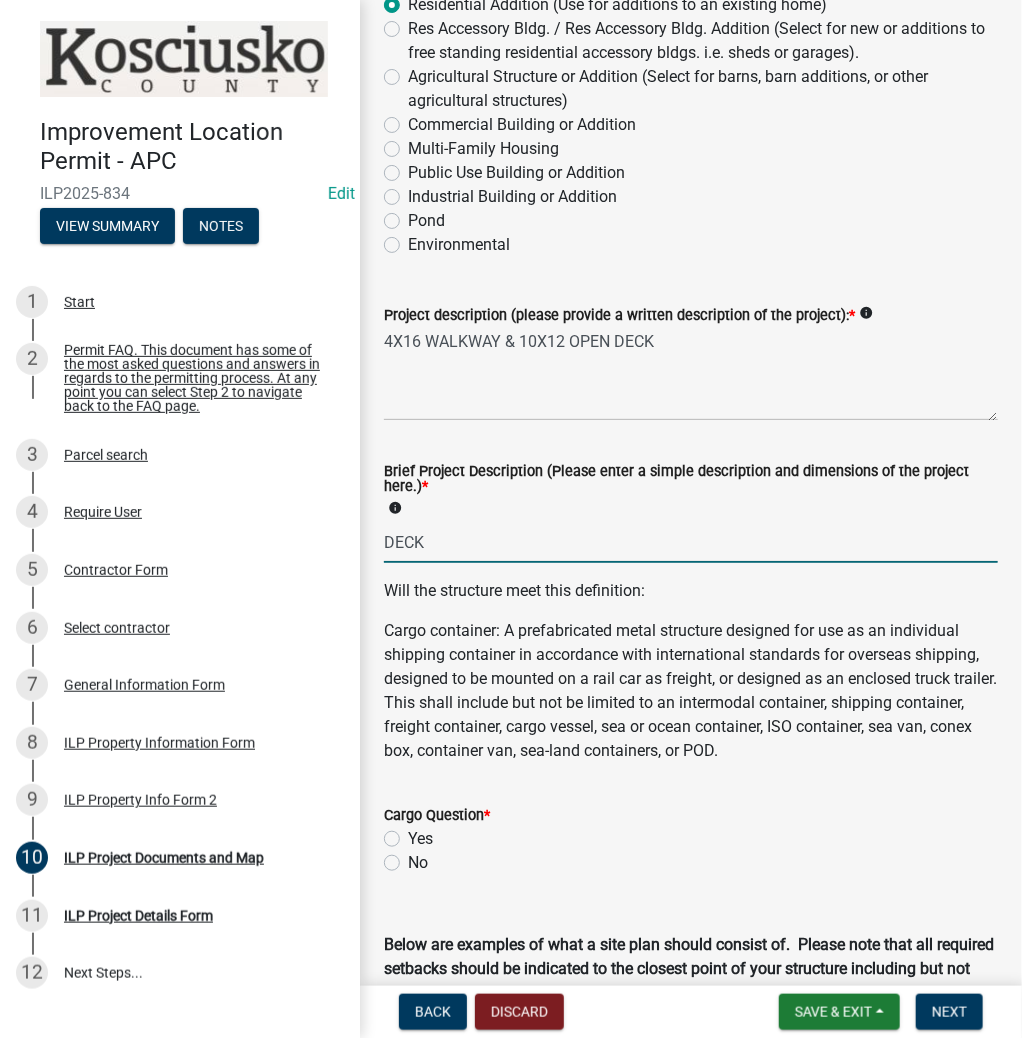 scroll, scrollTop: 400, scrollLeft: 0, axis: vertical 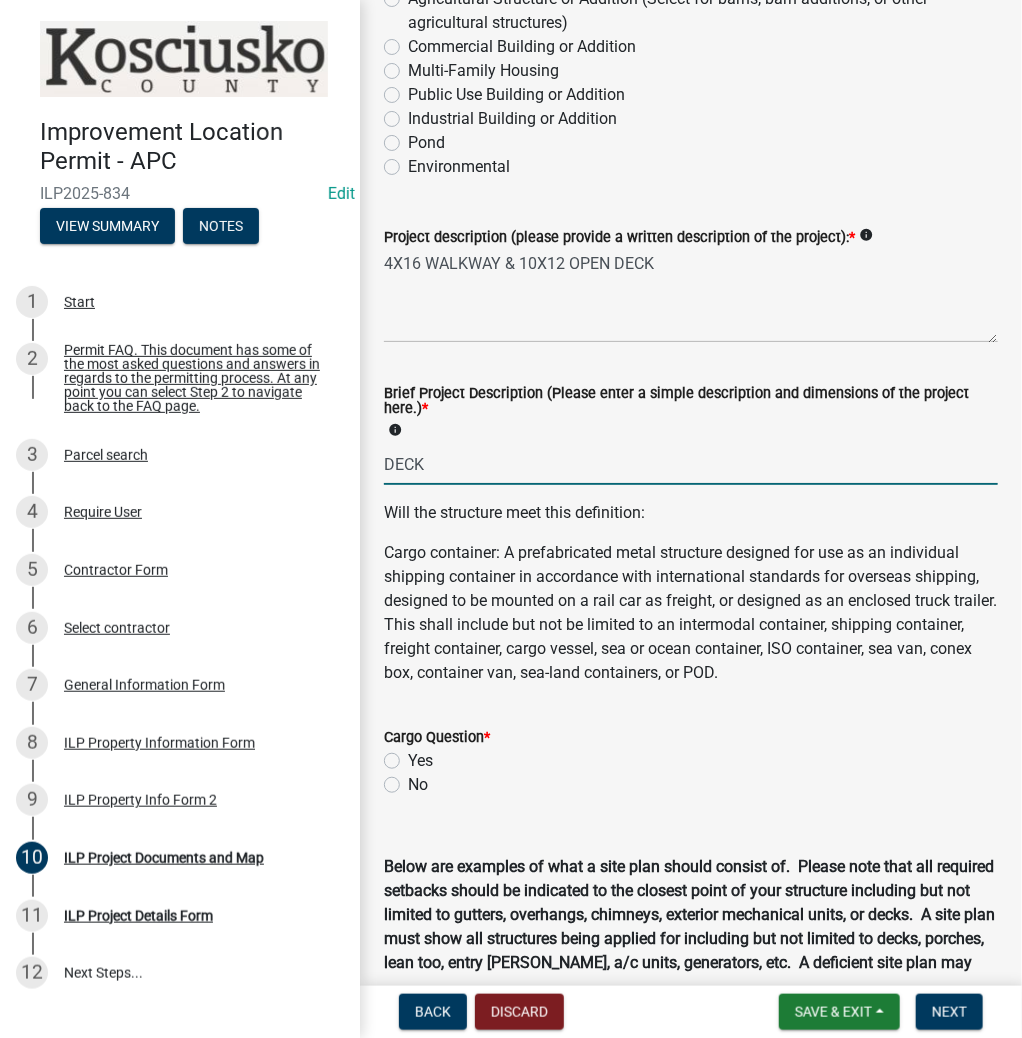 type on "DECK" 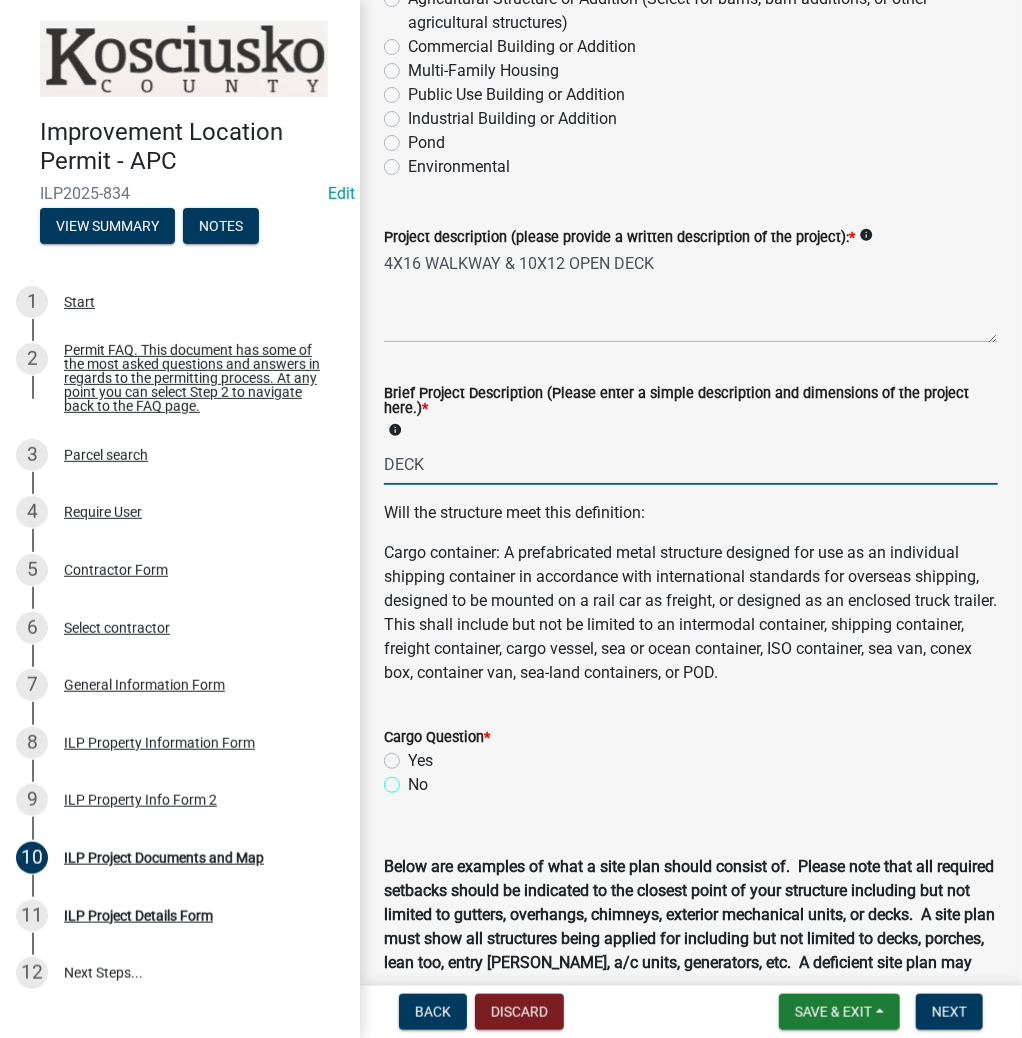 click on "No" at bounding box center [414, 779] 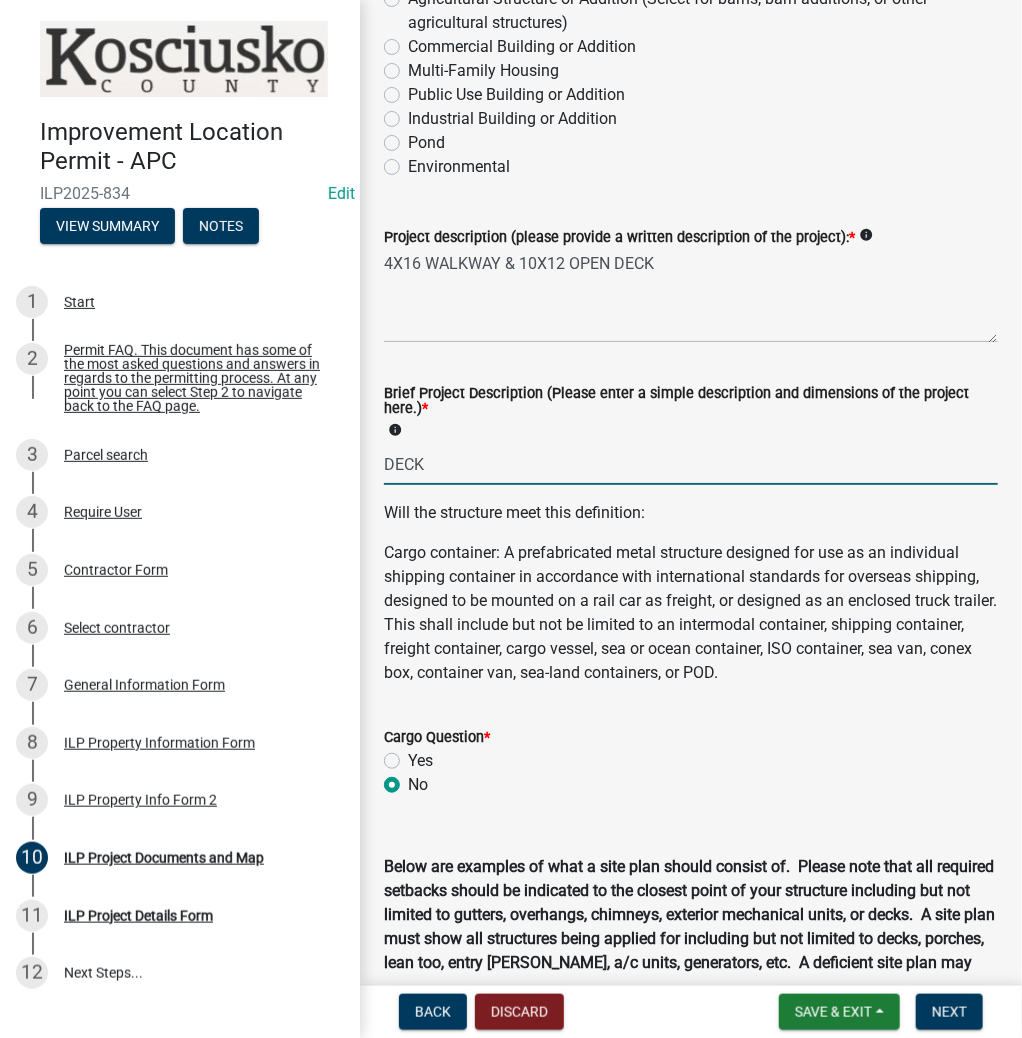 radio on "true" 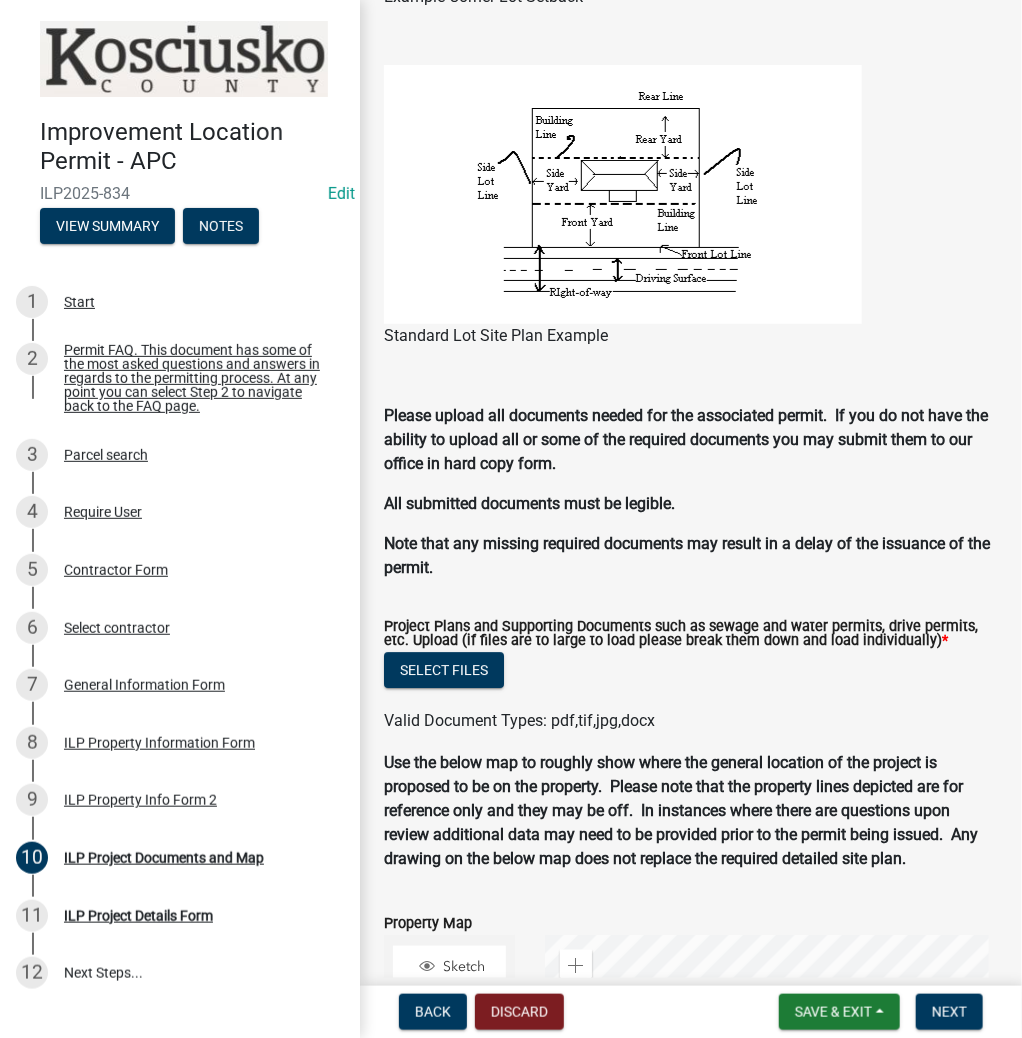 scroll, scrollTop: 1840, scrollLeft: 0, axis: vertical 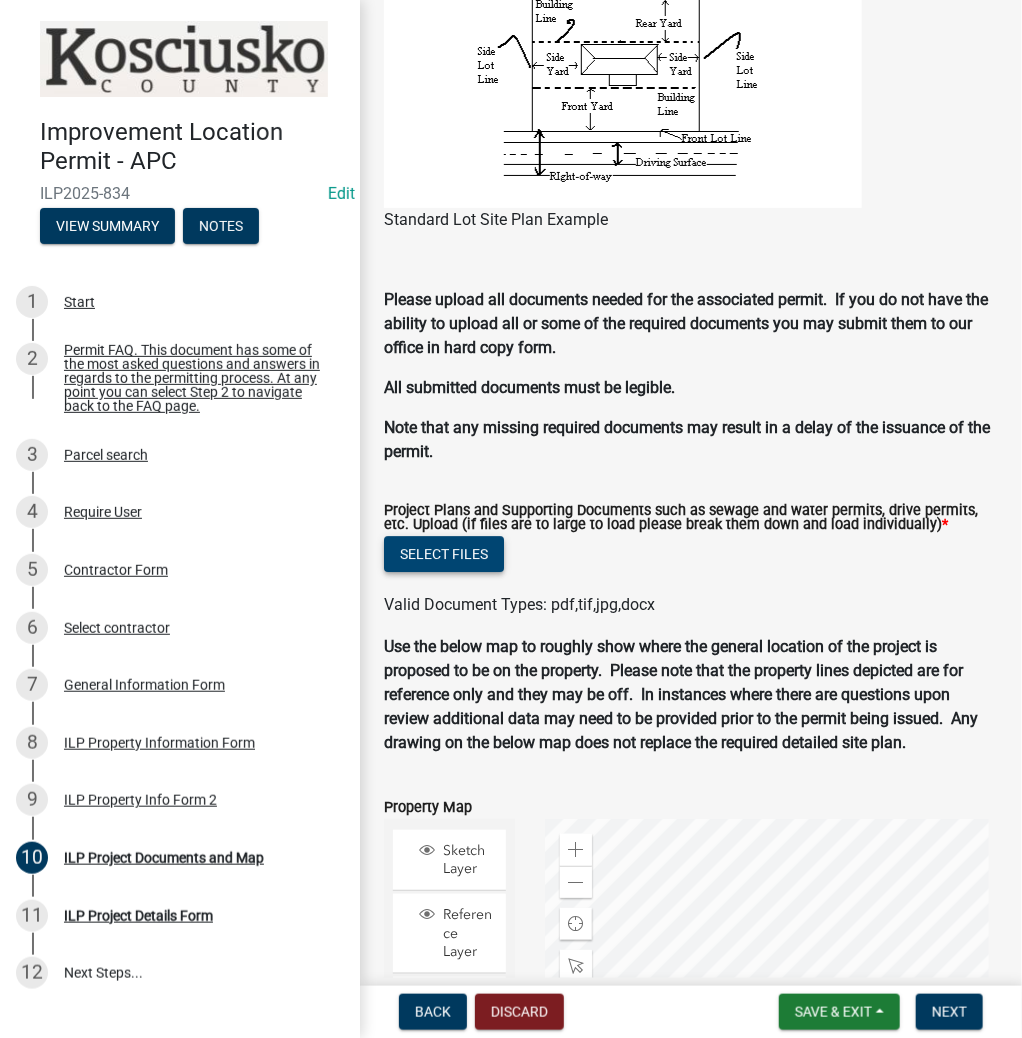 click on "Select files" 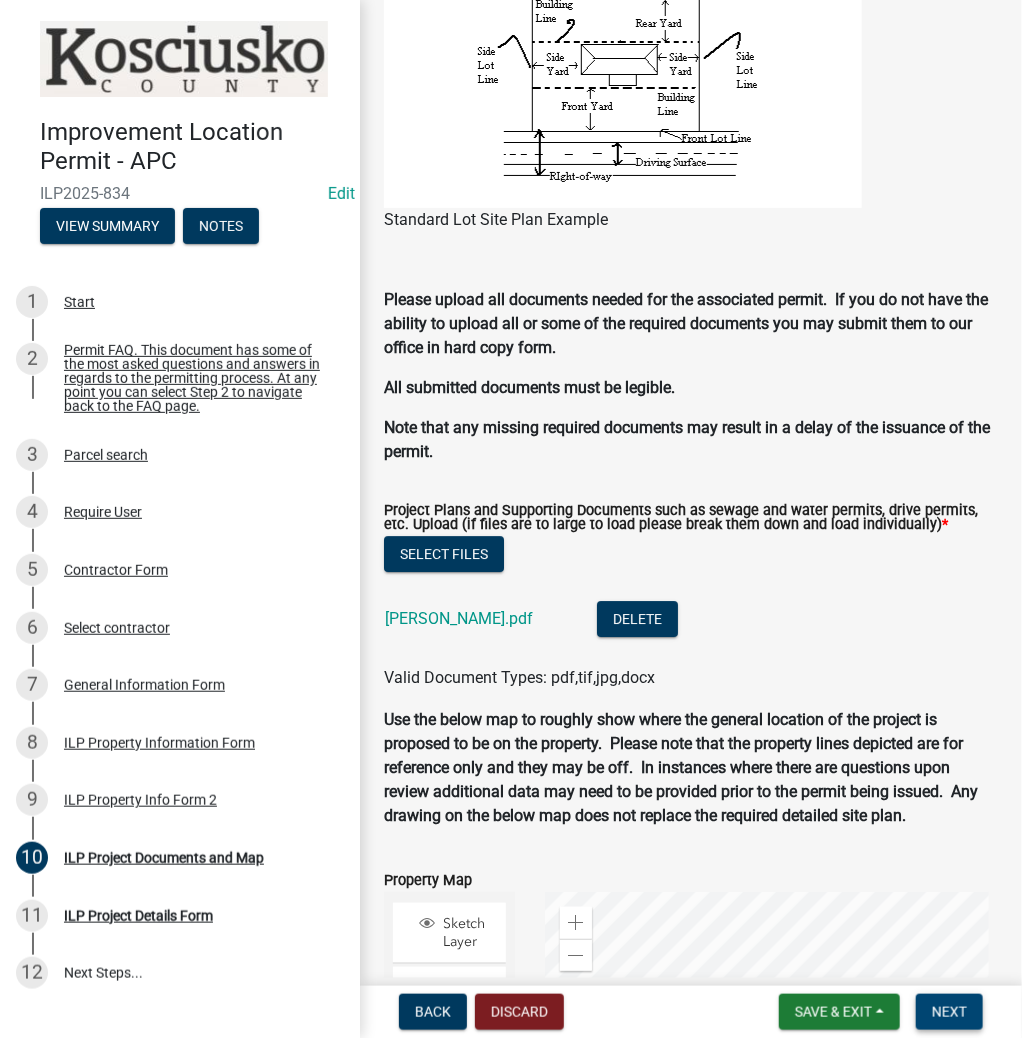 click on "Next" at bounding box center [949, 1012] 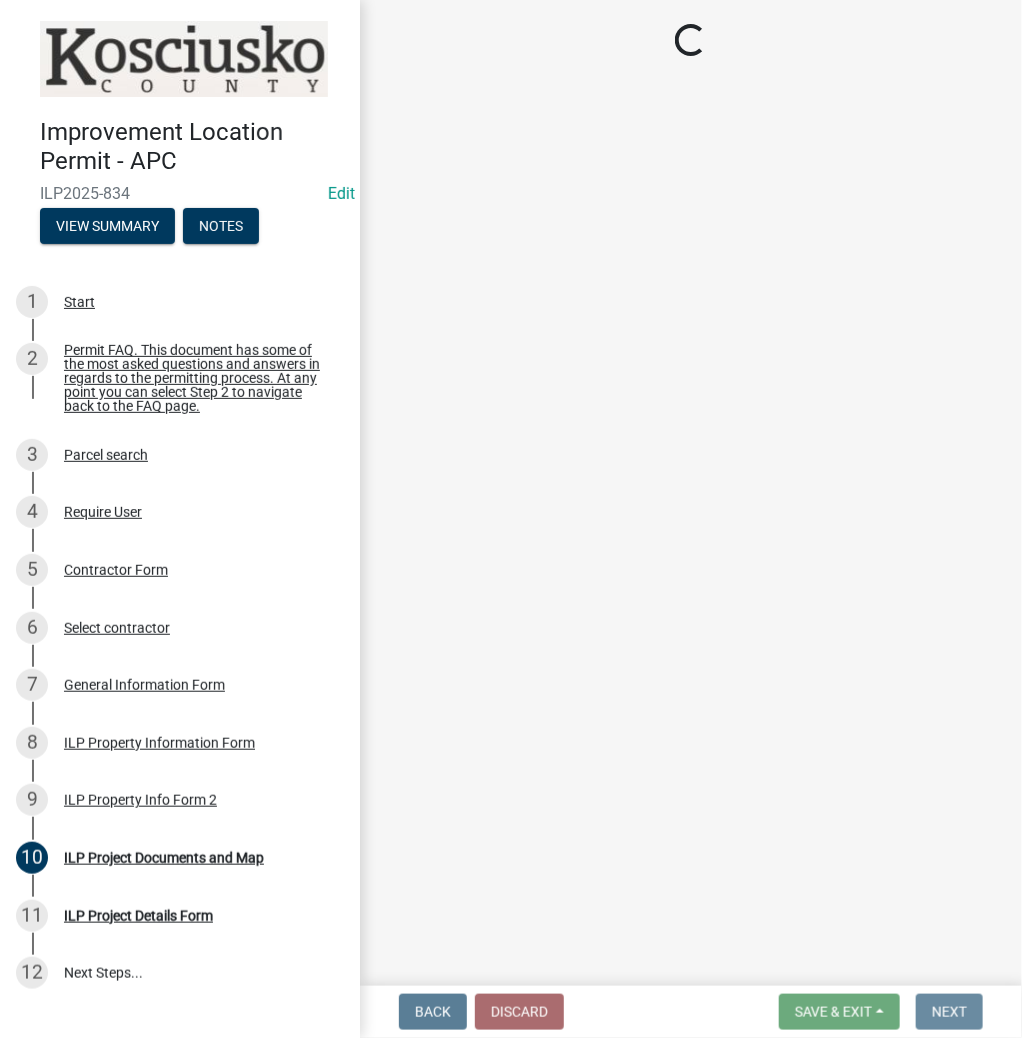 scroll, scrollTop: 0, scrollLeft: 0, axis: both 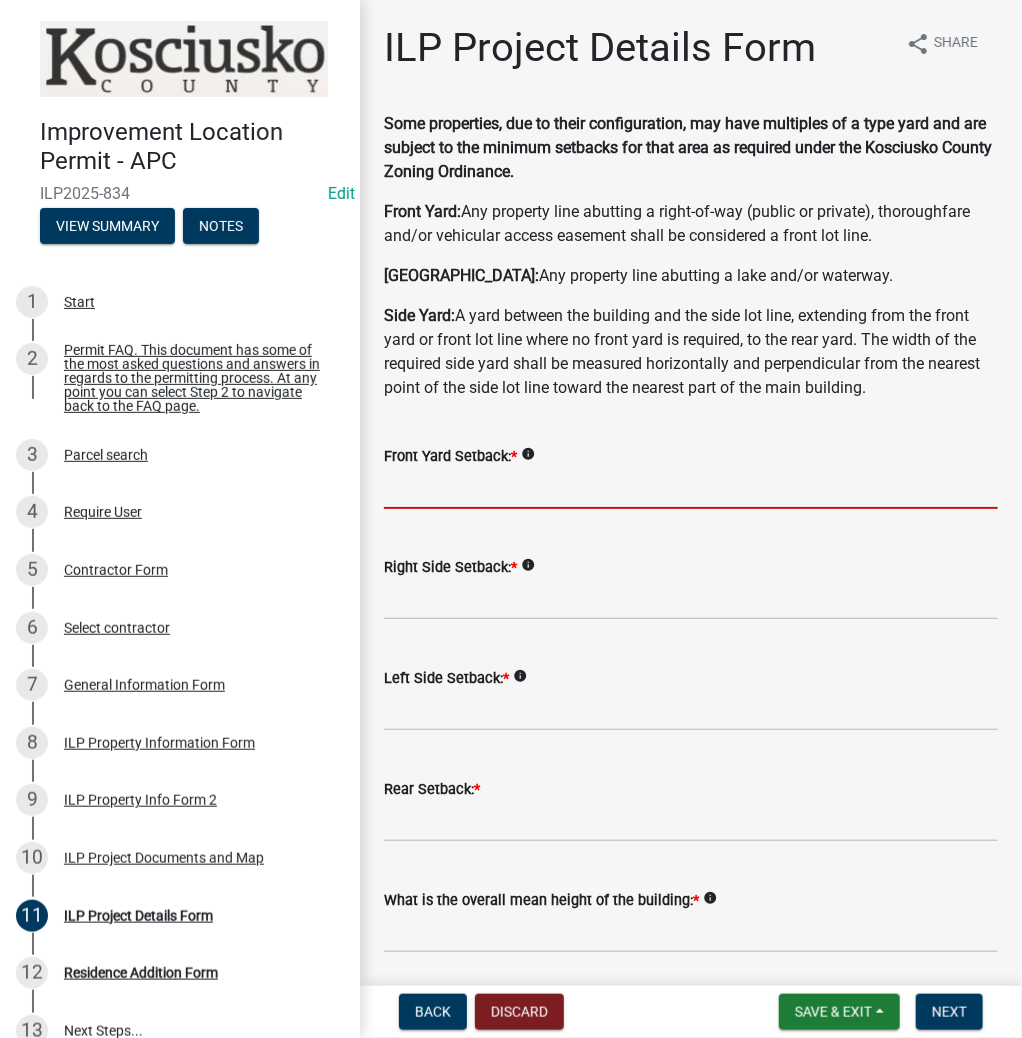 click 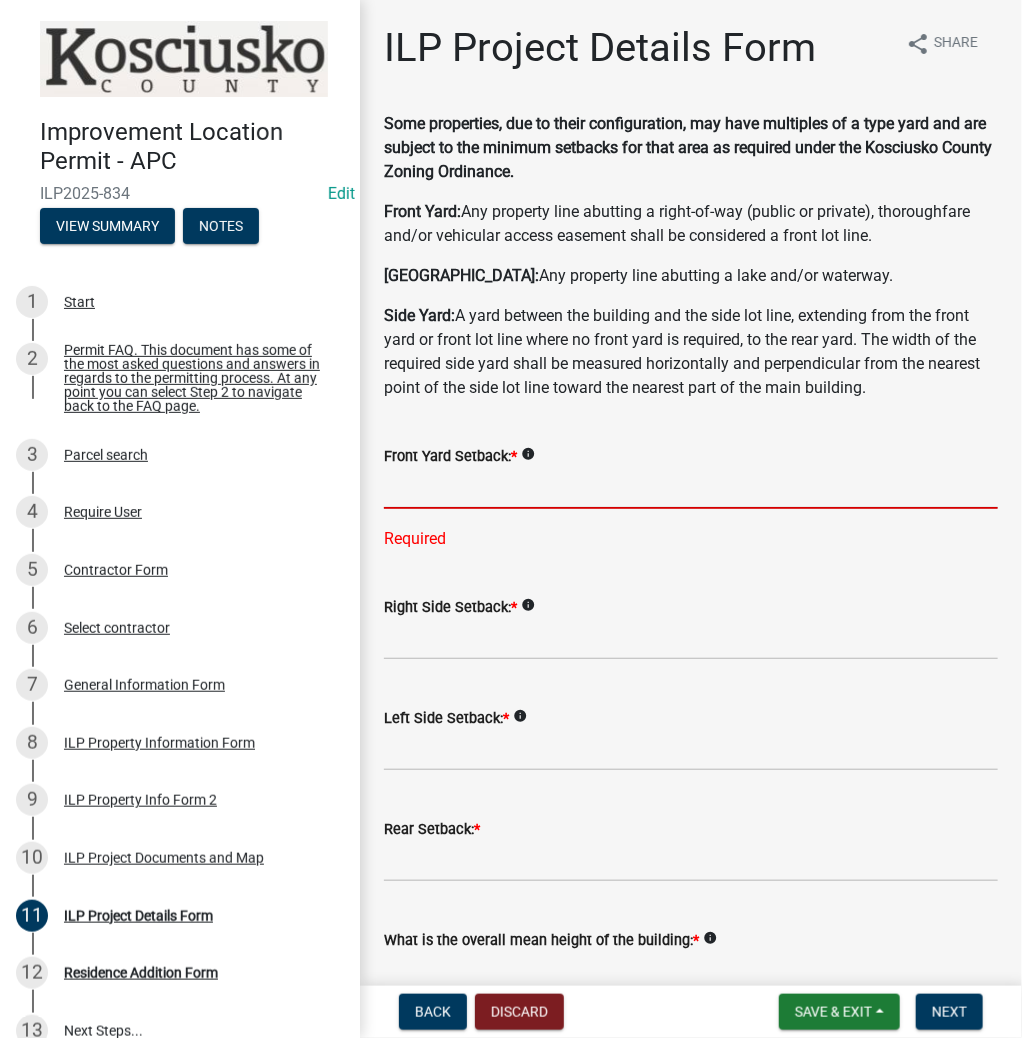 click 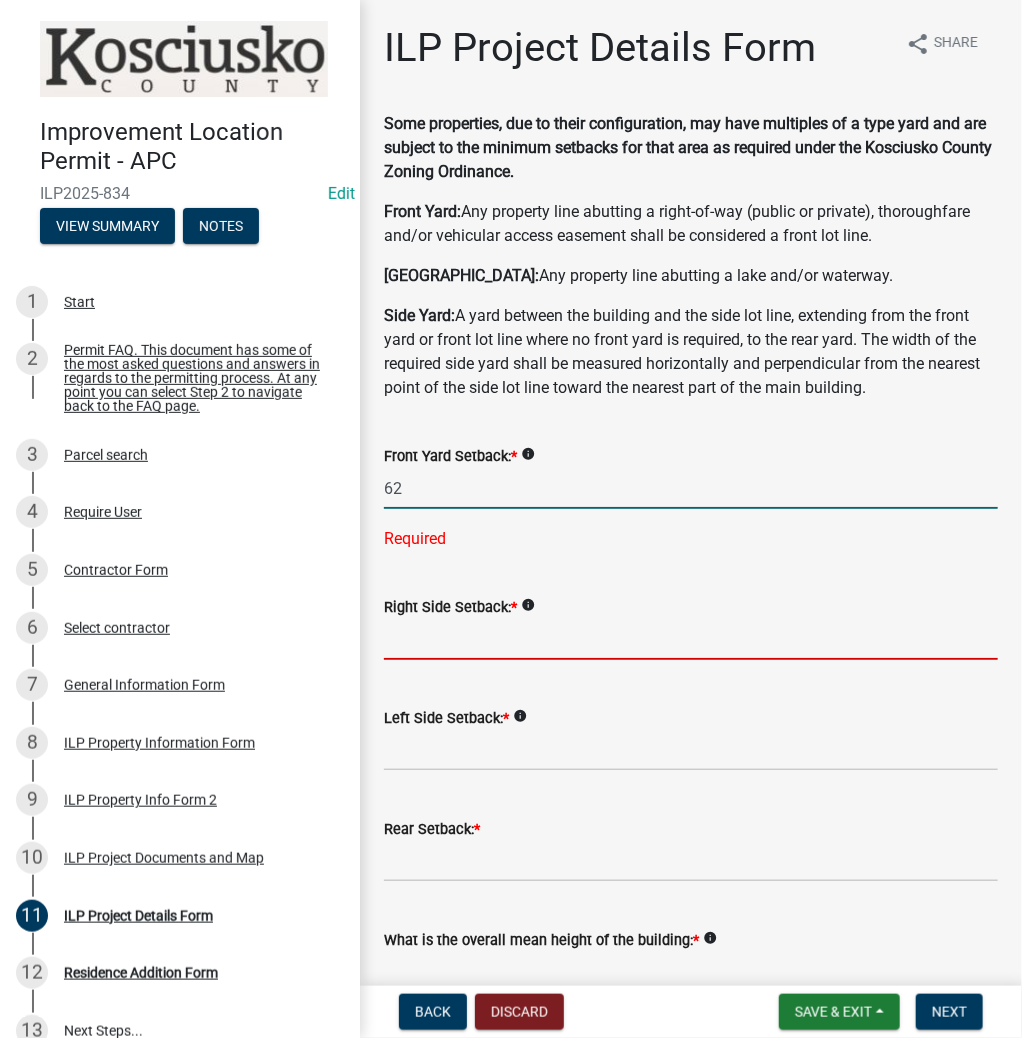 type on "62.0" 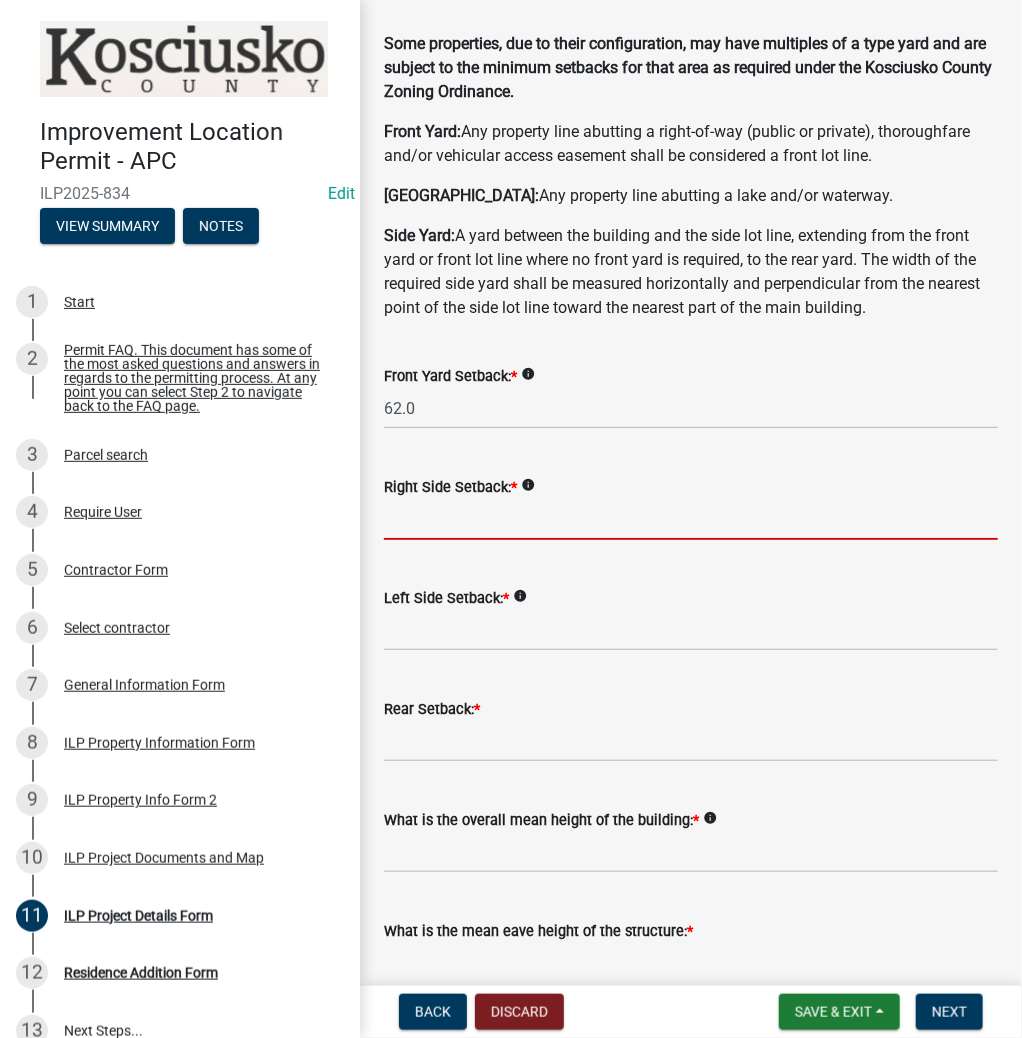 scroll, scrollTop: 160, scrollLeft: 0, axis: vertical 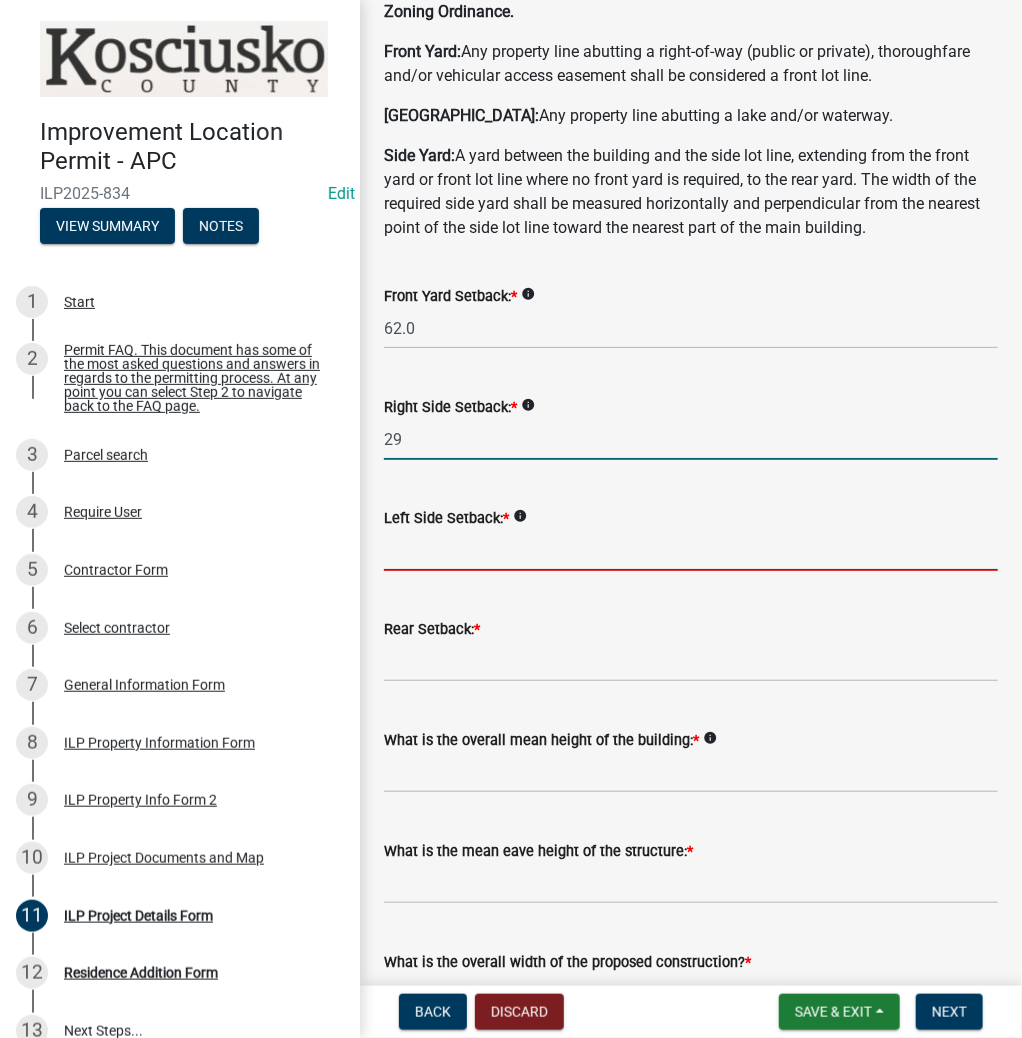 type on "29.0" 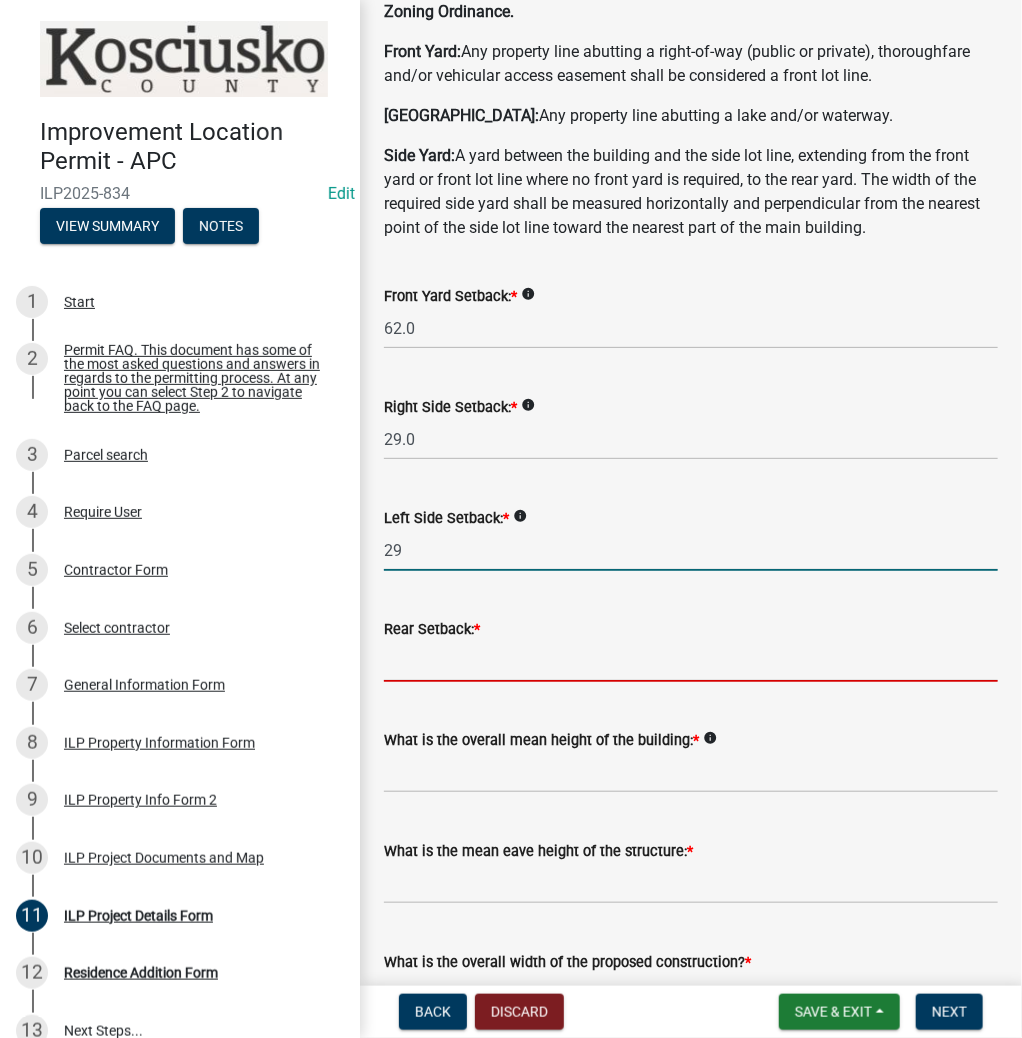 type on "29.0" 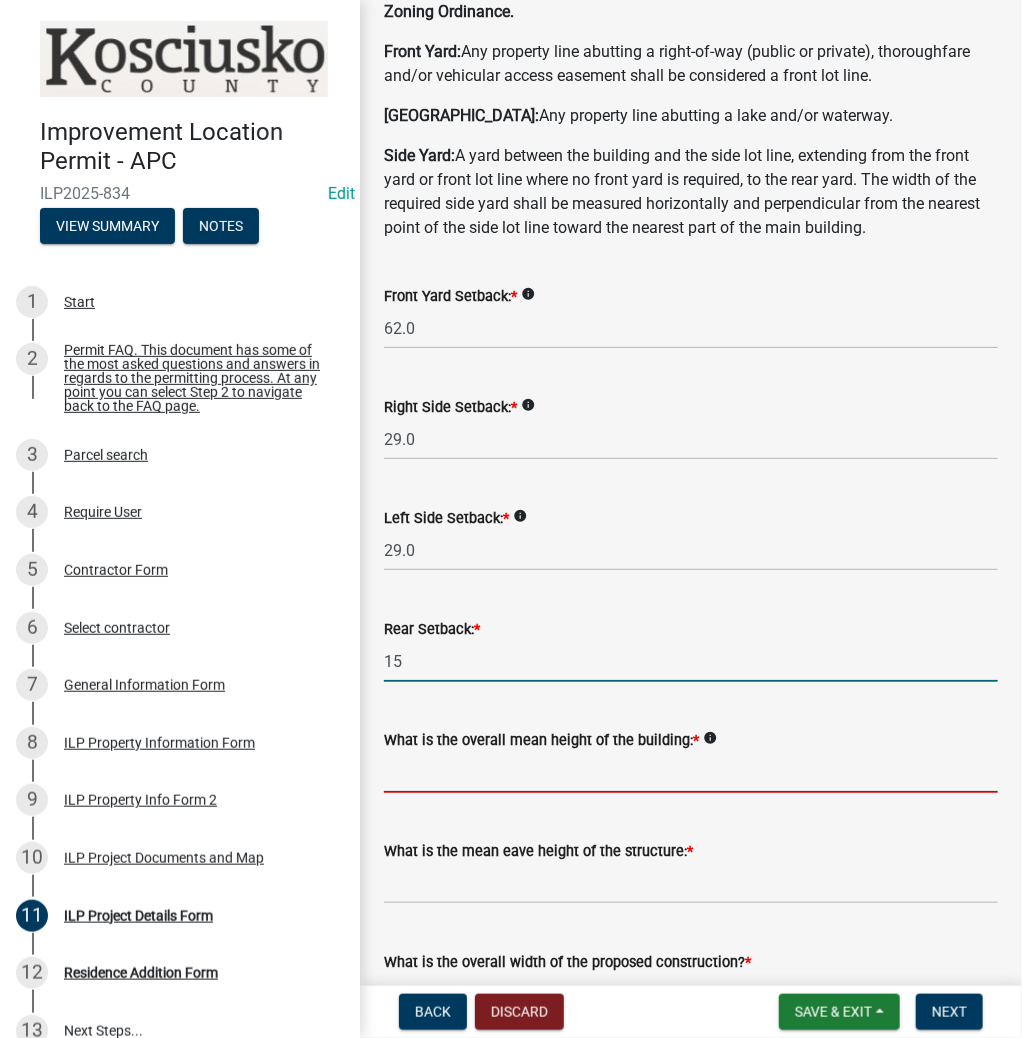 type on "15.0" 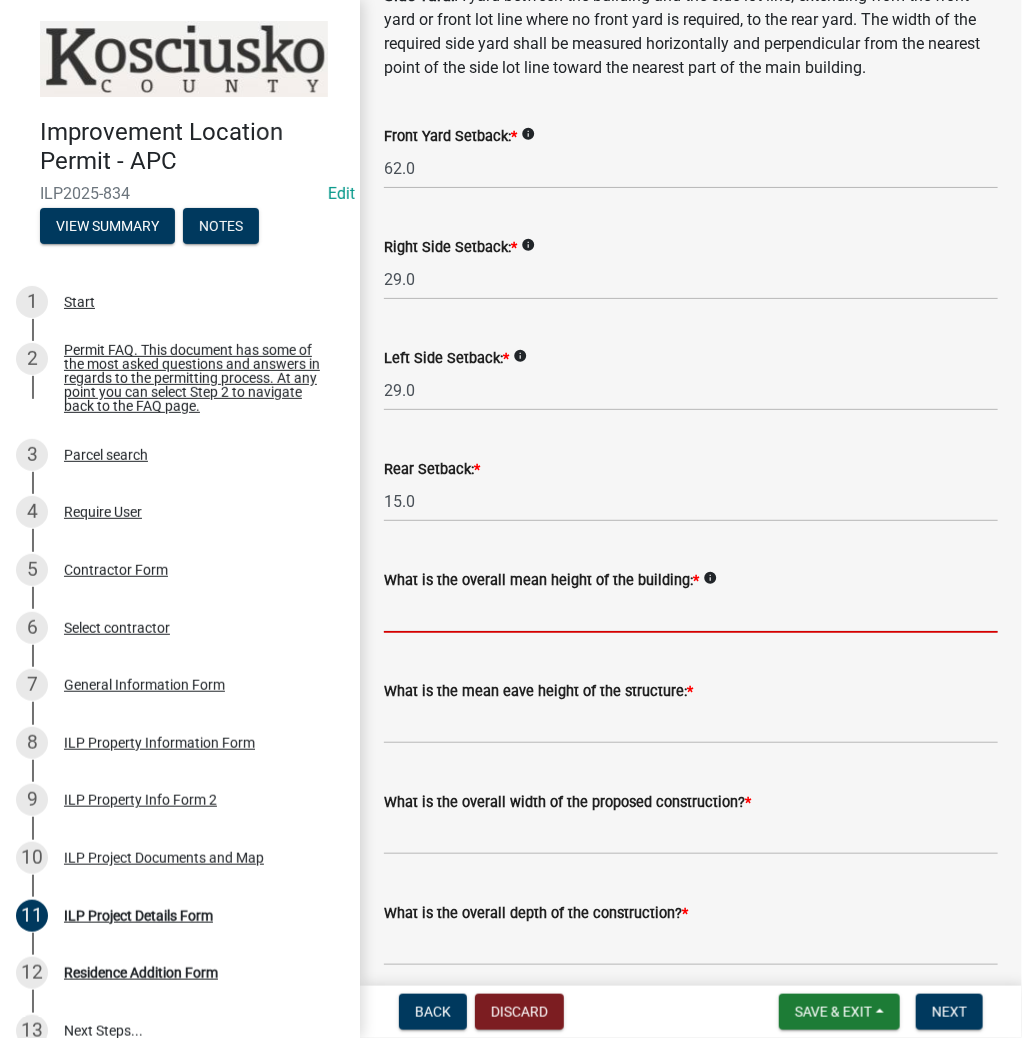 scroll, scrollTop: 400, scrollLeft: 0, axis: vertical 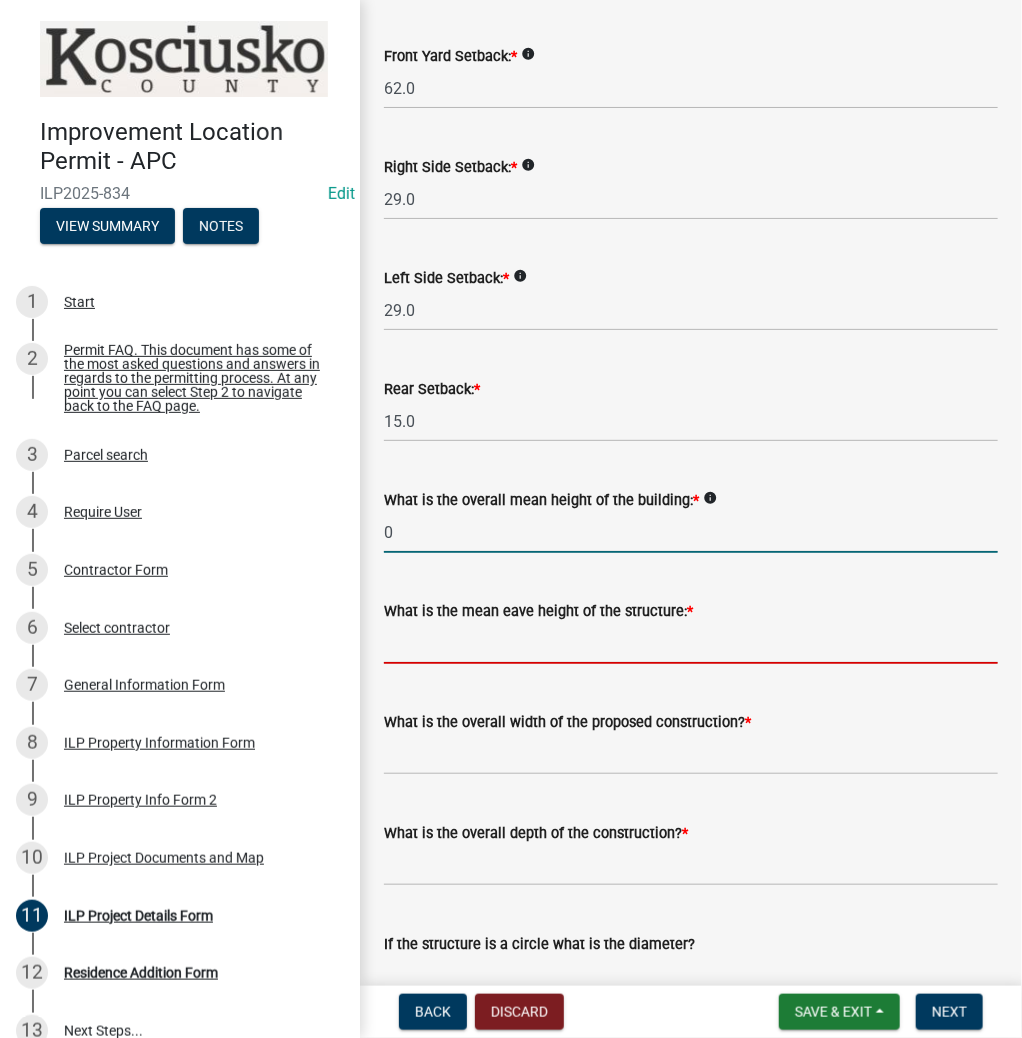 type on "0.0" 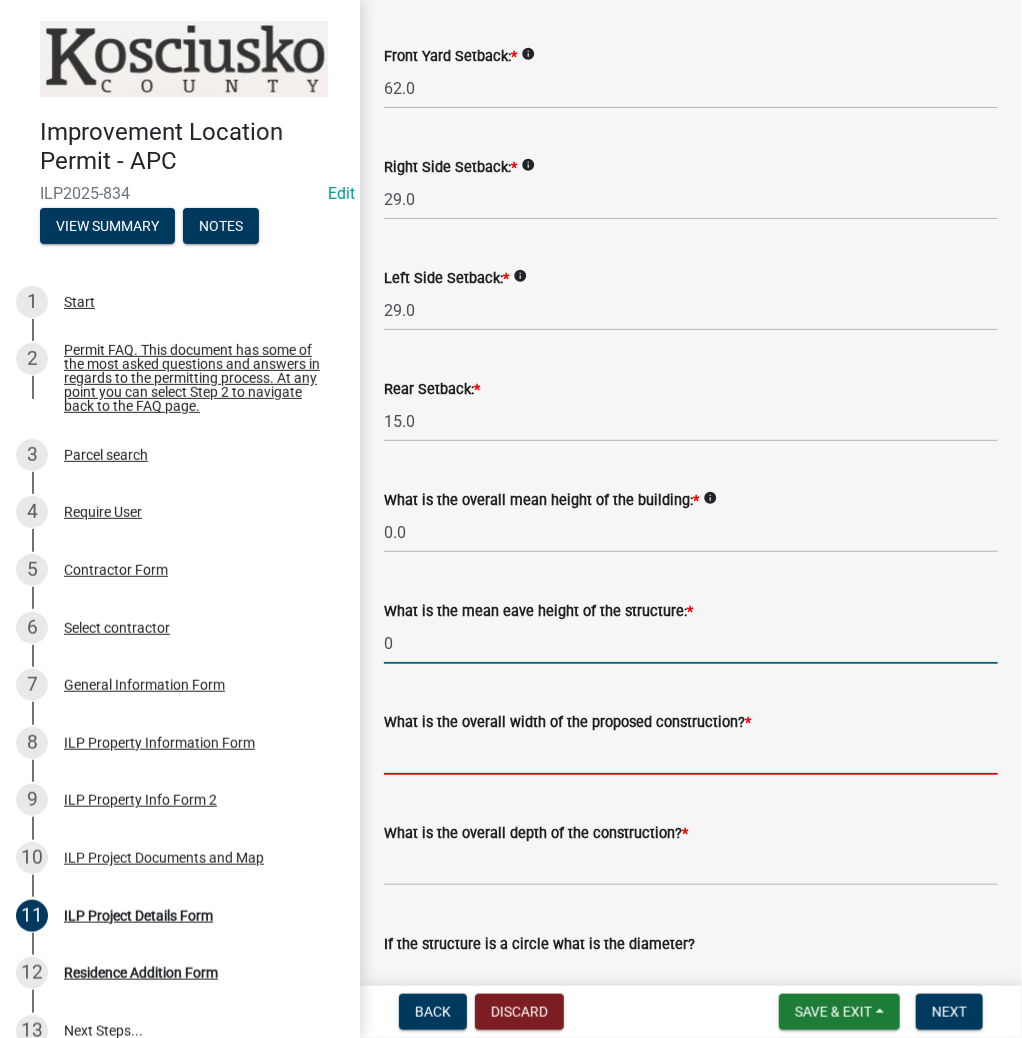 type on "0.0" 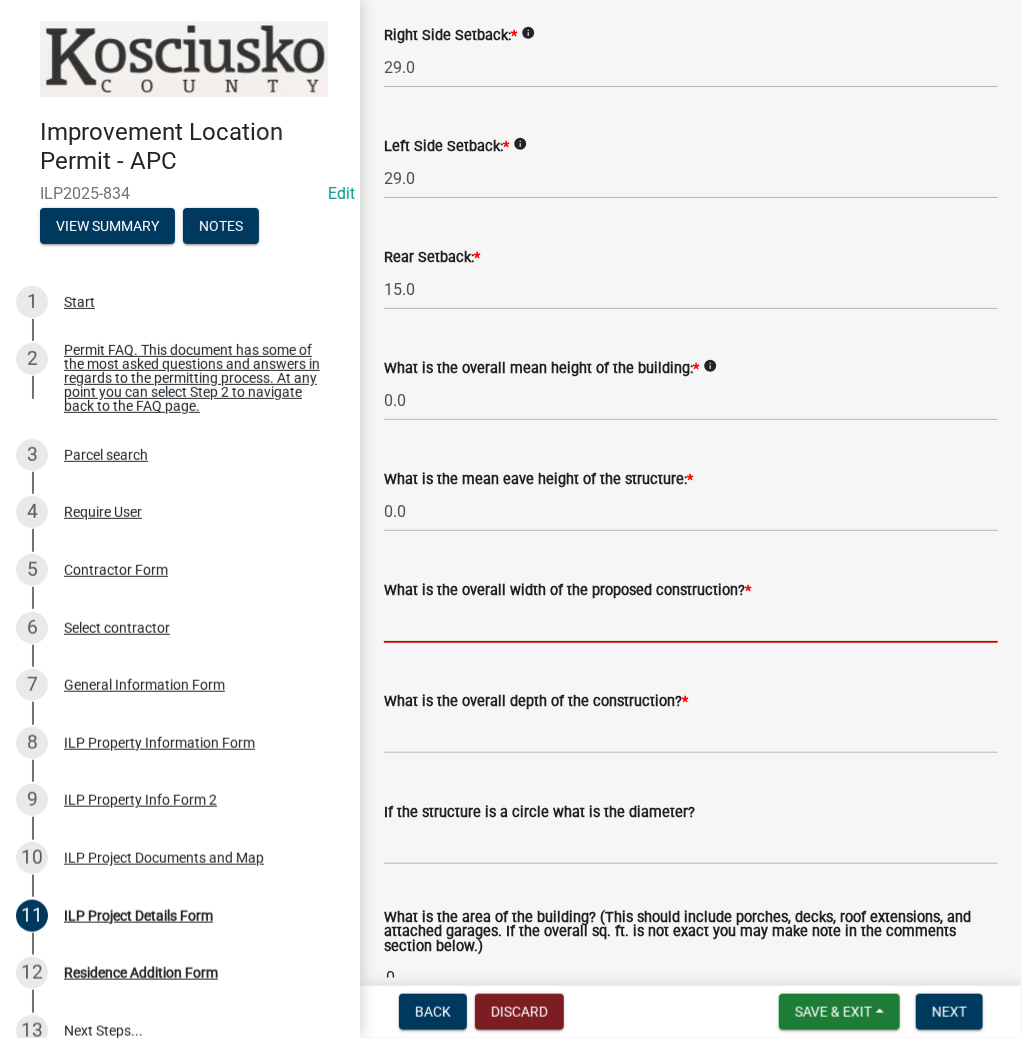 scroll, scrollTop: 560, scrollLeft: 0, axis: vertical 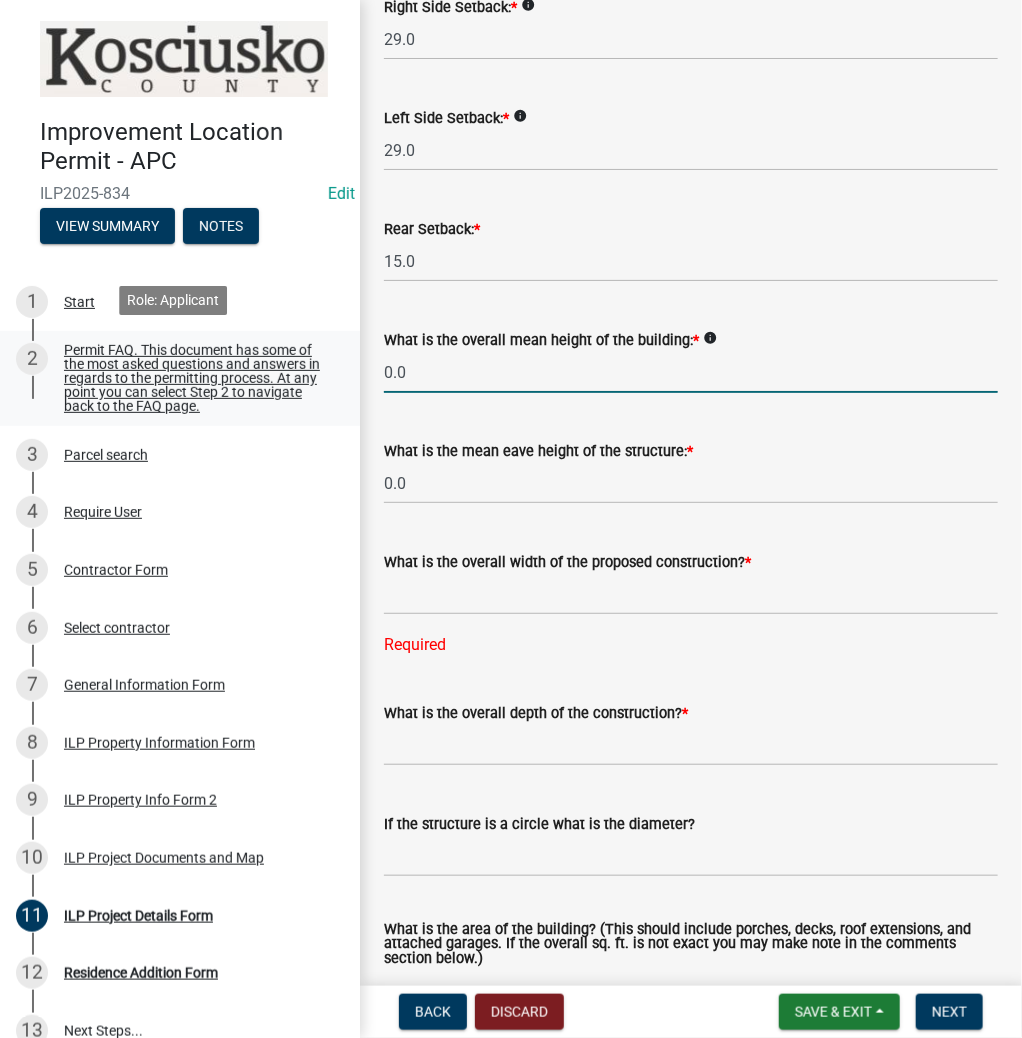 drag, startPoint x: 435, startPoint y: 373, endPoint x: 320, endPoint y: 368, distance: 115.10864 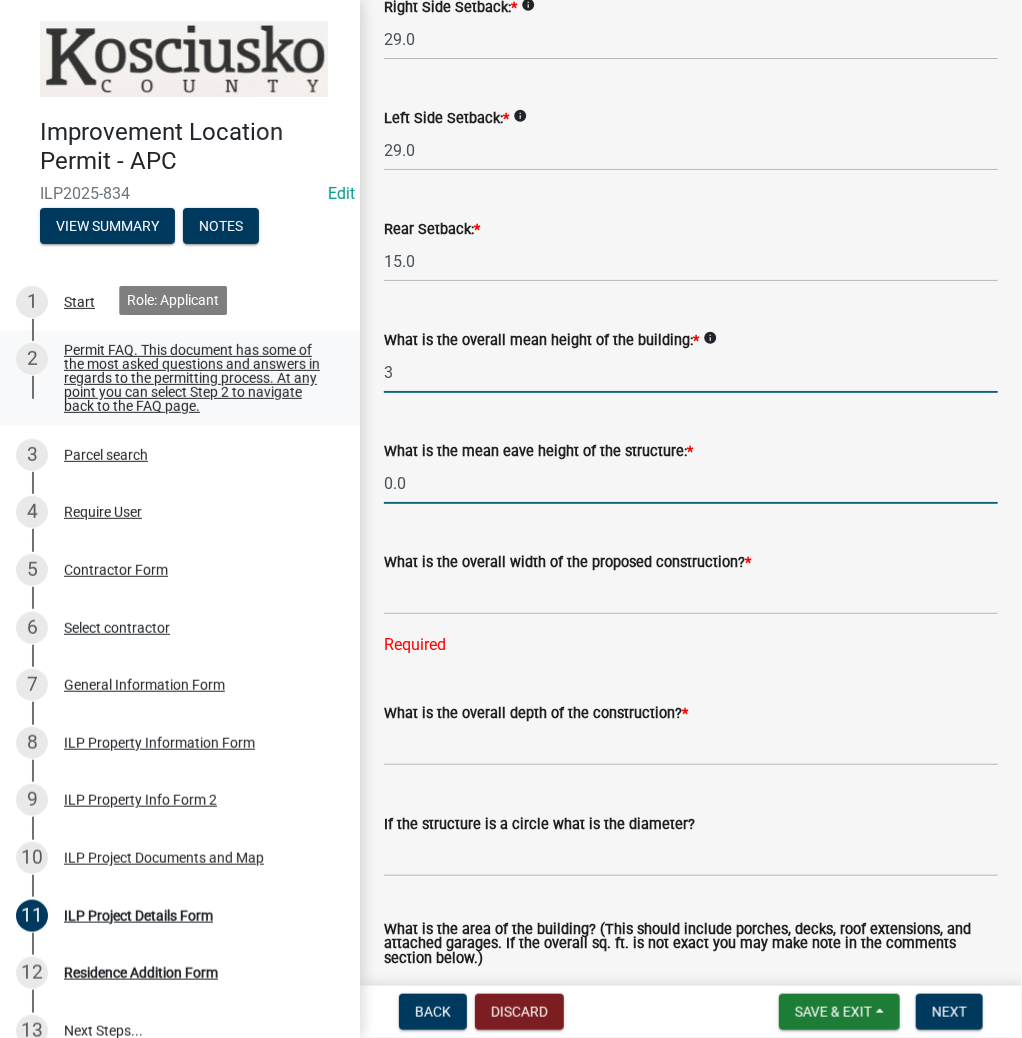 type on "3.0" 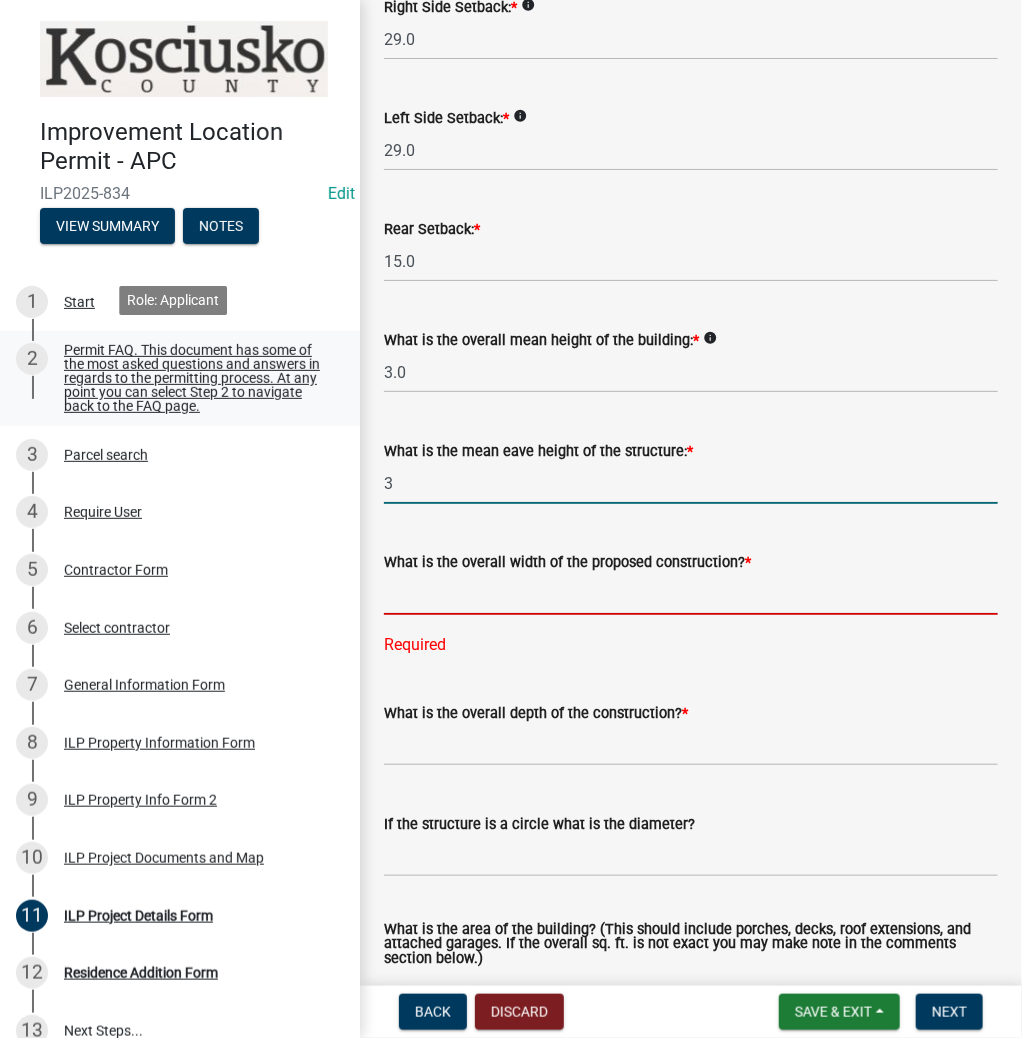 type on "3.0" 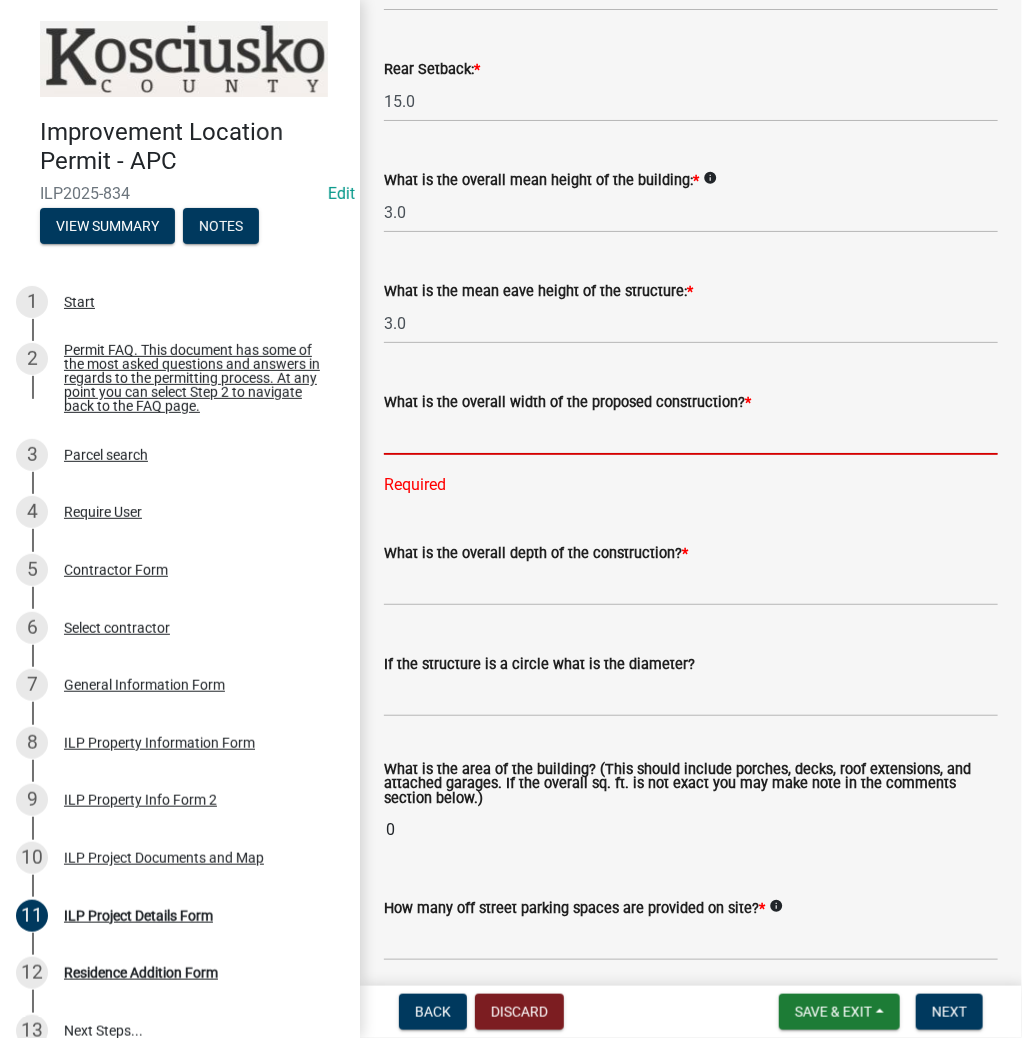 scroll, scrollTop: 800, scrollLeft: 0, axis: vertical 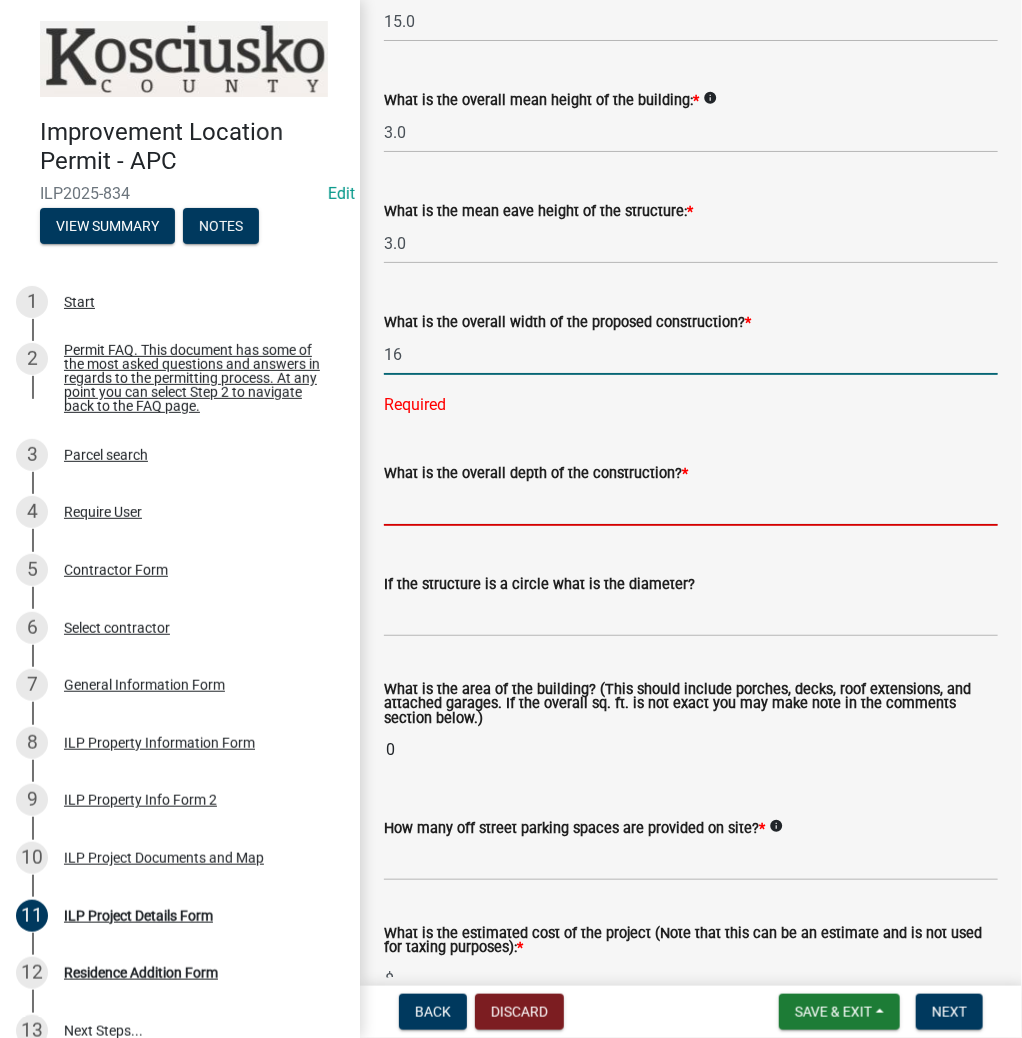 type on "16.00" 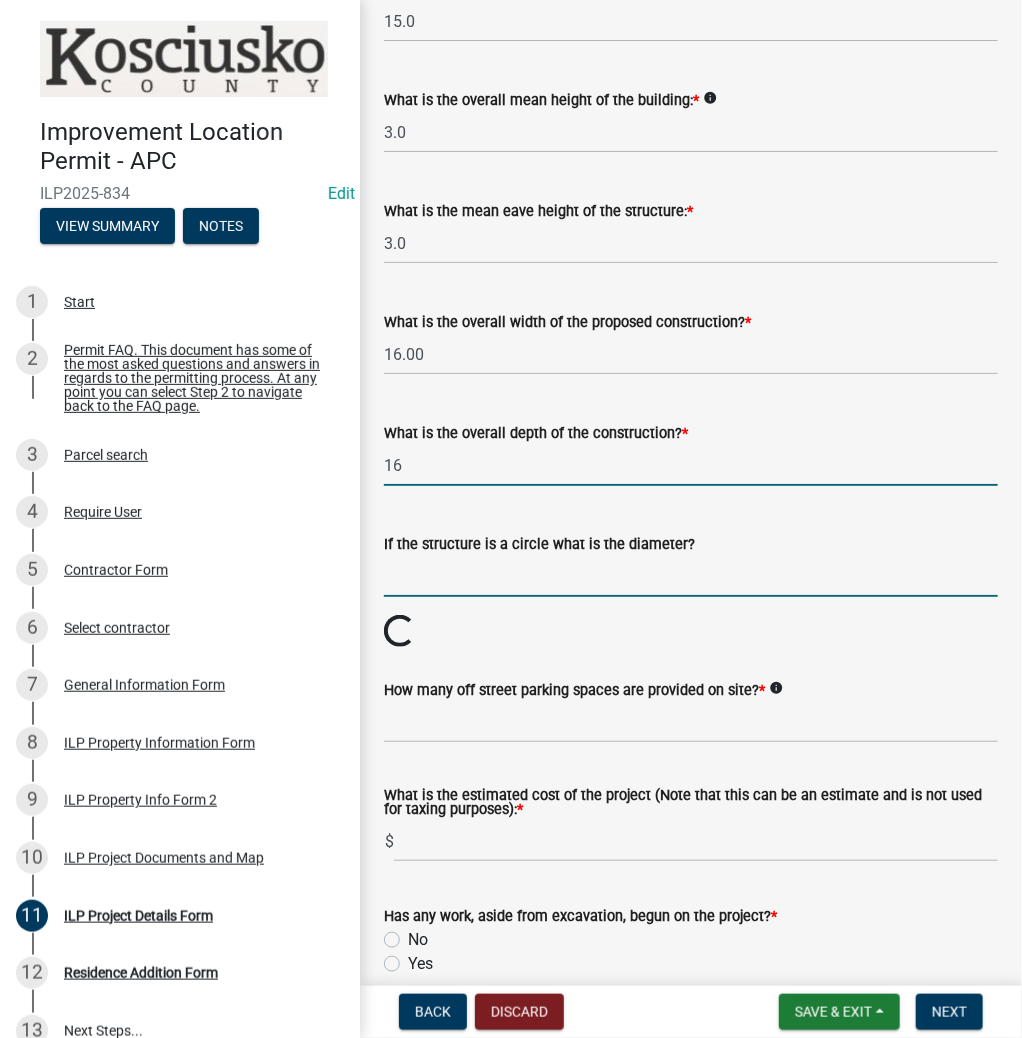 type on "16.00" 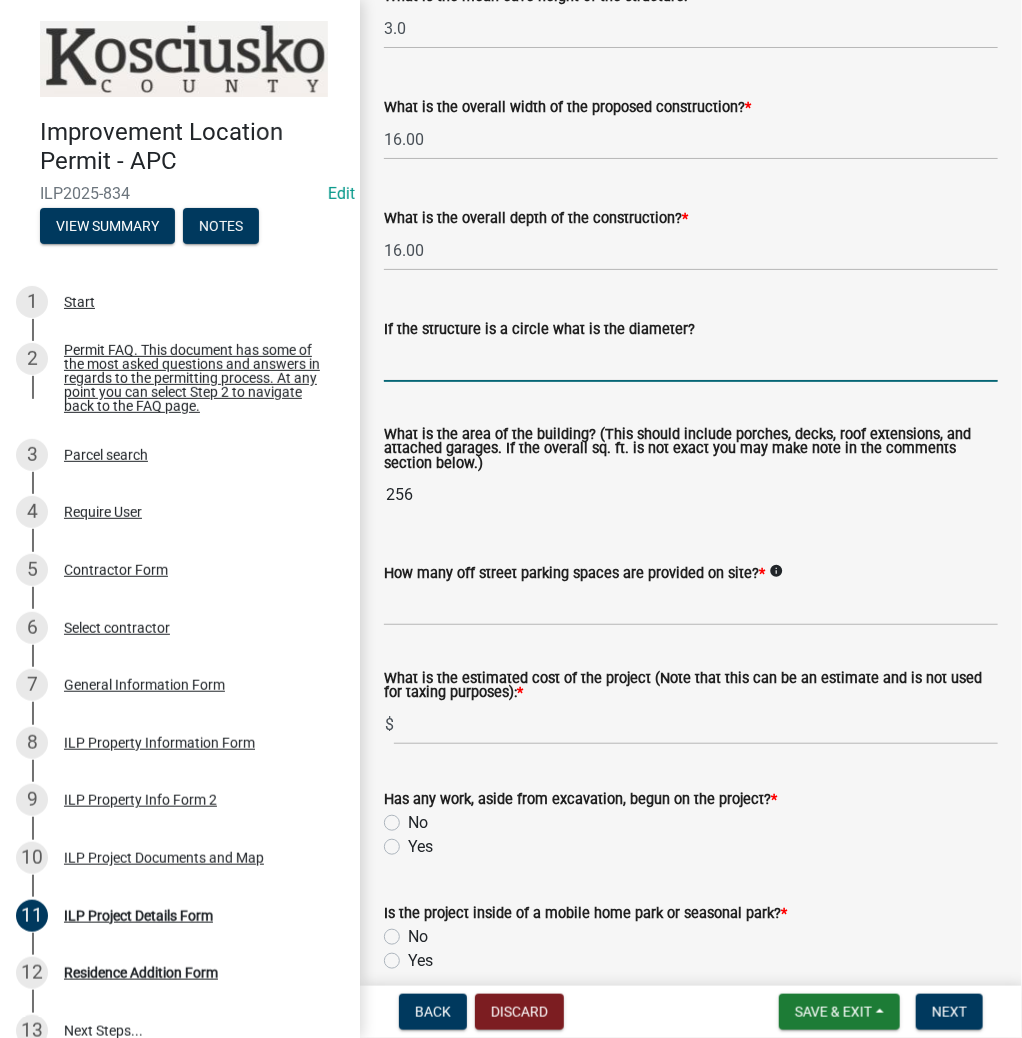 scroll, scrollTop: 1040, scrollLeft: 0, axis: vertical 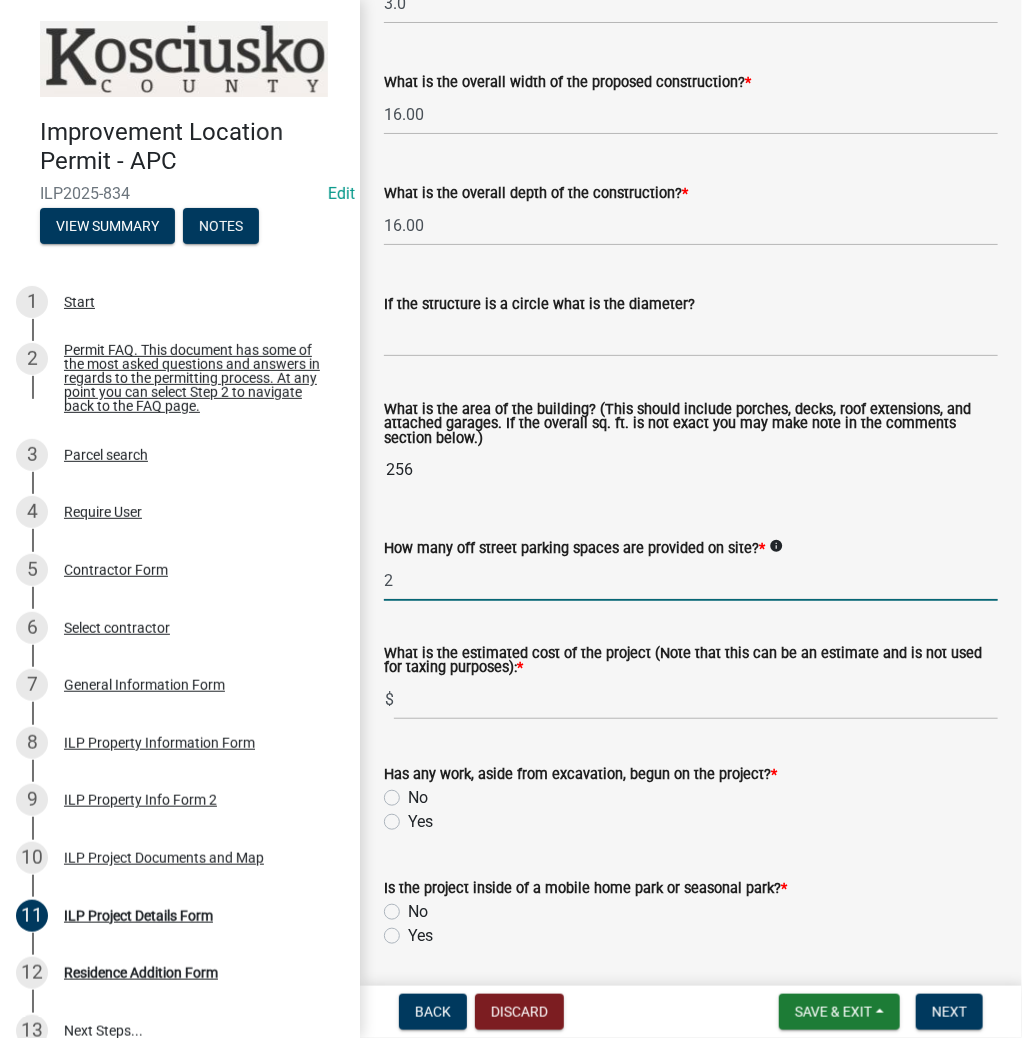 type on "2" 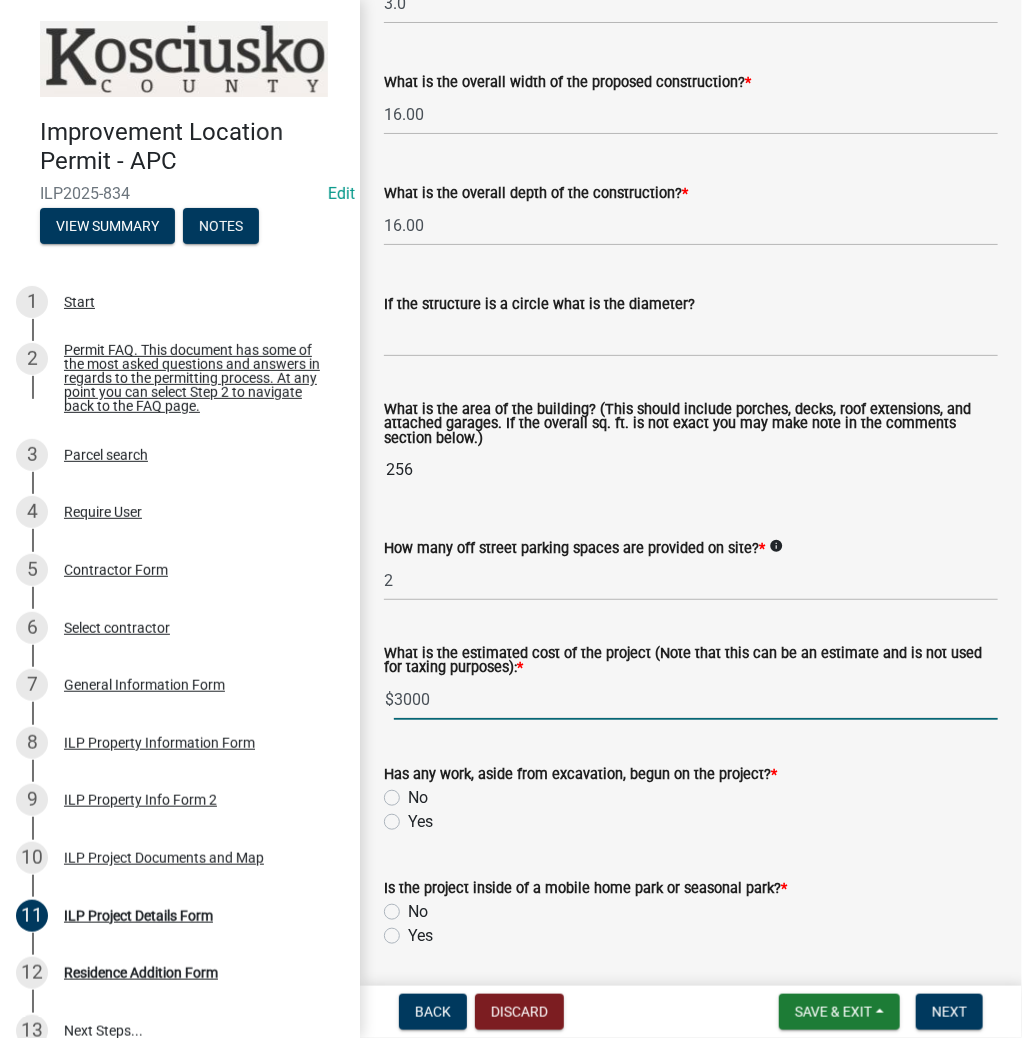 type on "3000" 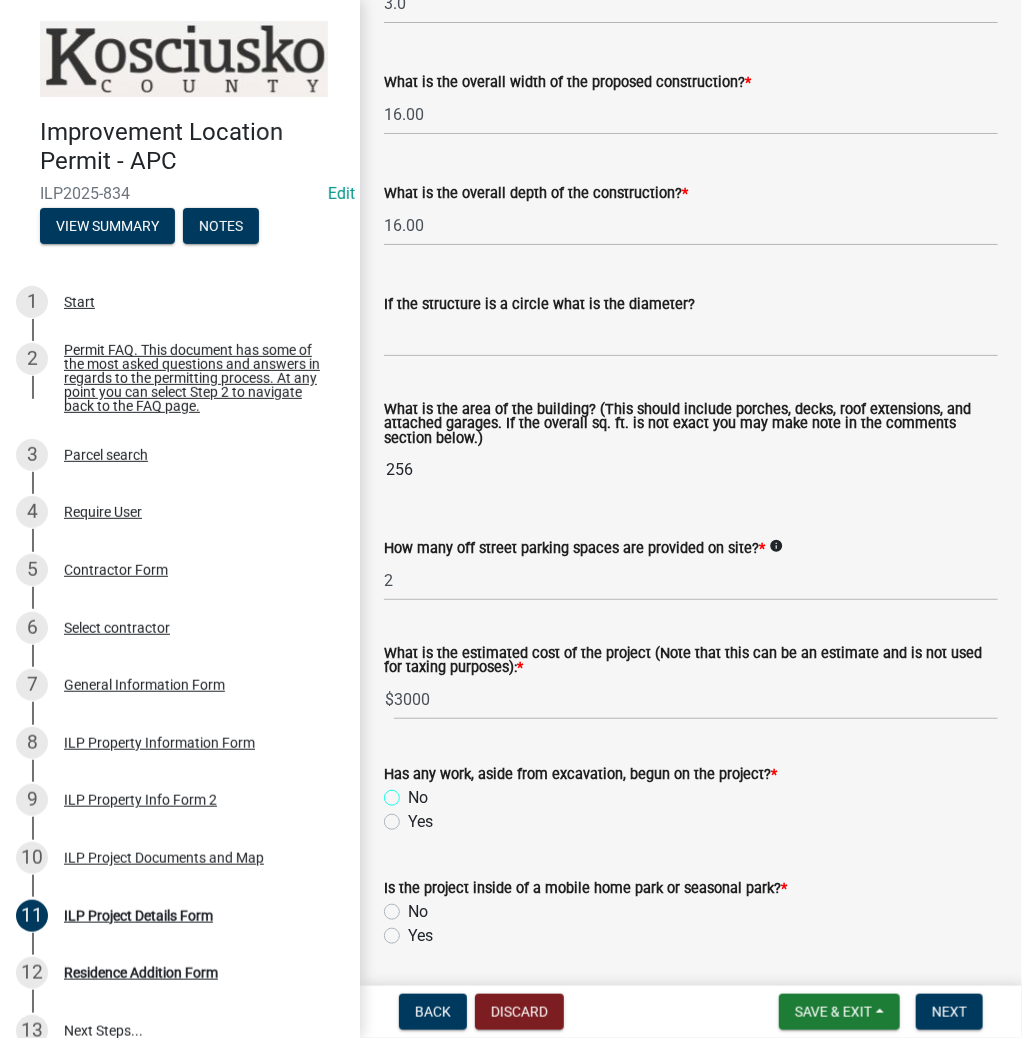 scroll, scrollTop: 1280, scrollLeft: 0, axis: vertical 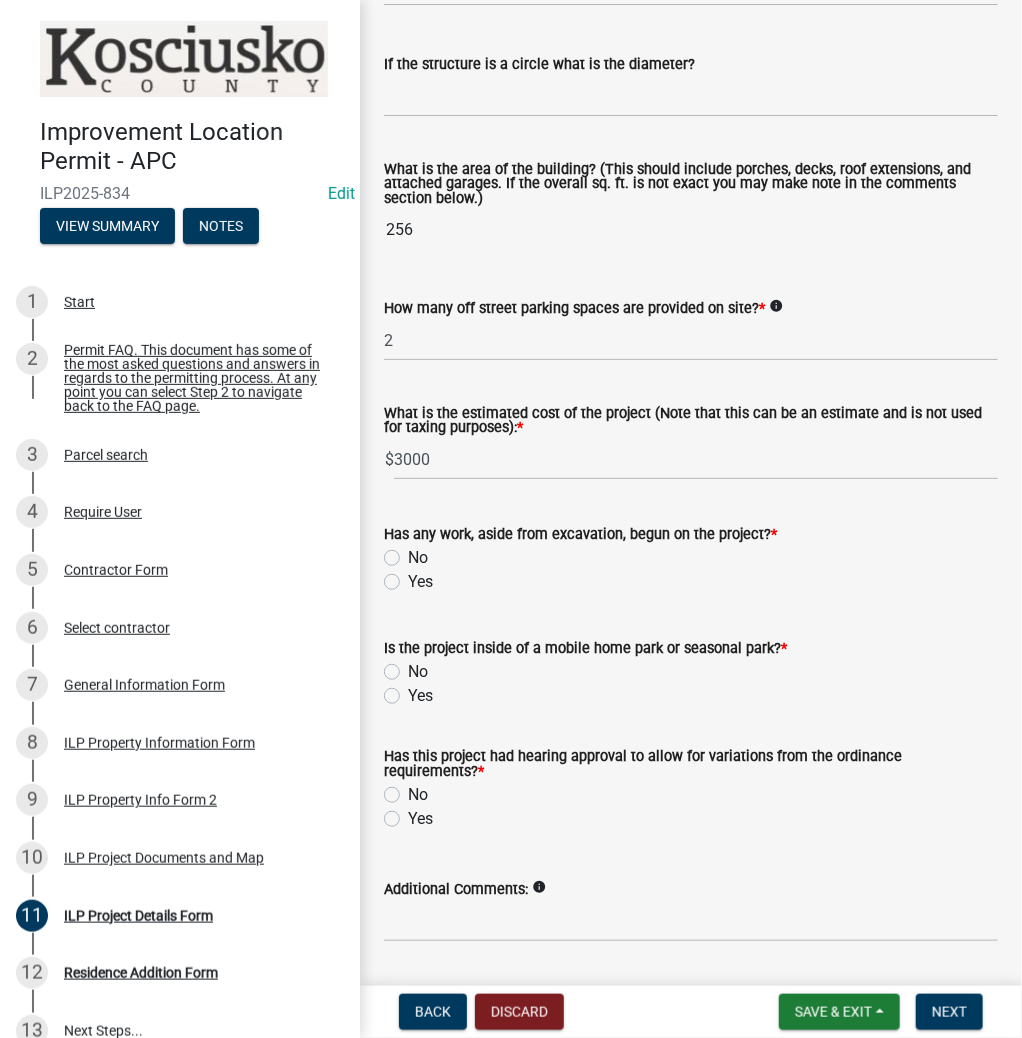 click on "No" 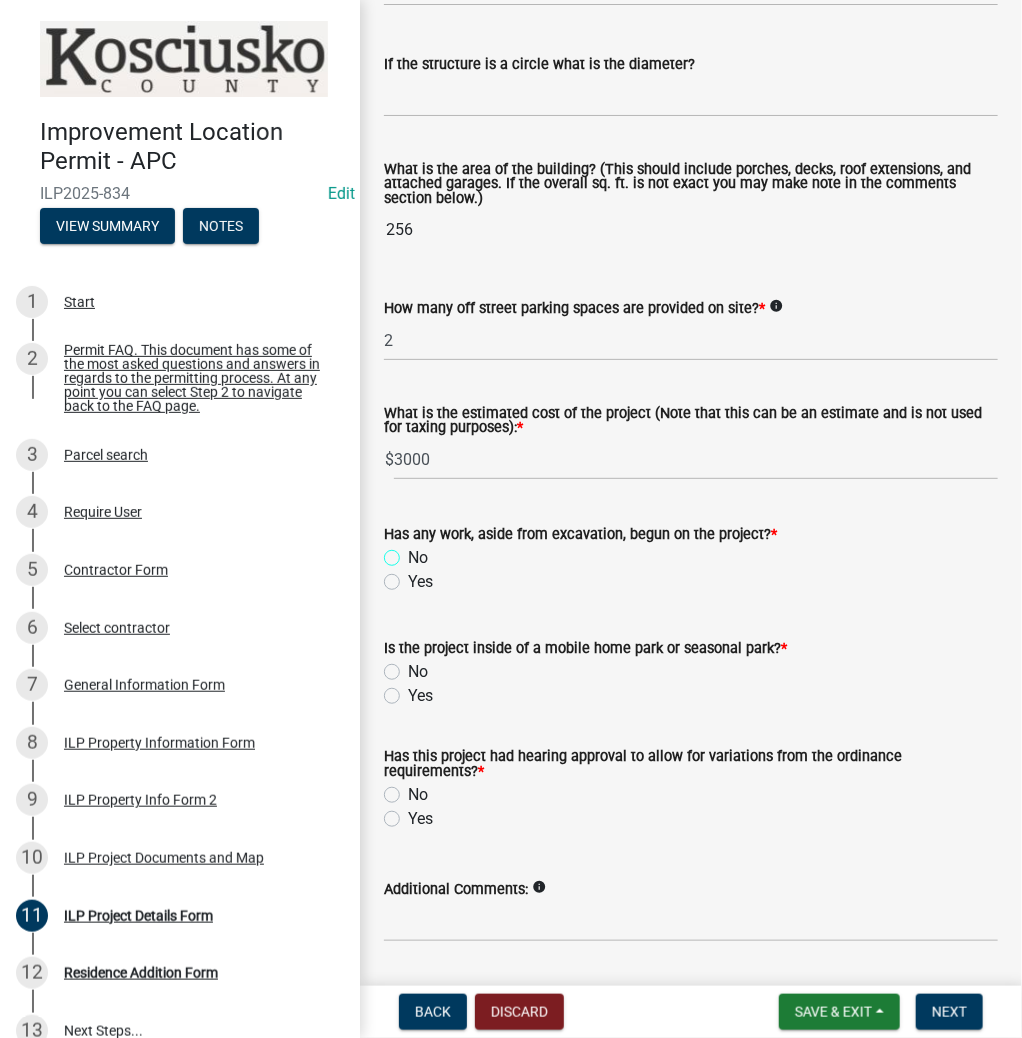 click on "No" at bounding box center (414, 552) 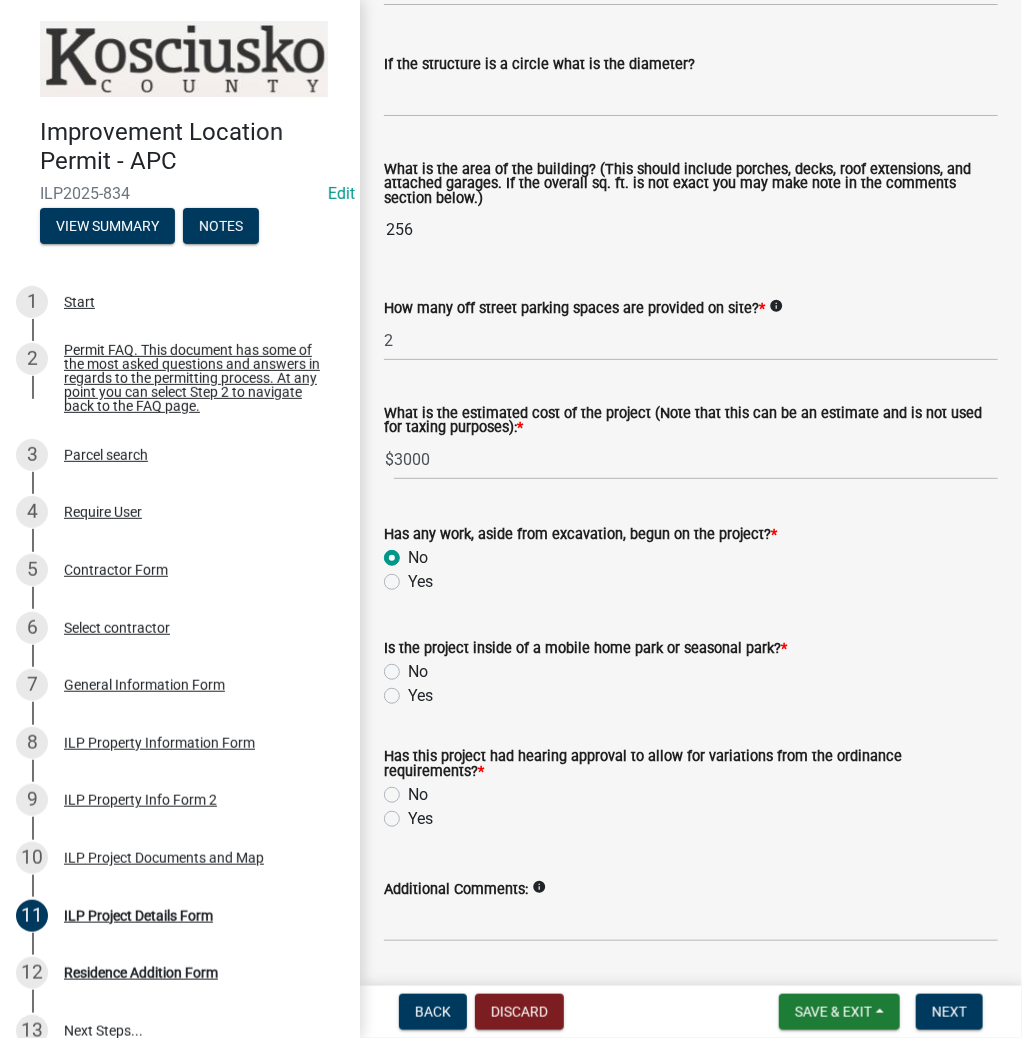 radio on "true" 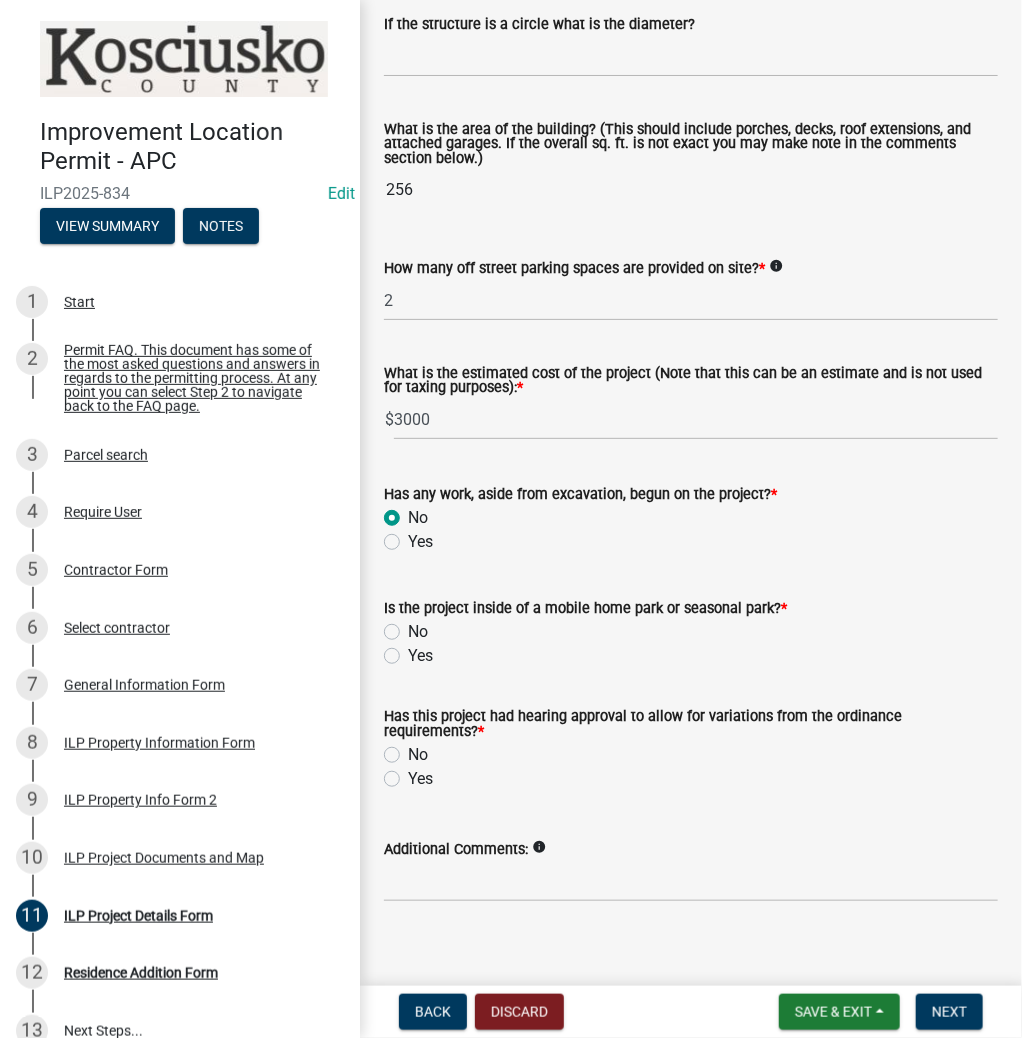 scroll, scrollTop: 1339, scrollLeft: 0, axis: vertical 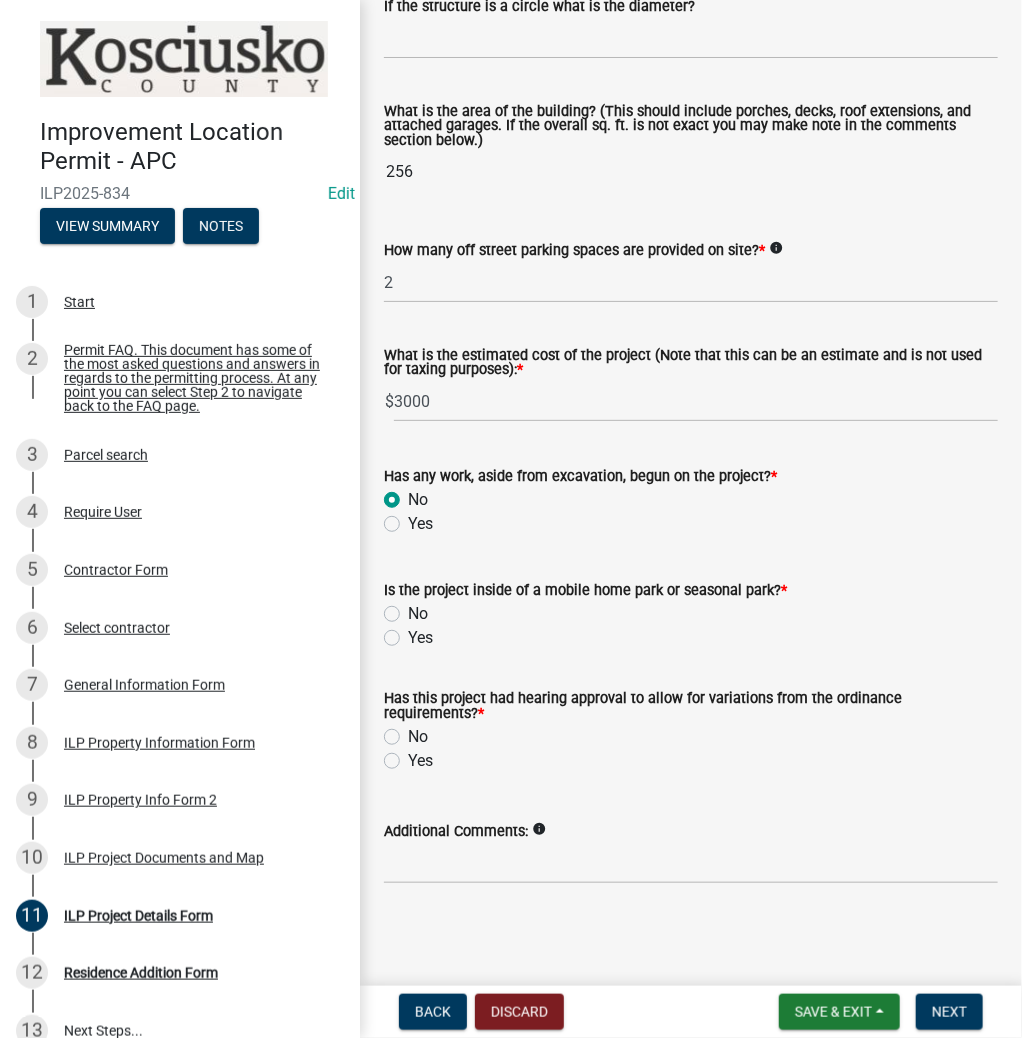 click on "Yes" 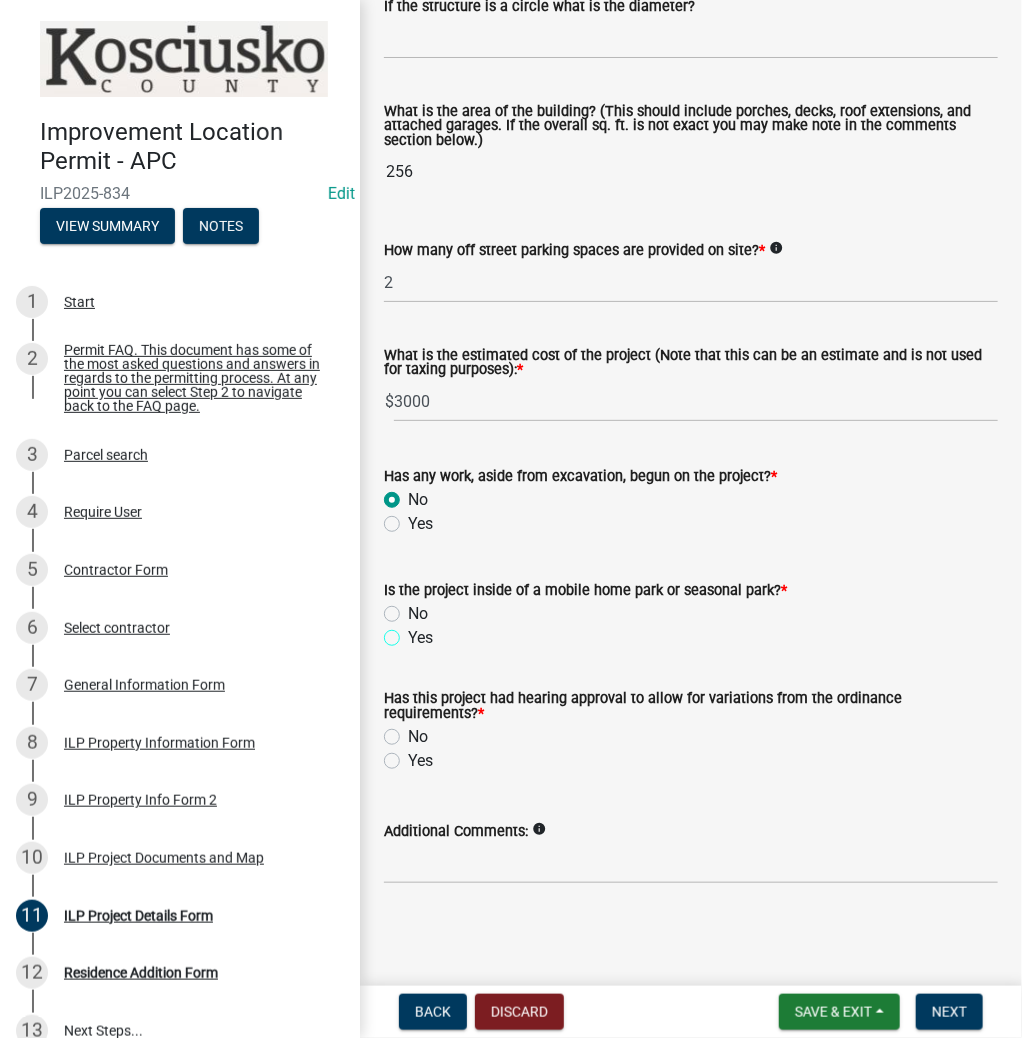 click on "Yes" at bounding box center [414, 632] 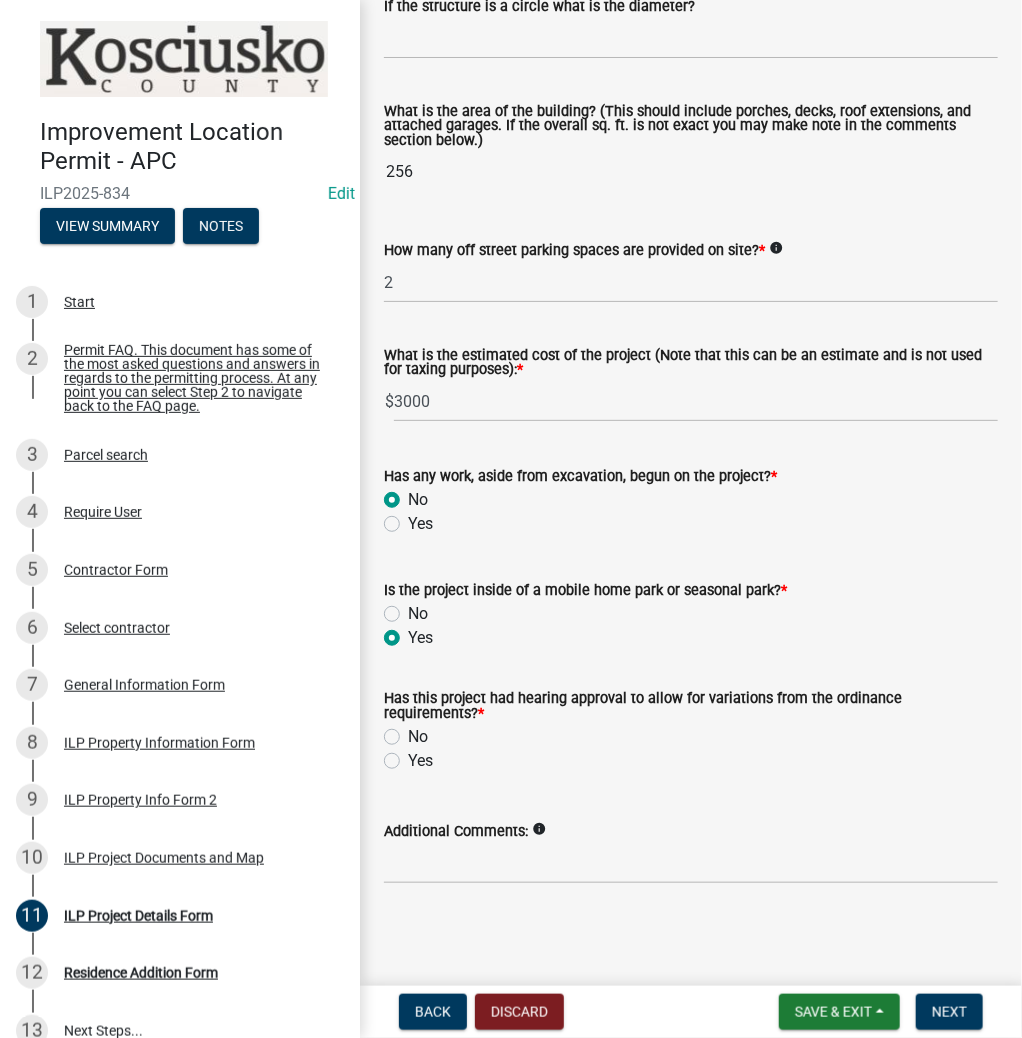 radio on "true" 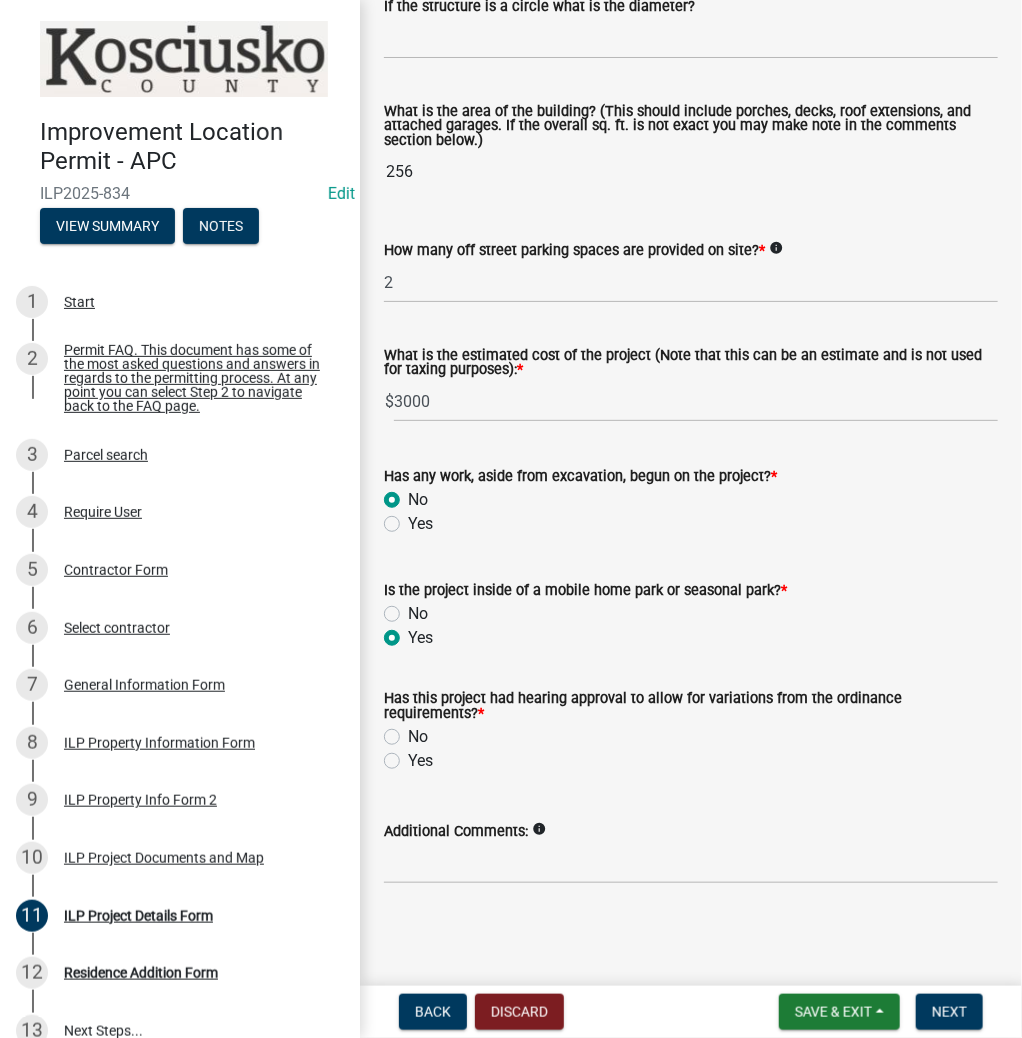 click on "Yes" 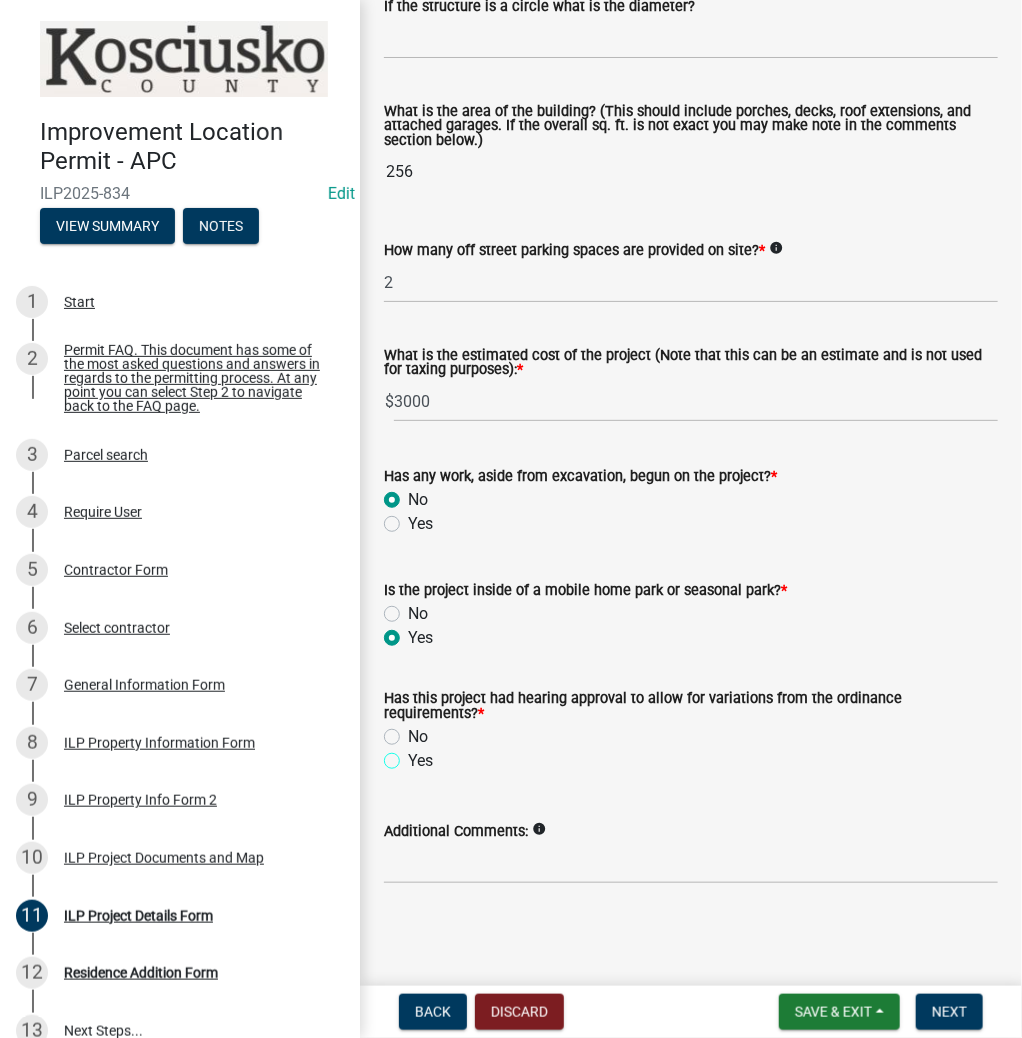 click on "Yes" at bounding box center [414, 755] 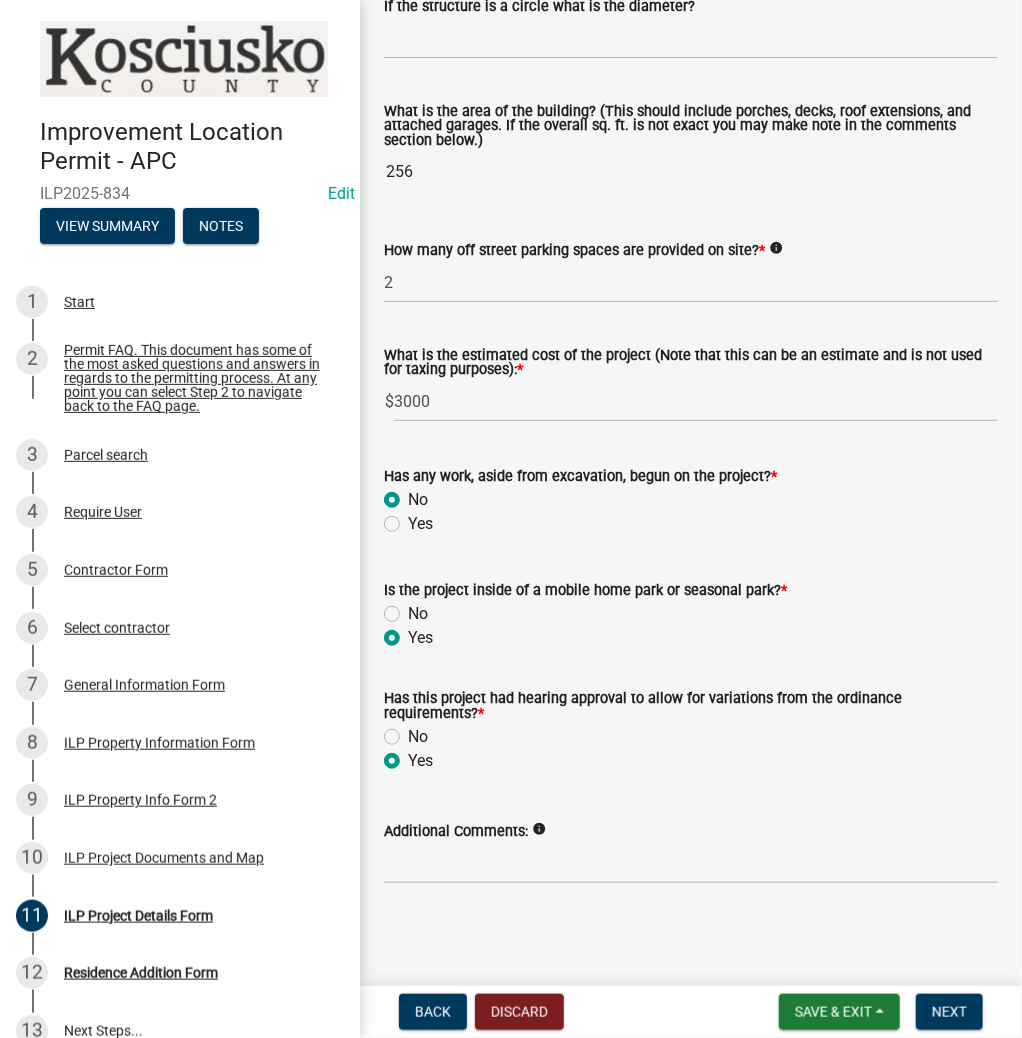 radio on "true" 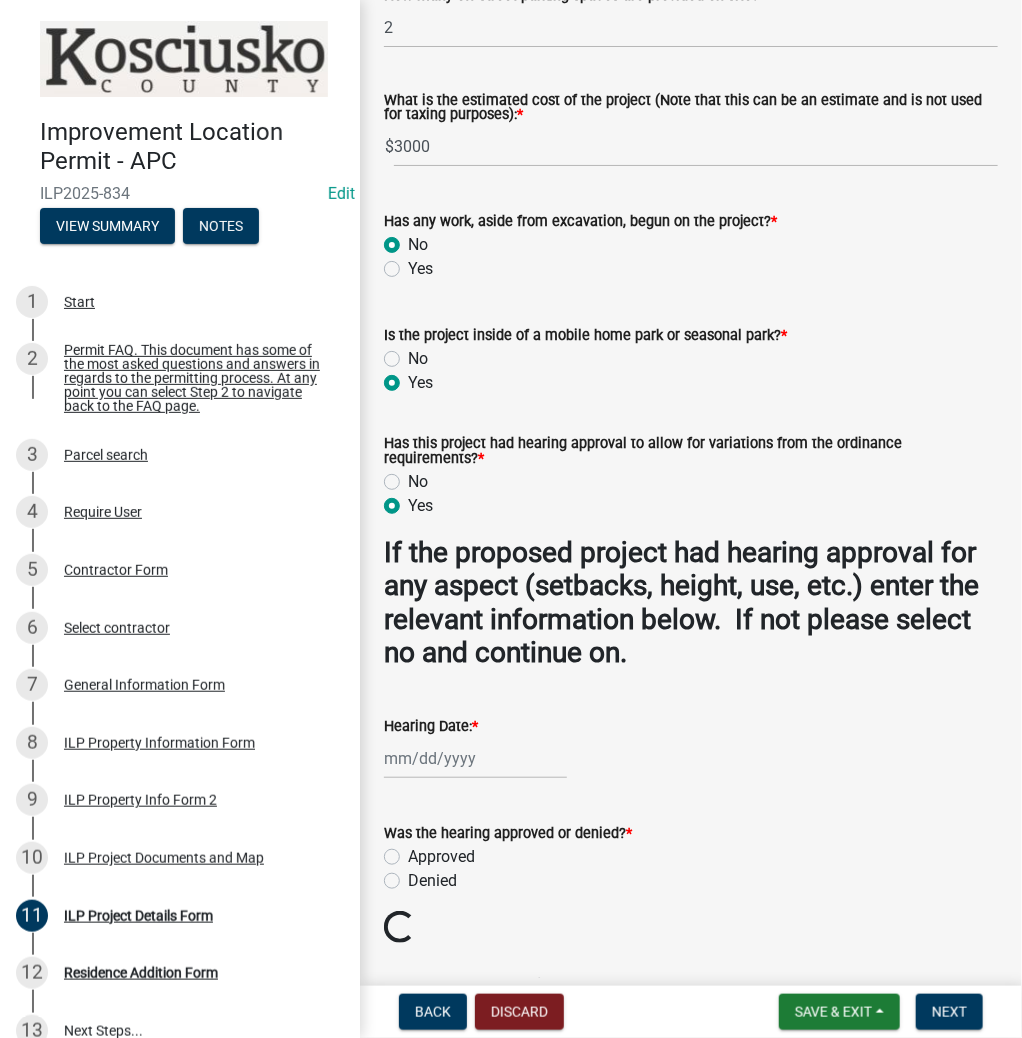 scroll, scrollTop: 1602, scrollLeft: 0, axis: vertical 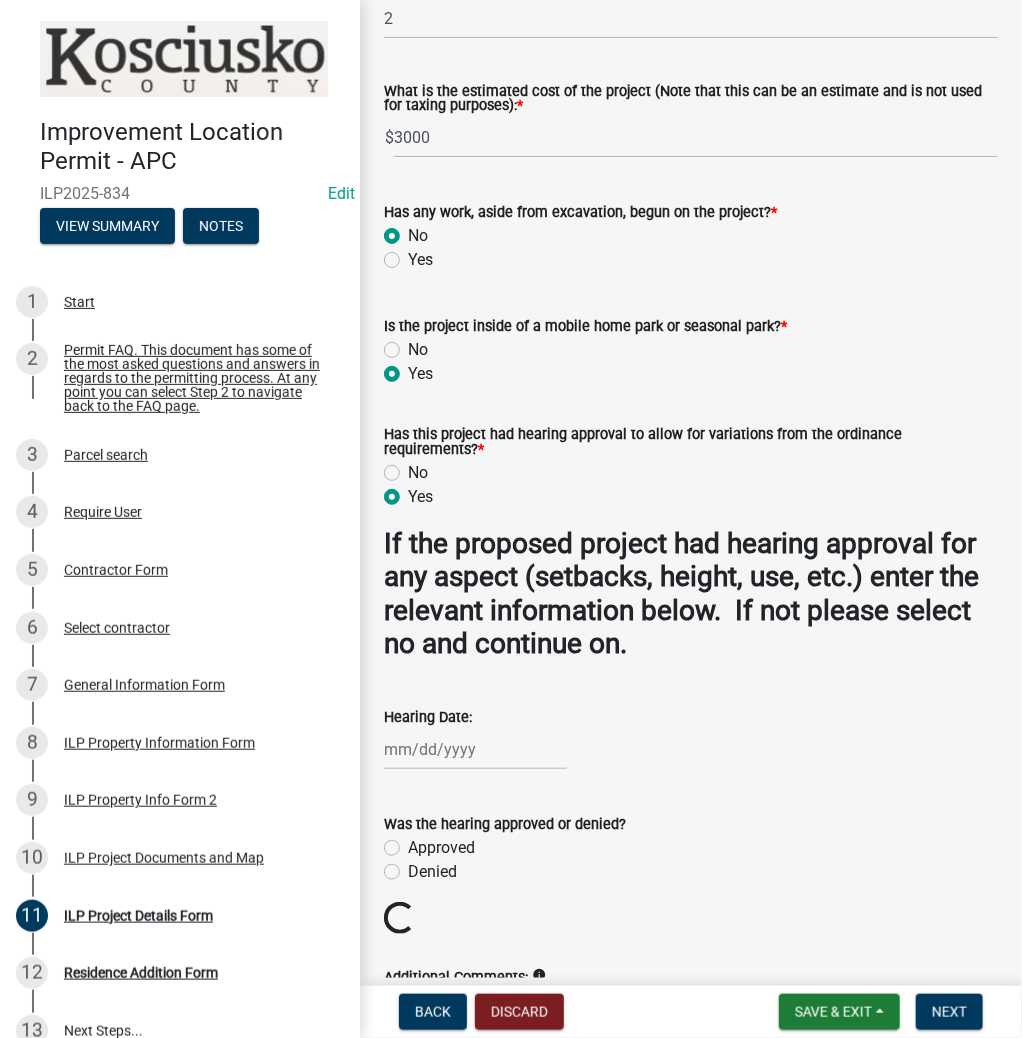 click 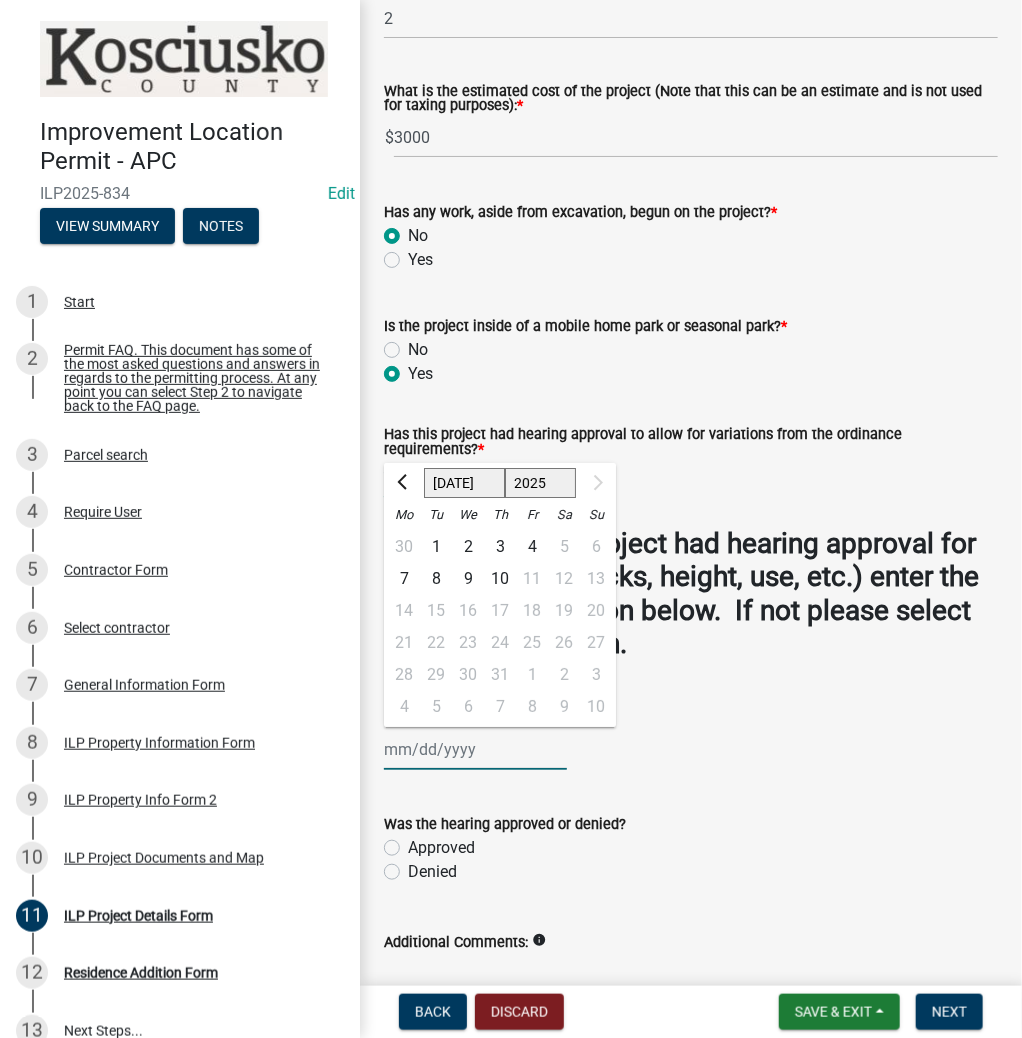 click on "Hearing Date:" at bounding box center (475, 749) 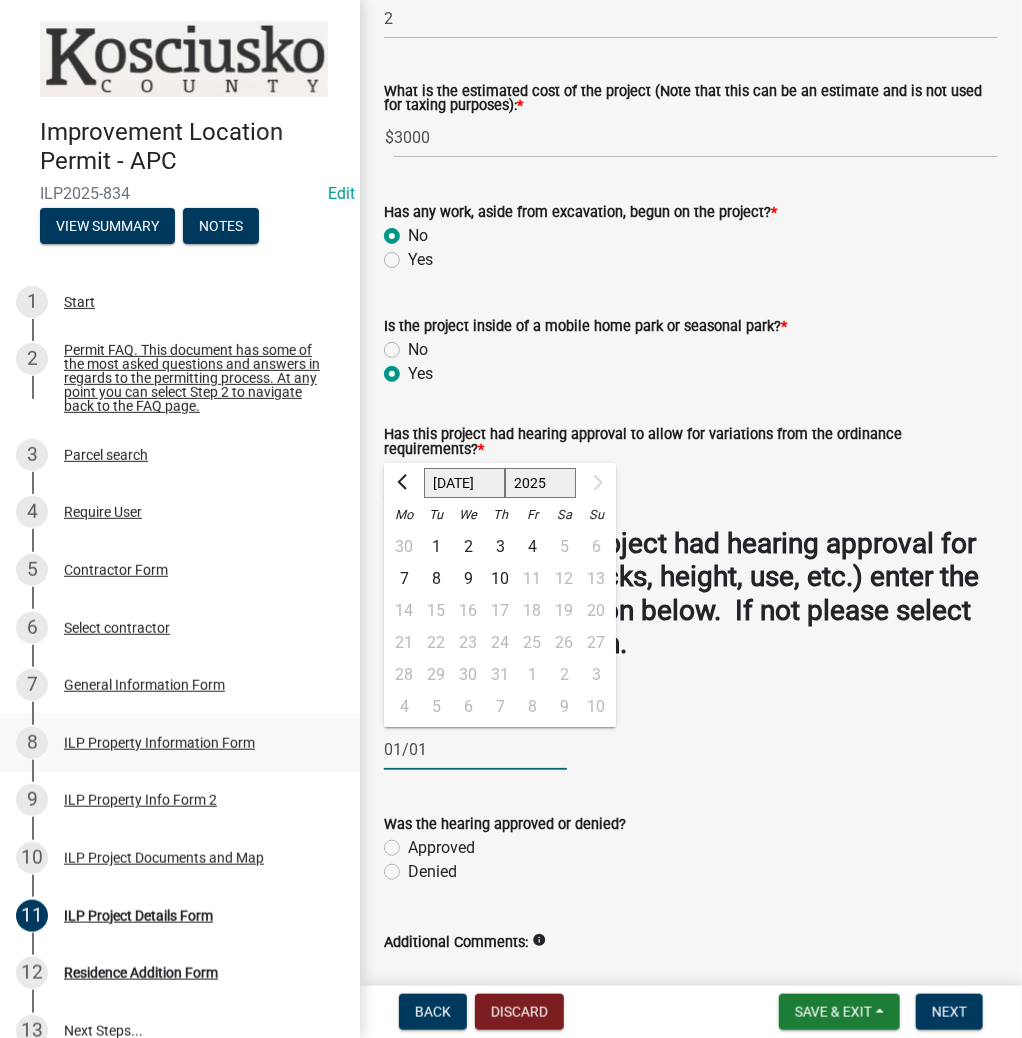 drag, startPoint x: 445, startPoint y: 740, endPoint x: 328, endPoint y: 732, distance: 117.273186 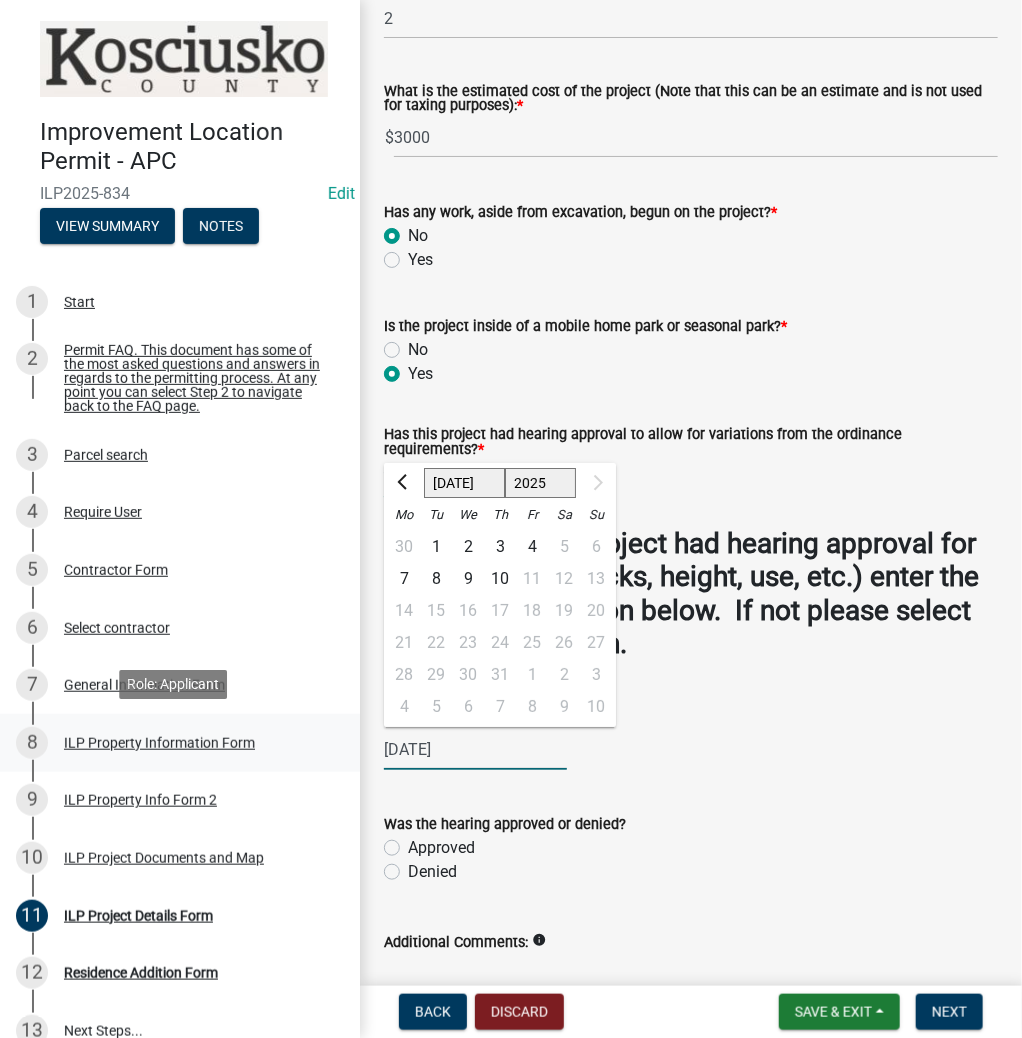 type on "[DATE]" 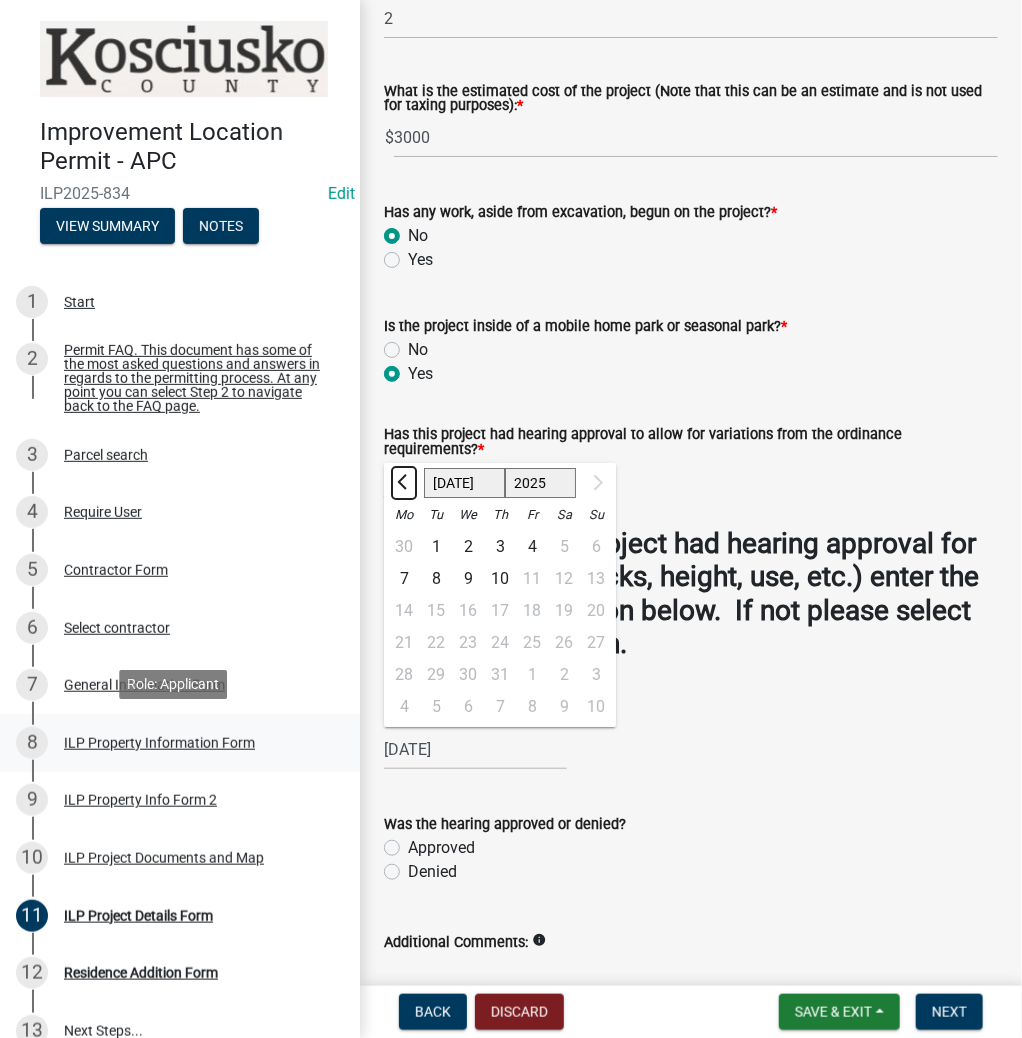 type 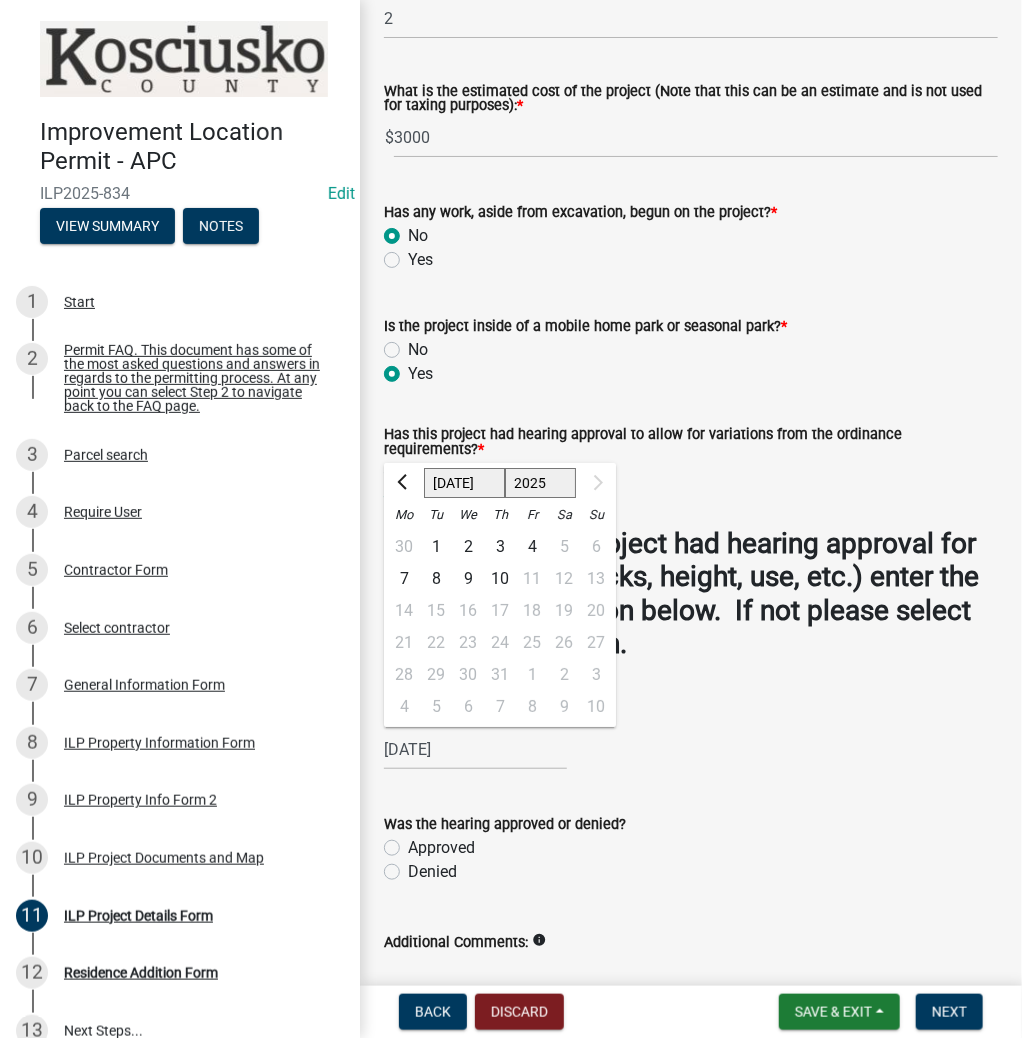 click on "Approved" 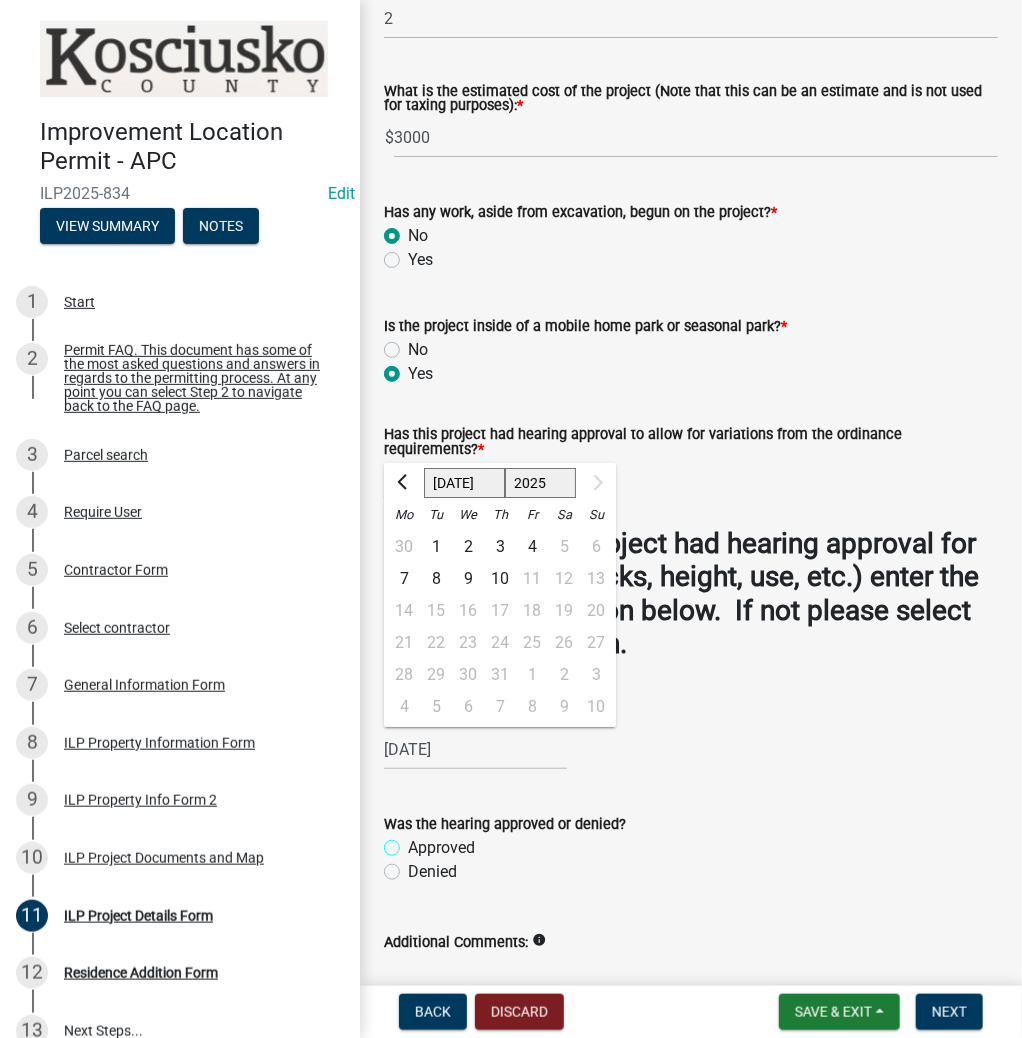 click on "Approved" at bounding box center (414, 842) 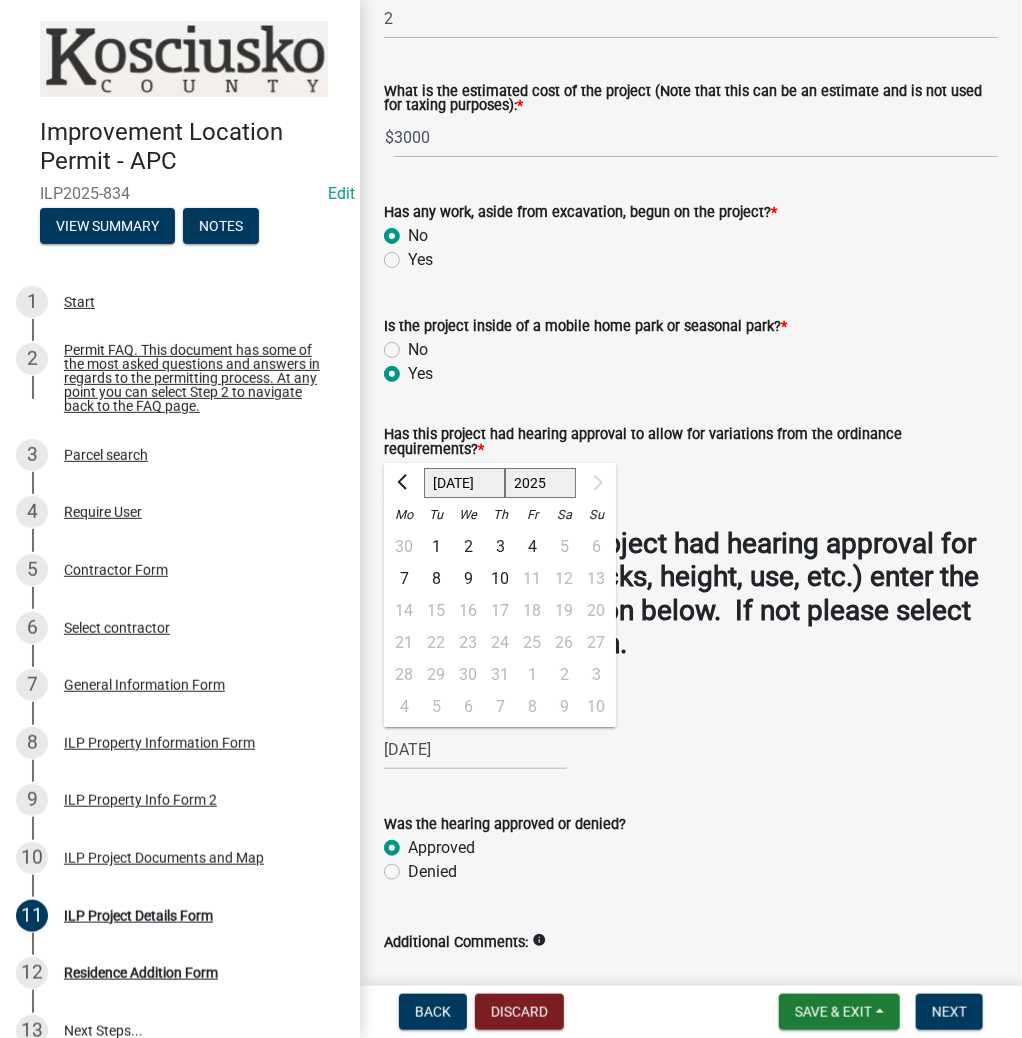 radio on "true" 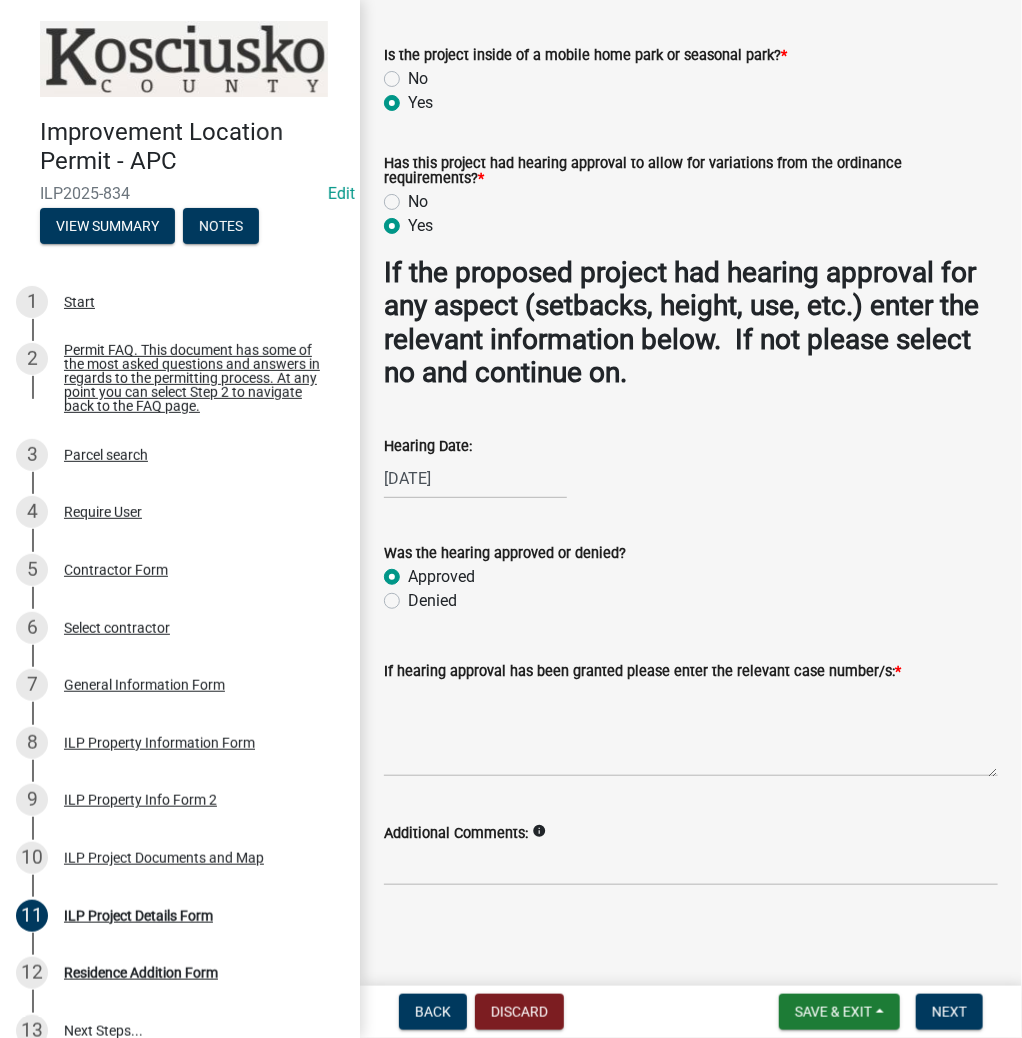scroll, scrollTop: 1876, scrollLeft: 0, axis: vertical 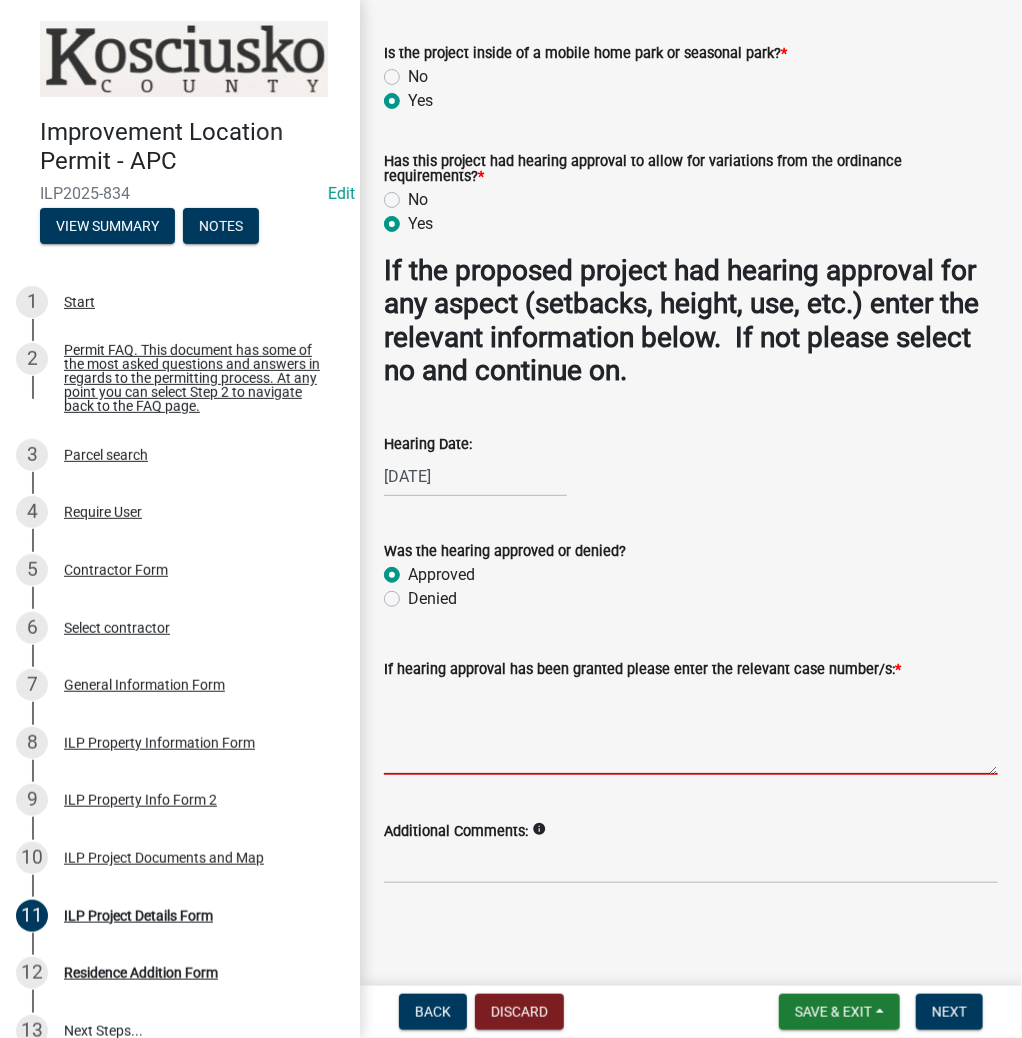 click on "If hearing approval has been granted please enter the relevant case number/s:  *" at bounding box center [691, 728] 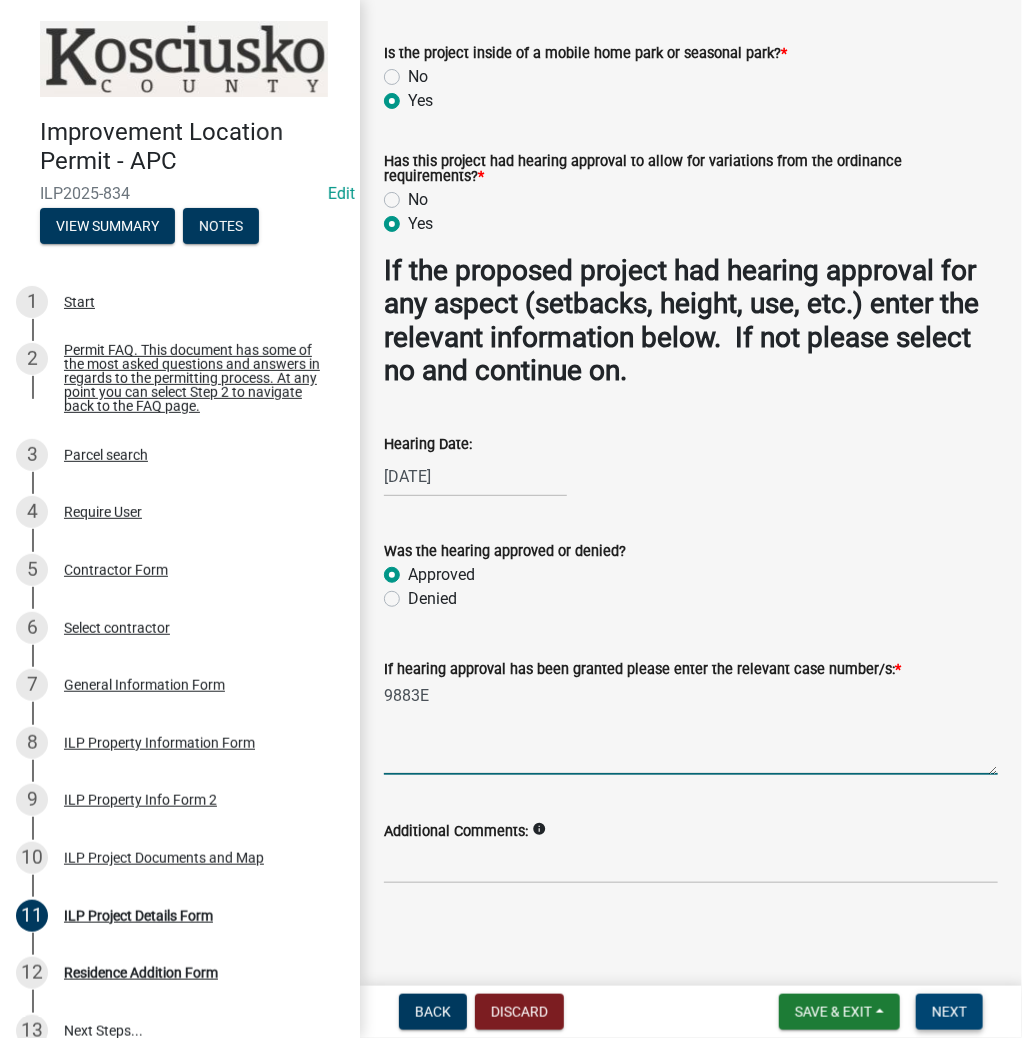 type on "9883E" 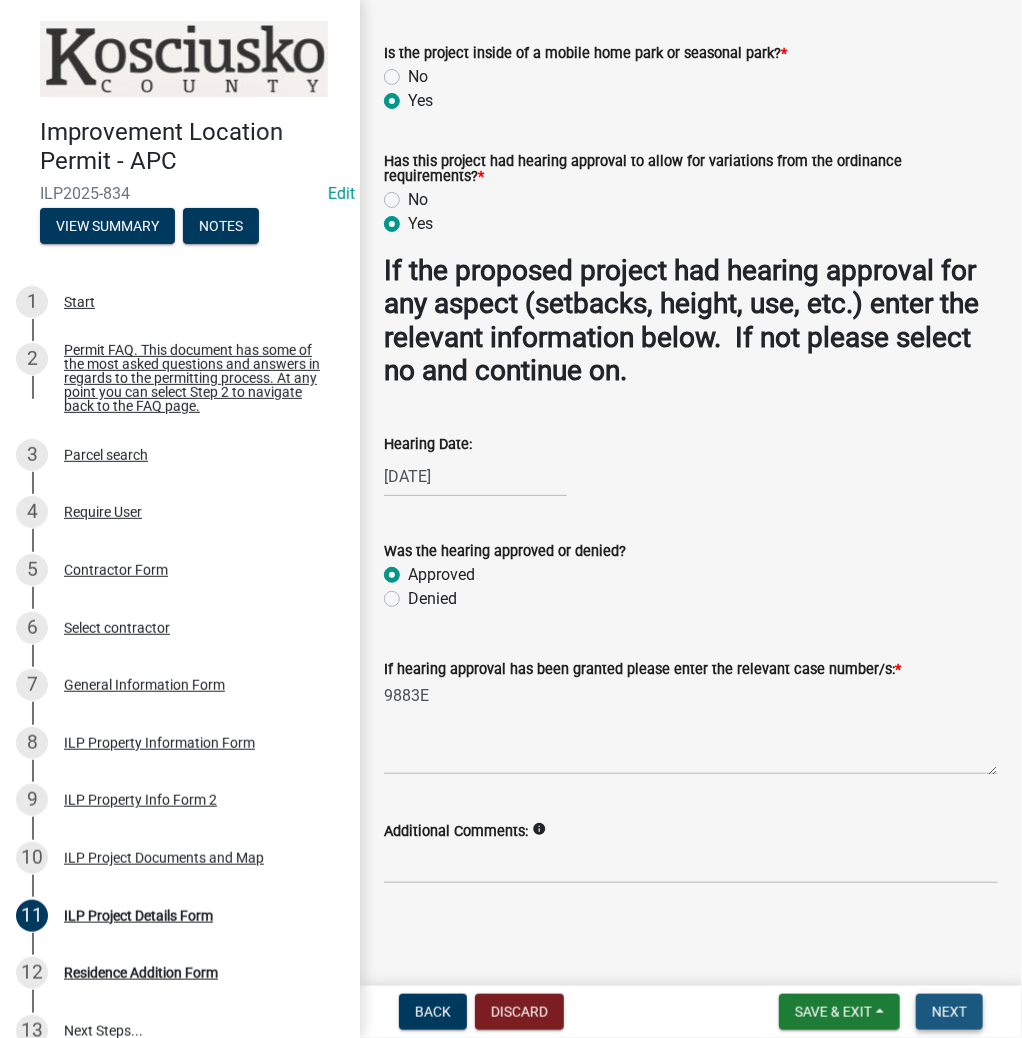 click on "Next" at bounding box center (949, 1012) 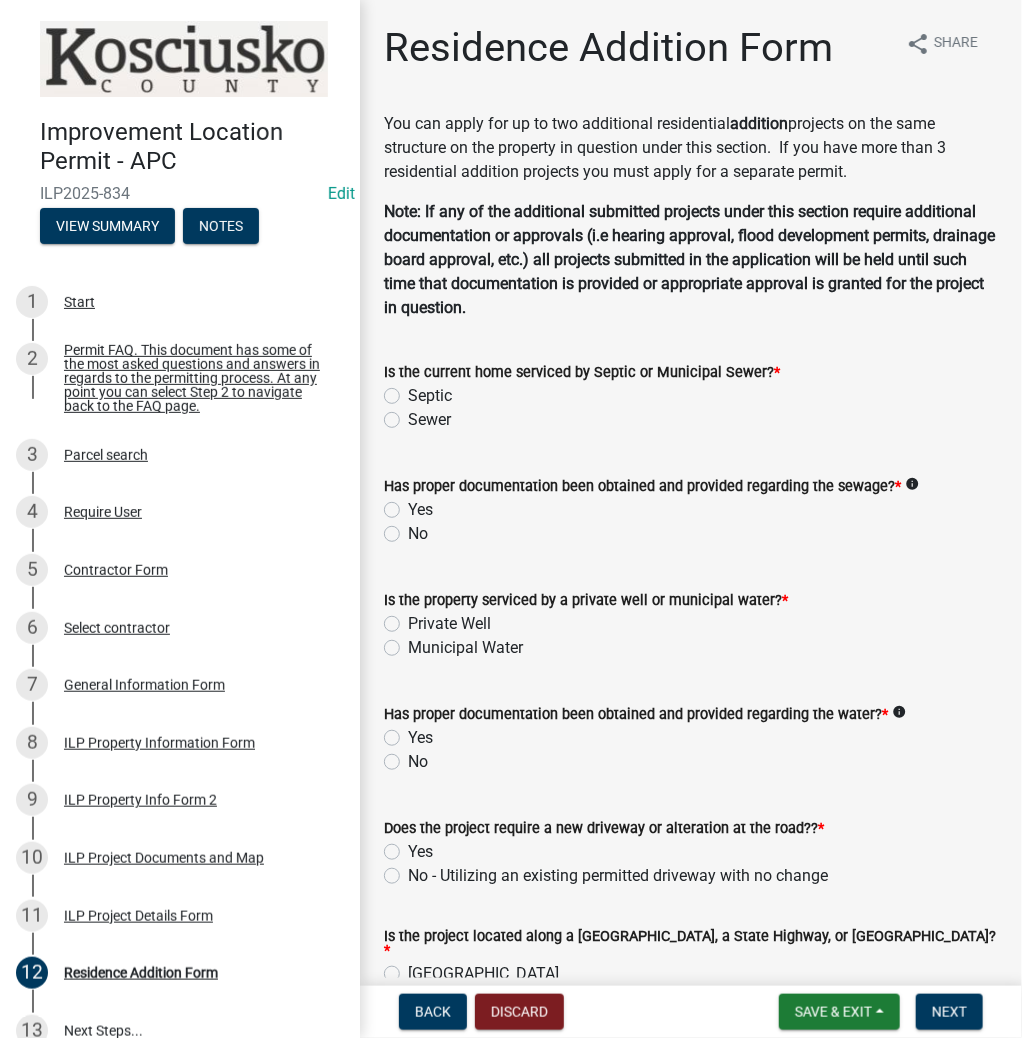 click on "Sewer" 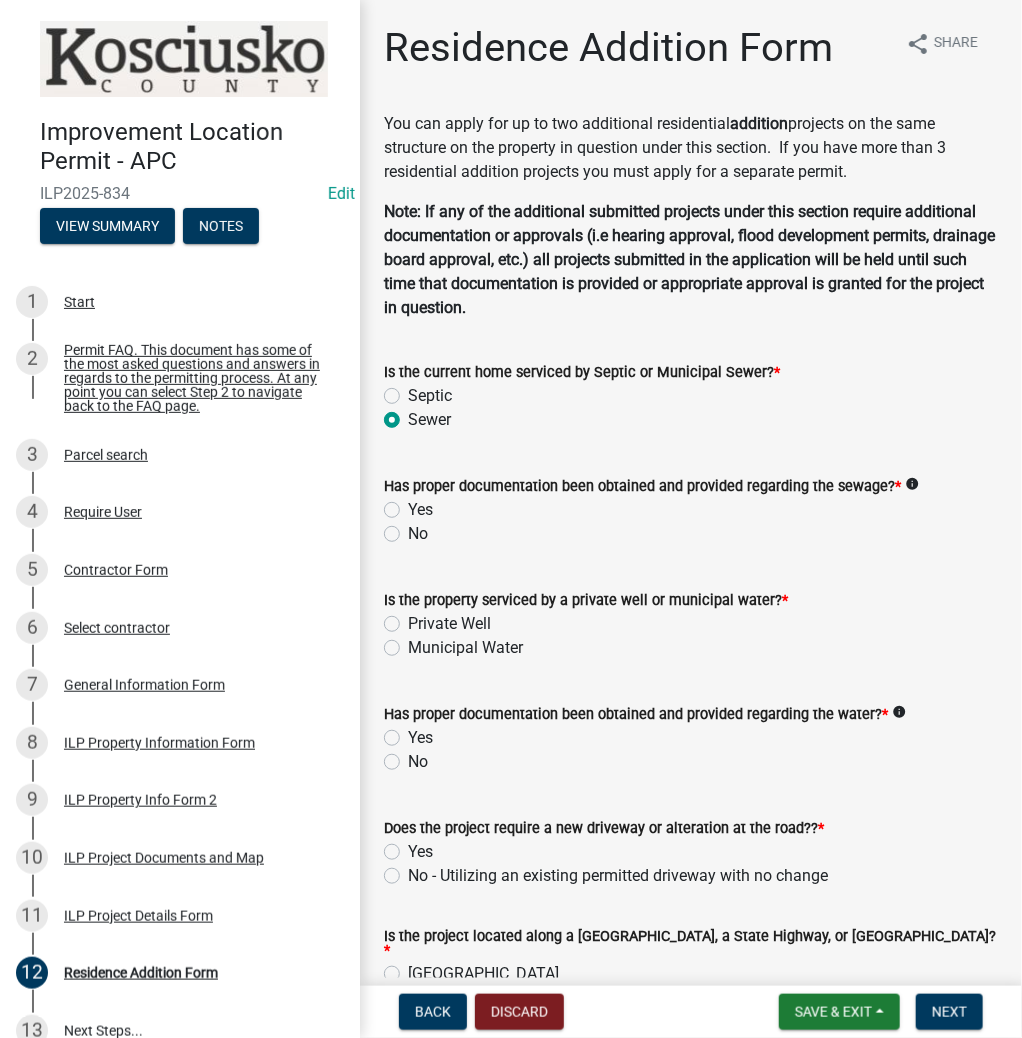 radio on "true" 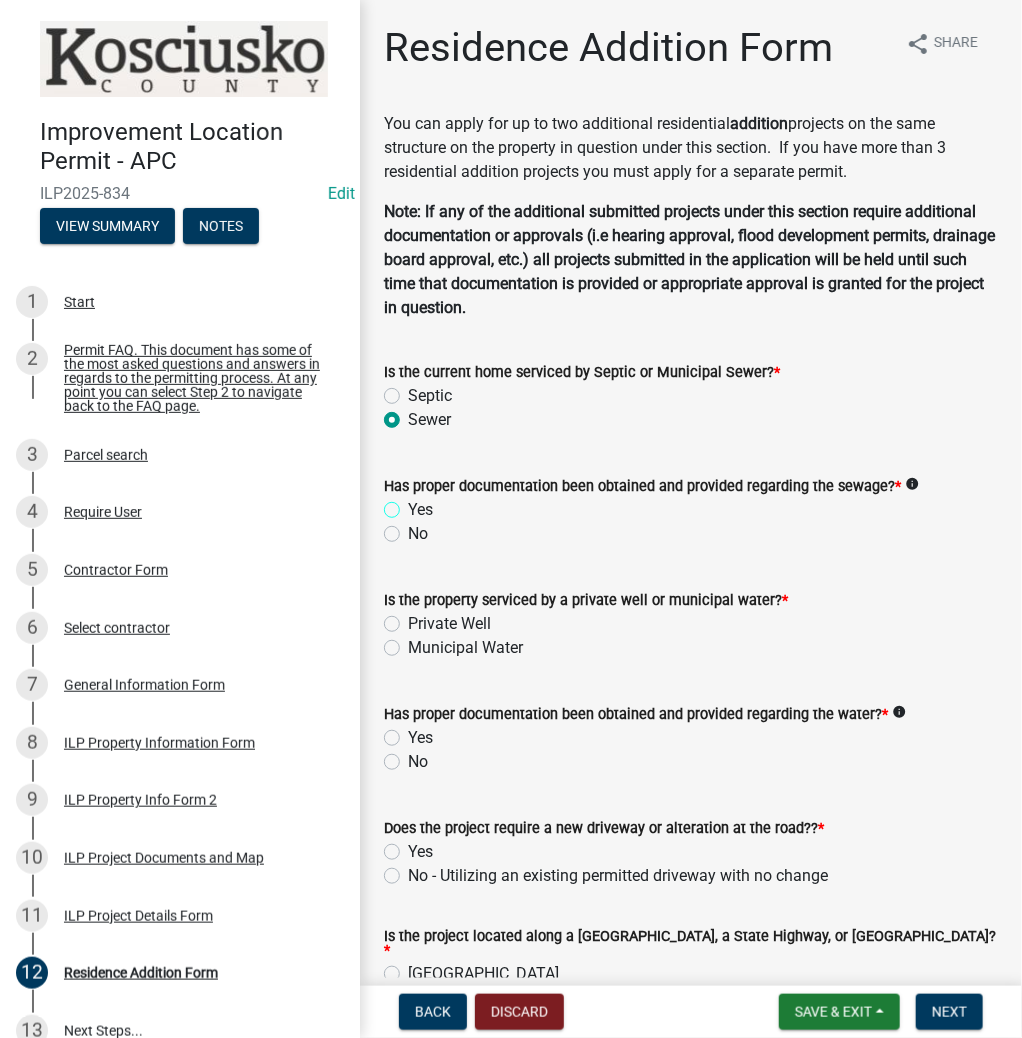 click on "Yes" at bounding box center (414, 504) 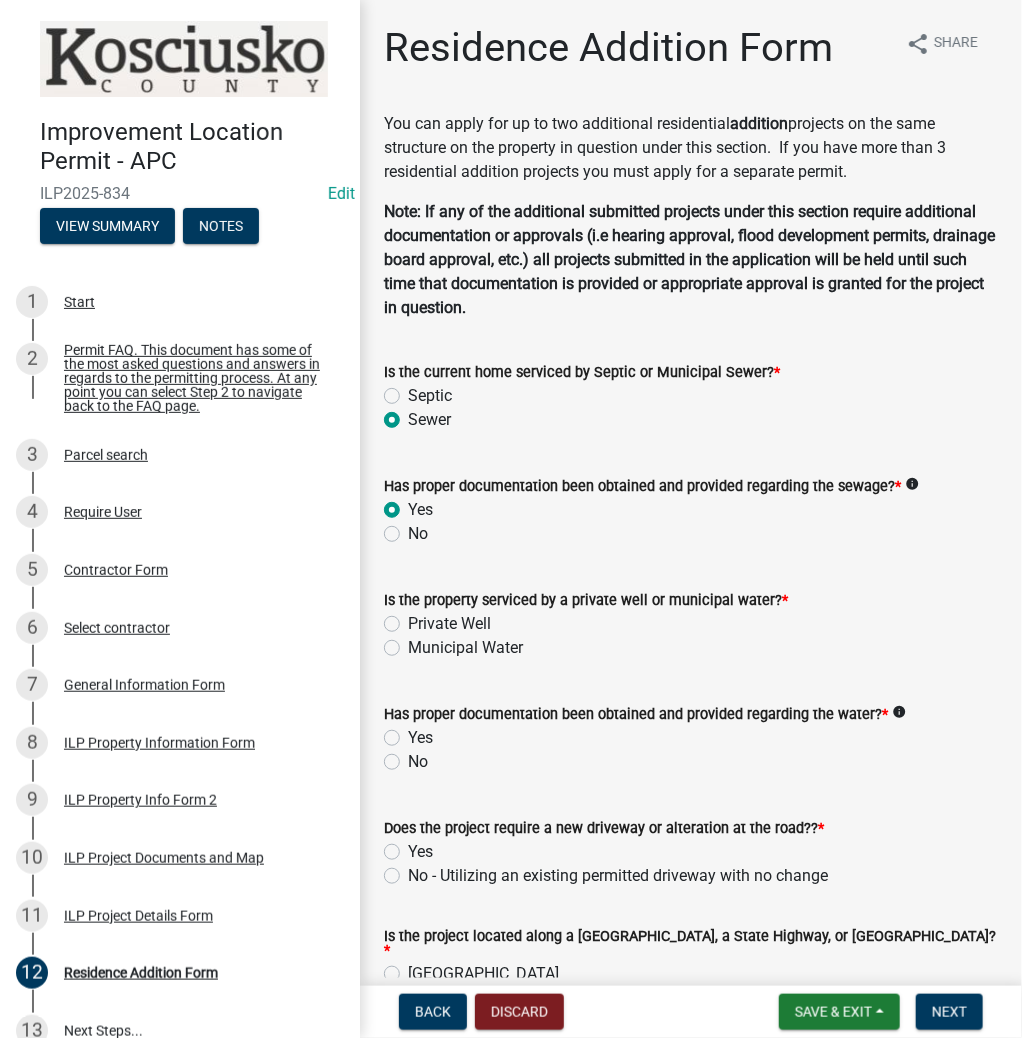 radio on "true" 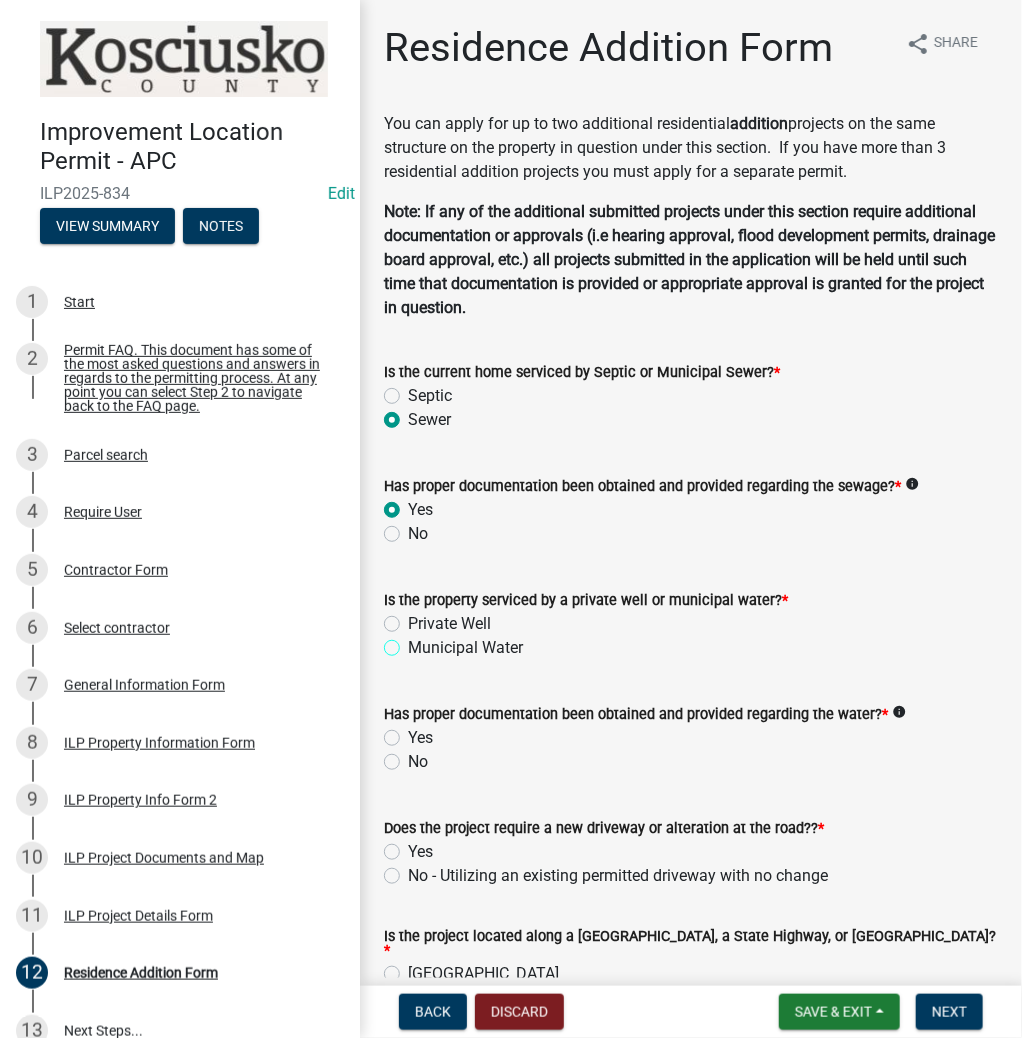 click on "Municipal Water" at bounding box center [414, 642] 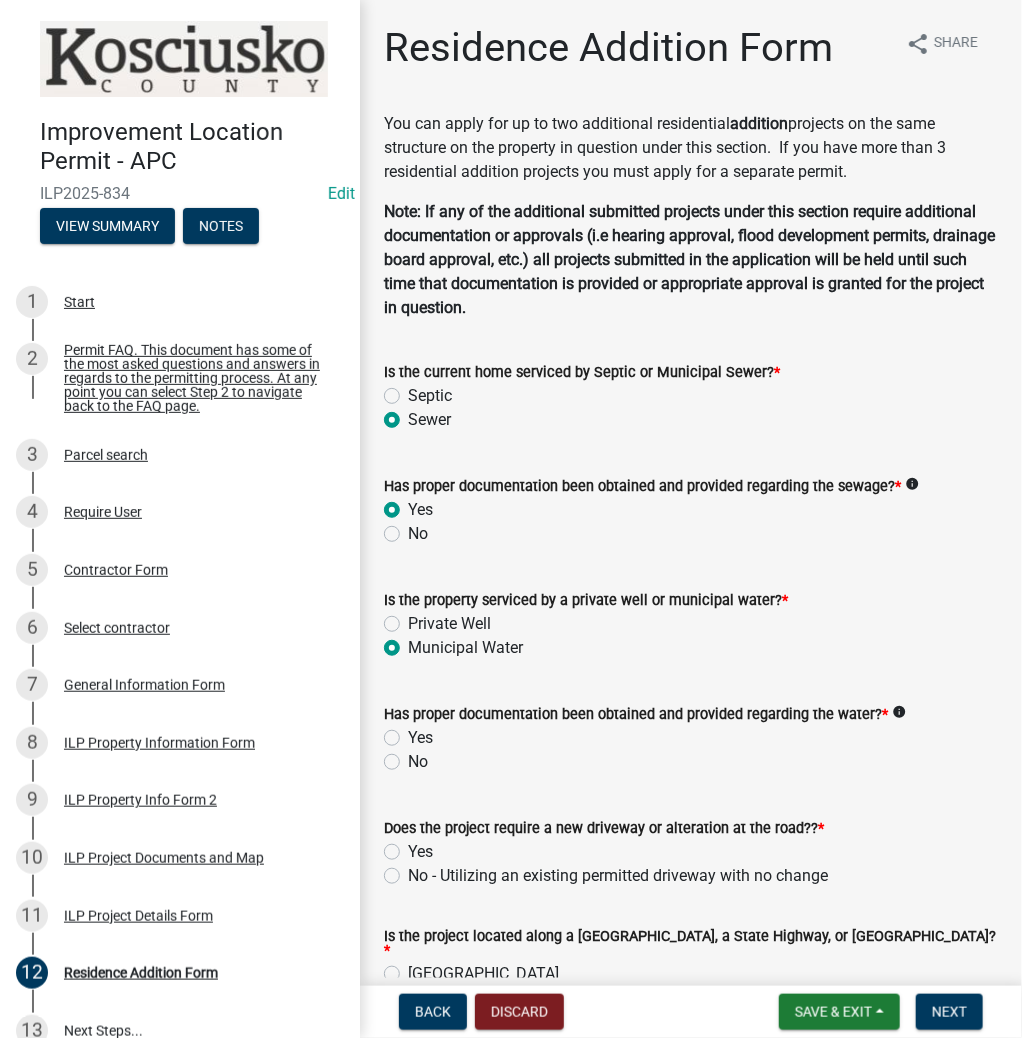 radio on "true" 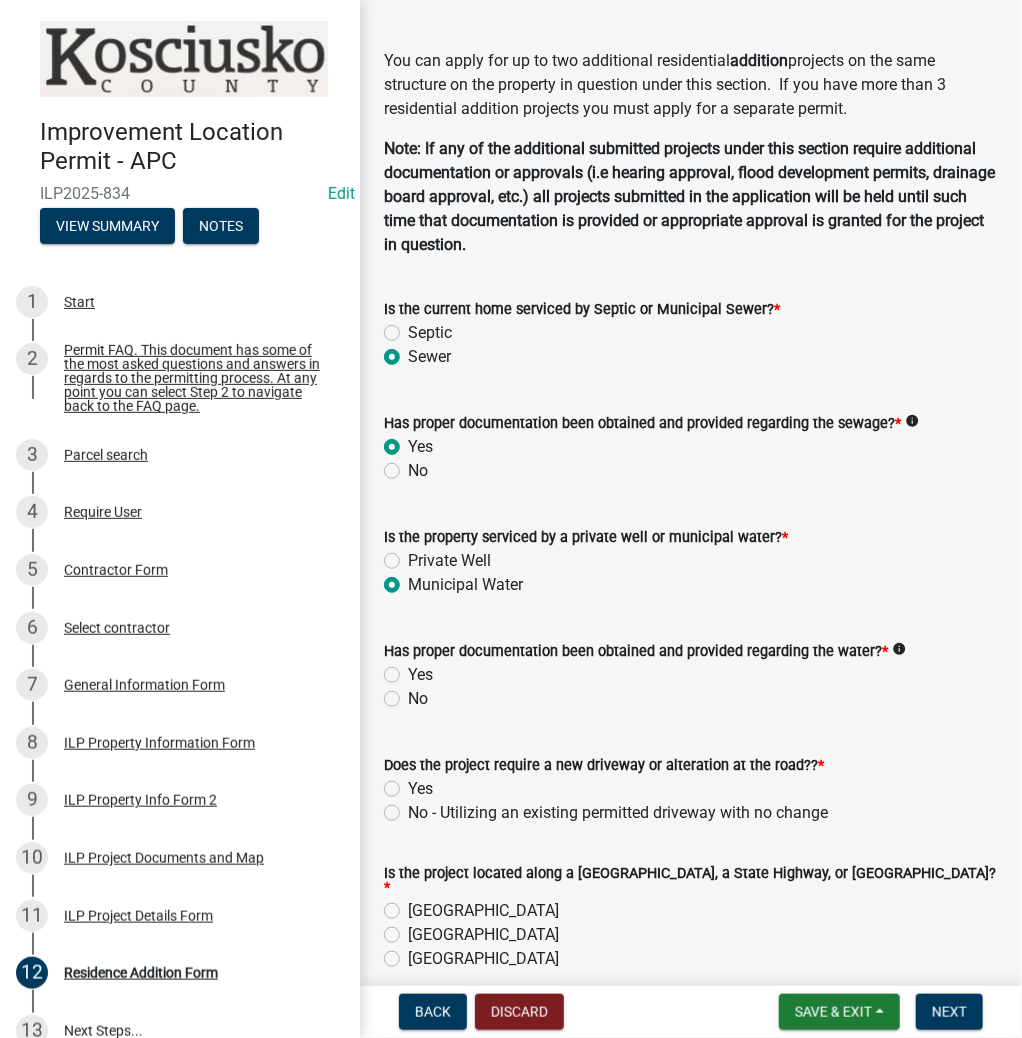 scroll, scrollTop: 160, scrollLeft: 0, axis: vertical 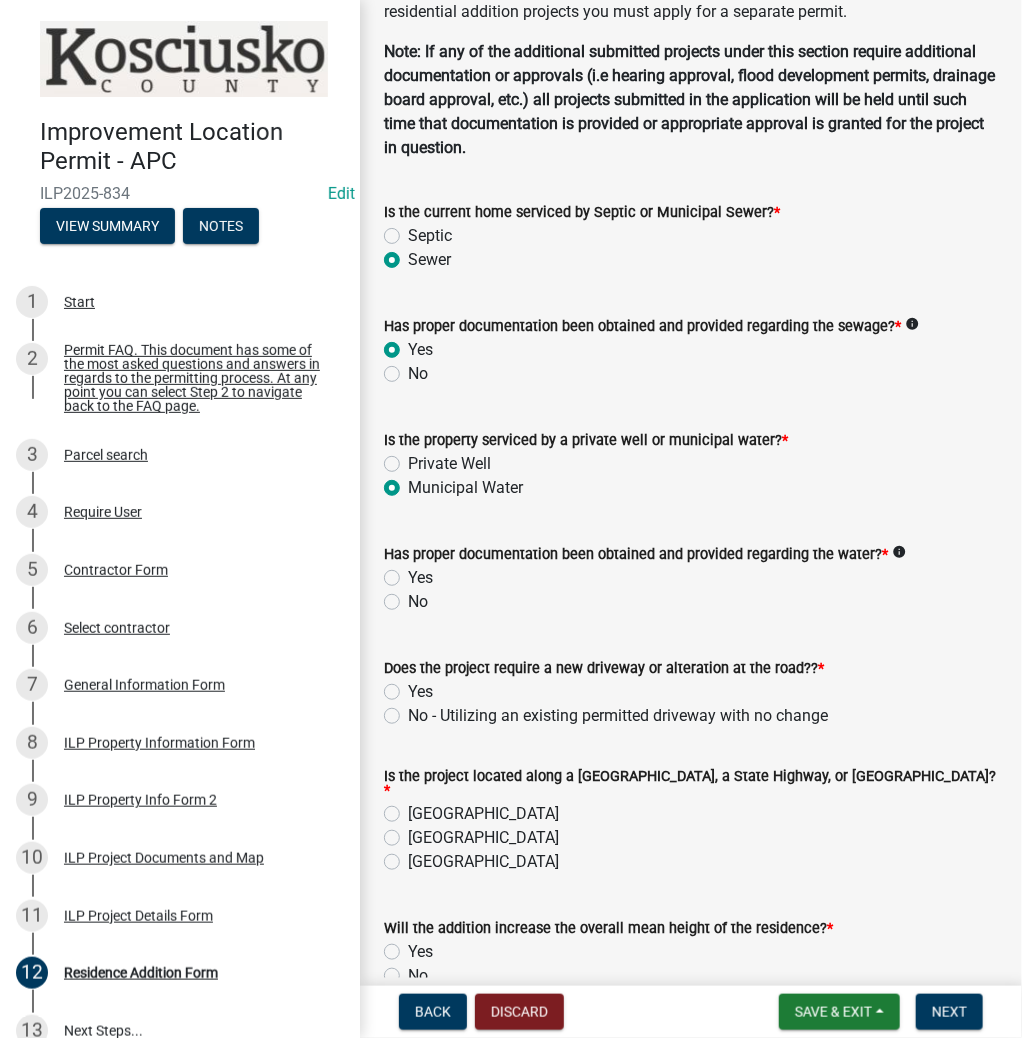 click on "Yes" 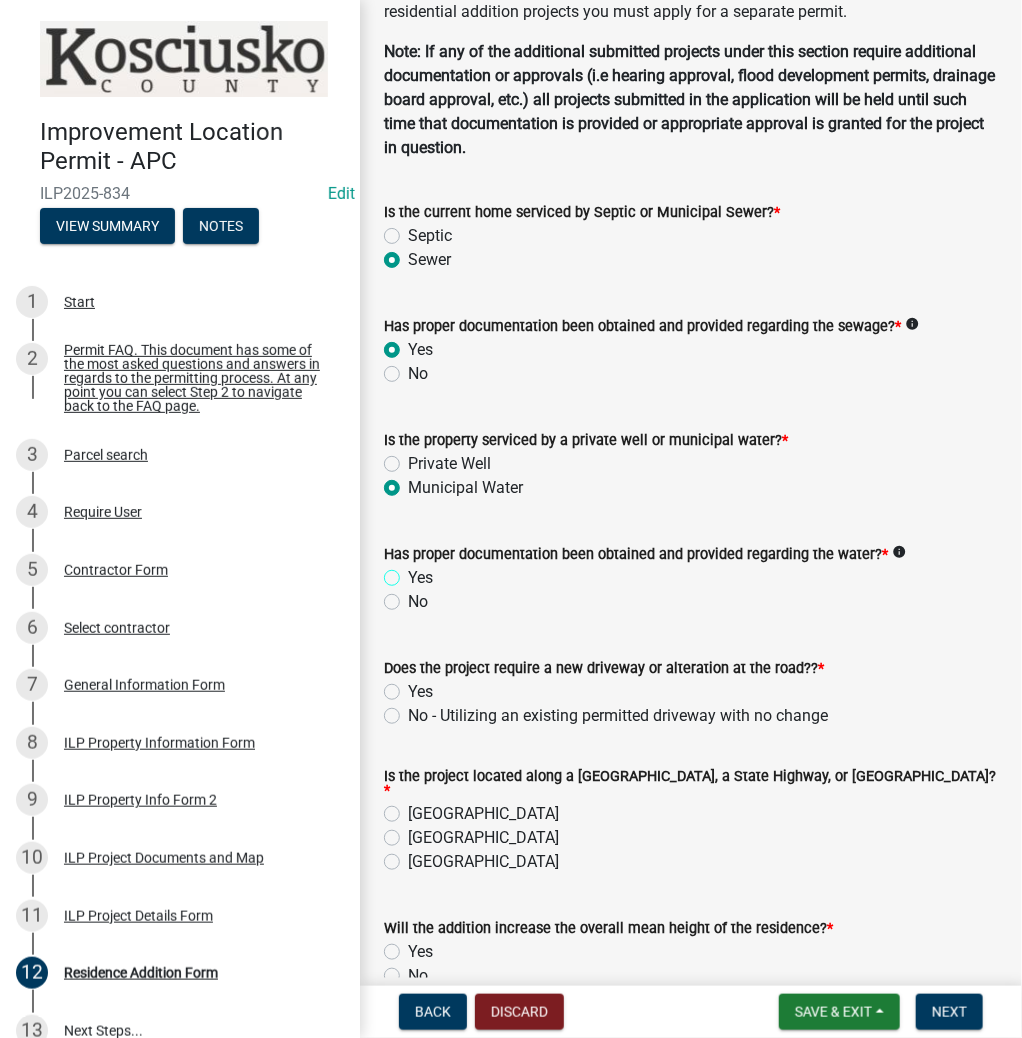 click on "Yes" at bounding box center [414, 572] 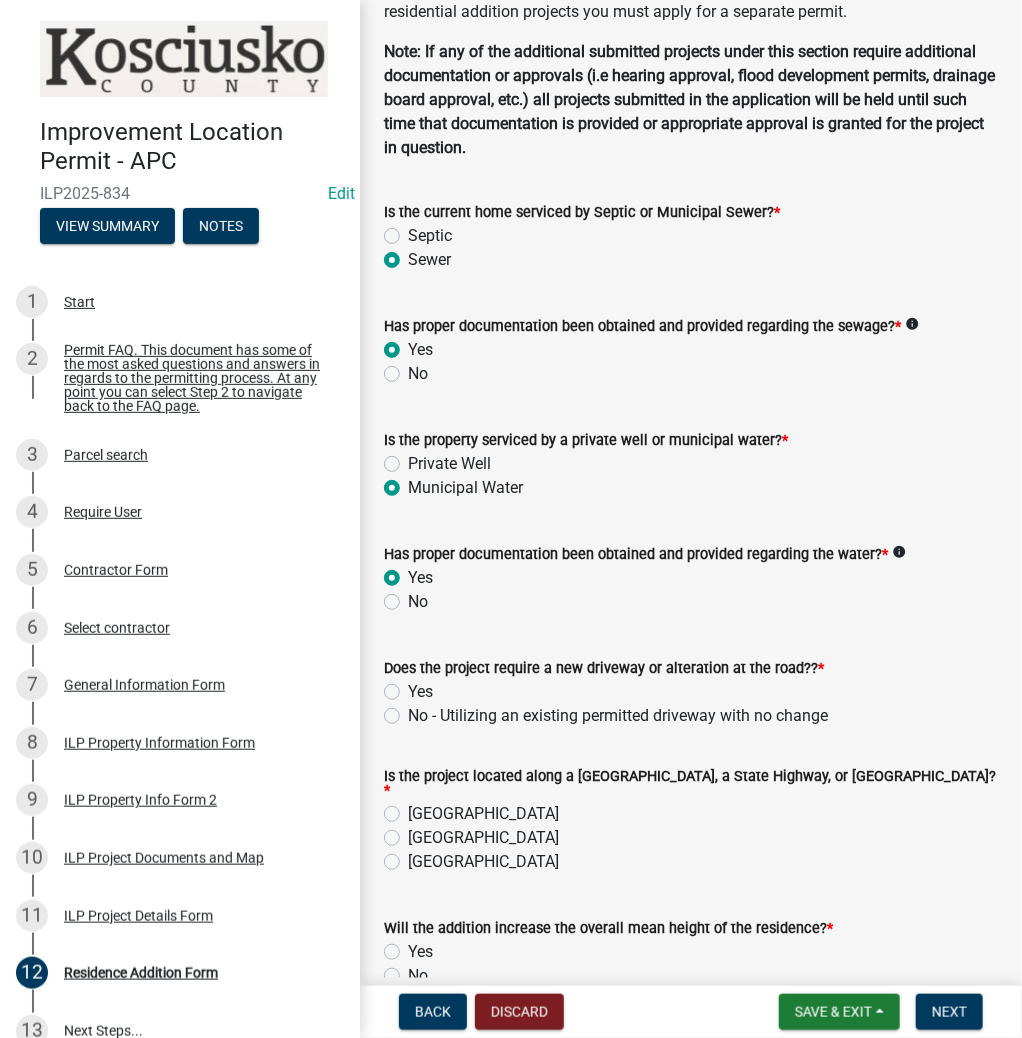 radio on "true" 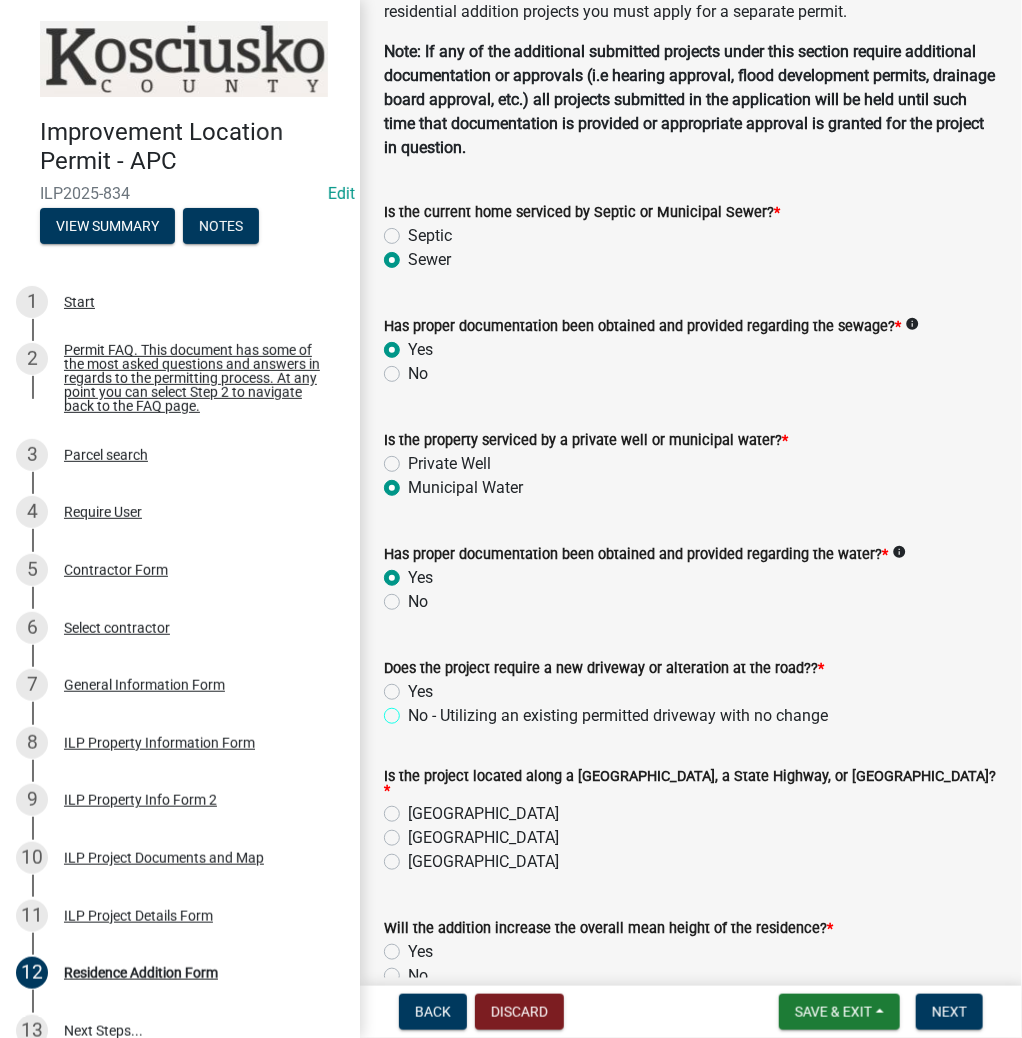 click on "No - Utilizing an existing permitted driveway with no change" at bounding box center [414, 710] 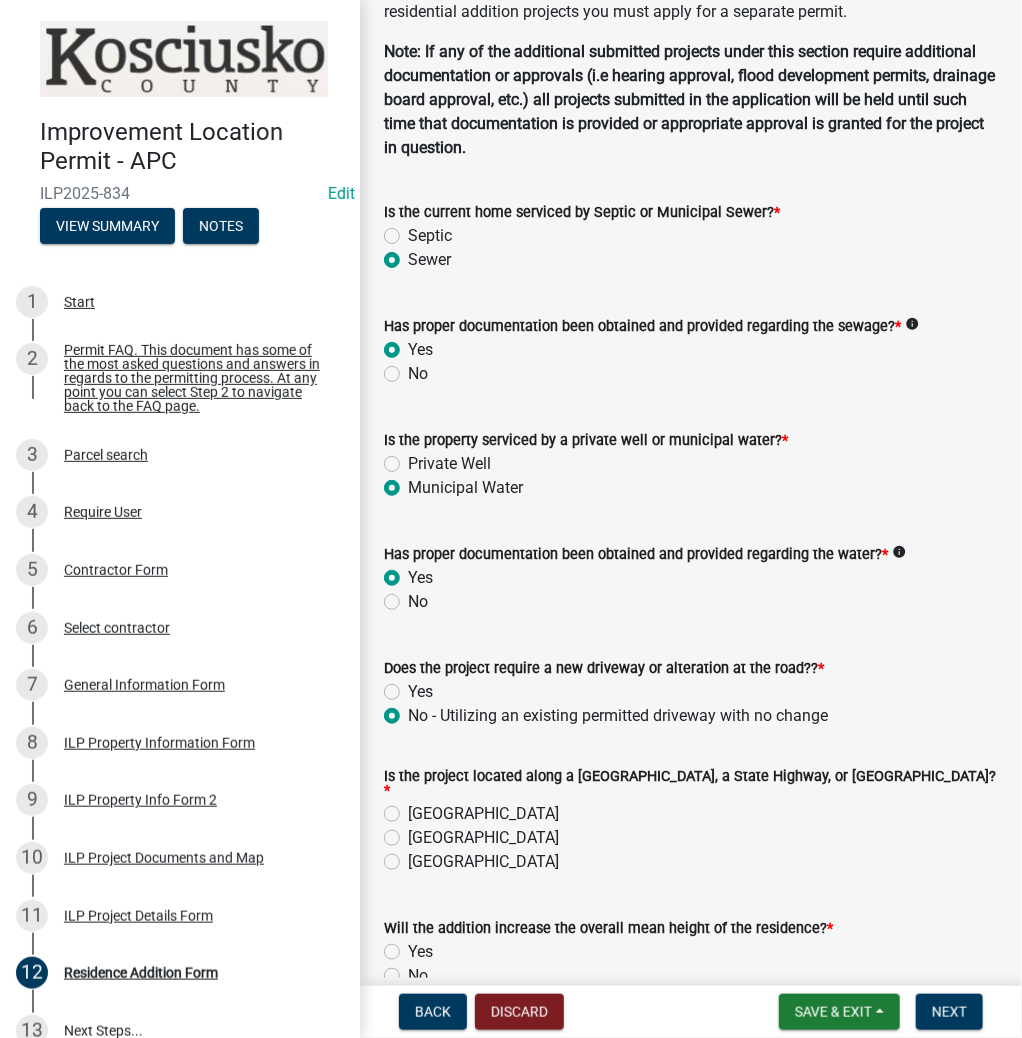 radio on "true" 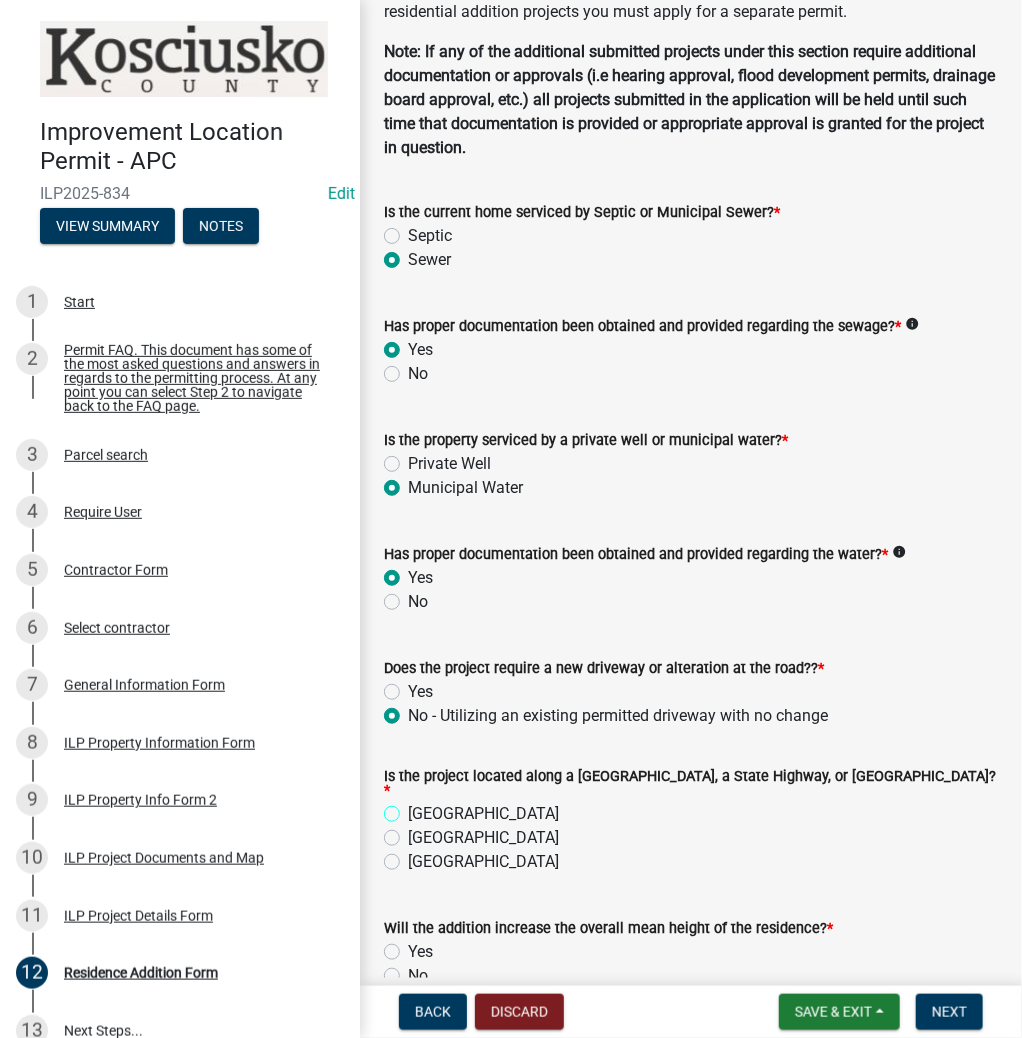 click on "[GEOGRAPHIC_DATA]" at bounding box center (414, 808) 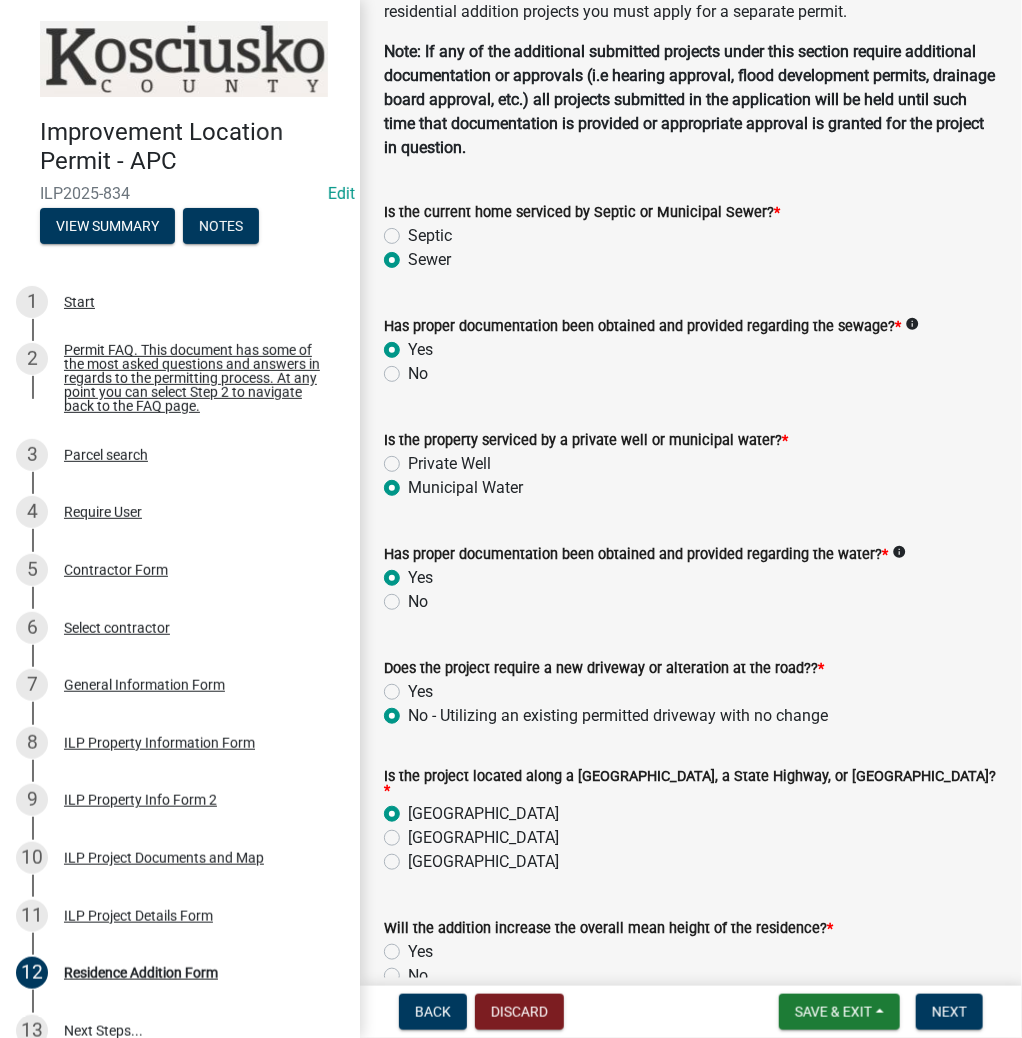 radio on "true" 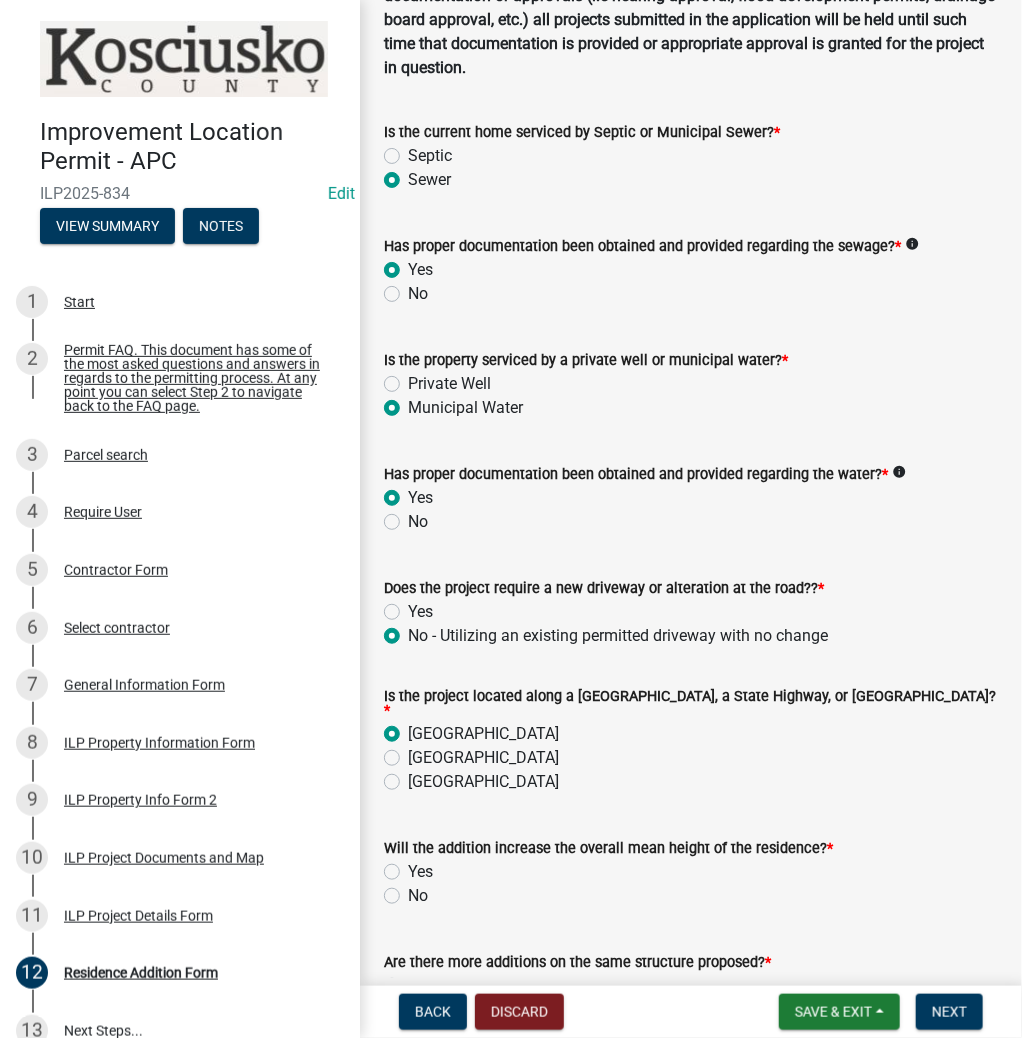 scroll, scrollTop: 372, scrollLeft: 0, axis: vertical 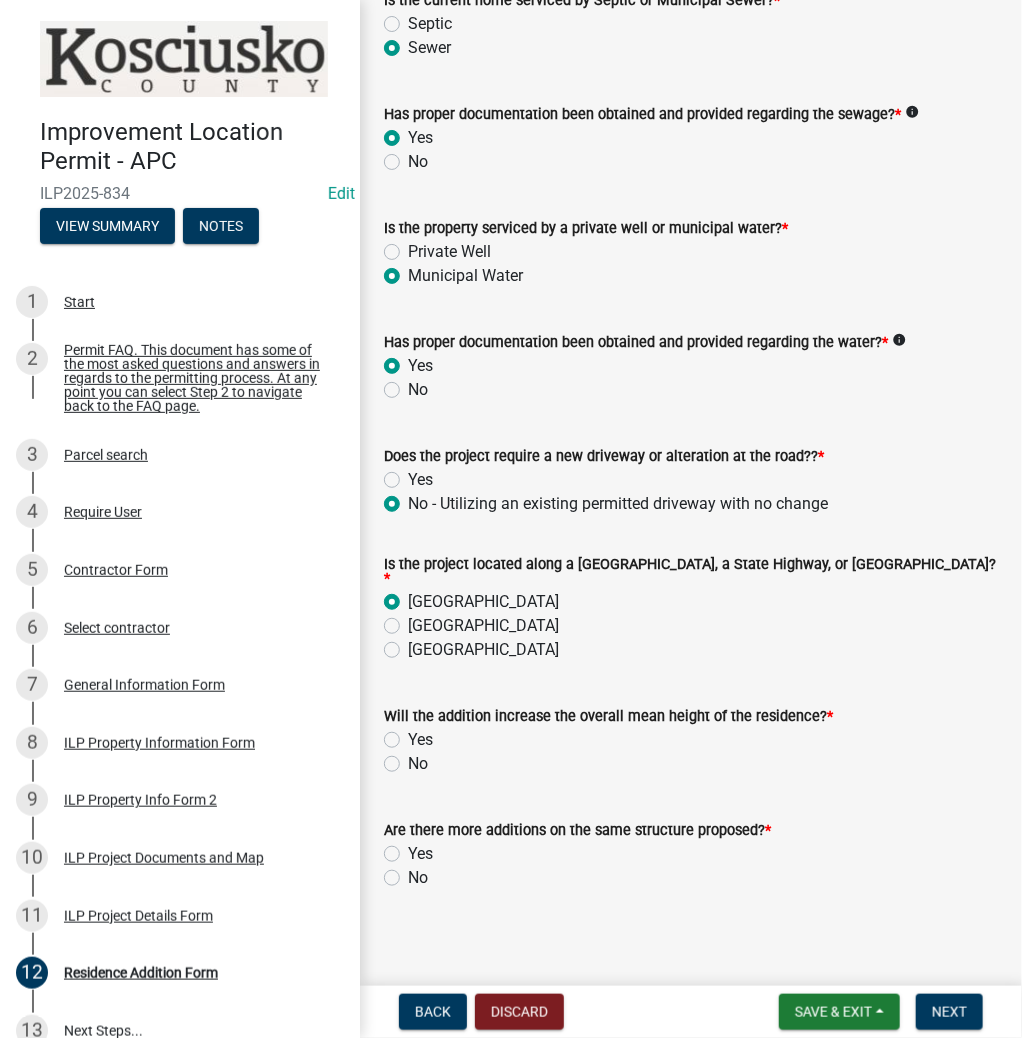 click on "No" 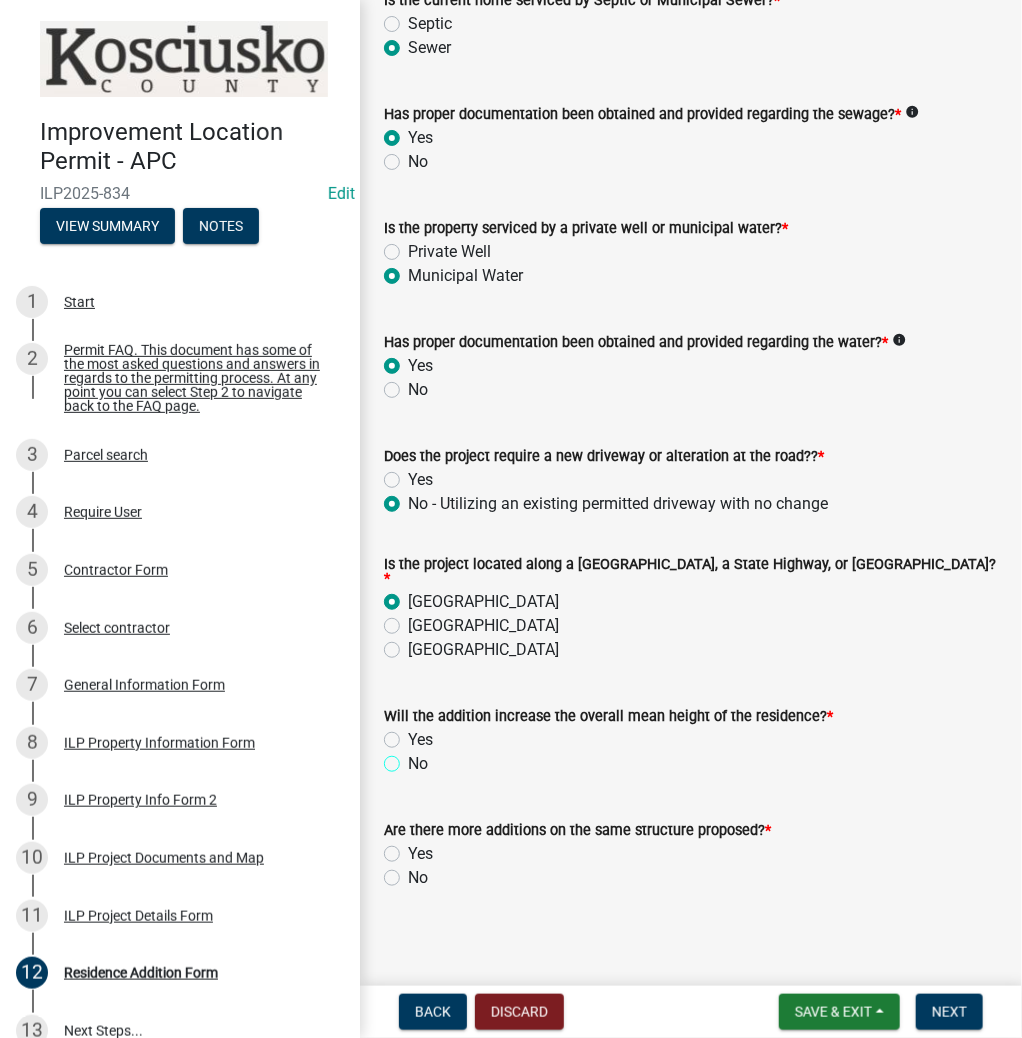 click on "No" at bounding box center (414, 758) 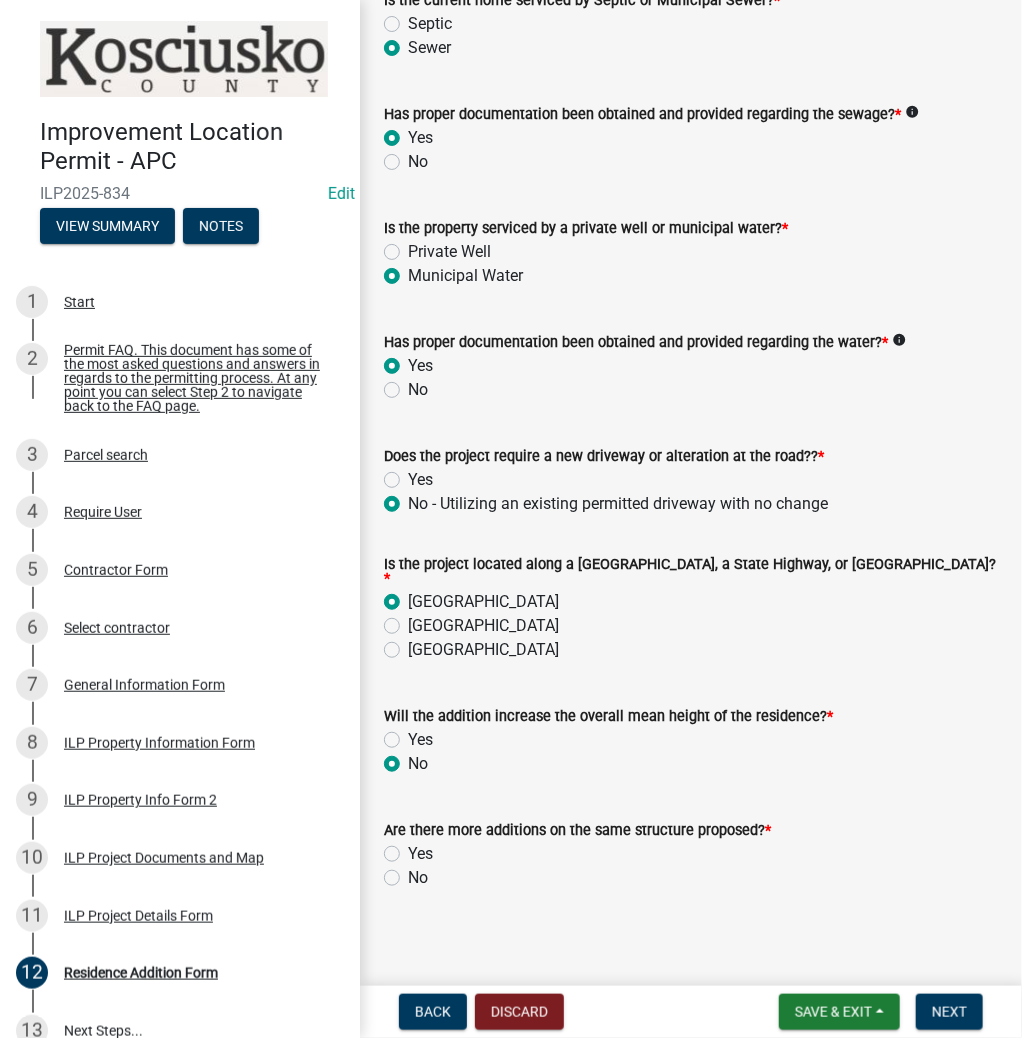 radio on "true" 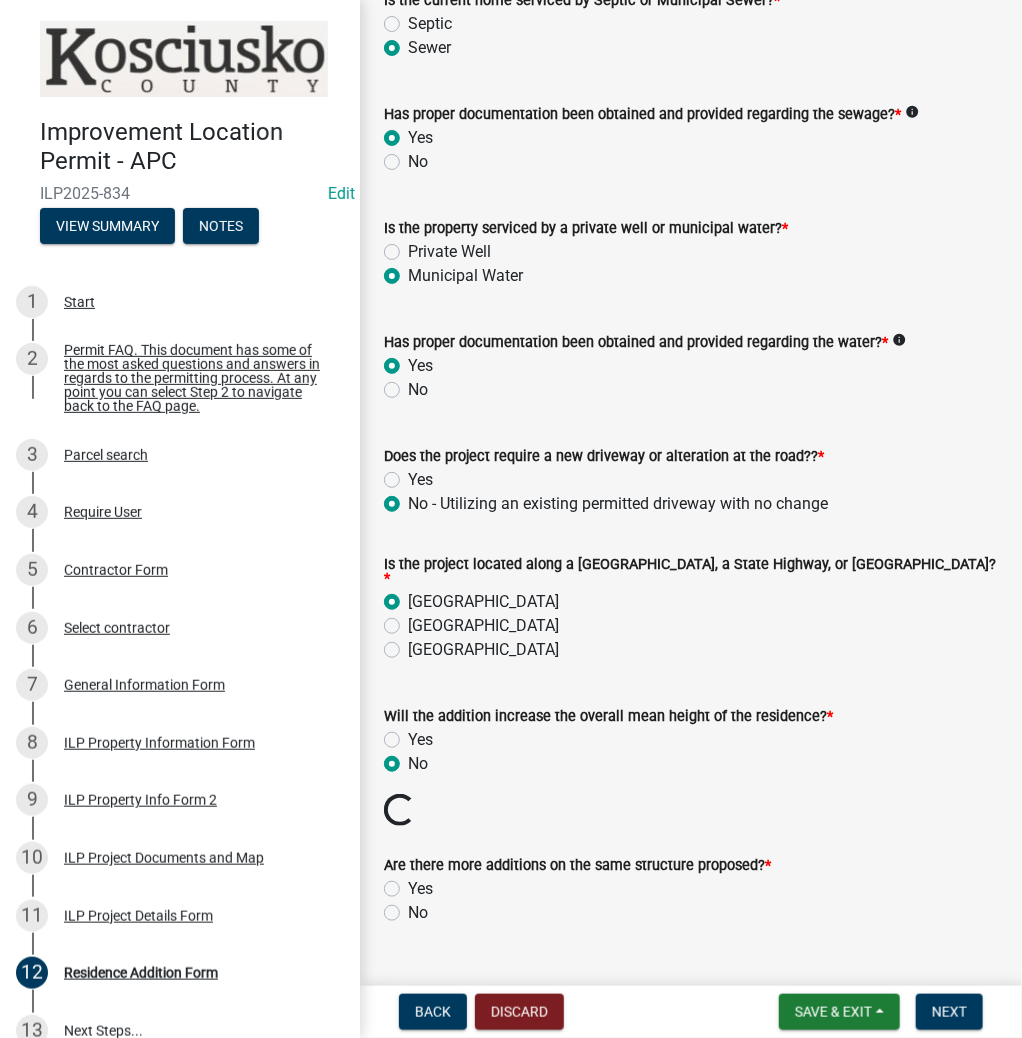 click on "No" 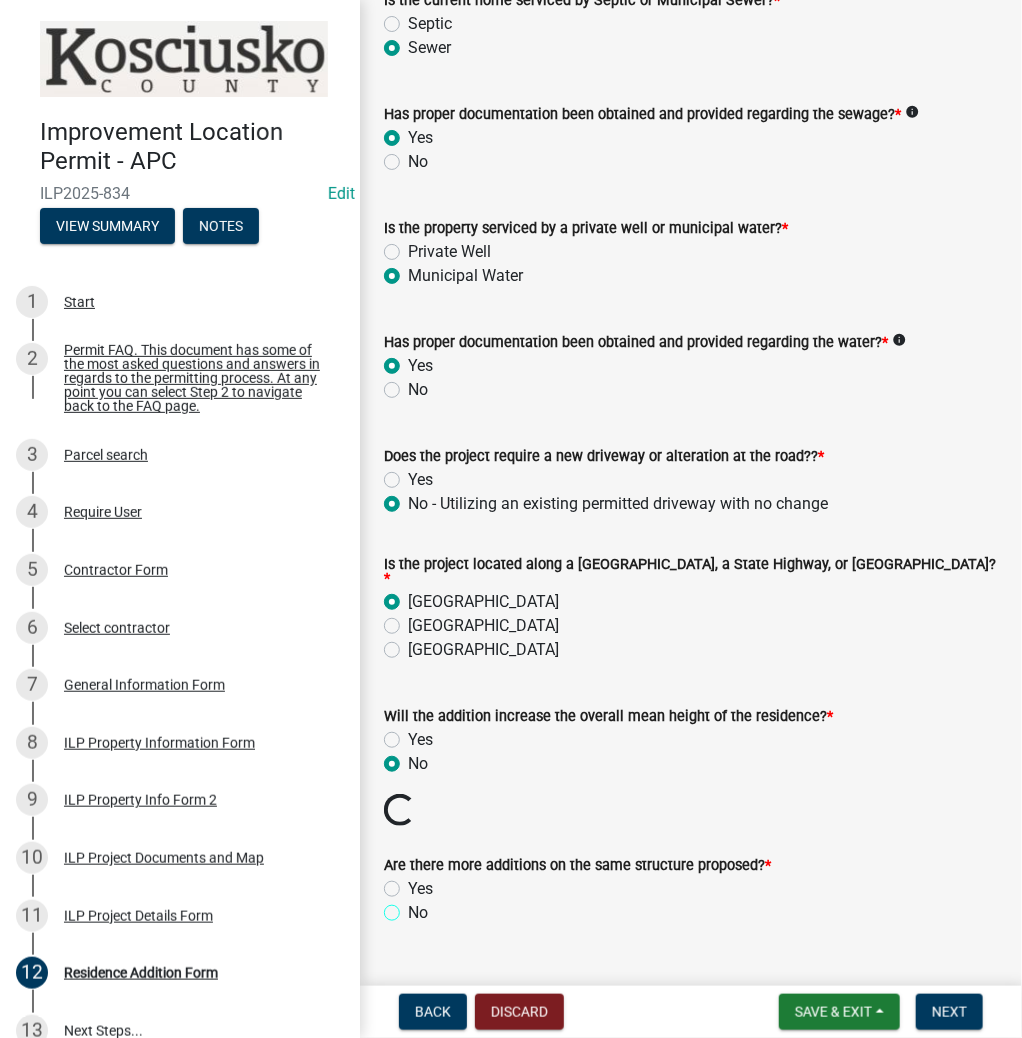 click on "No" at bounding box center [414, 907] 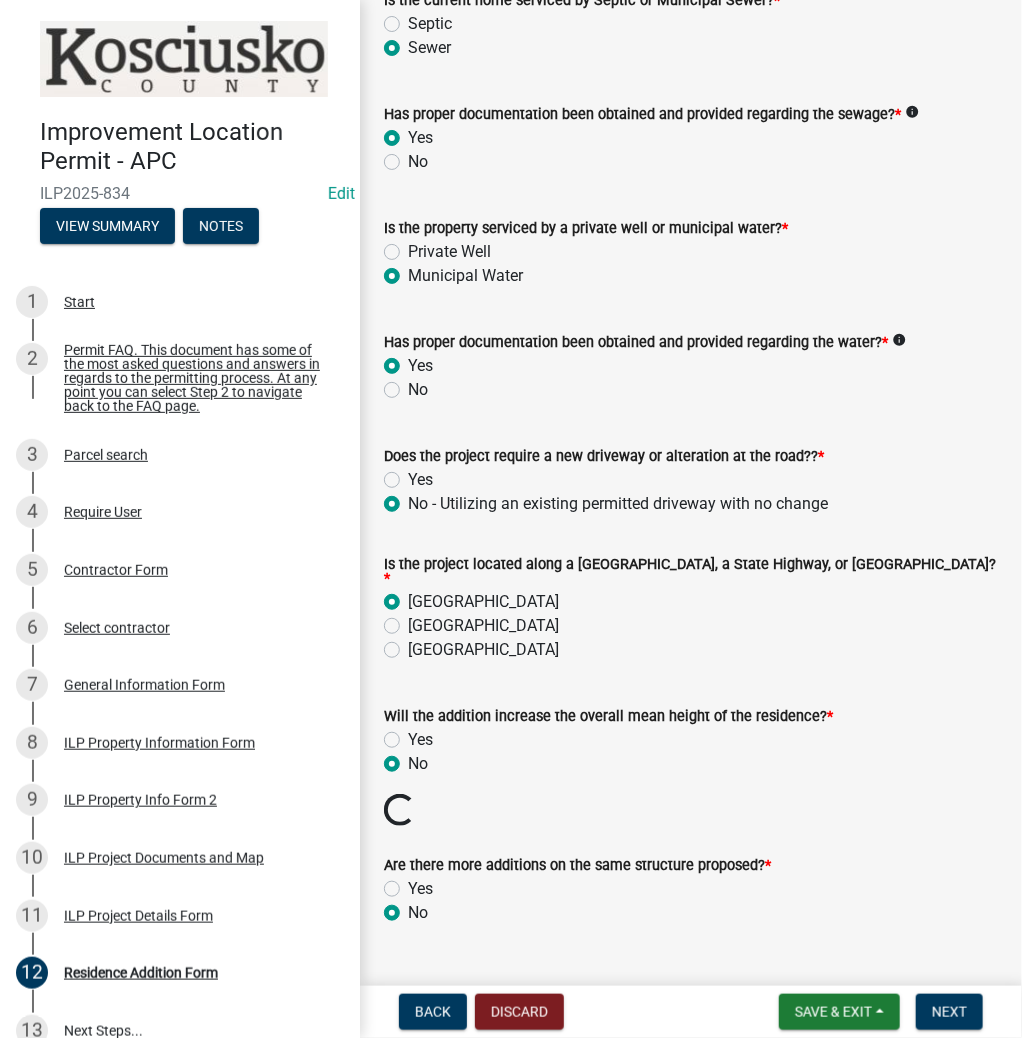 radio on "true" 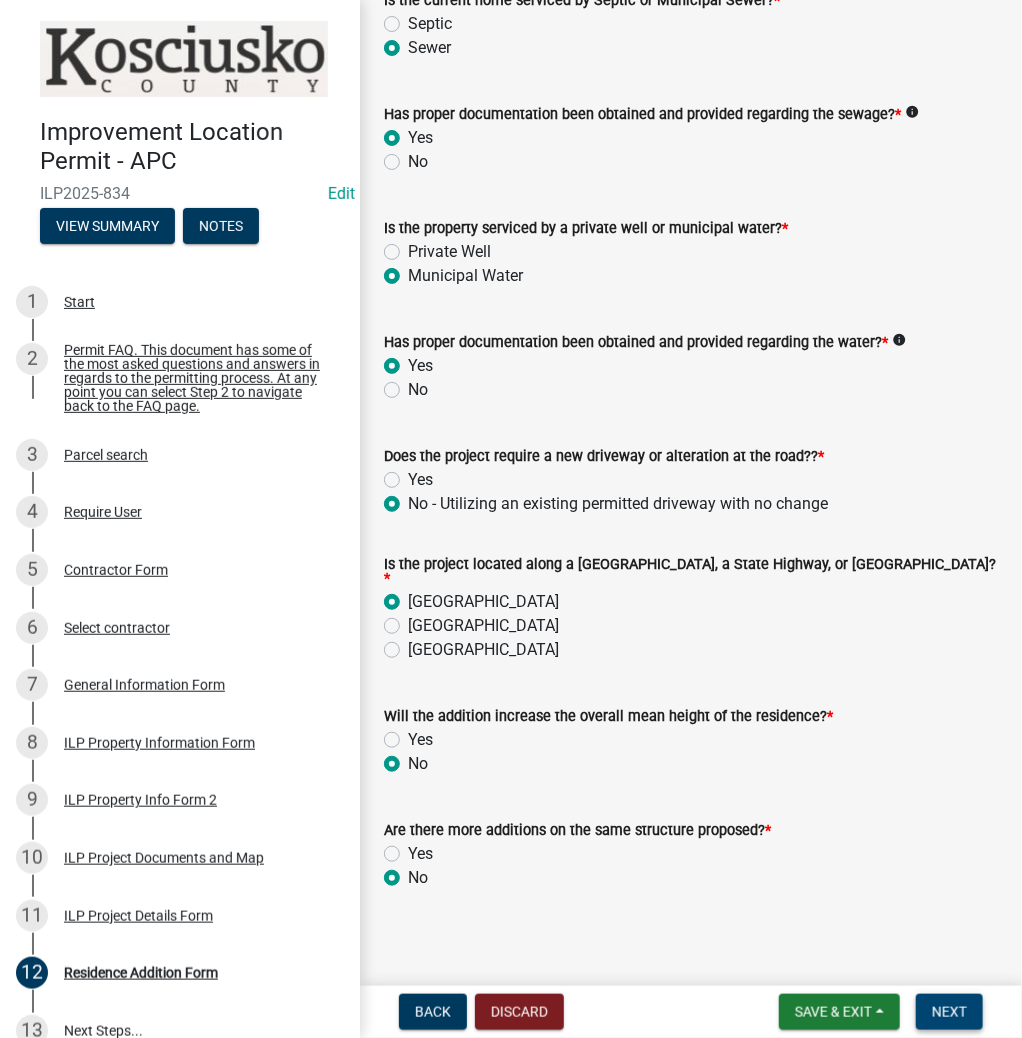 click on "Next" at bounding box center [949, 1012] 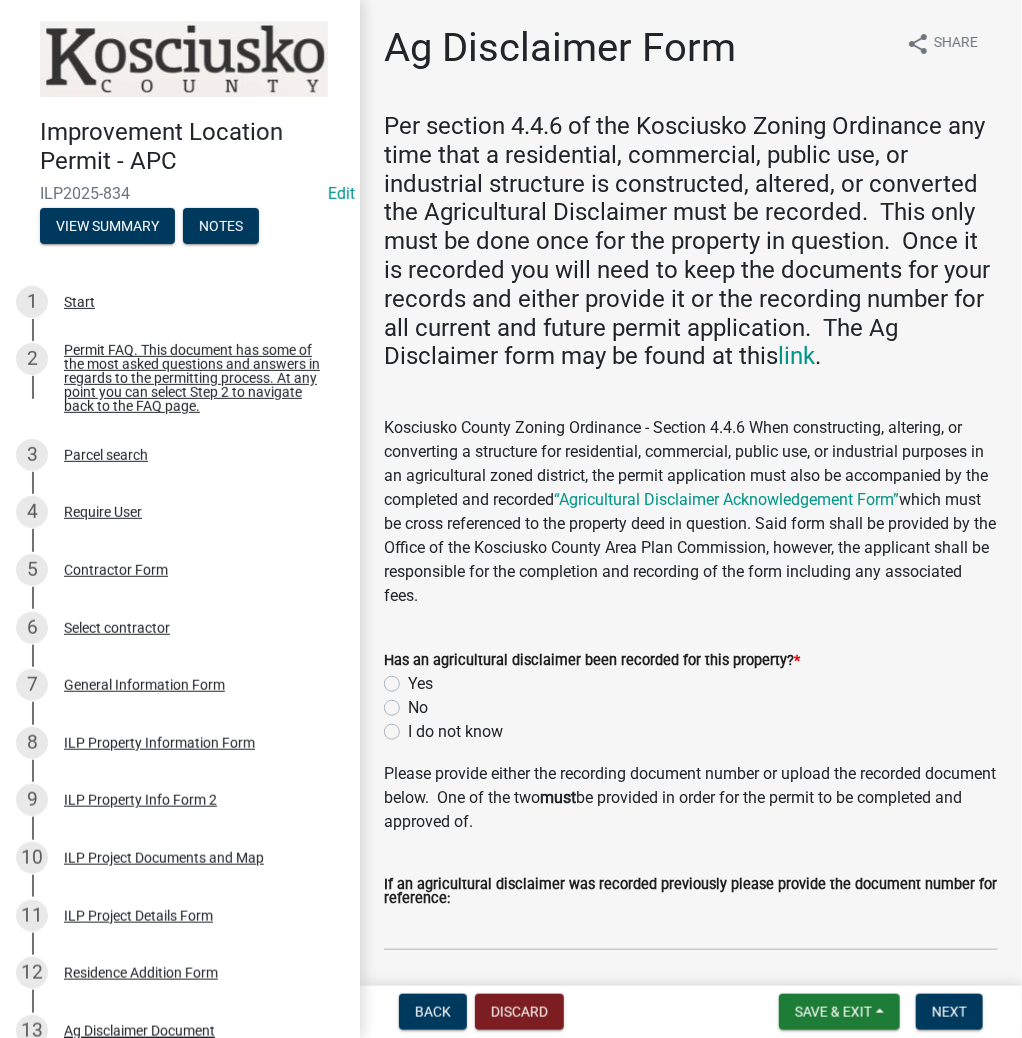 scroll, scrollTop: 160, scrollLeft: 0, axis: vertical 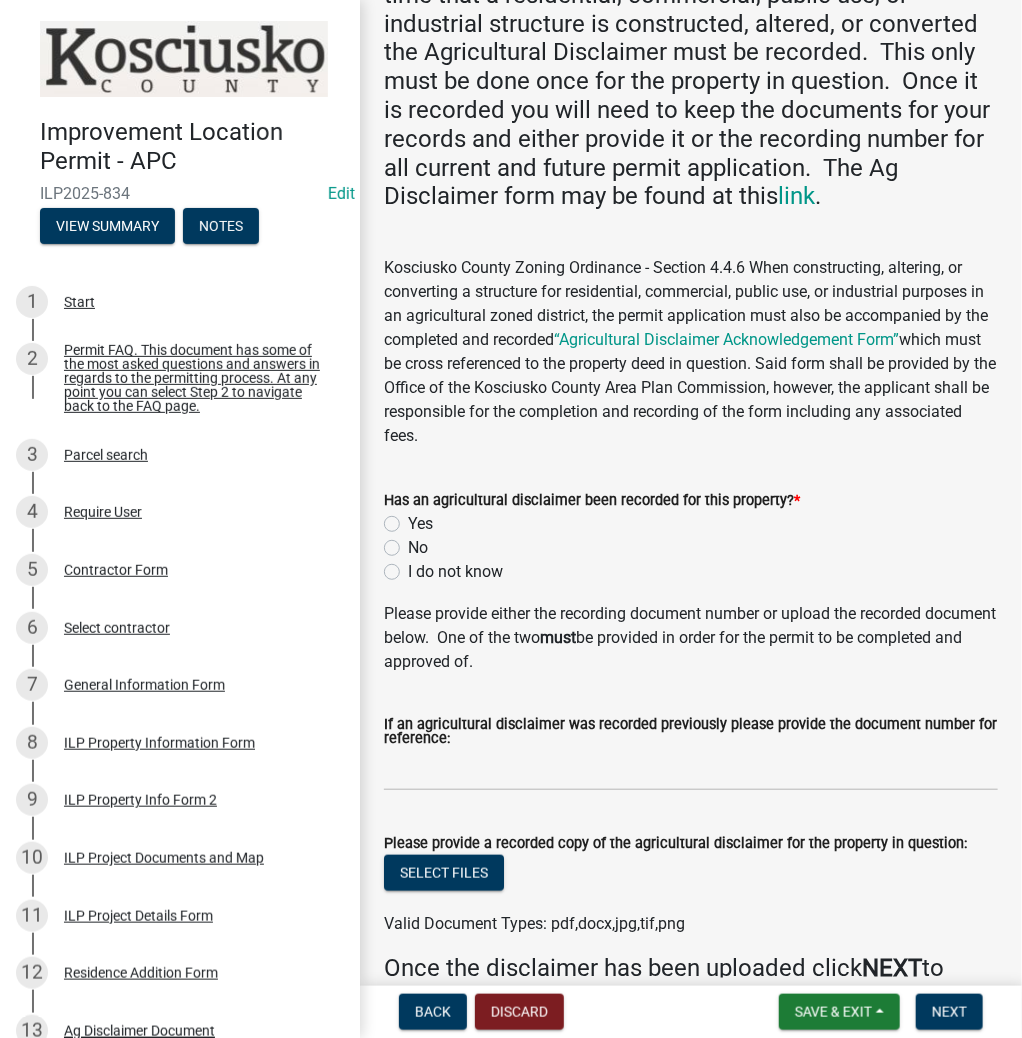 click on "No" 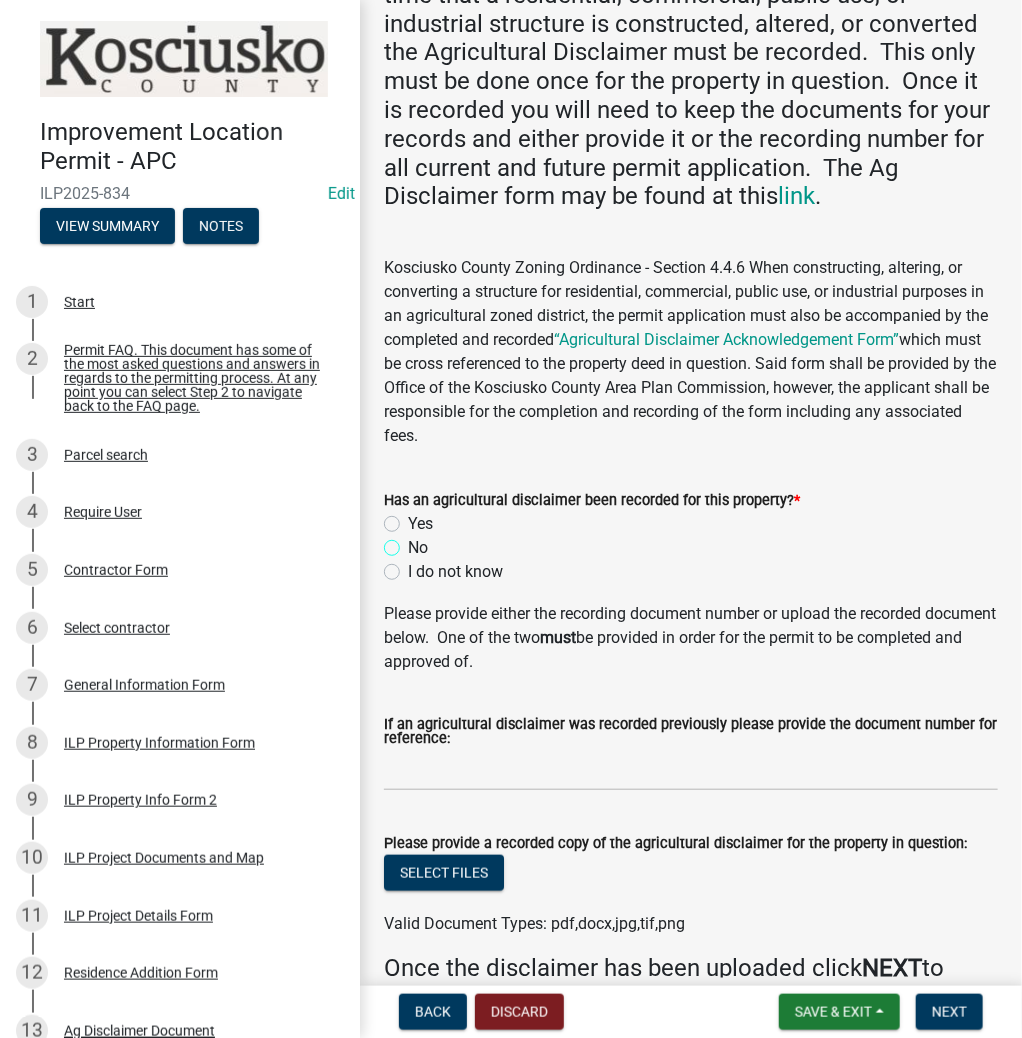 click on "No" at bounding box center (414, 542) 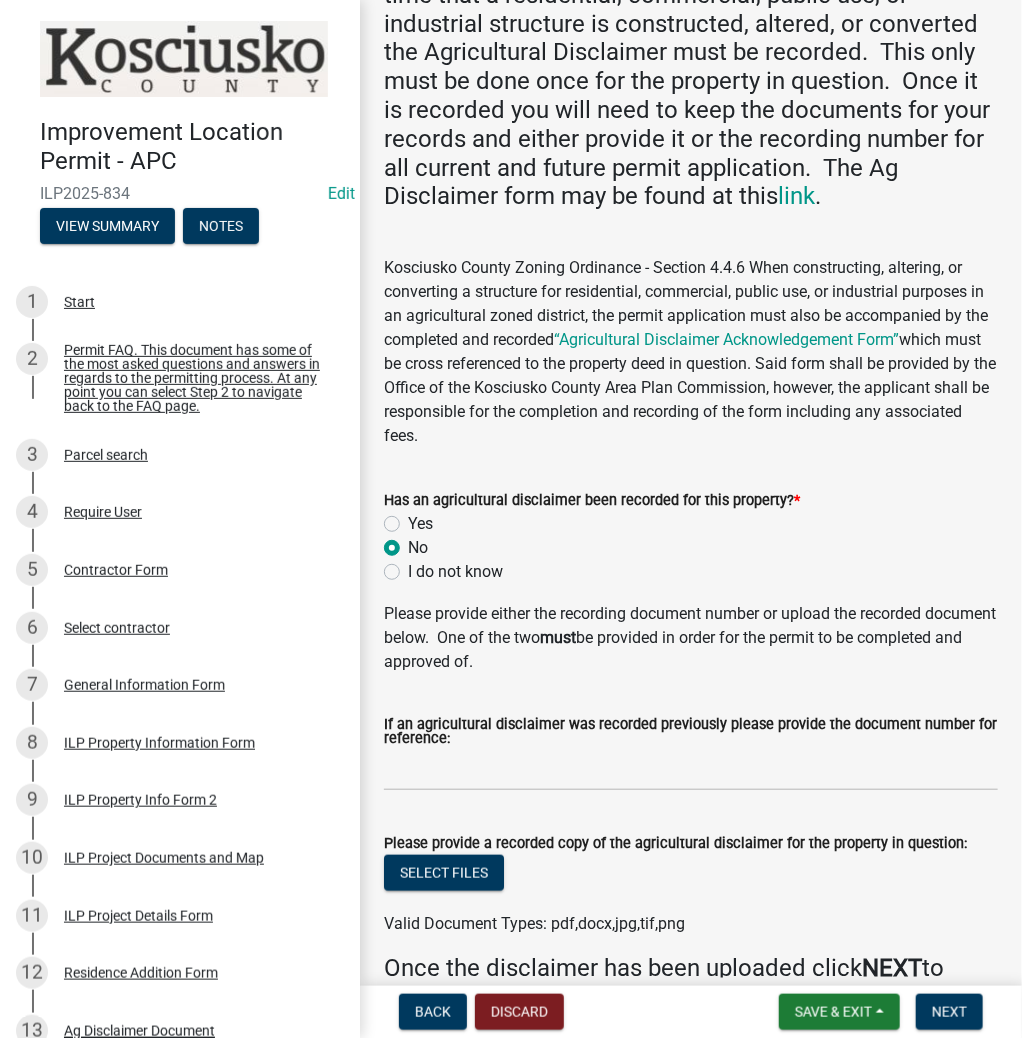 radio on "true" 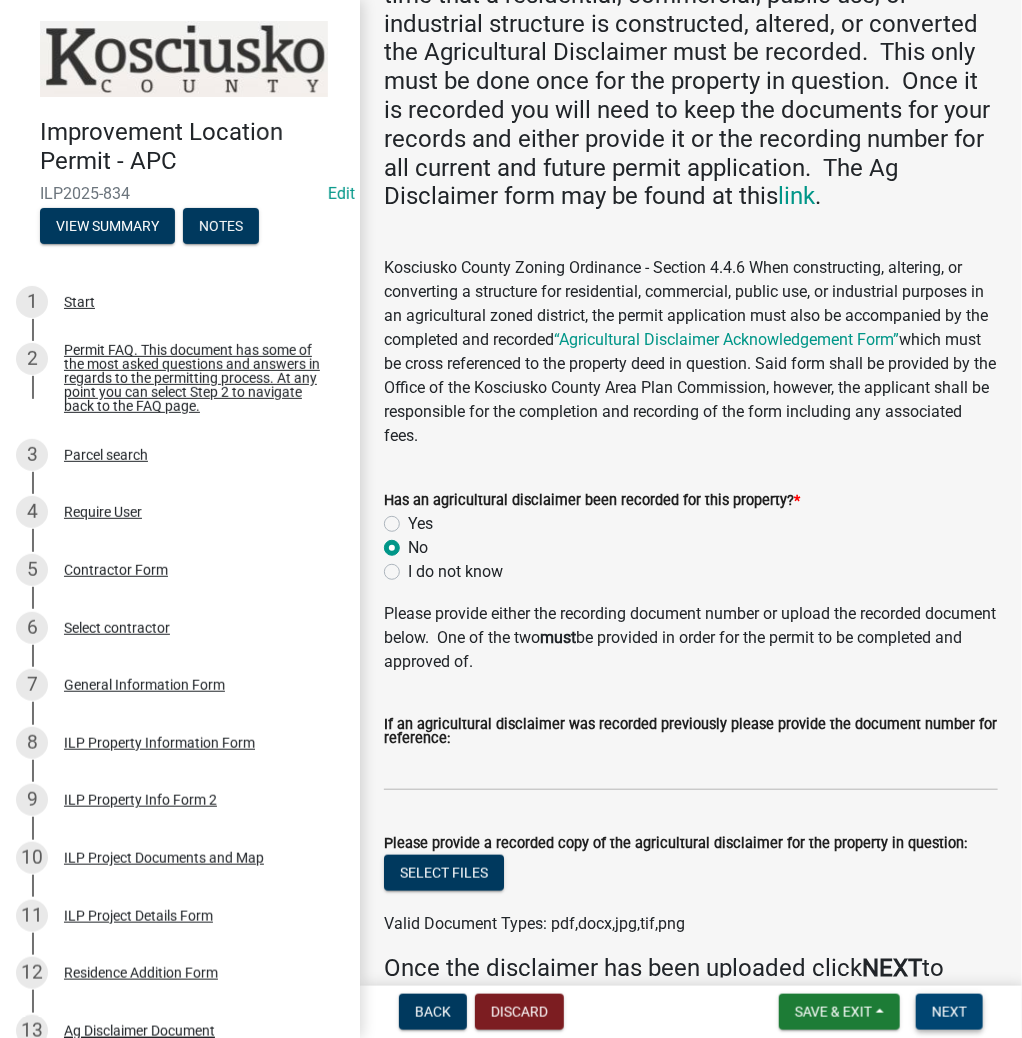 click on "Next" at bounding box center (949, 1012) 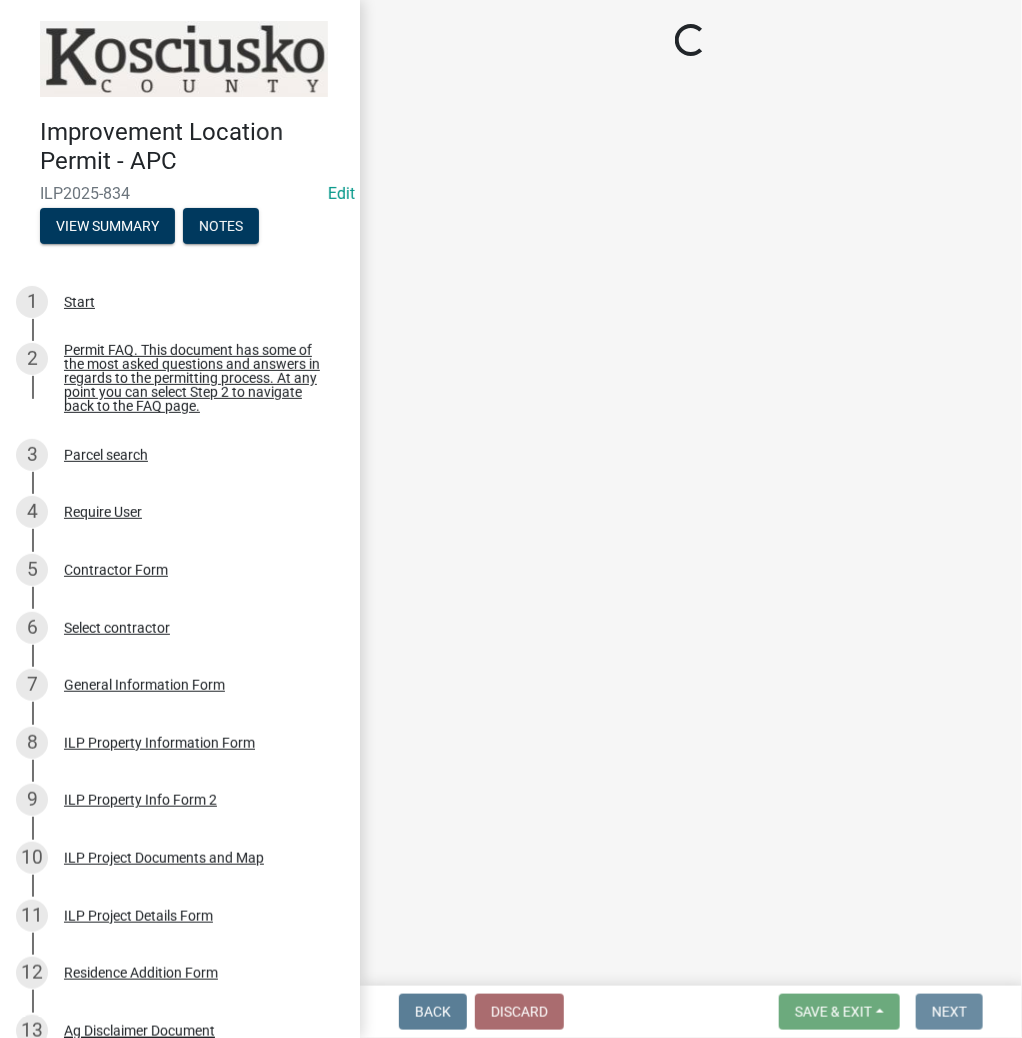 scroll, scrollTop: 0, scrollLeft: 0, axis: both 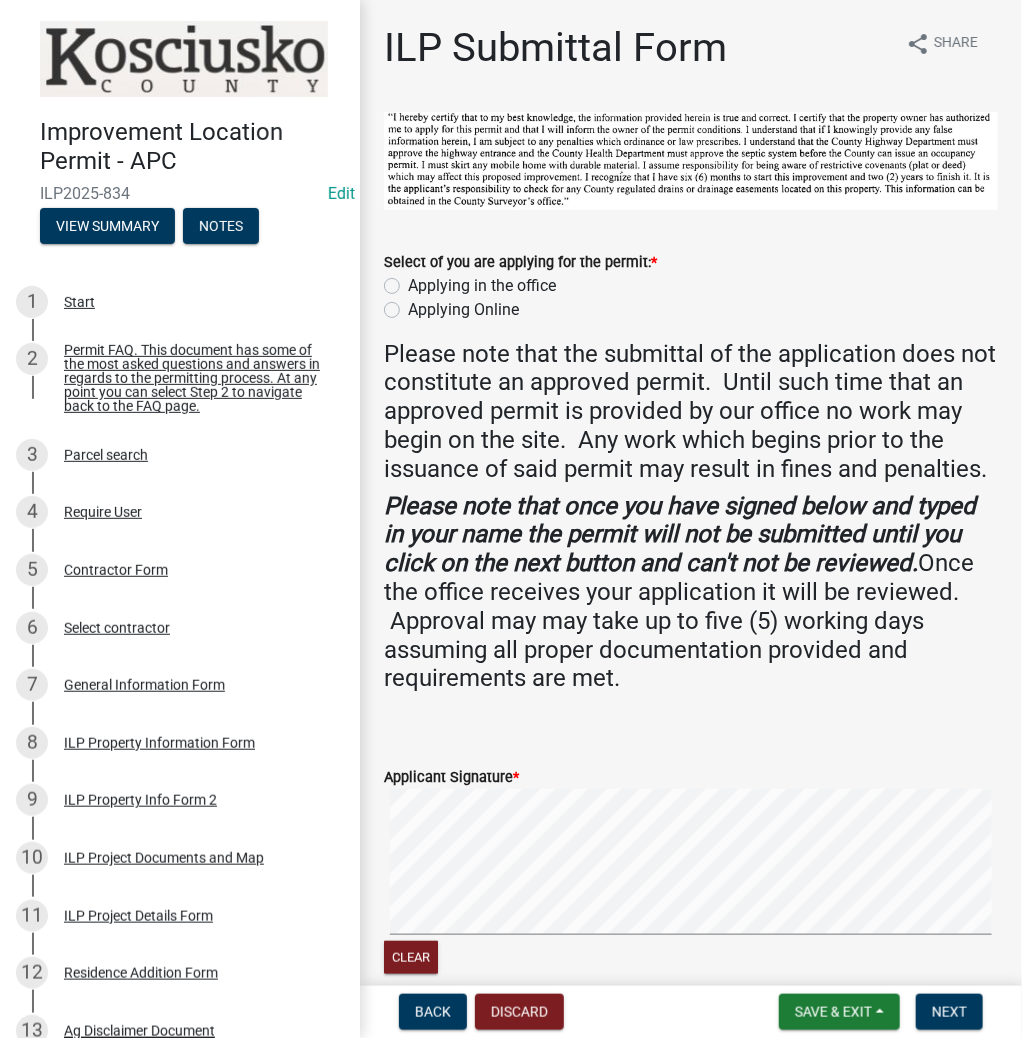 click on "Applying in the office" 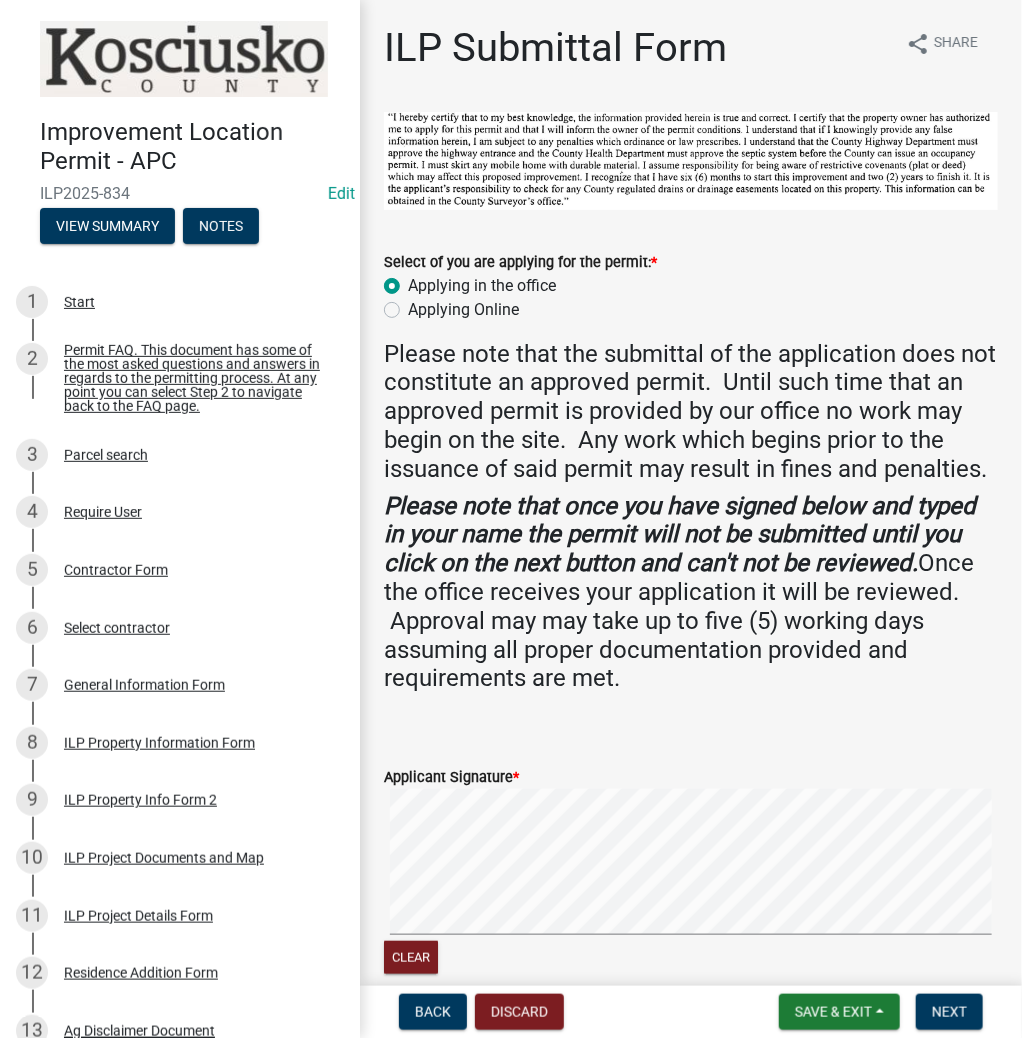 radio on "true" 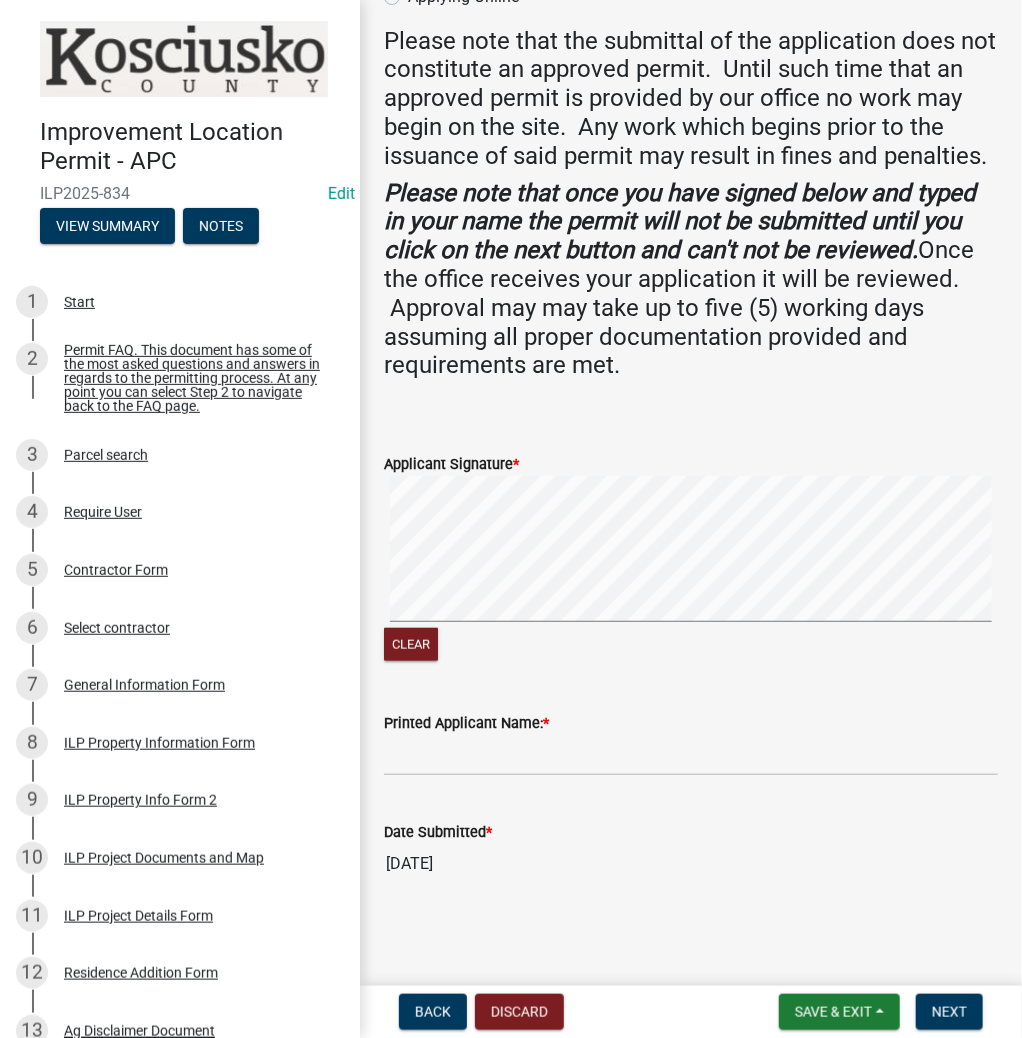 scroll, scrollTop: 340, scrollLeft: 0, axis: vertical 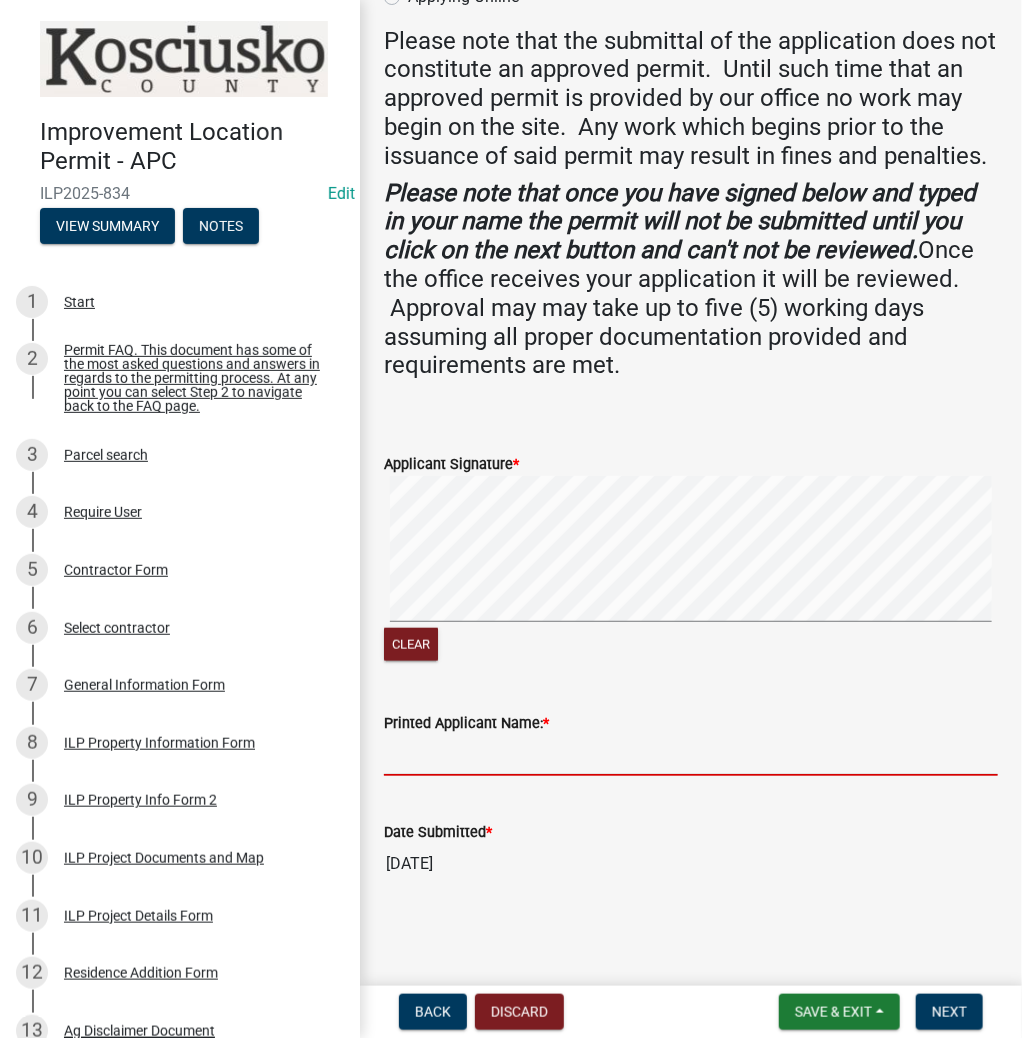 click on "Printed Applicant Name:  *" at bounding box center (691, 755) 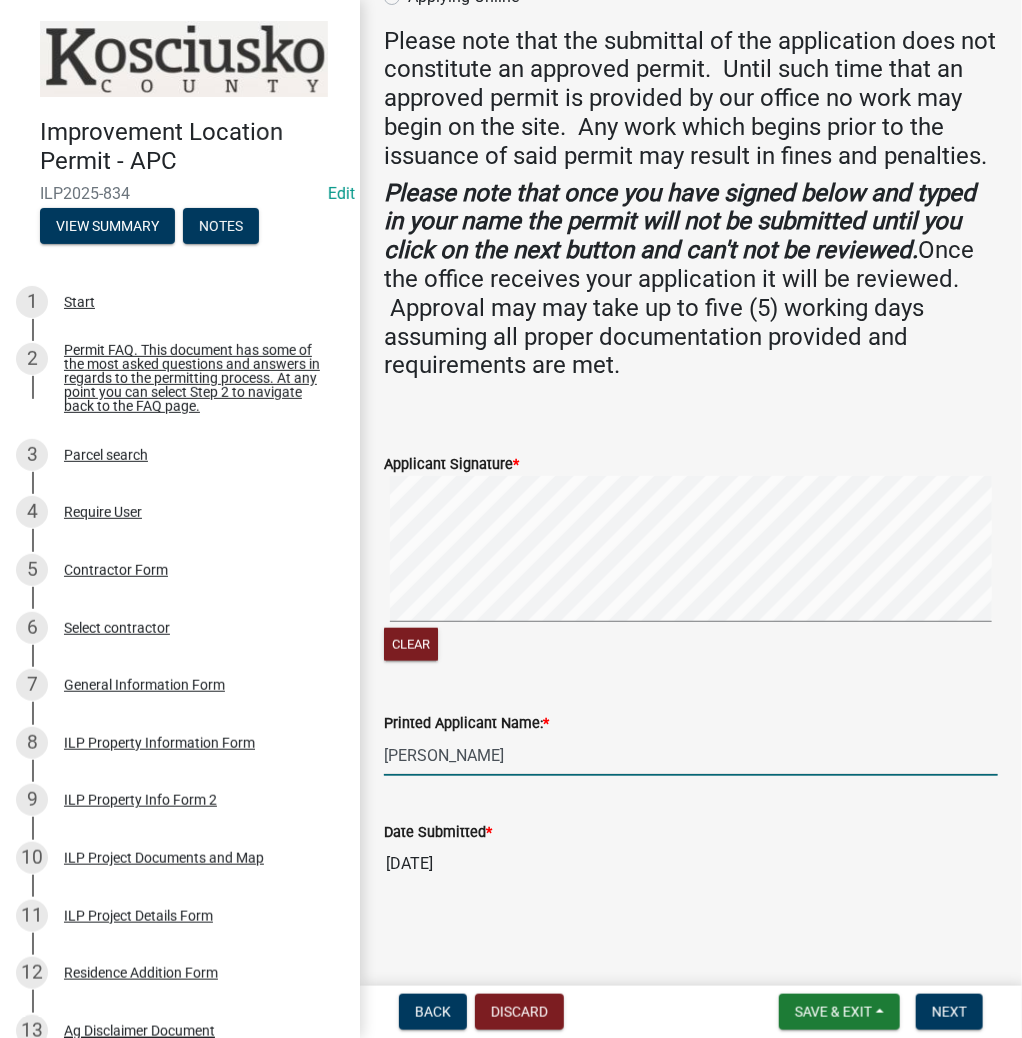 type on "[PERSON_NAME]" 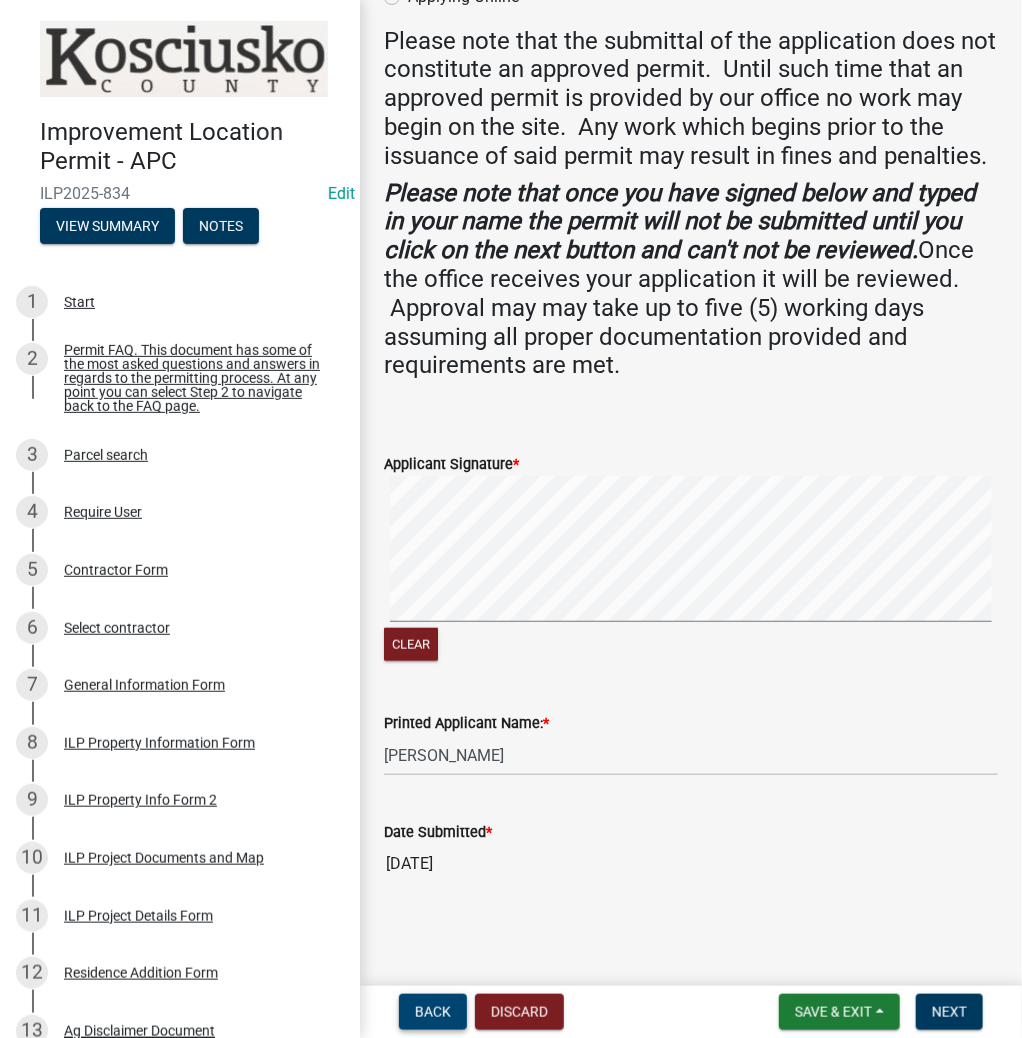 type 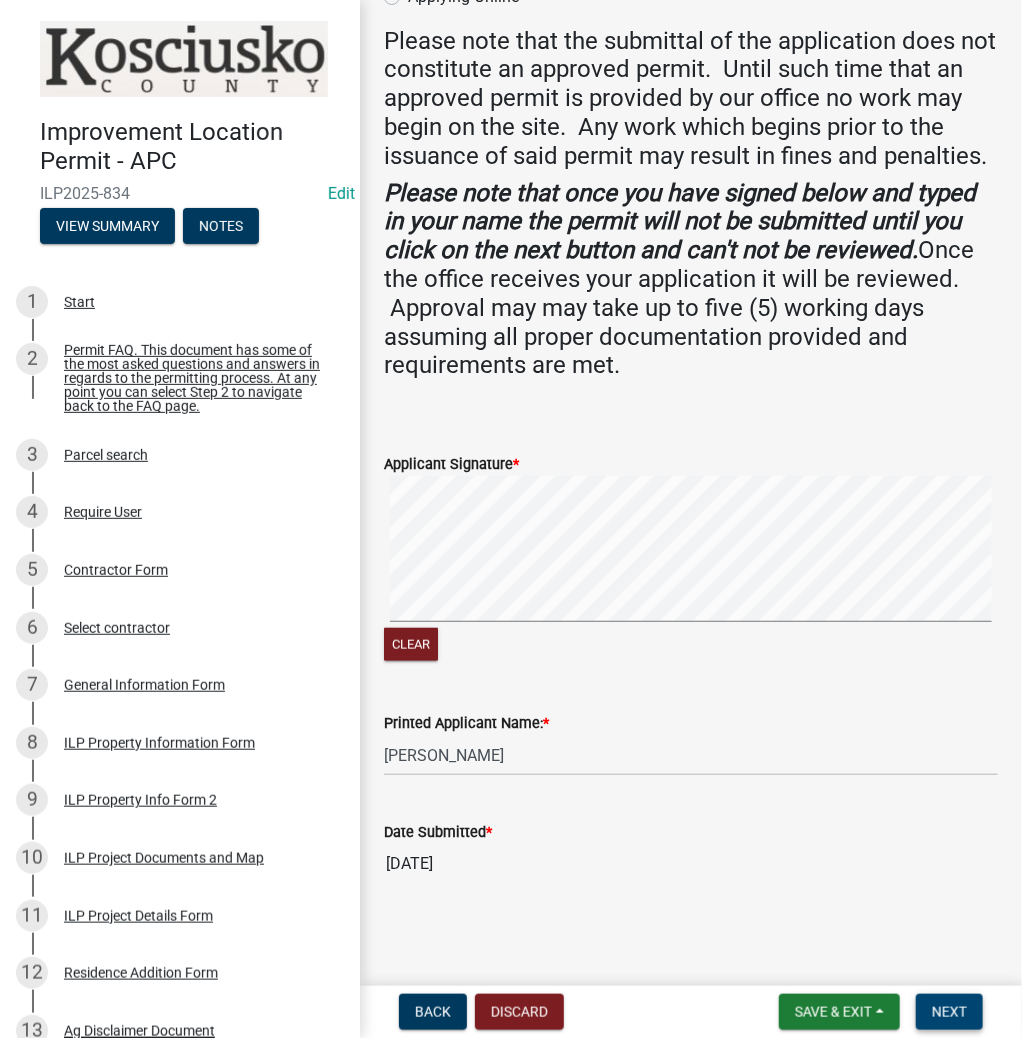click on "Next" at bounding box center (949, 1012) 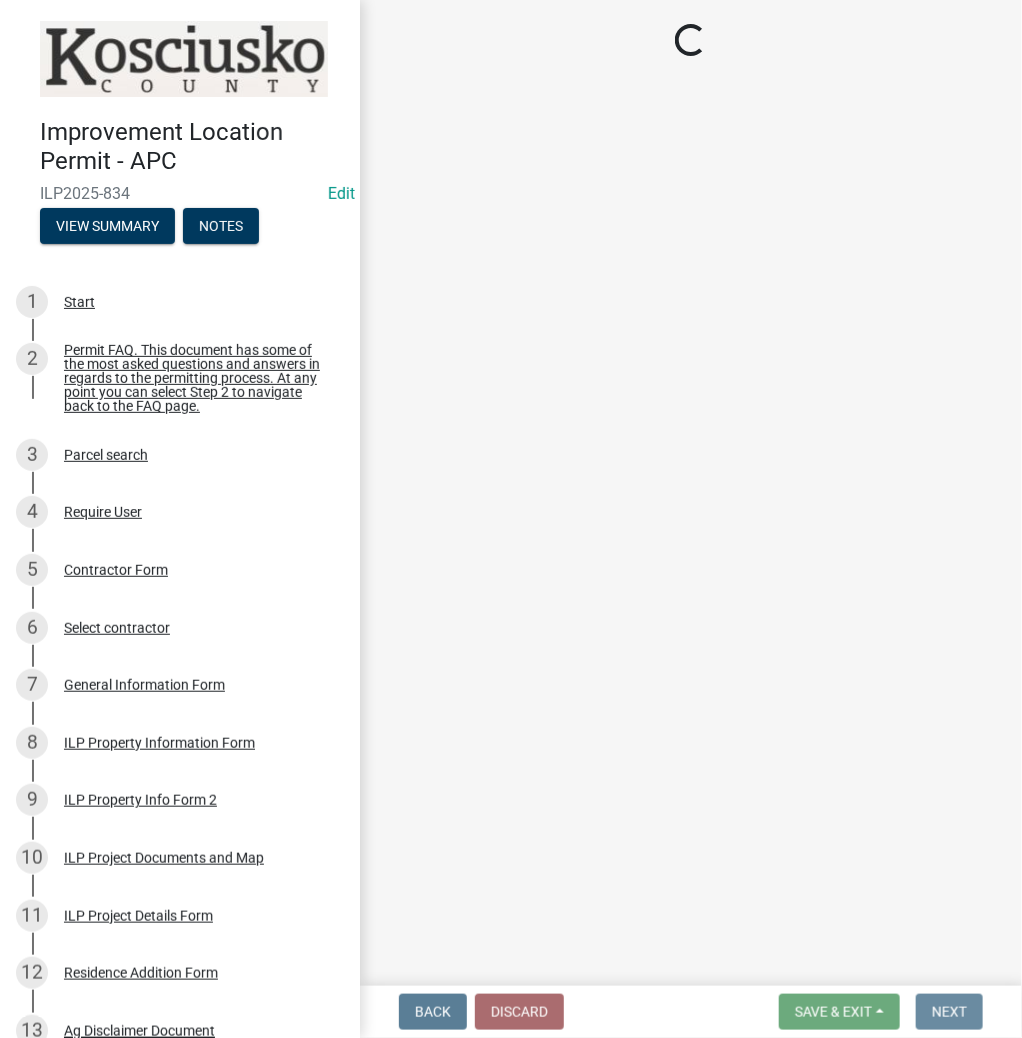 scroll, scrollTop: 0, scrollLeft: 0, axis: both 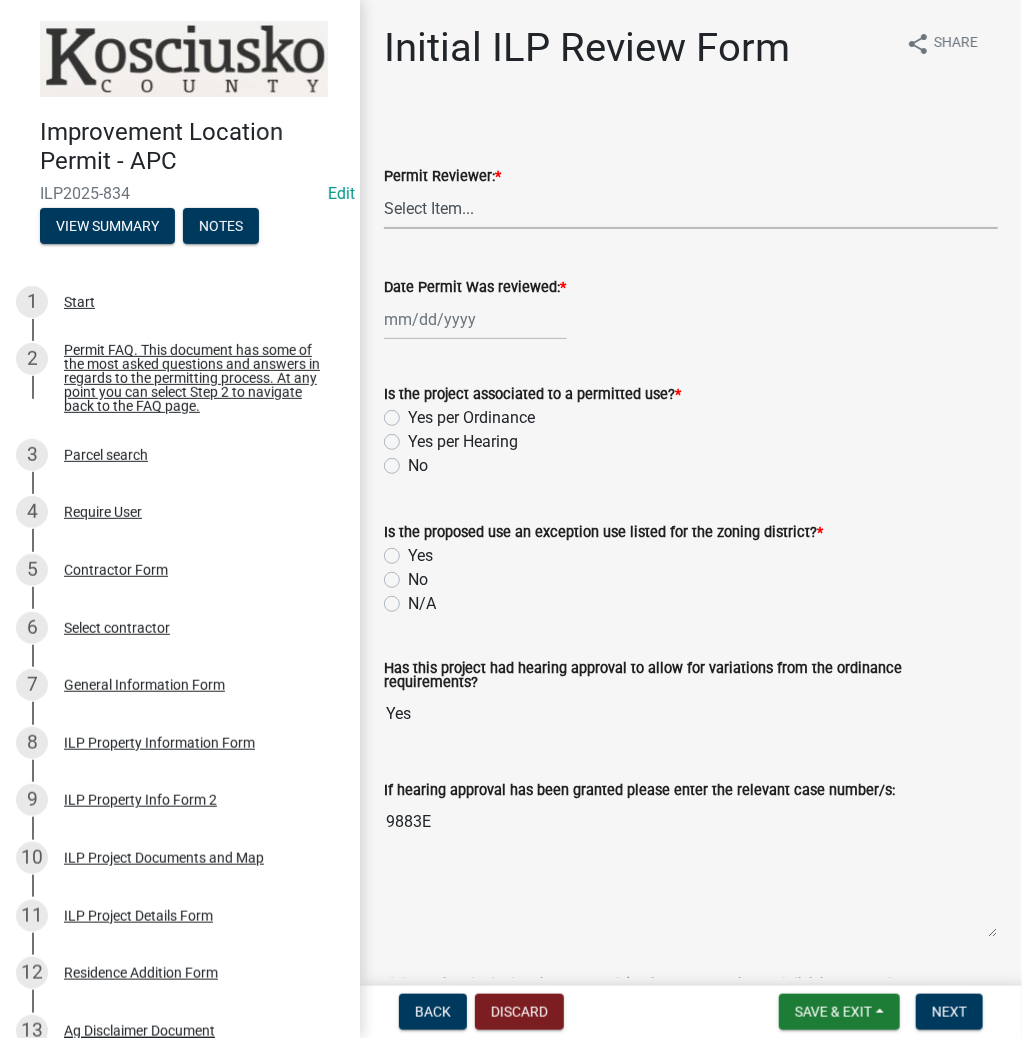 drag, startPoint x: 448, startPoint y: 209, endPoint x: 457, endPoint y: 225, distance: 18.35756 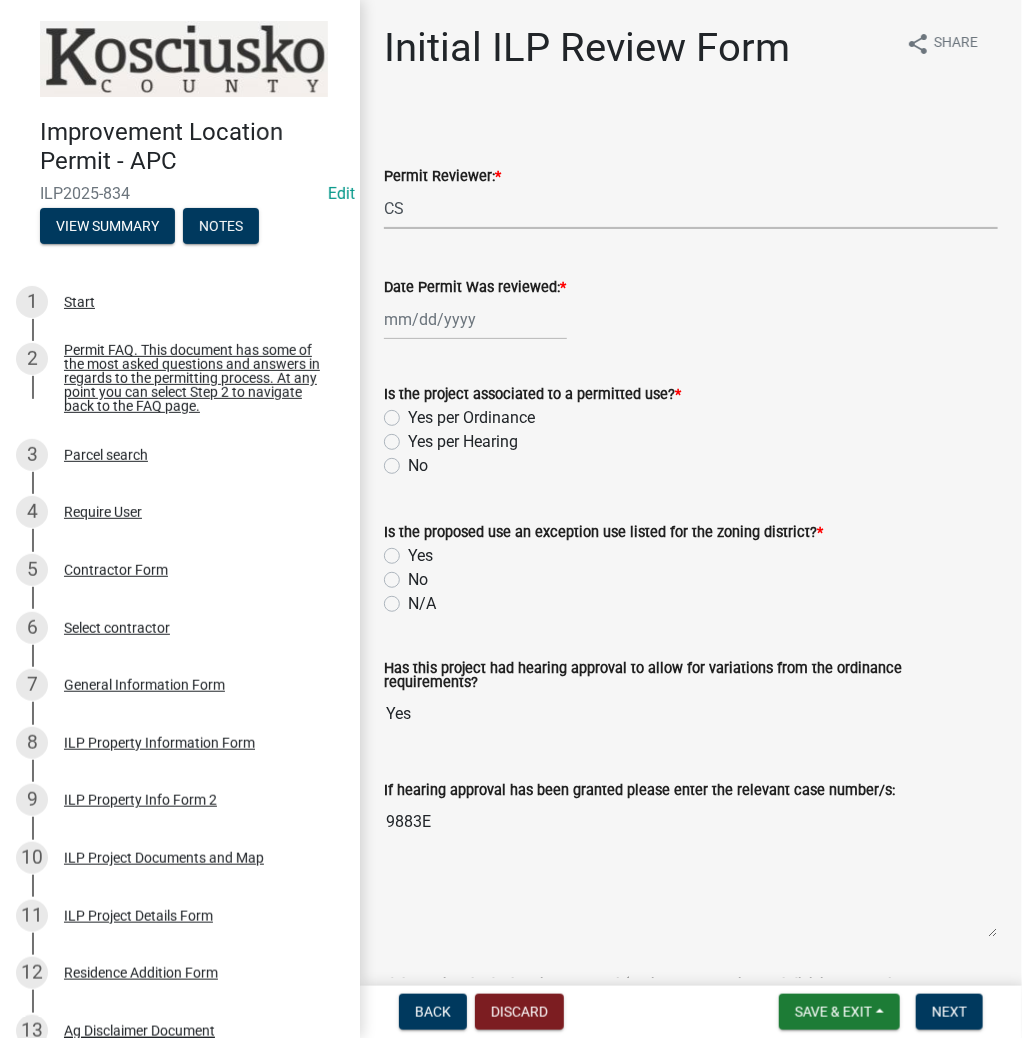 click on "Select Item...   MMS   LT   AT   CS   AH   Vacant" at bounding box center (691, 208) 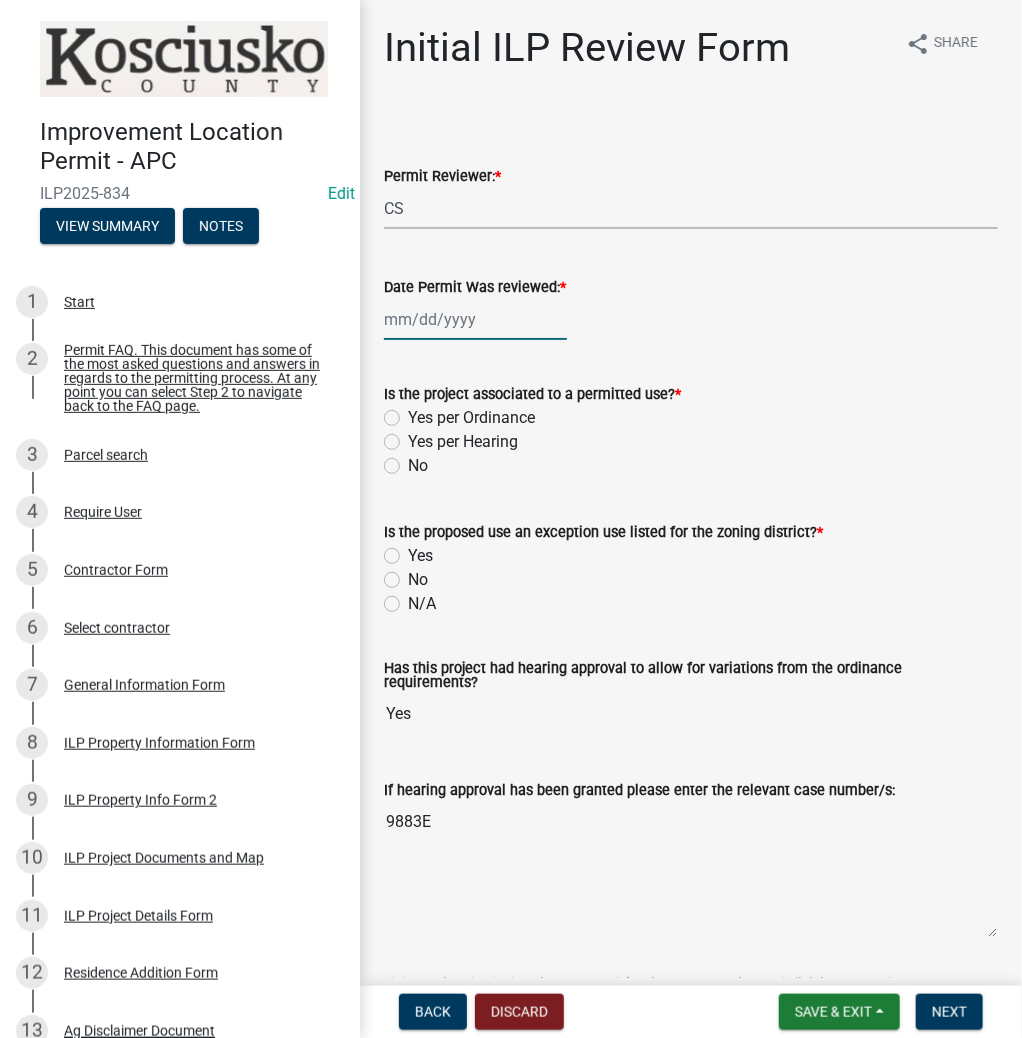 click 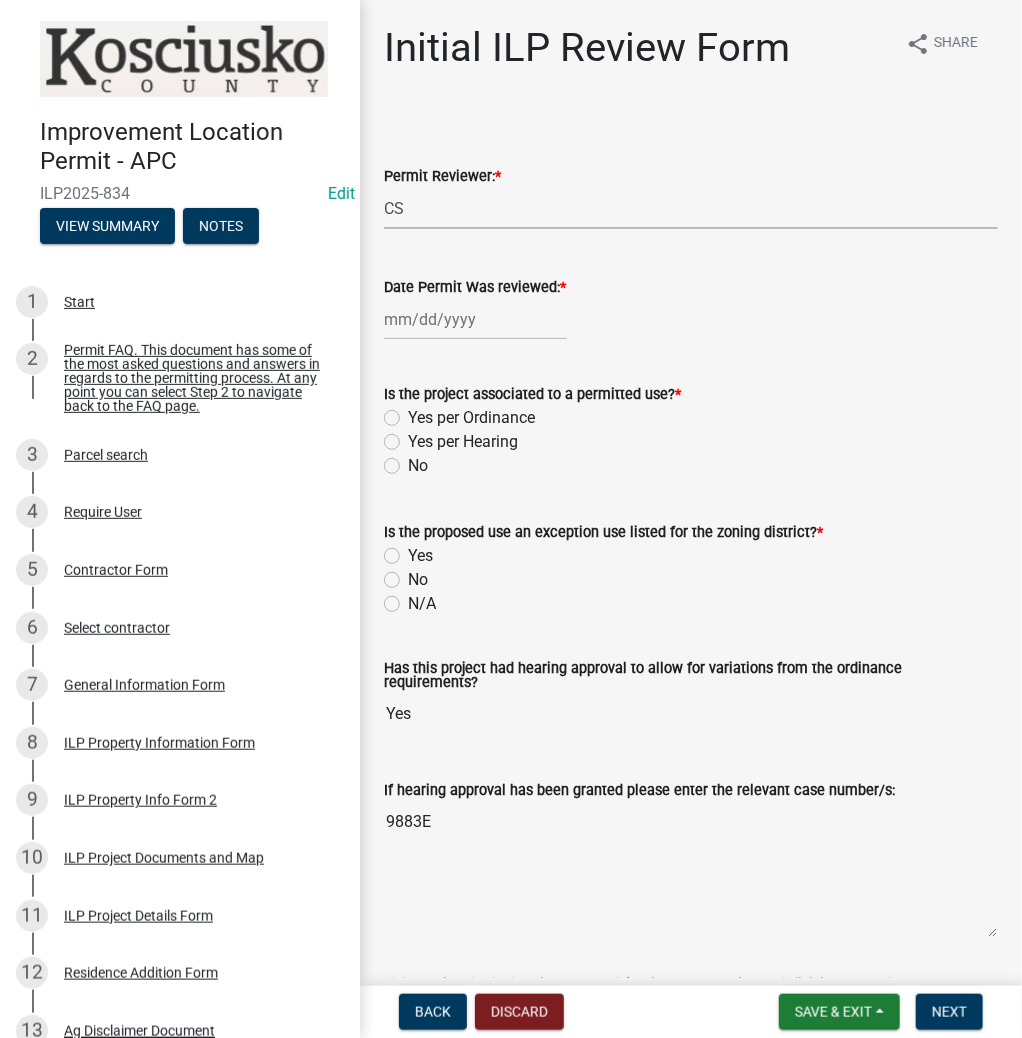 select on "7" 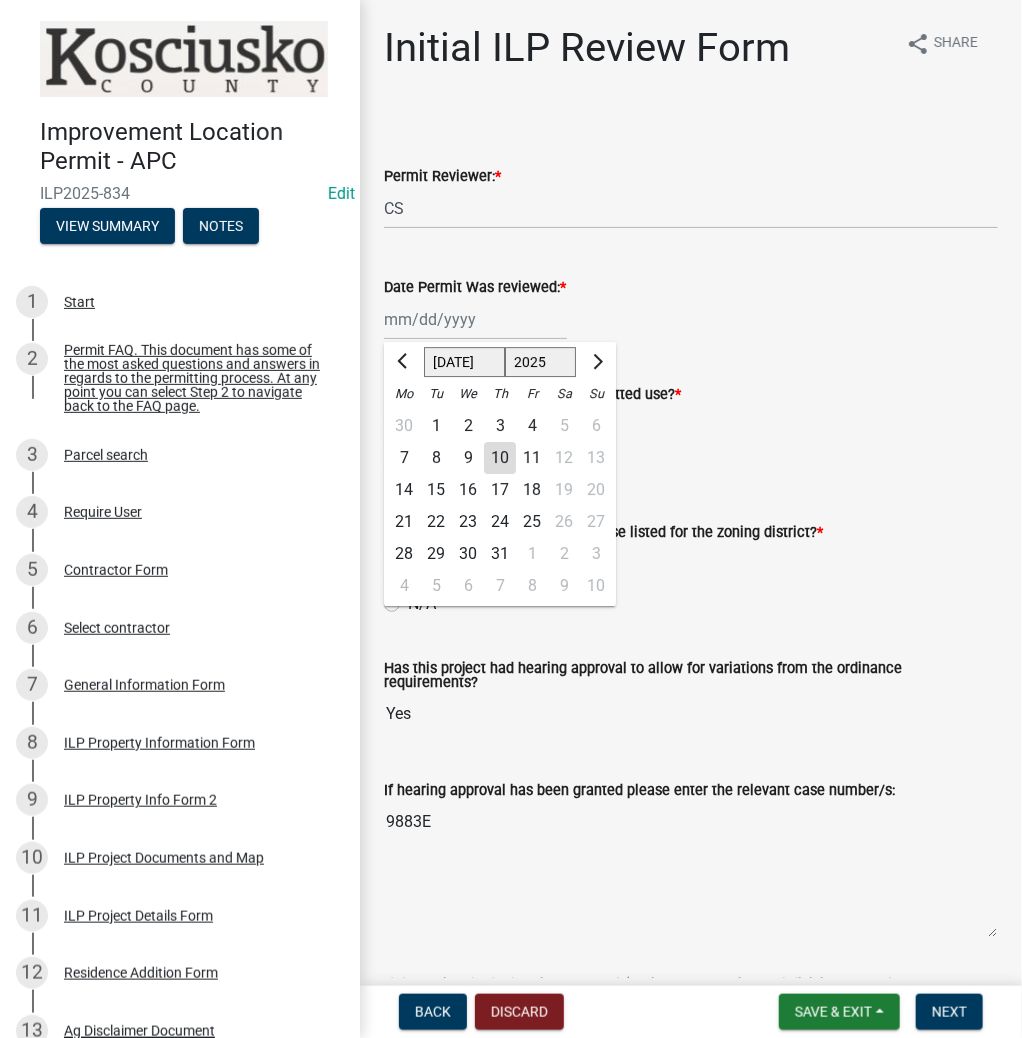click on "10" 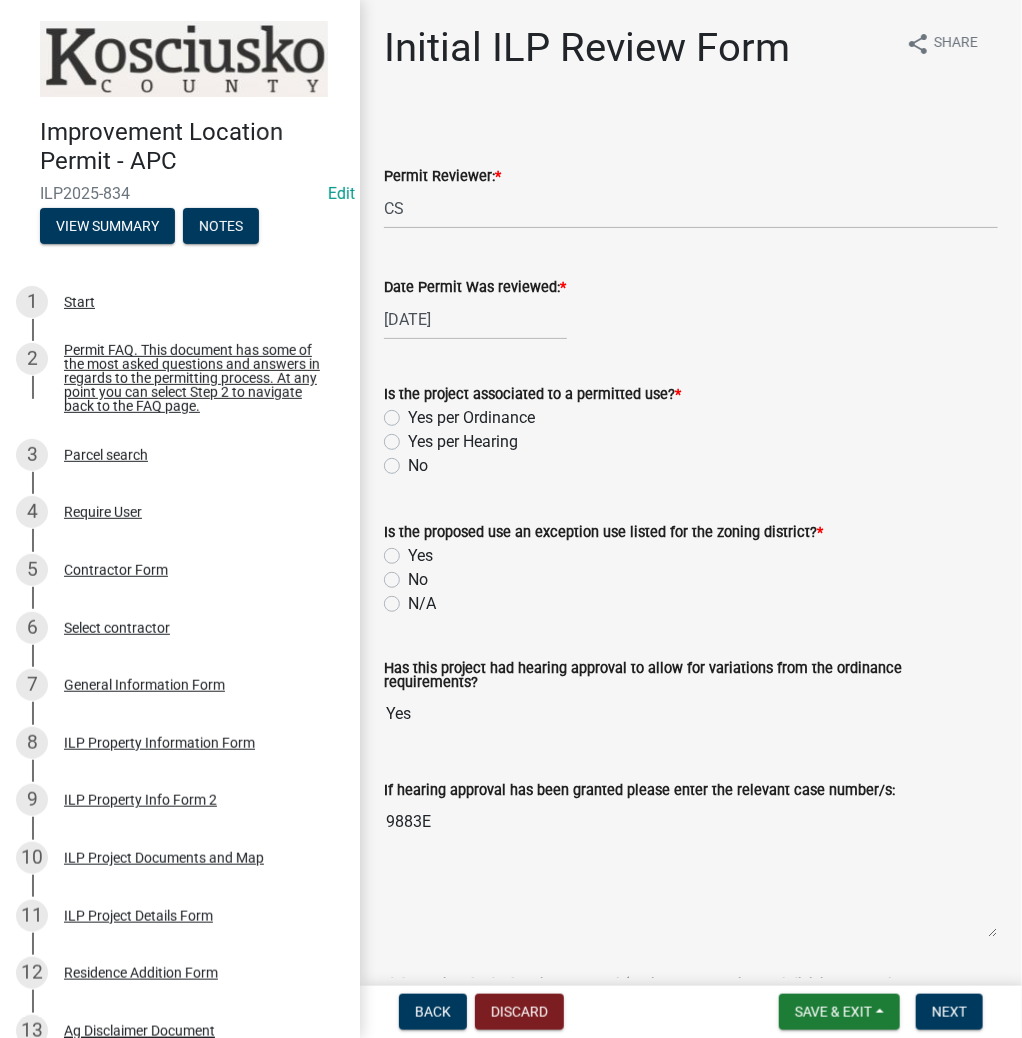 click on "Yes per Hearing" 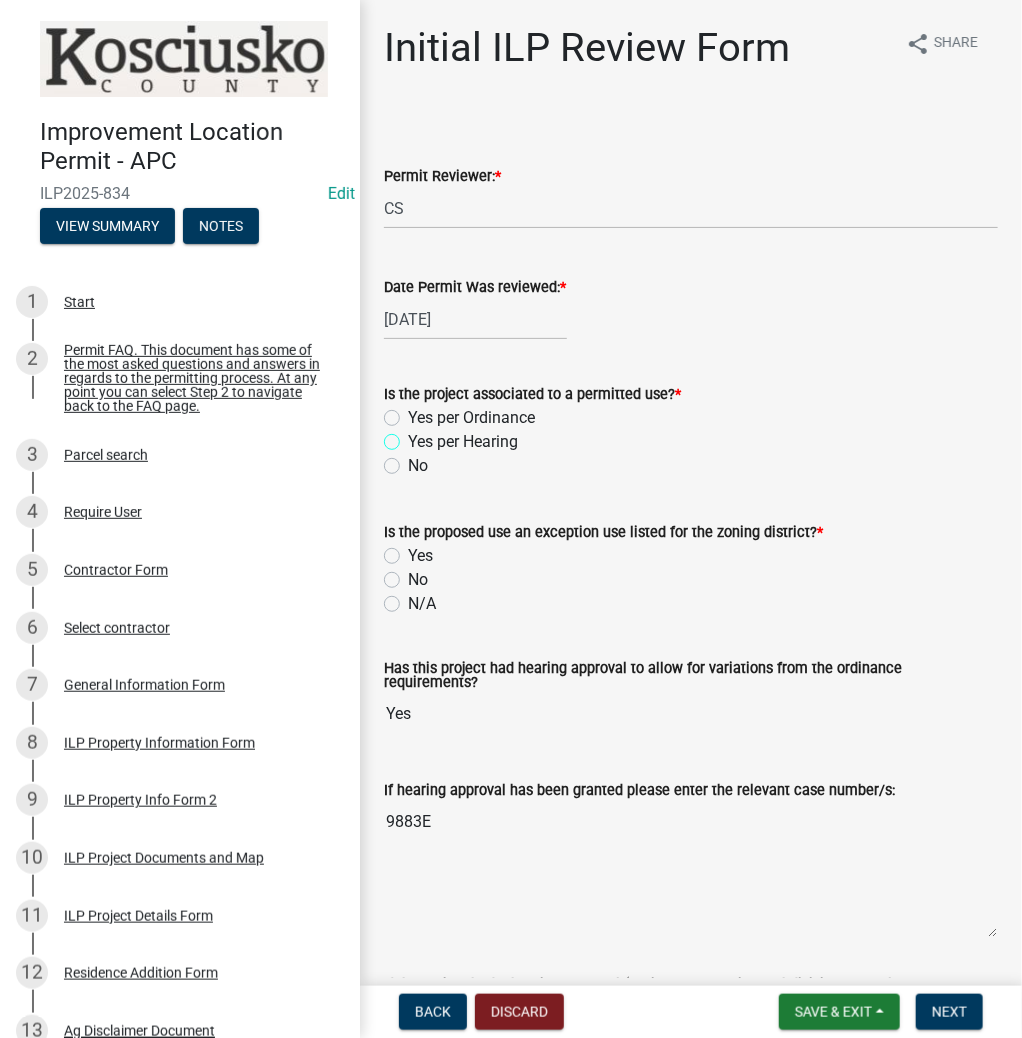 click on "Yes per Hearing" at bounding box center (414, 436) 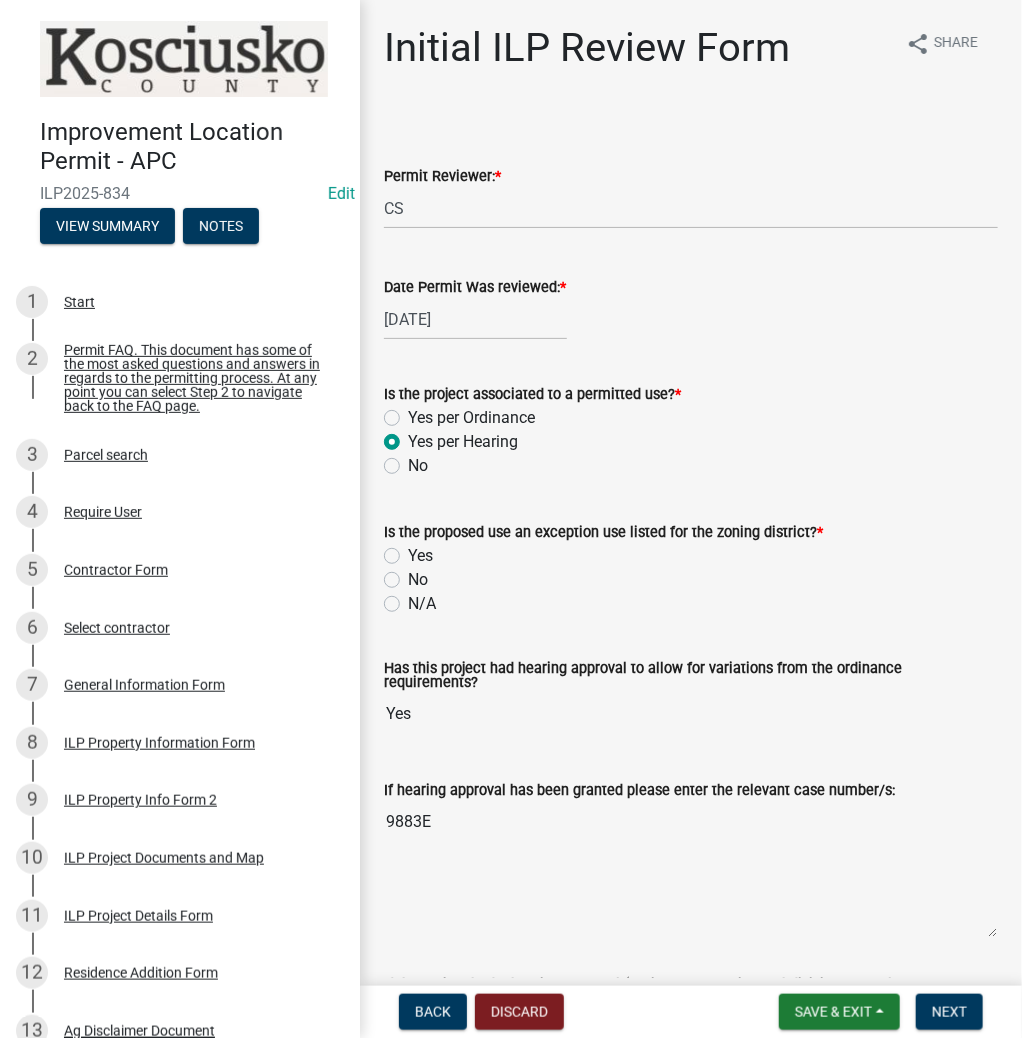 radio on "true" 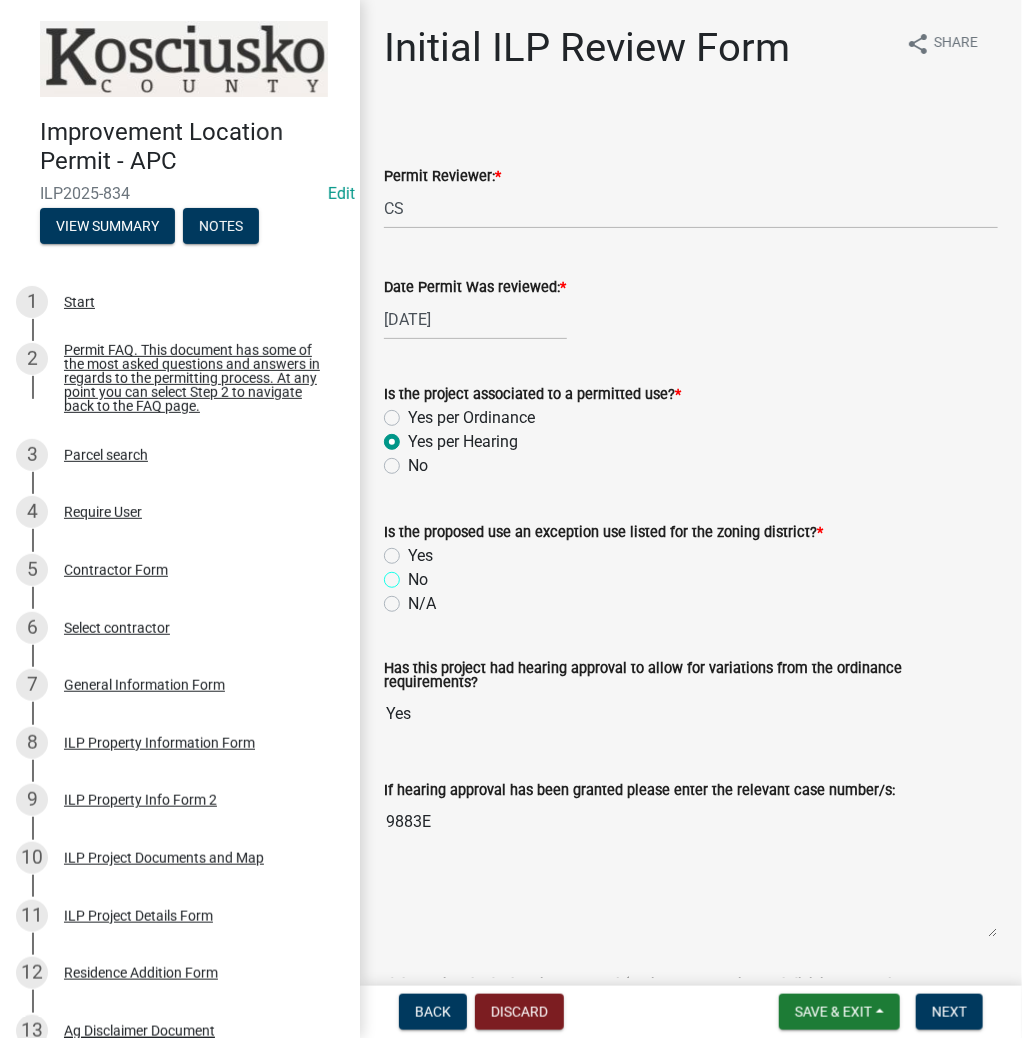 click on "No" at bounding box center [414, 574] 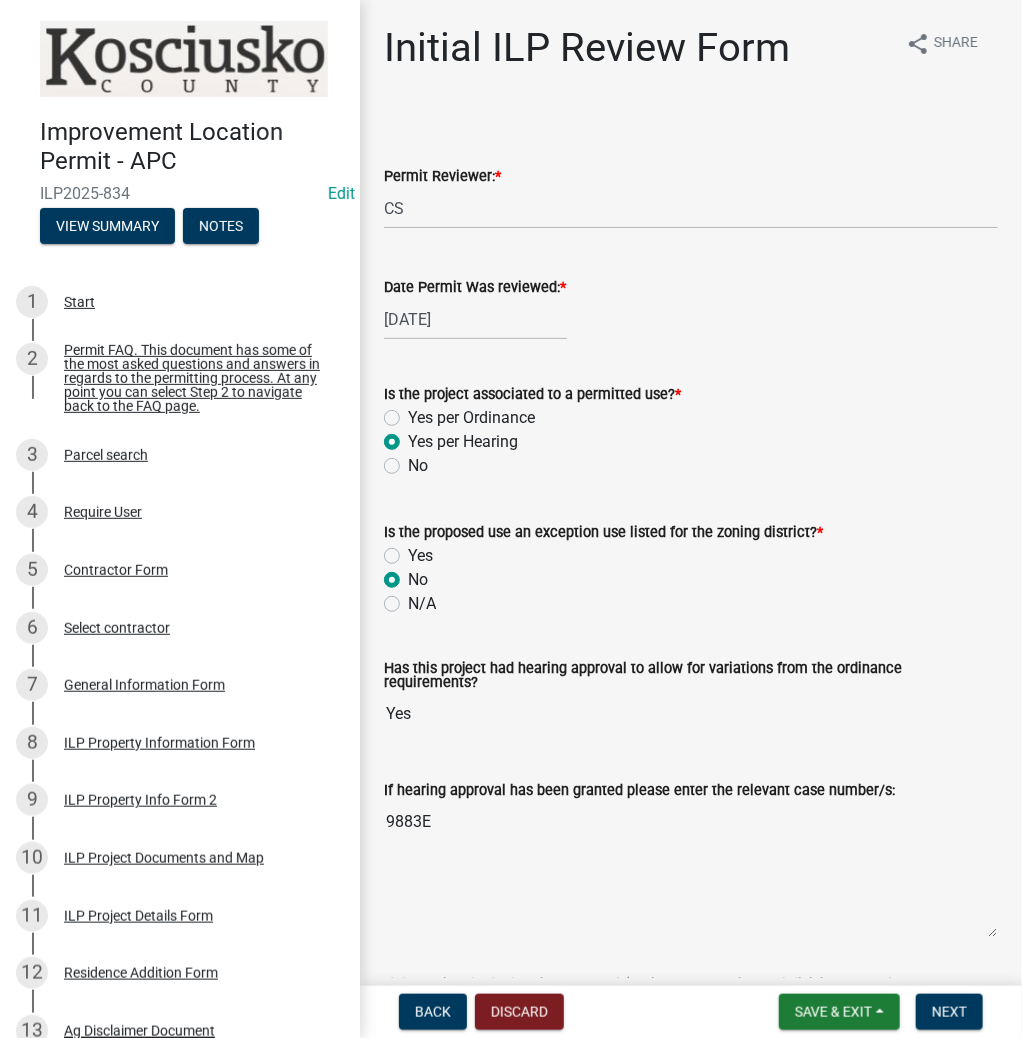 radio on "true" 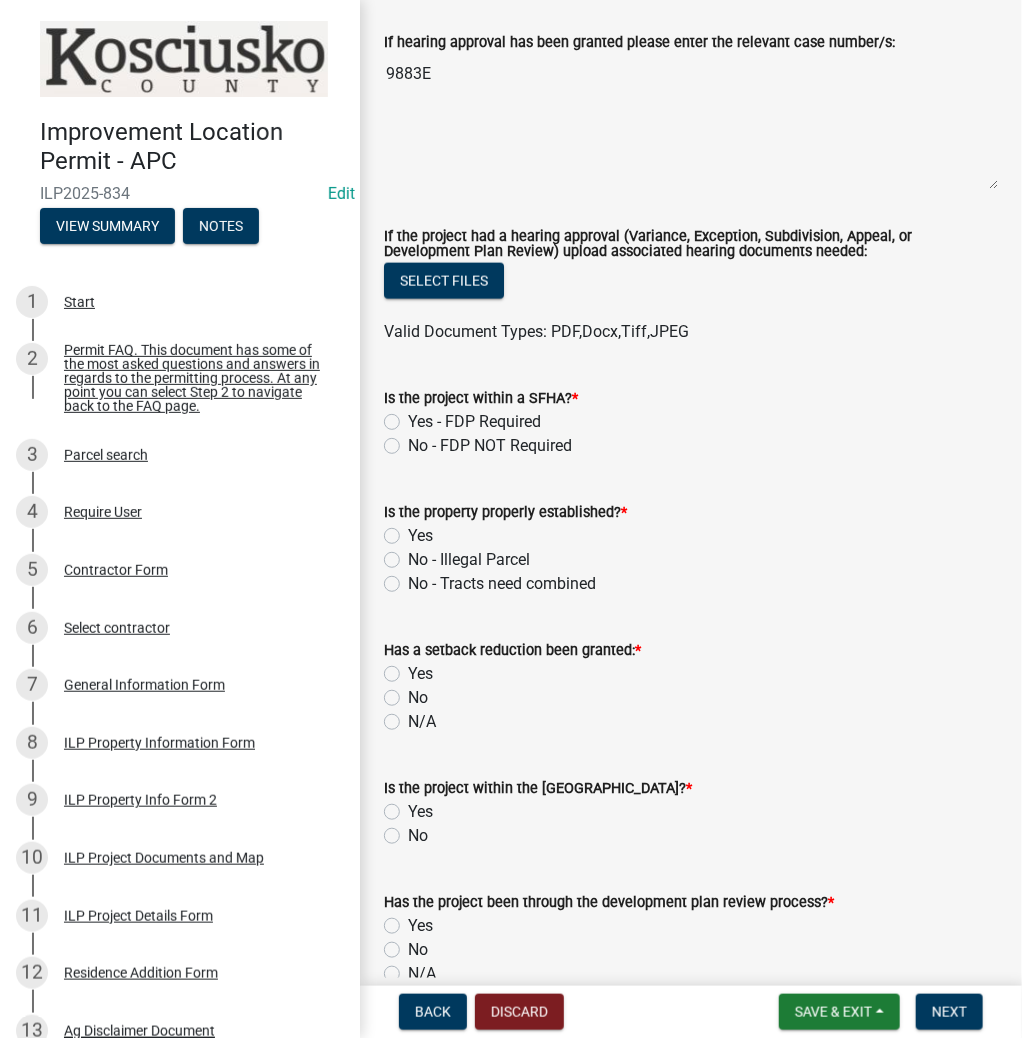 scroll, scrollTop: 800, scrollLeft: 0, axis: vertical 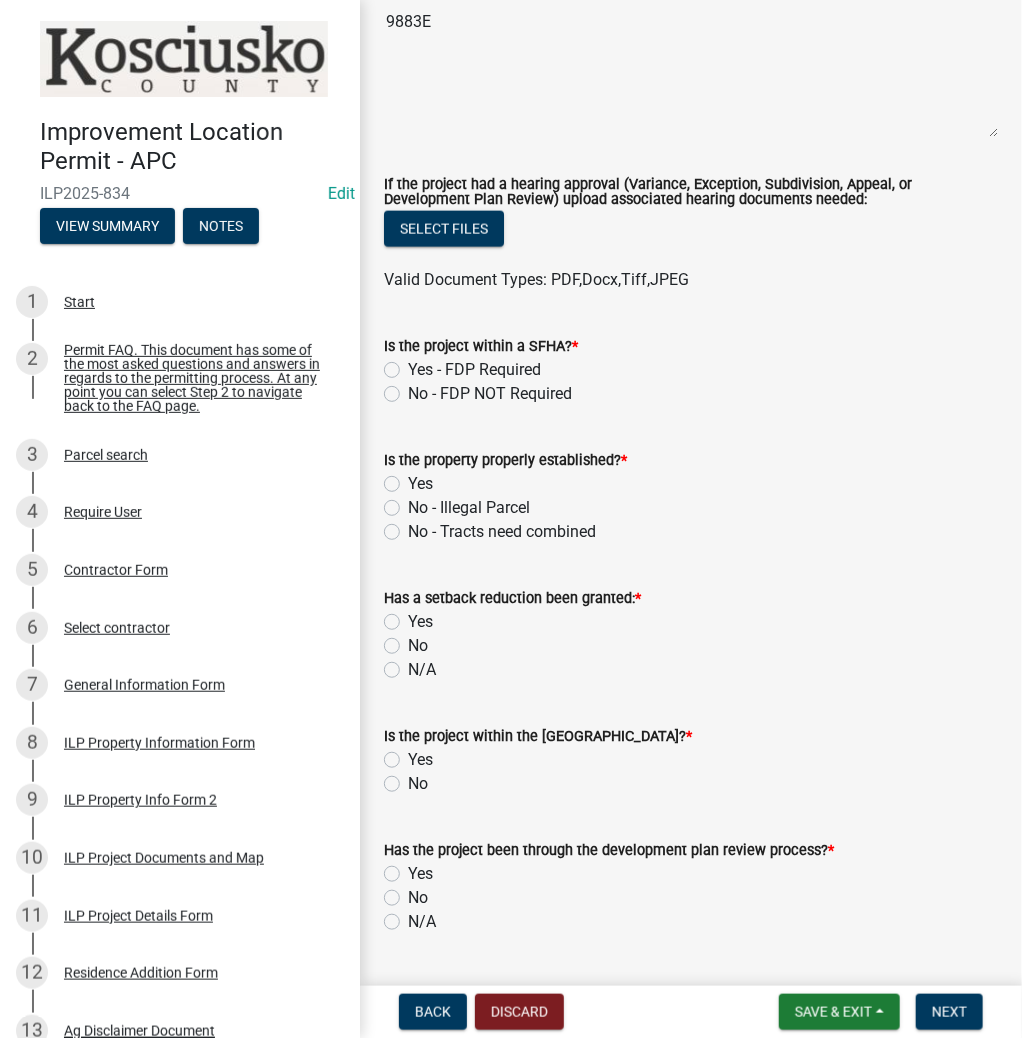 click on "No - FDP NOT Required" 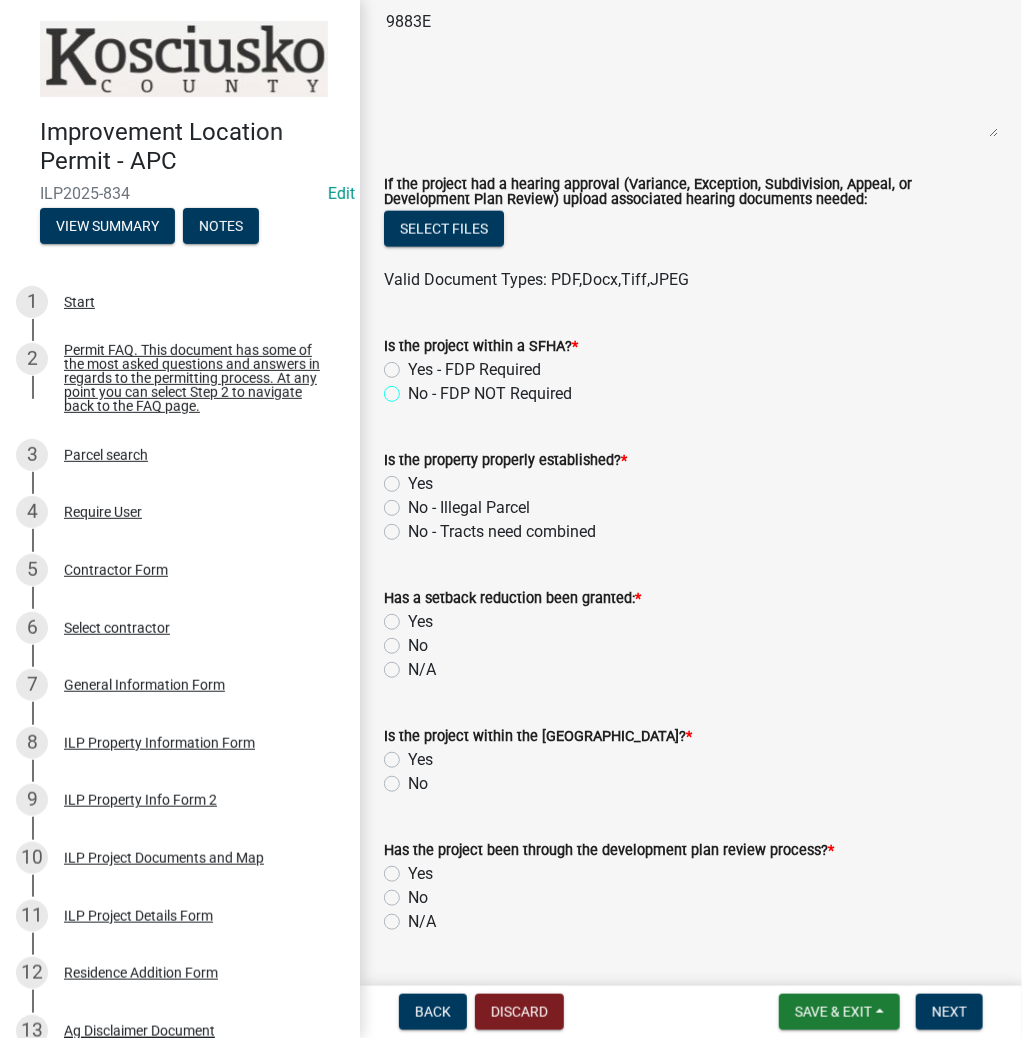 click on "No - FDP NOT Required" at bounding box center [414, 388] 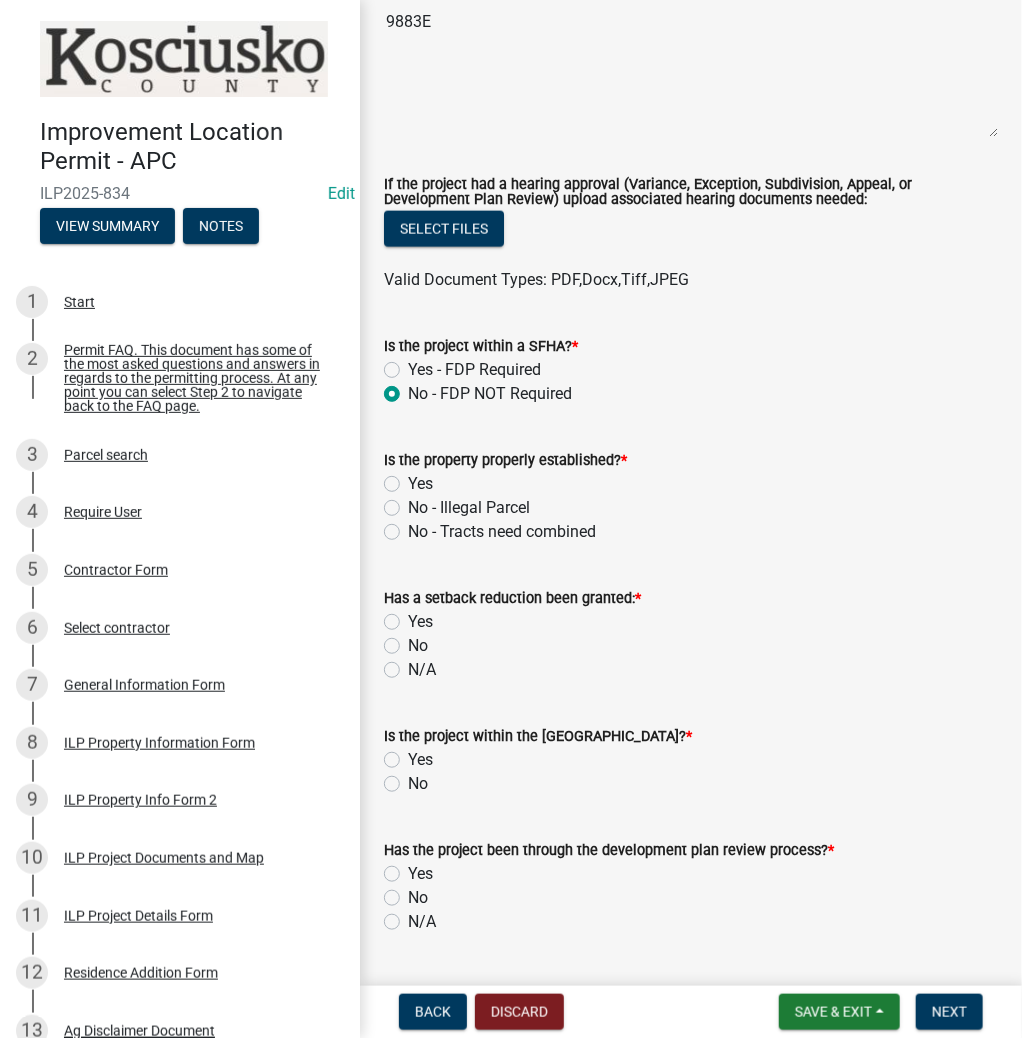 radio on "true" 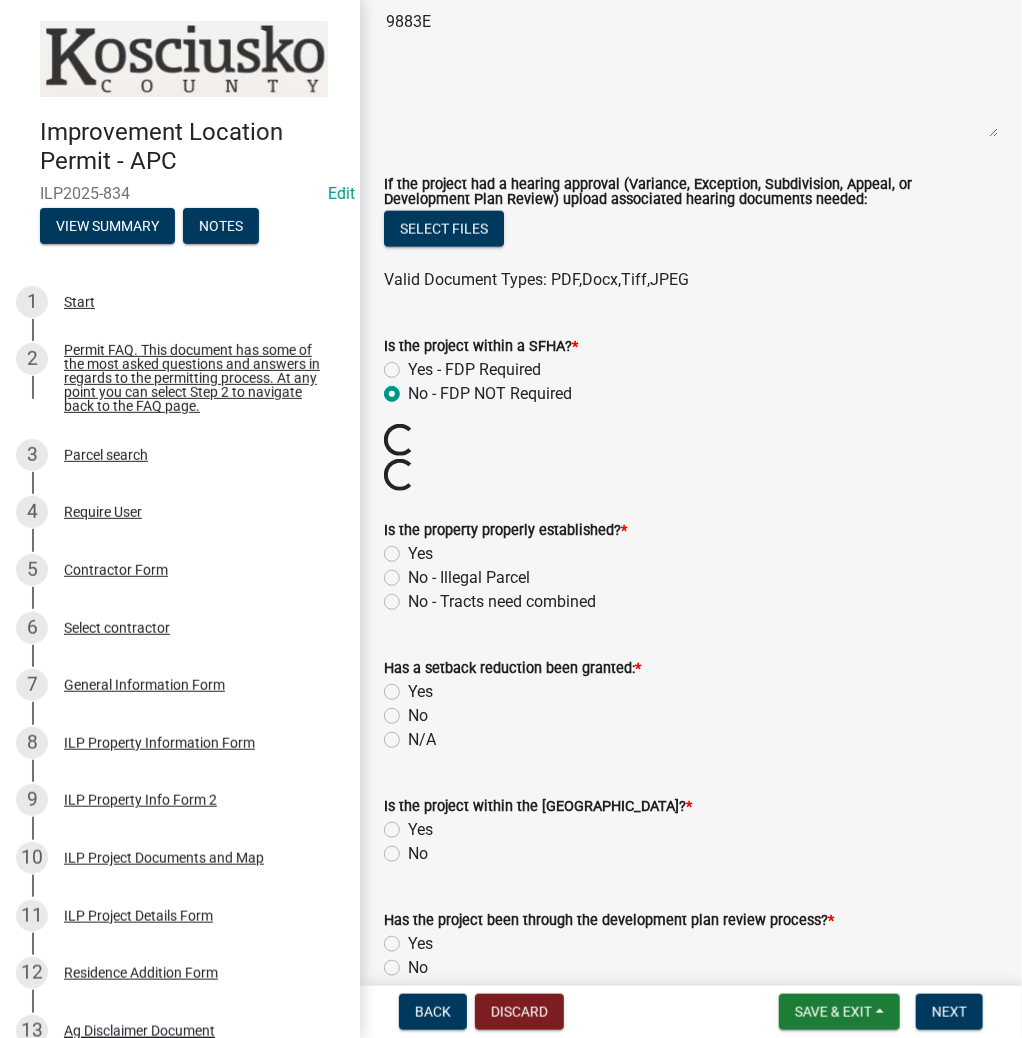 click on "Yes" 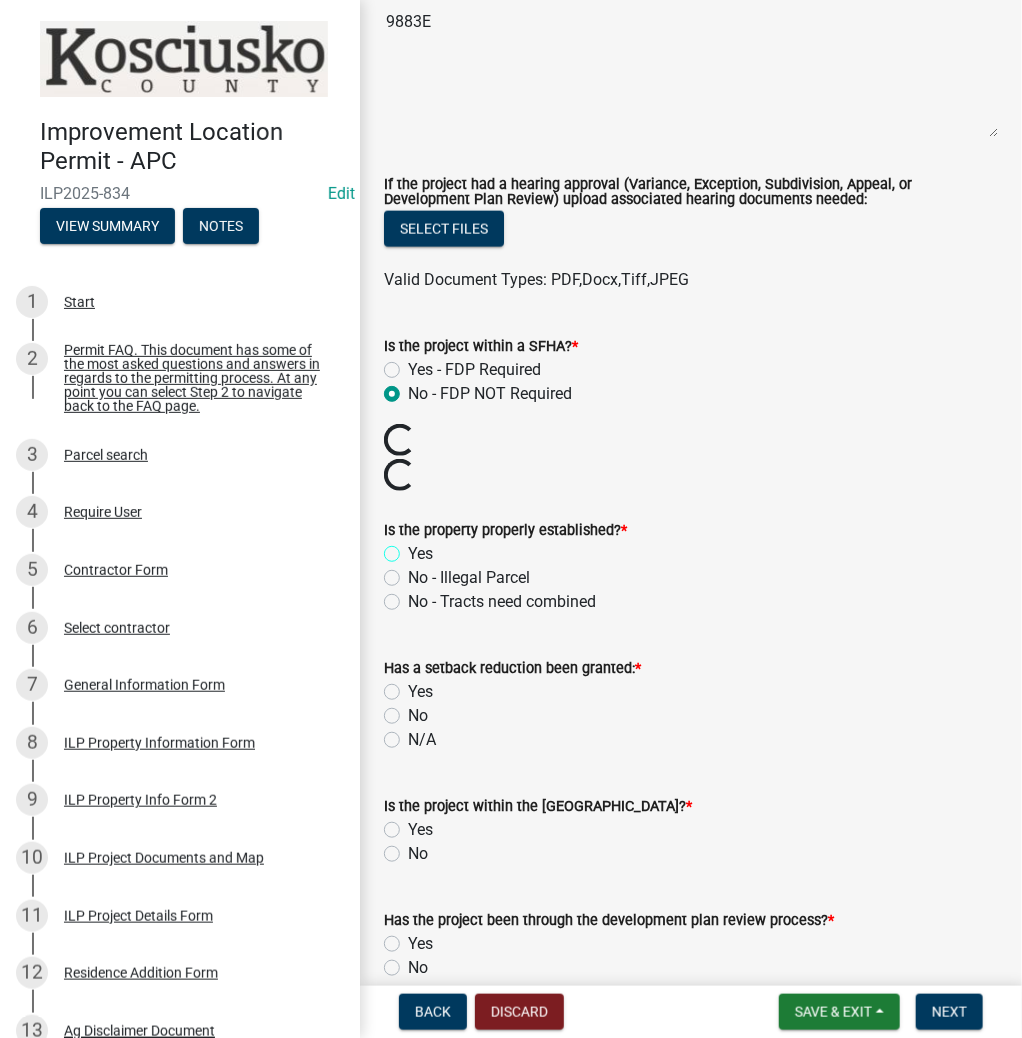 click on "Yes" at bounding box center [414, 548] 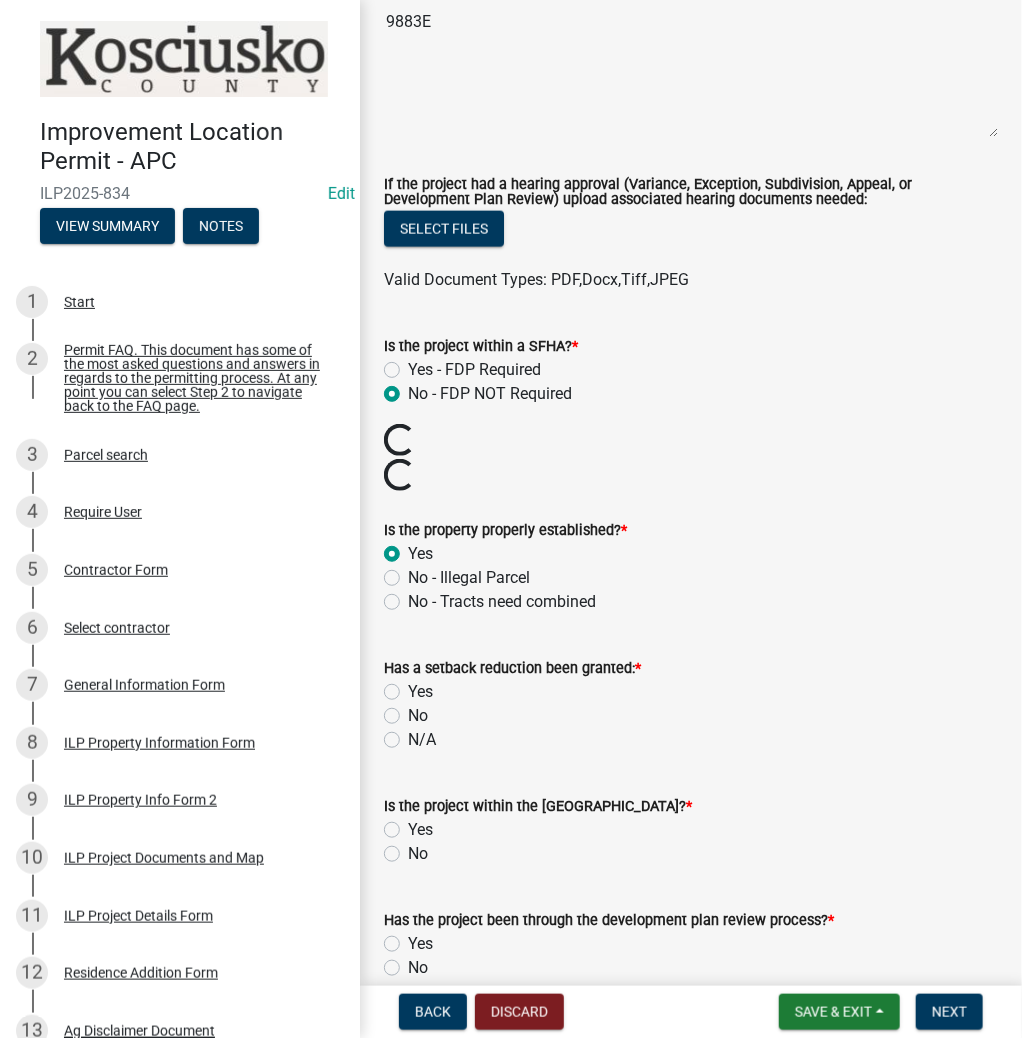 radio on "true" 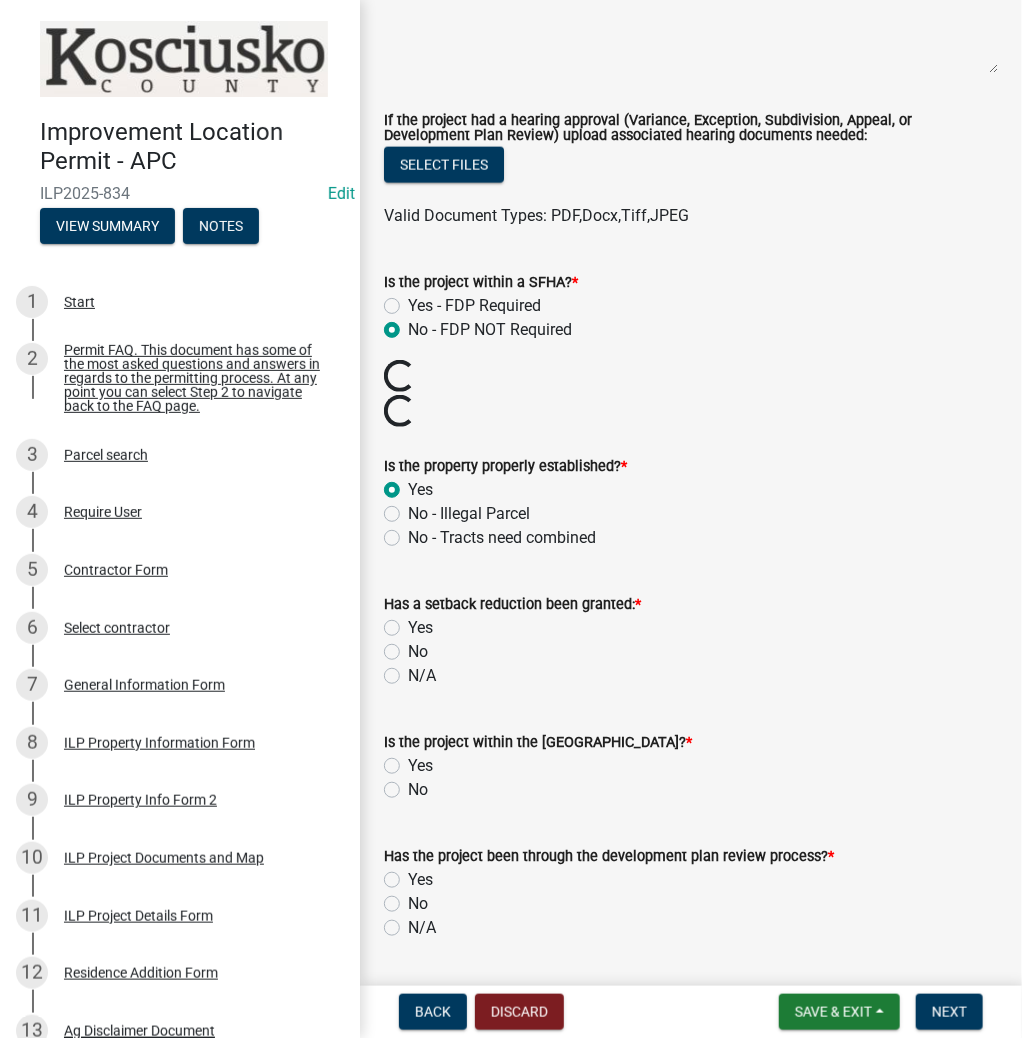 scroll, scrollTop: 960, scrollLeft: 0, axis: vertical 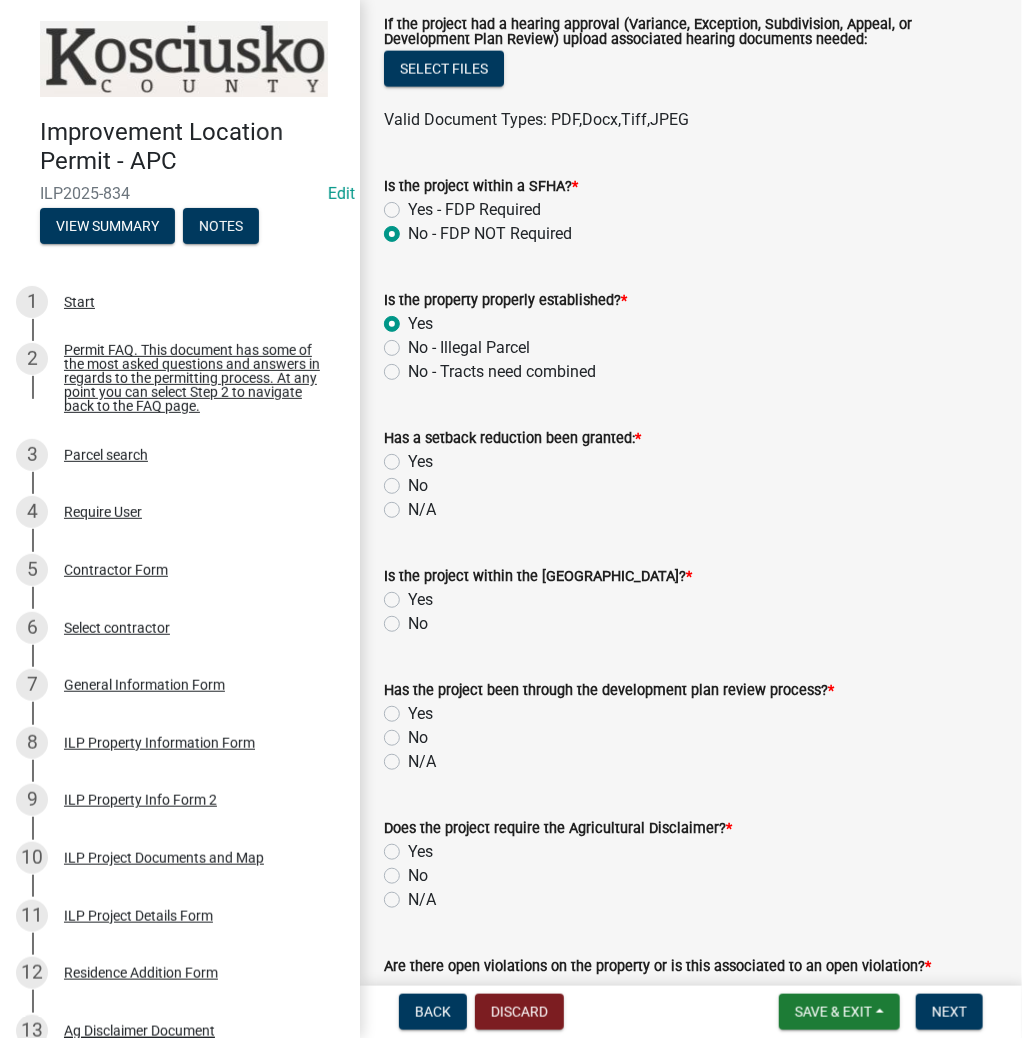 click on "No" 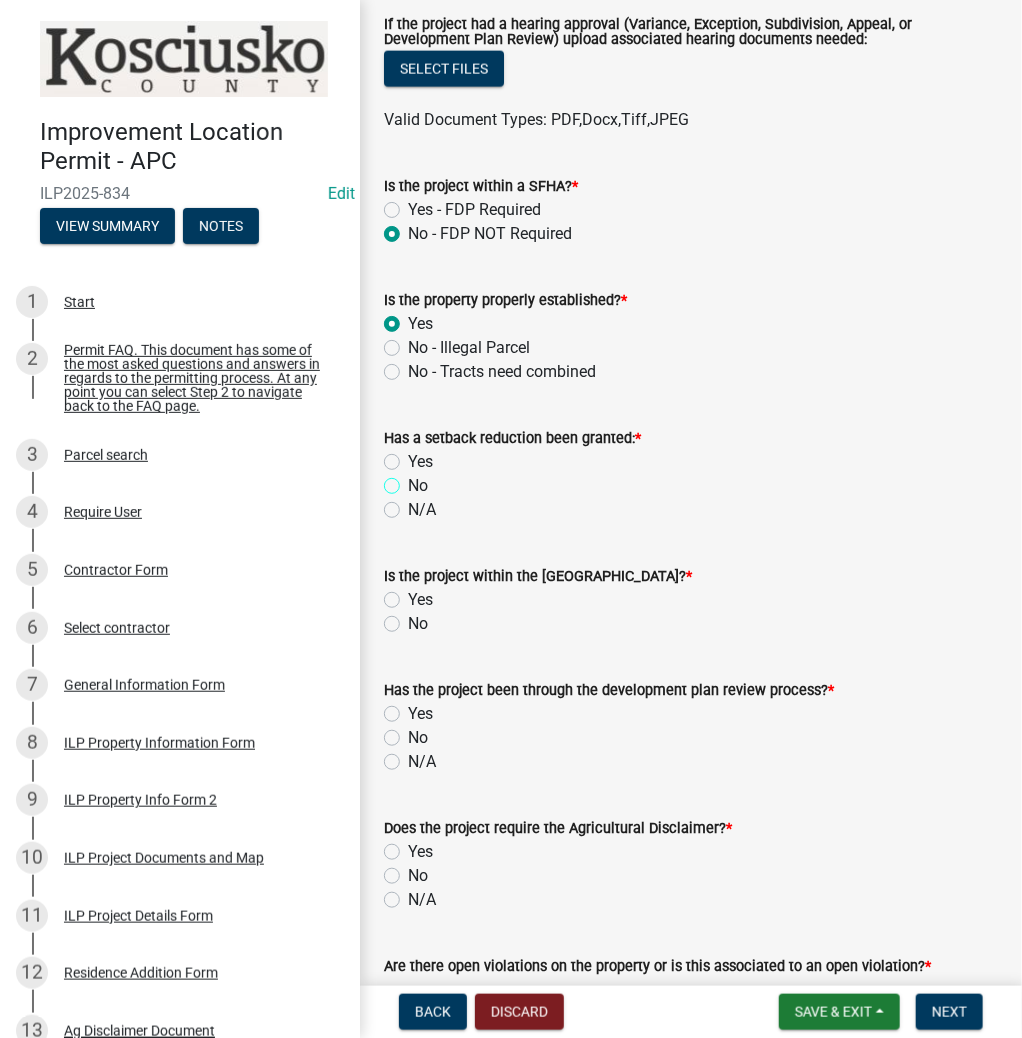 click on "No" at bounding box center [414, 480] 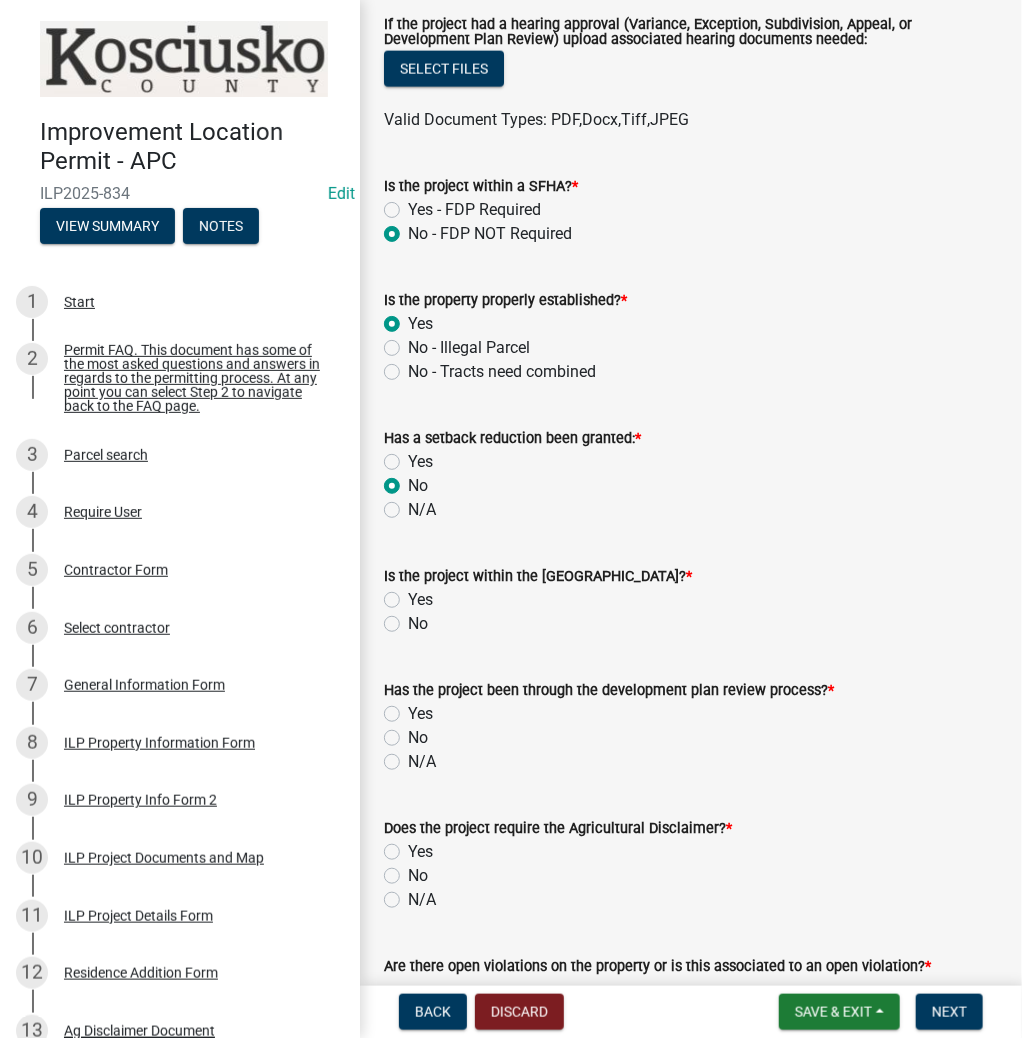 radio on "true" 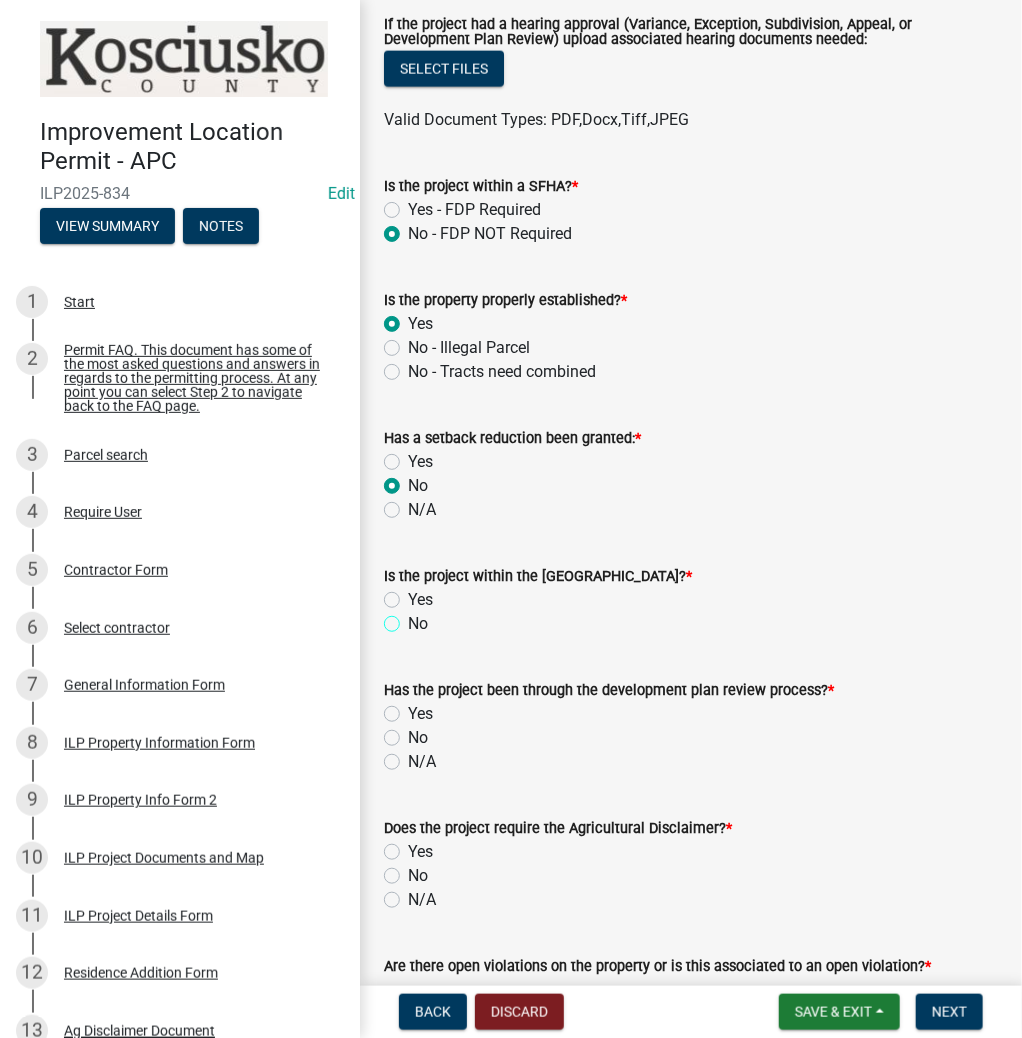 click on "No" at bounding box center (414, 618) 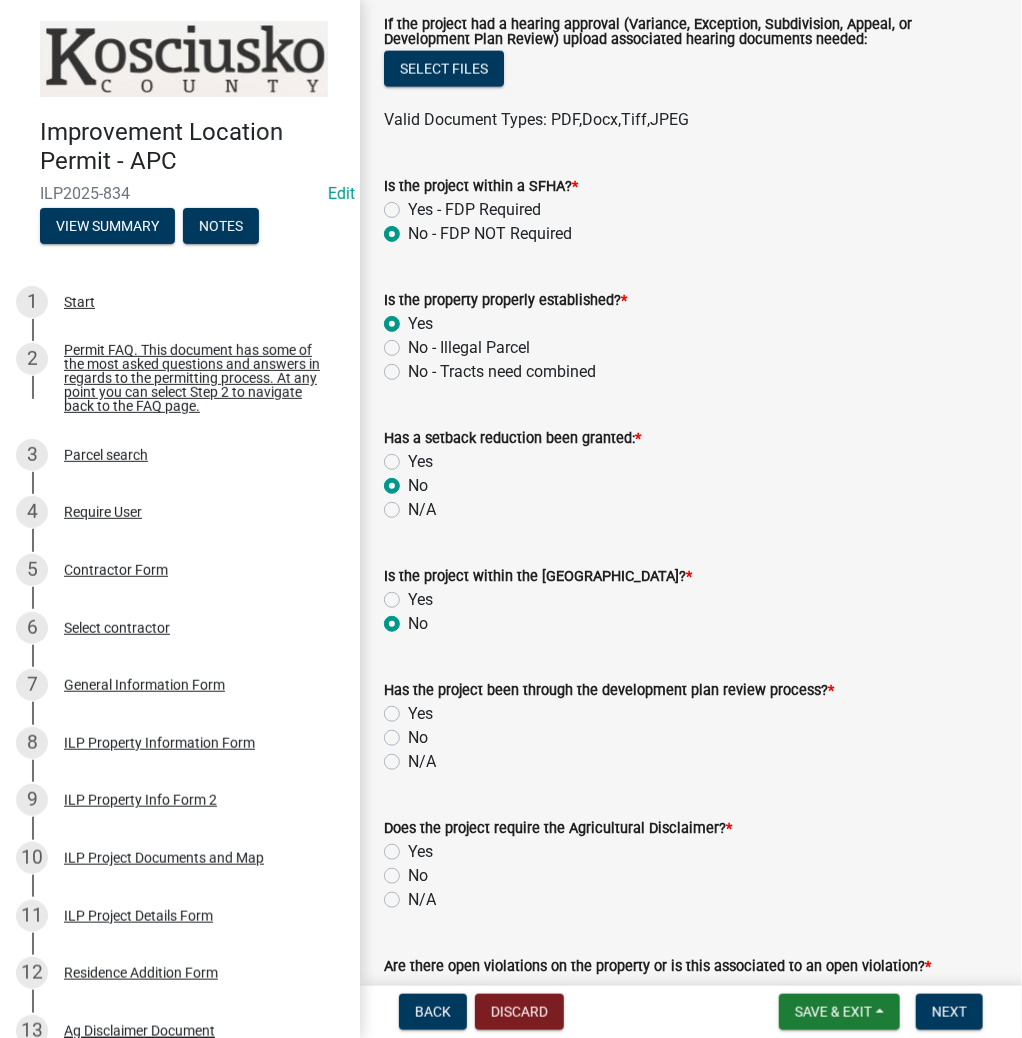 radio on "true" 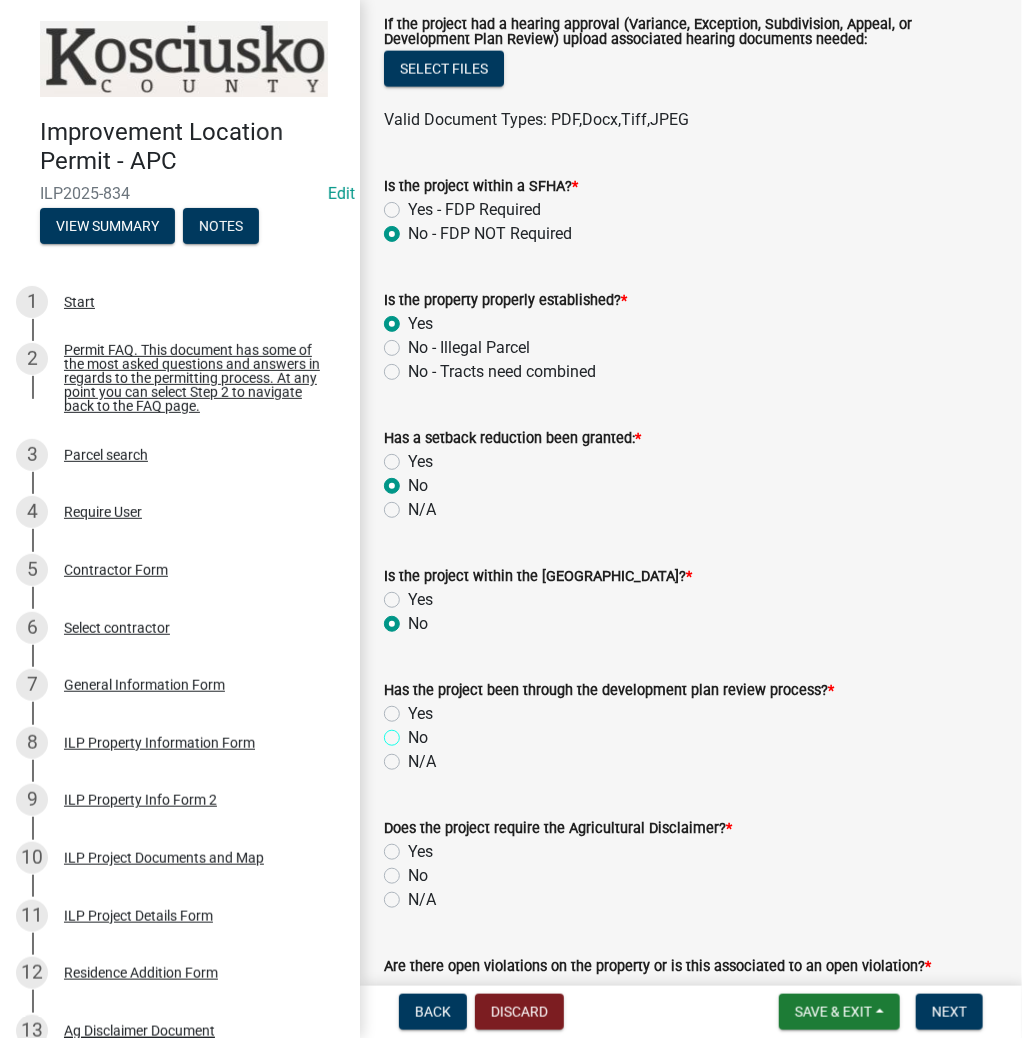 click on "No" at bounding box center [414, 732] 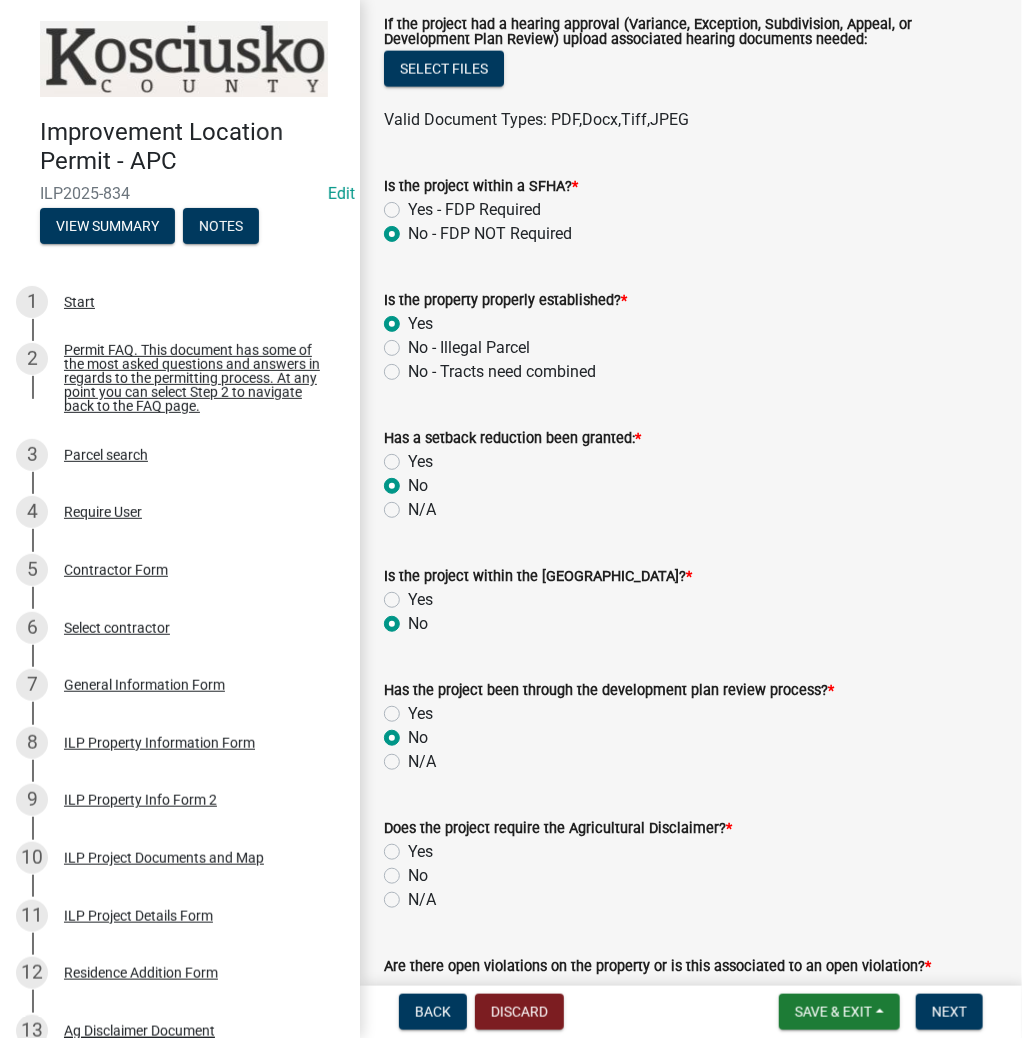 radio on "true" 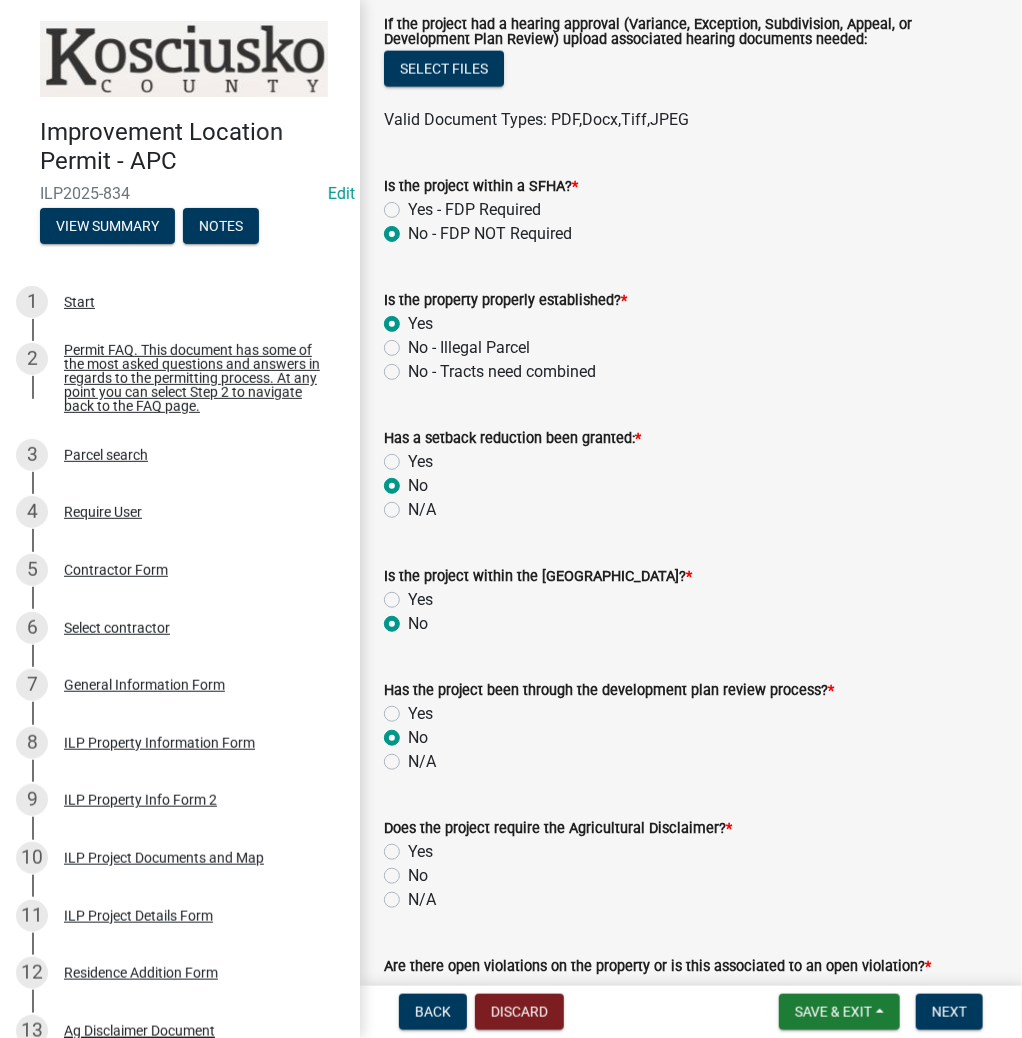 click on "No" 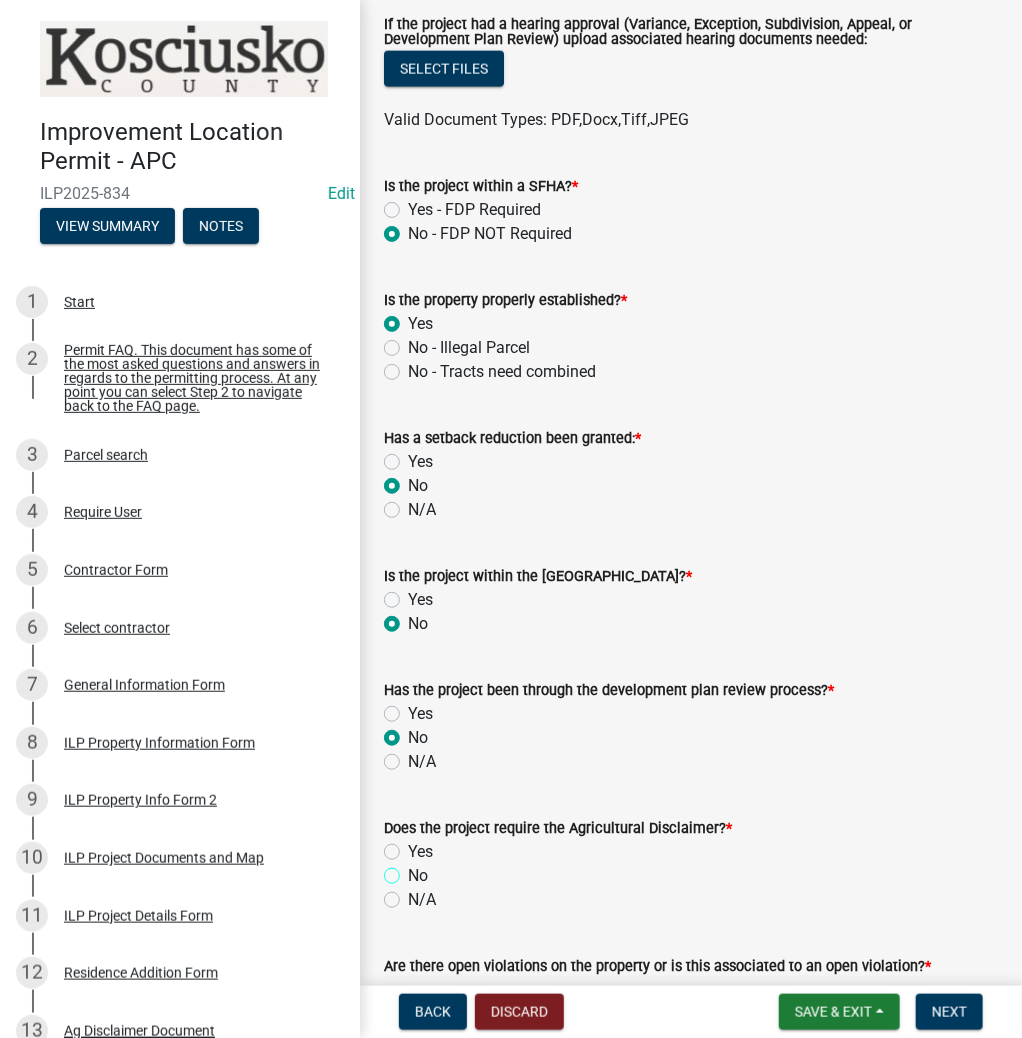 click on "No" at bounding box center [414, 870] 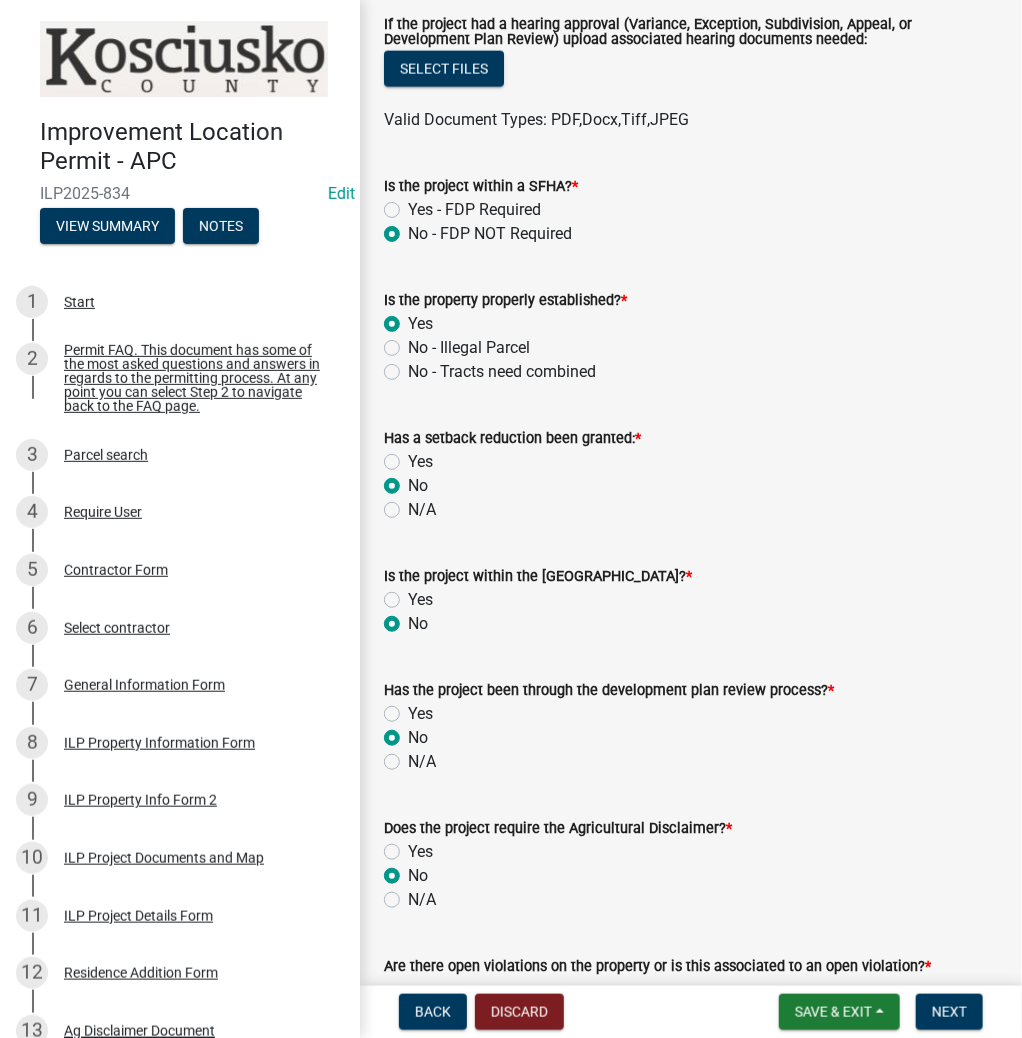 radio on "true" 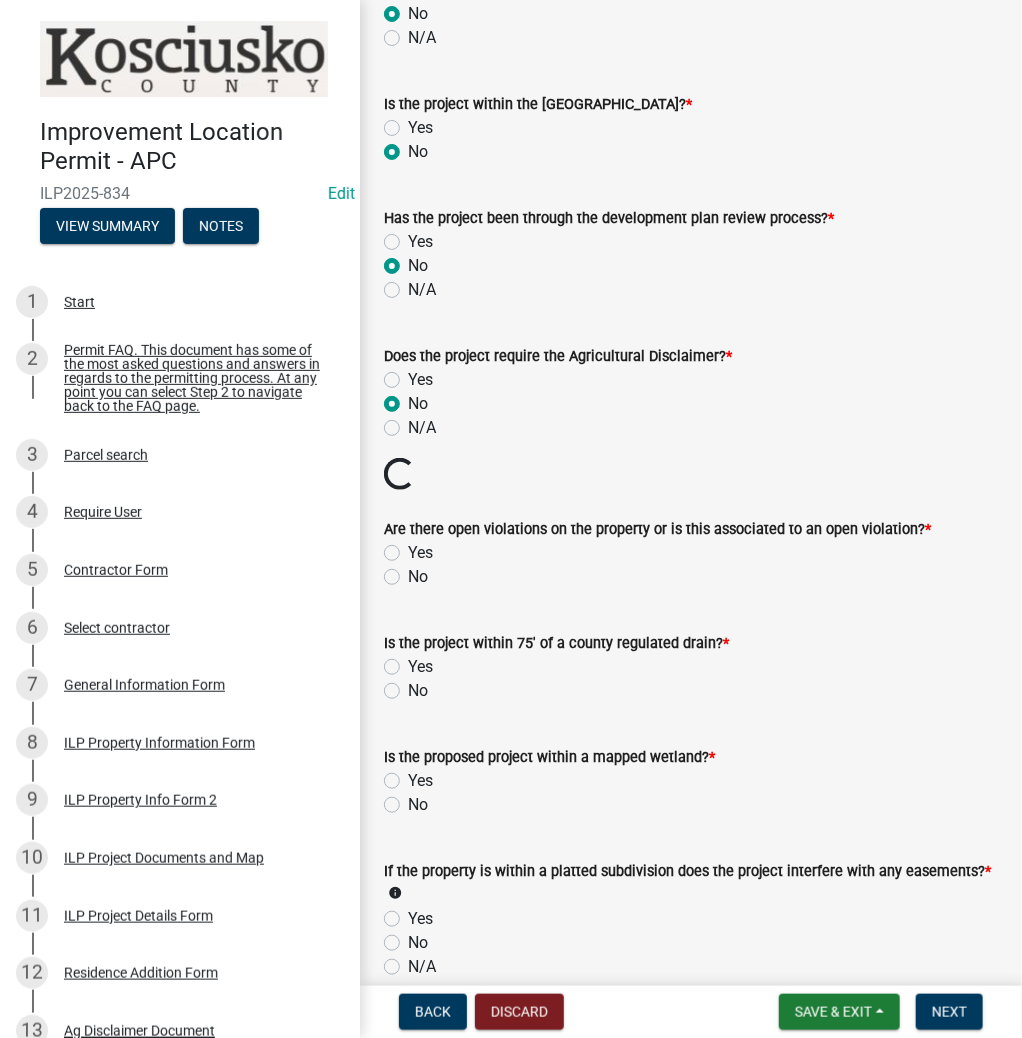 scroll, scrollTop: 1440, scrollLeft: 0, axis: vertical 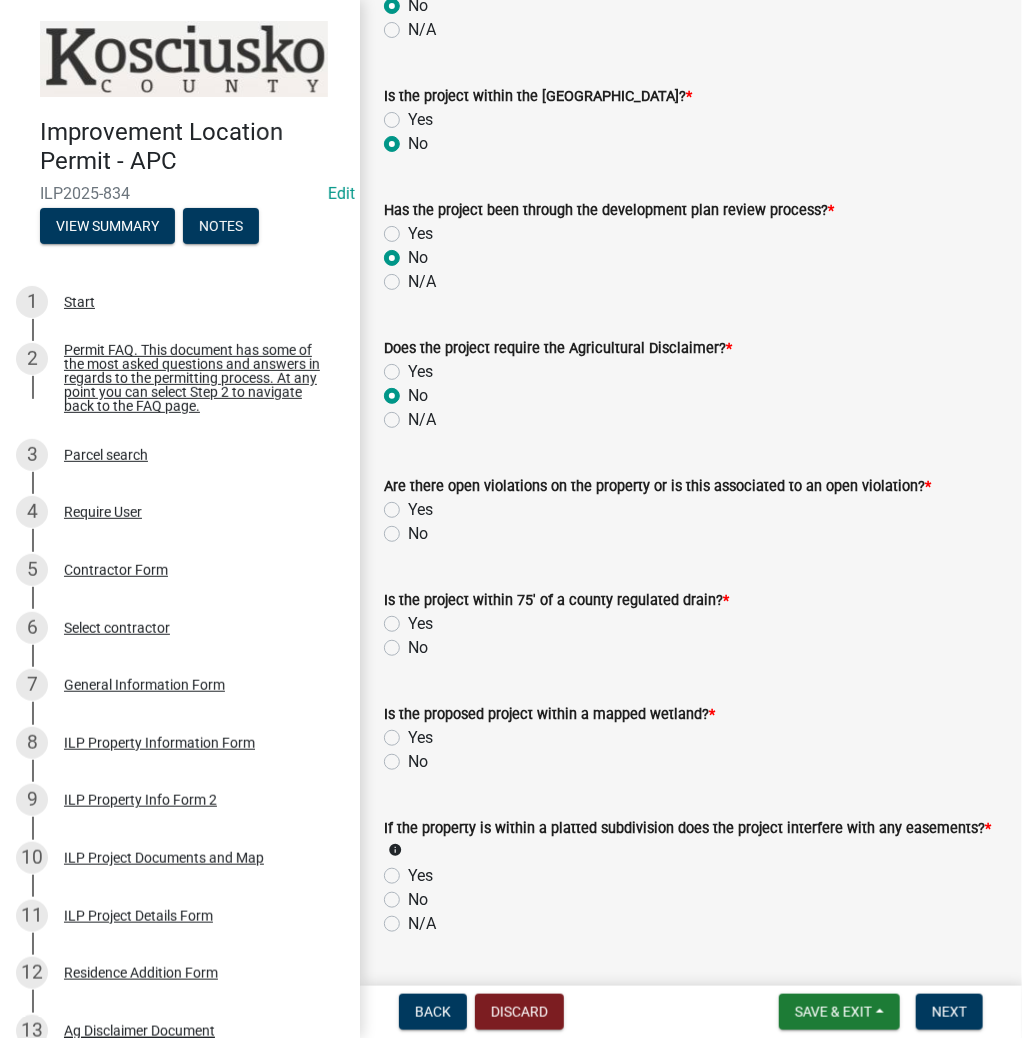 click on "No" 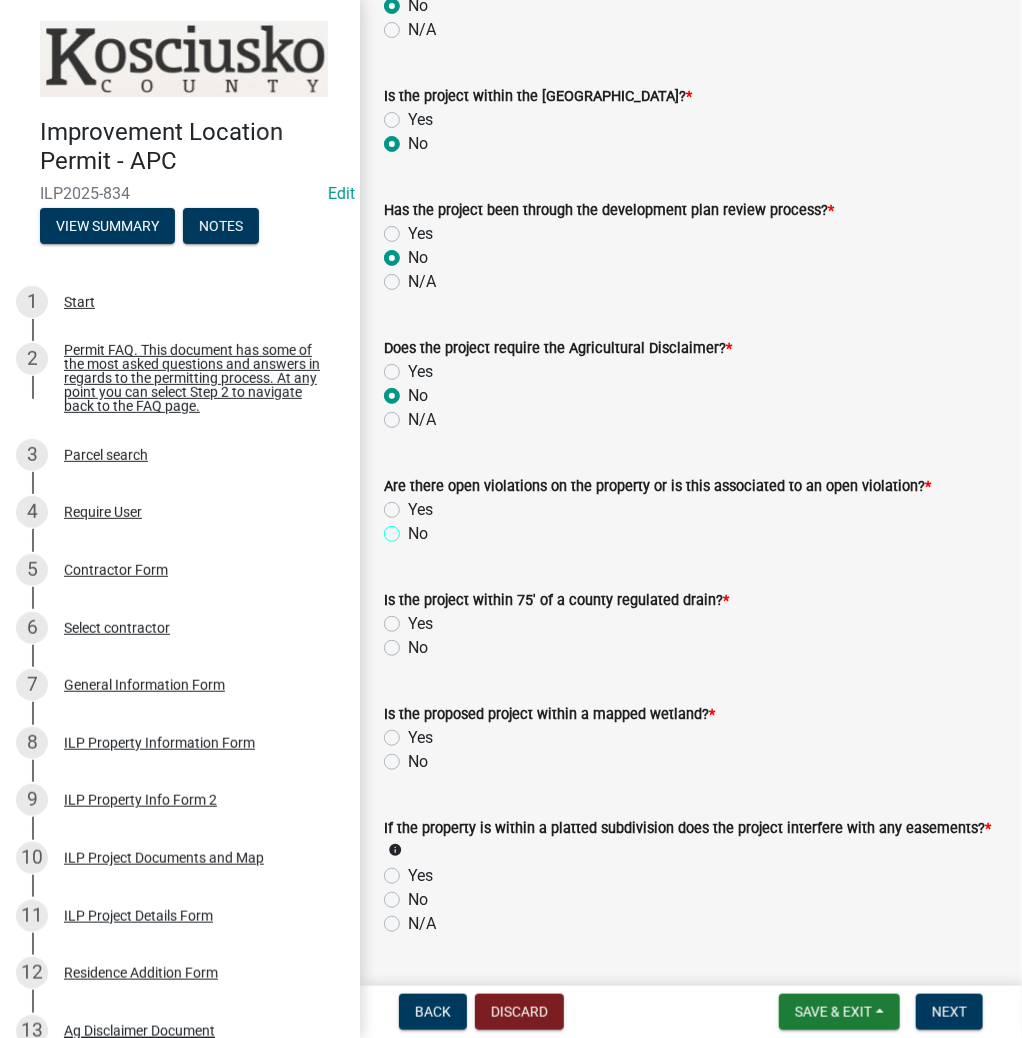 click on "No" at bounding box center (414, 528) 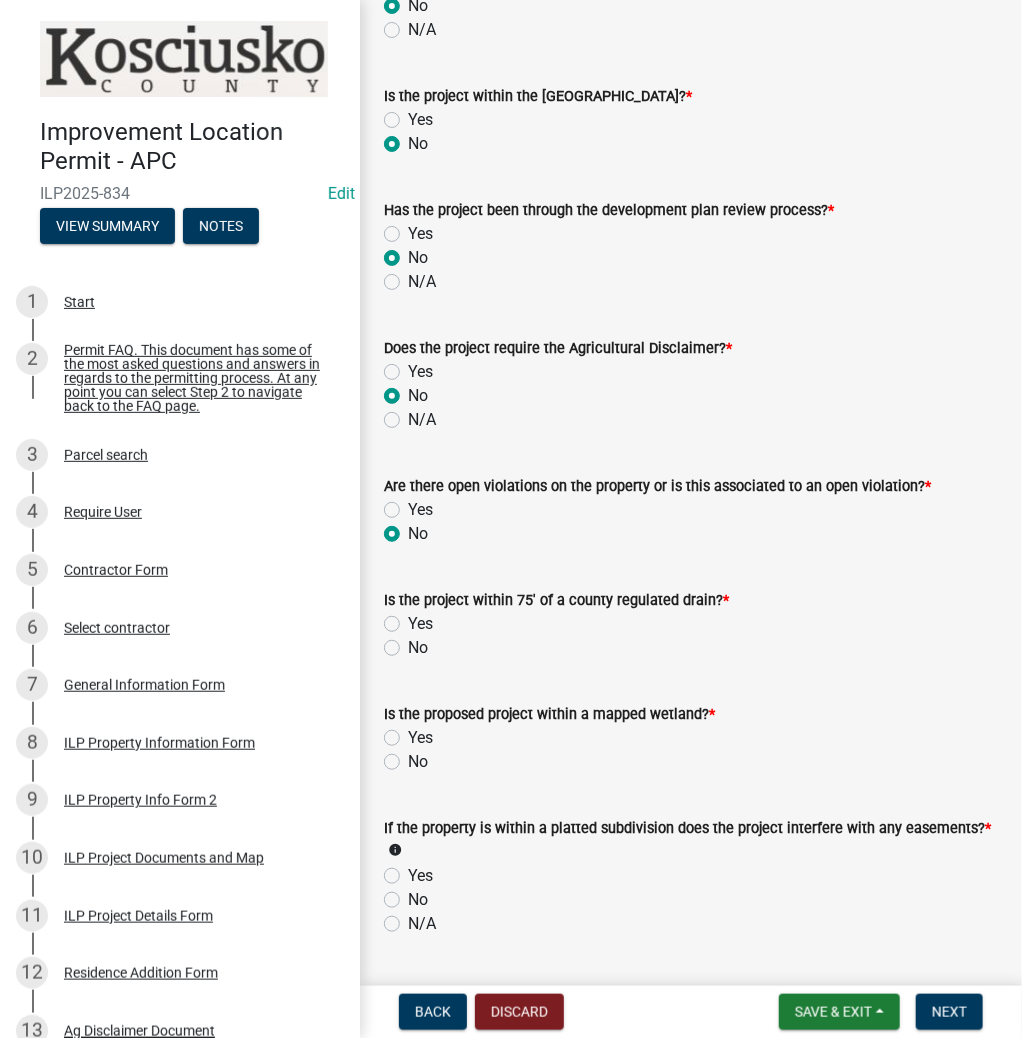 radio on "true" 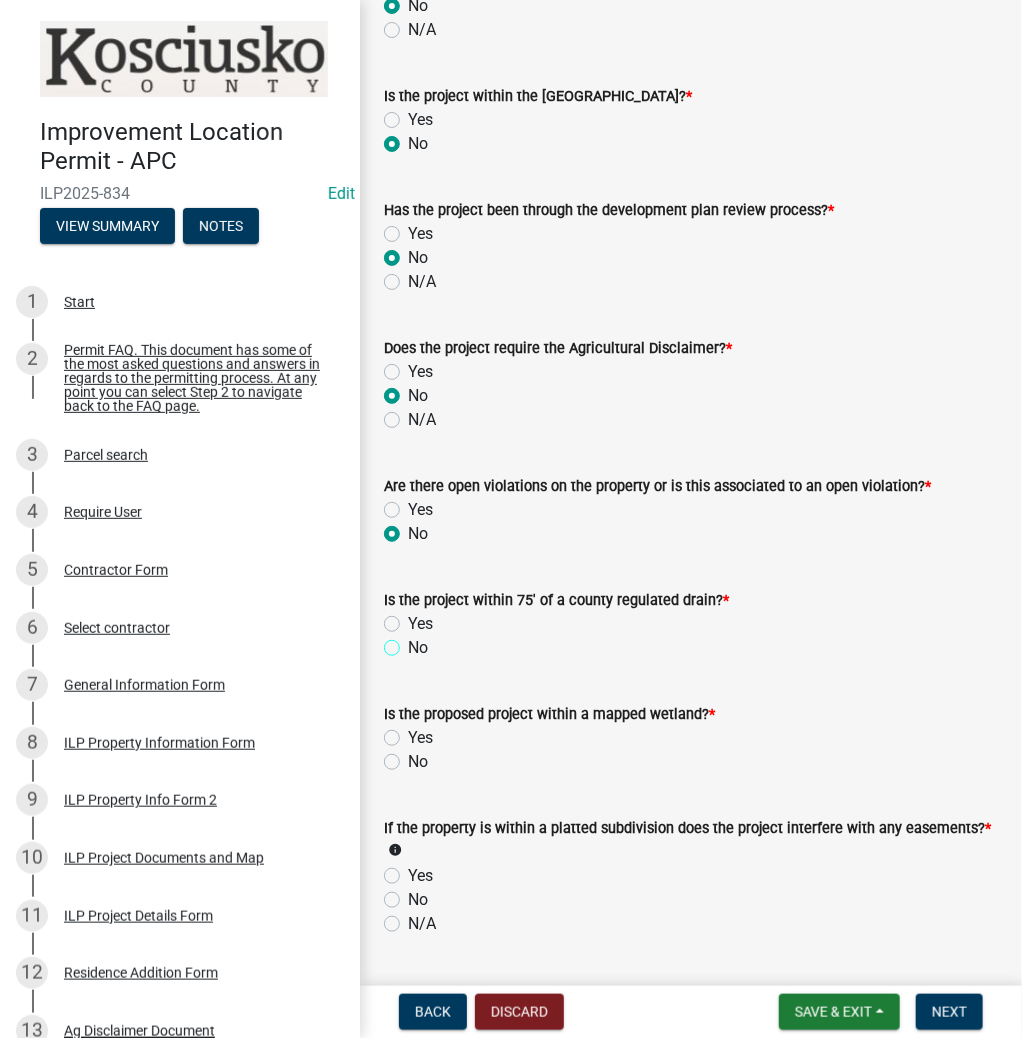 click on "No" at bounding box center (414, 642) 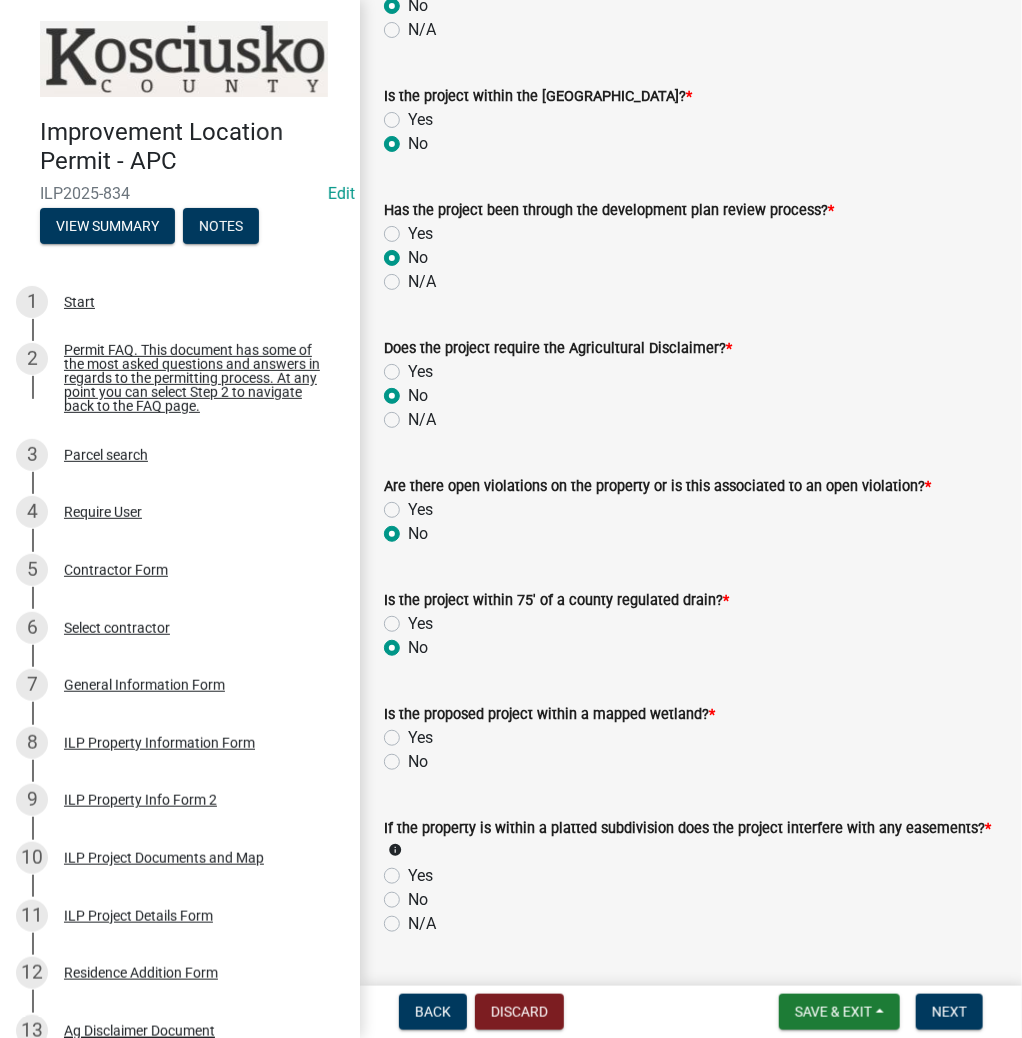 radio on "true" 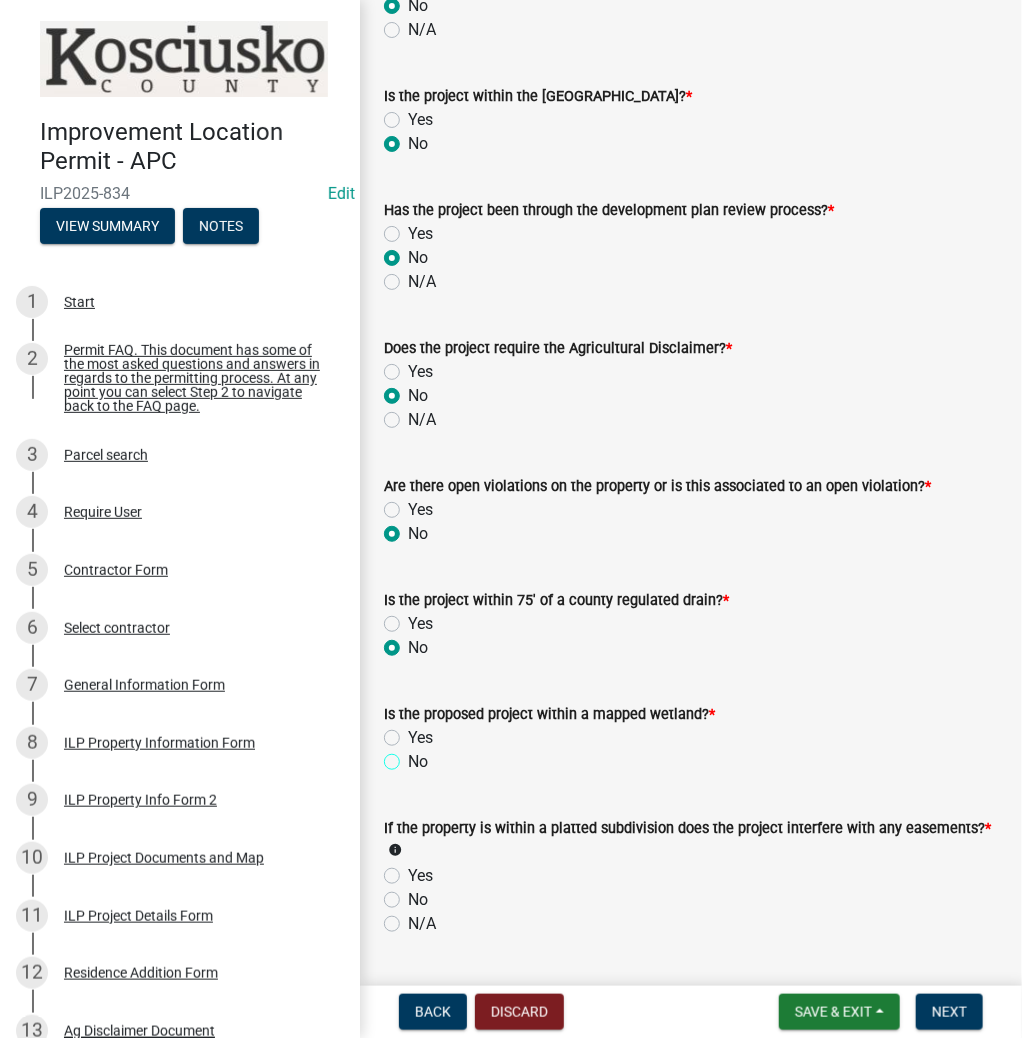 click on "No" at bounding box center (414, 756) 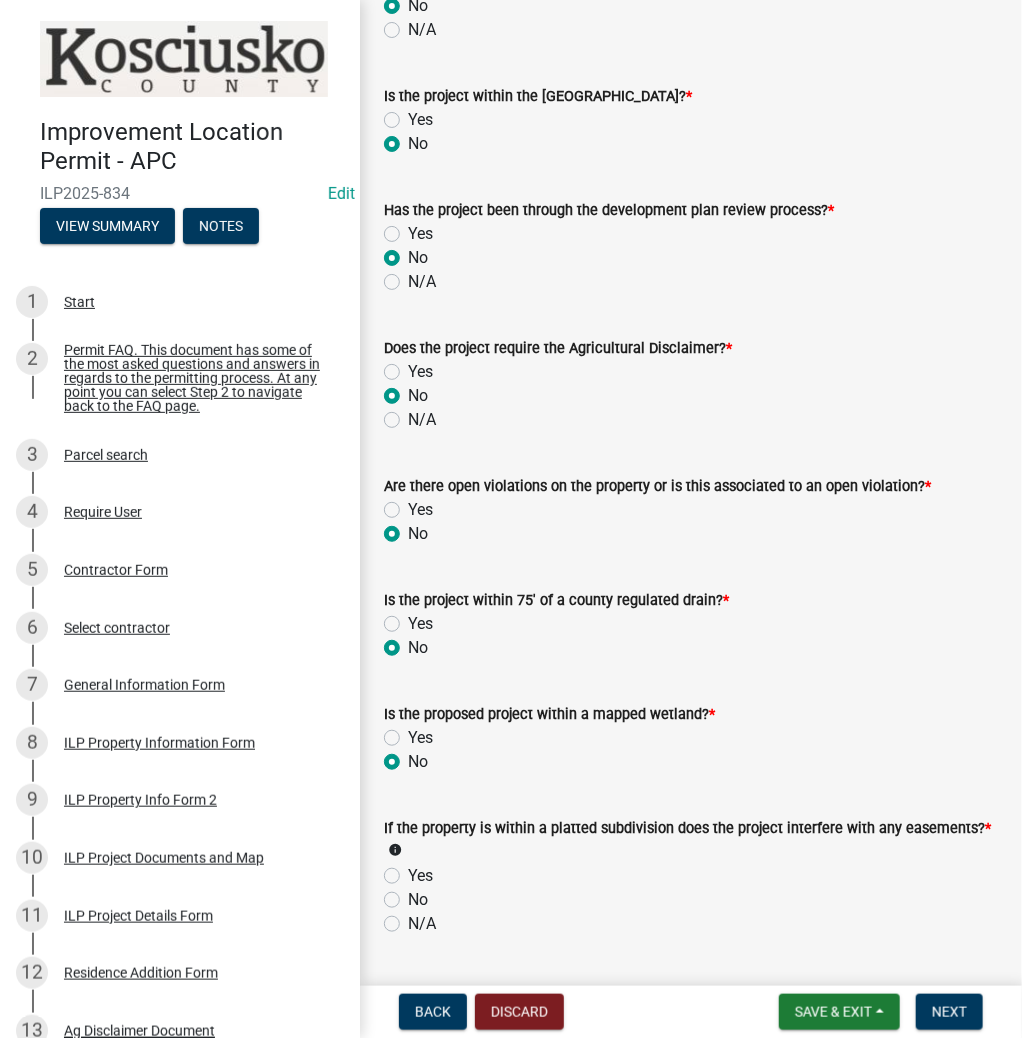 radio on "true" 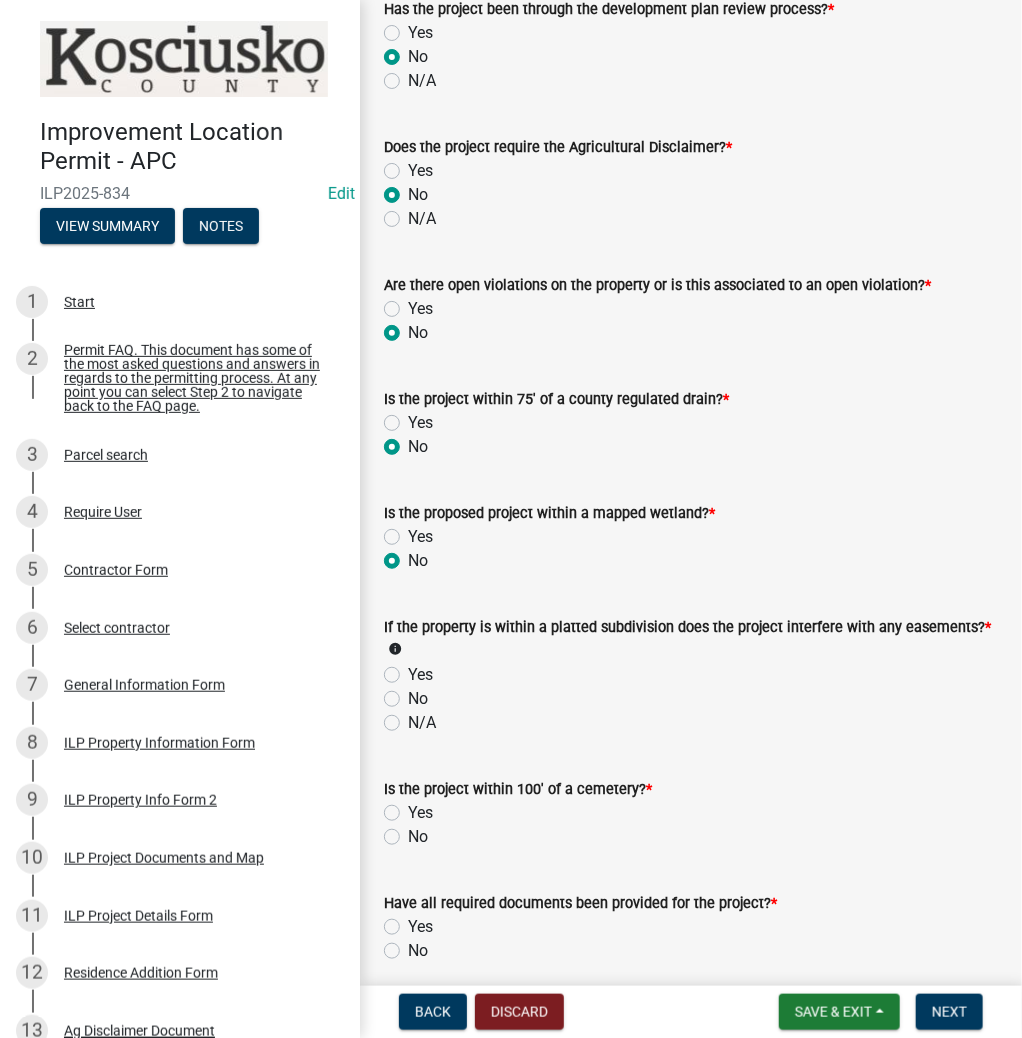 scroll, scrollTop: 1760, scrollLeft: 0, axis: vertical 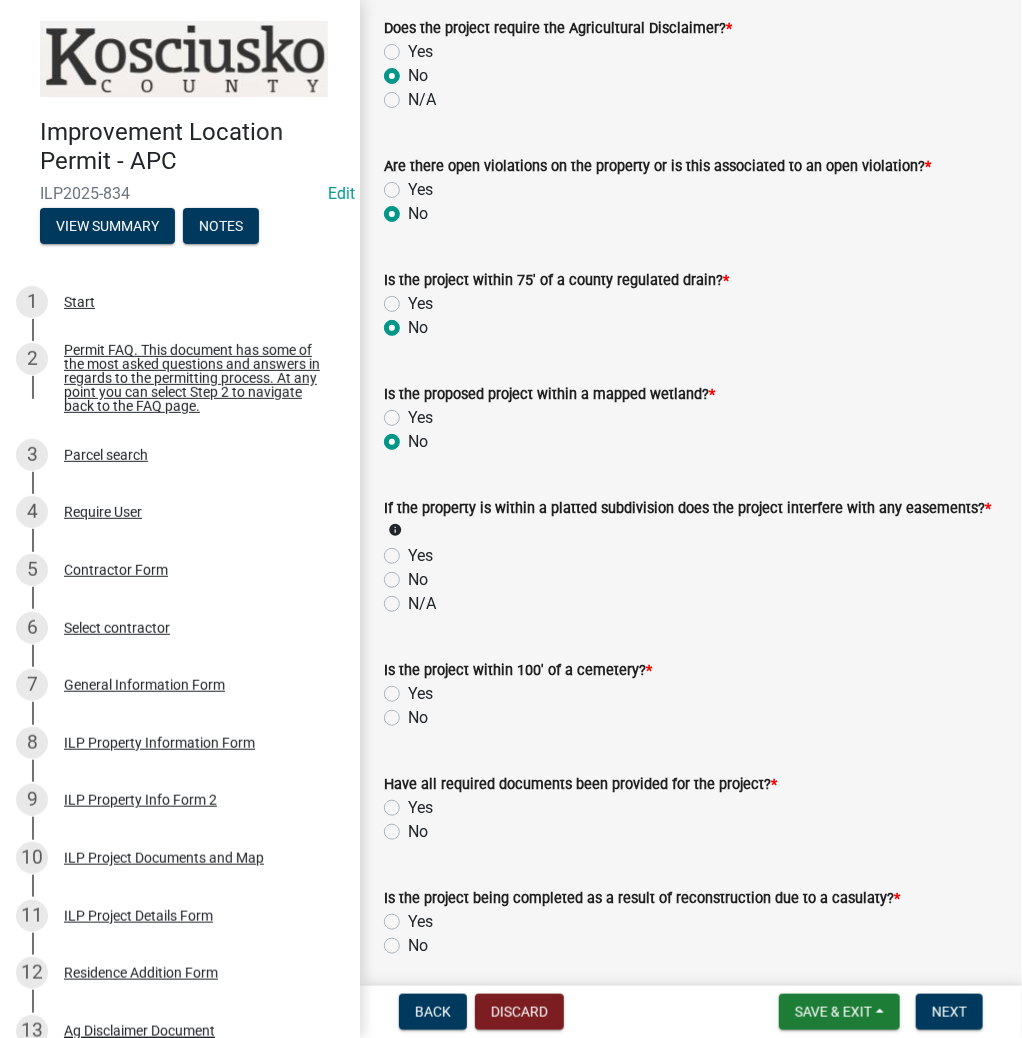 click on "No" 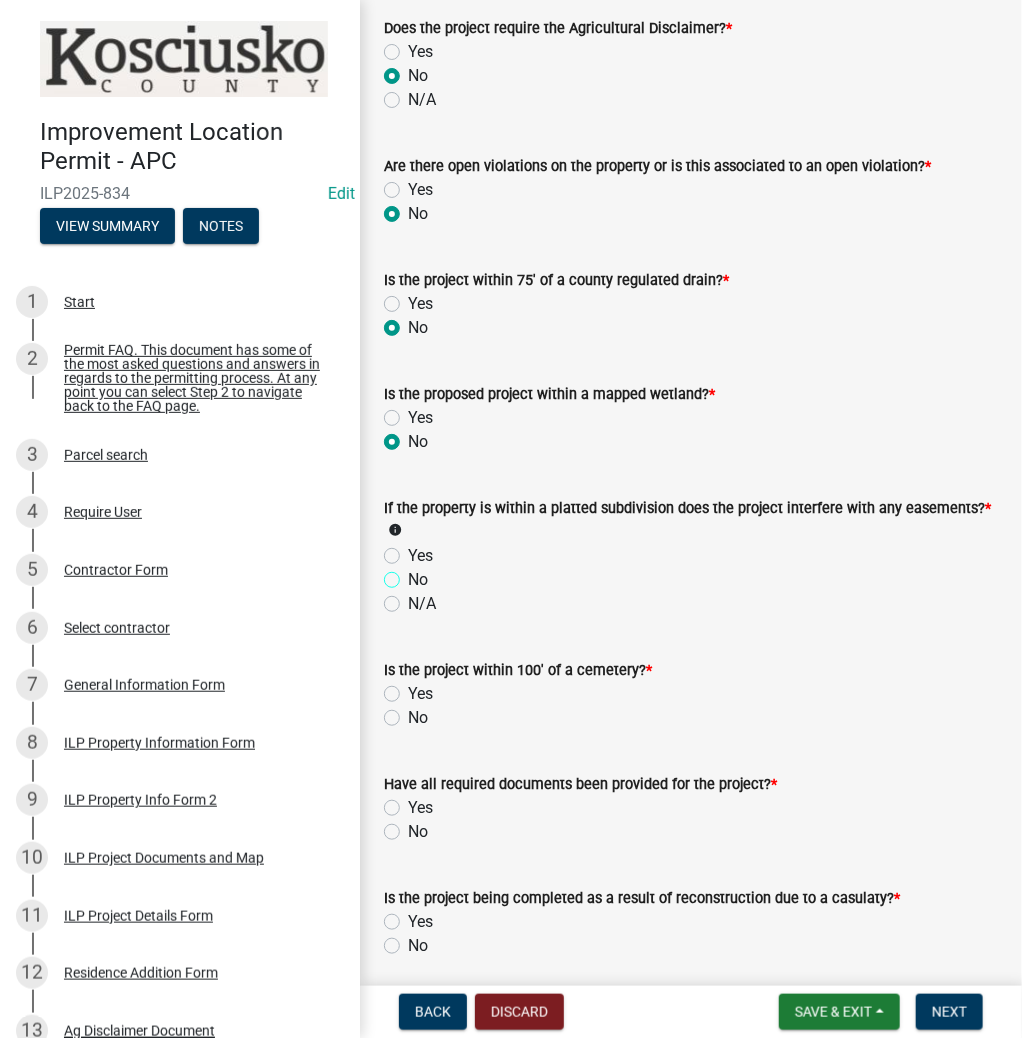 click on "No" at bounding box center (414, 574) 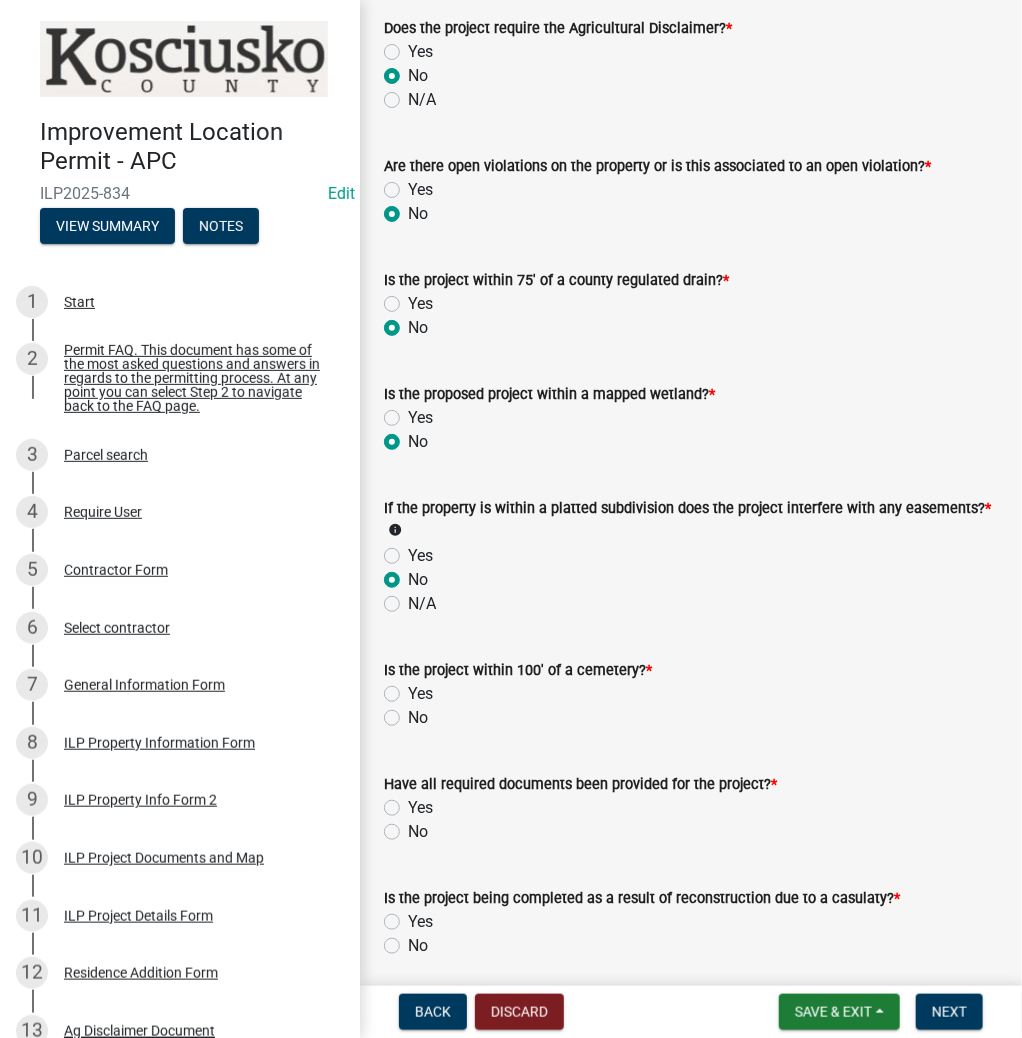 radio on "true" 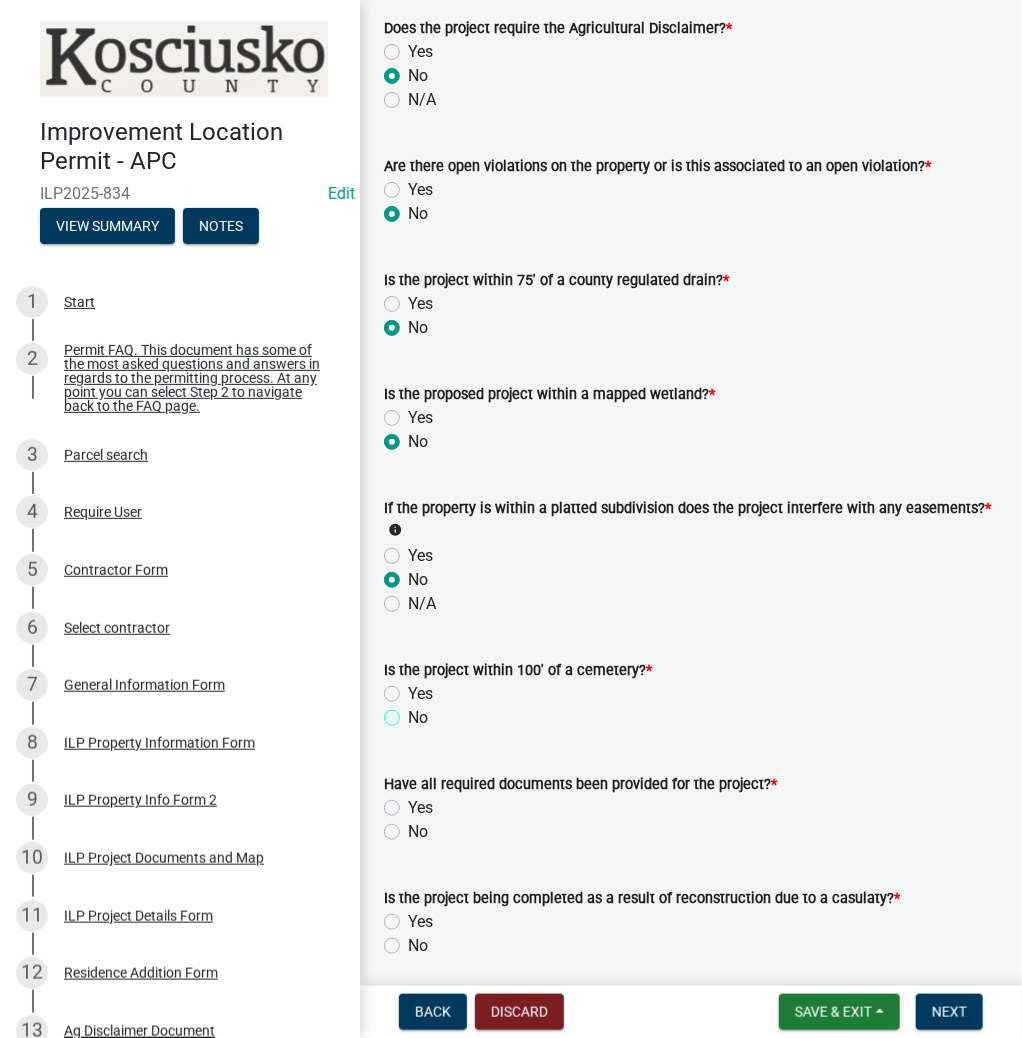 click on "No" at bounding box center [414, 712] 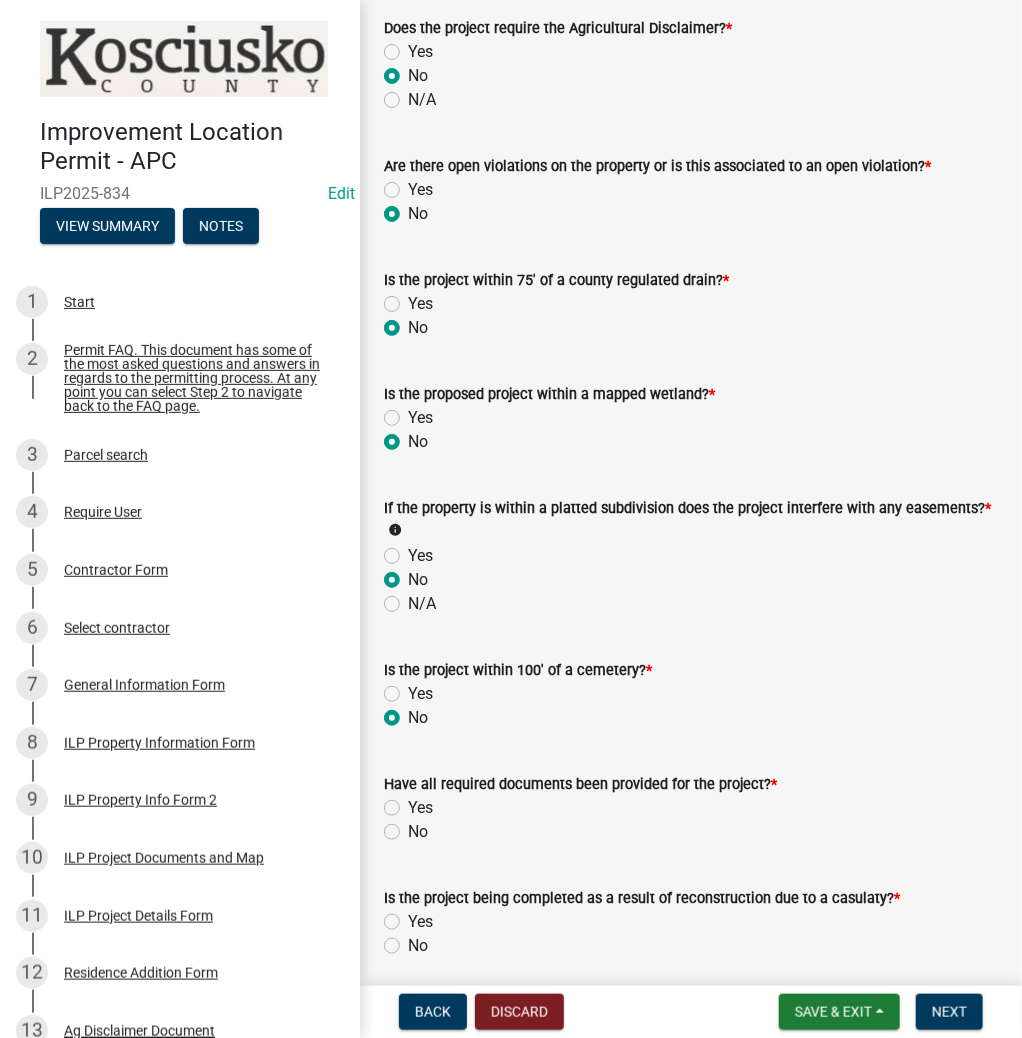 radio on "true" 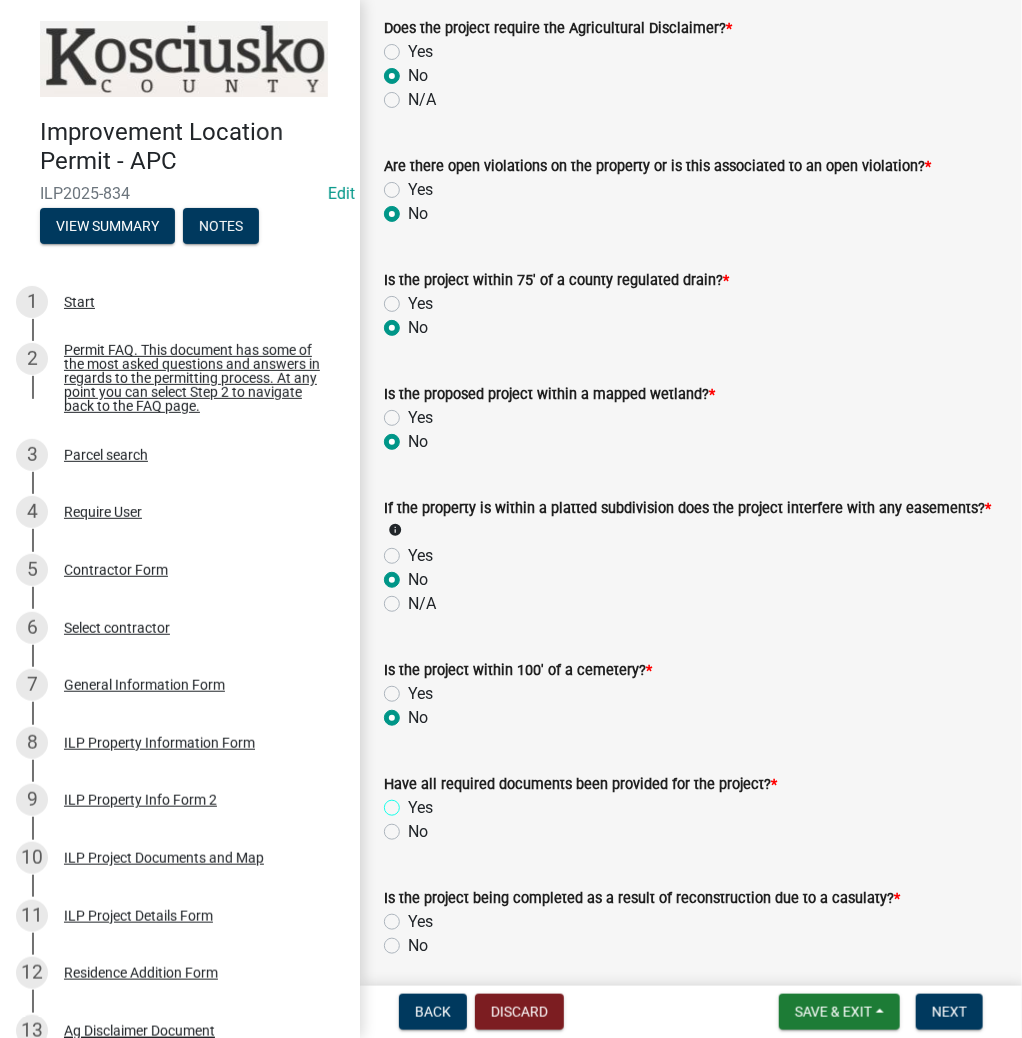 click on "Yes" at bounding box center (414, 802) 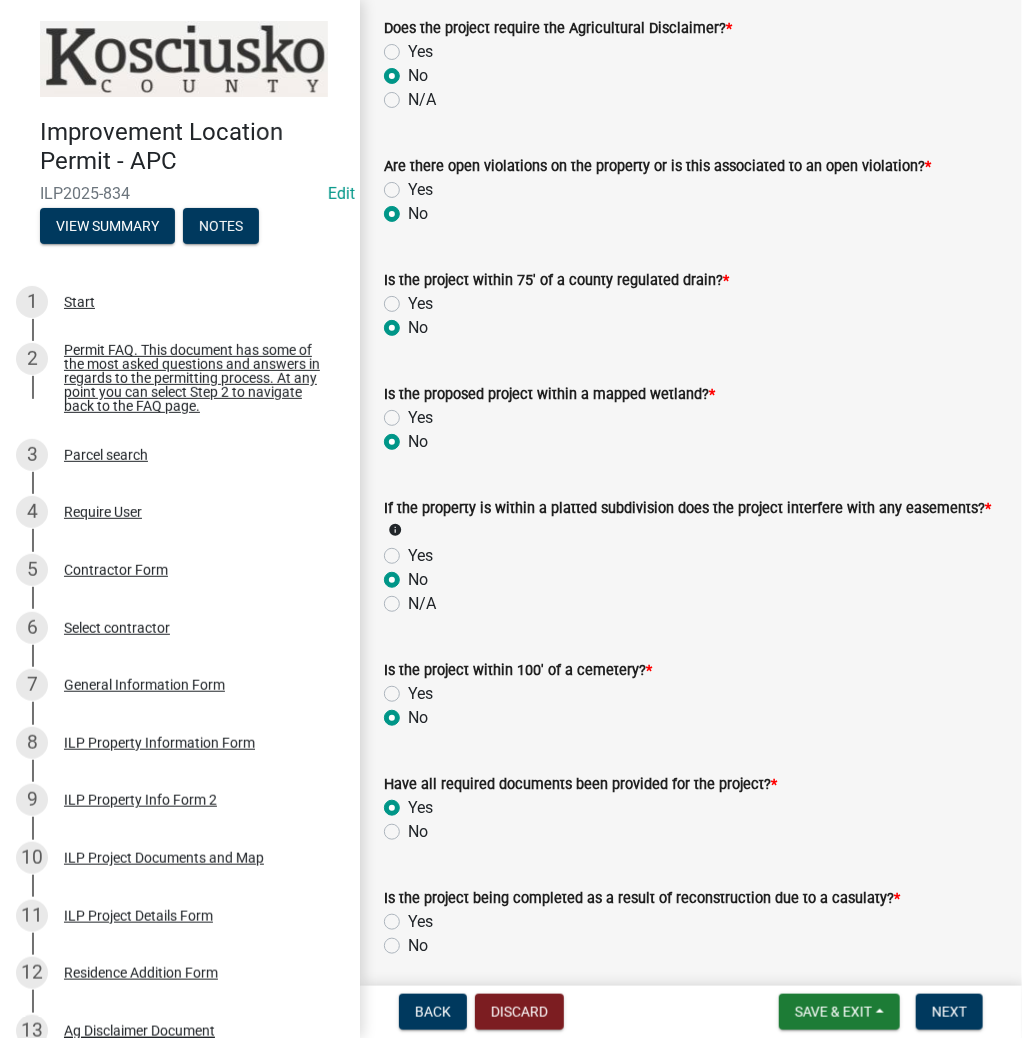 radio on "true" 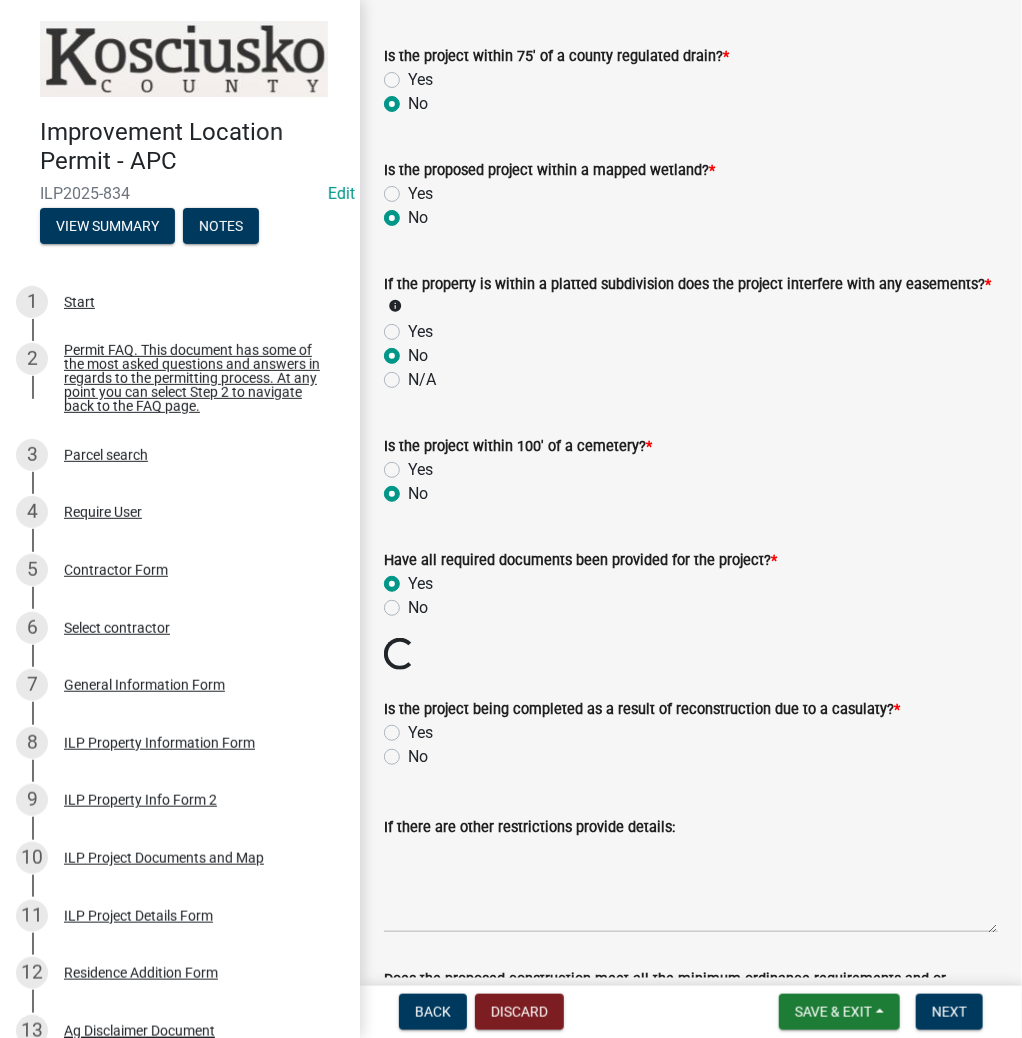 scroll, scrollTop: 2080, scrollLeft: 0, axis: vertical 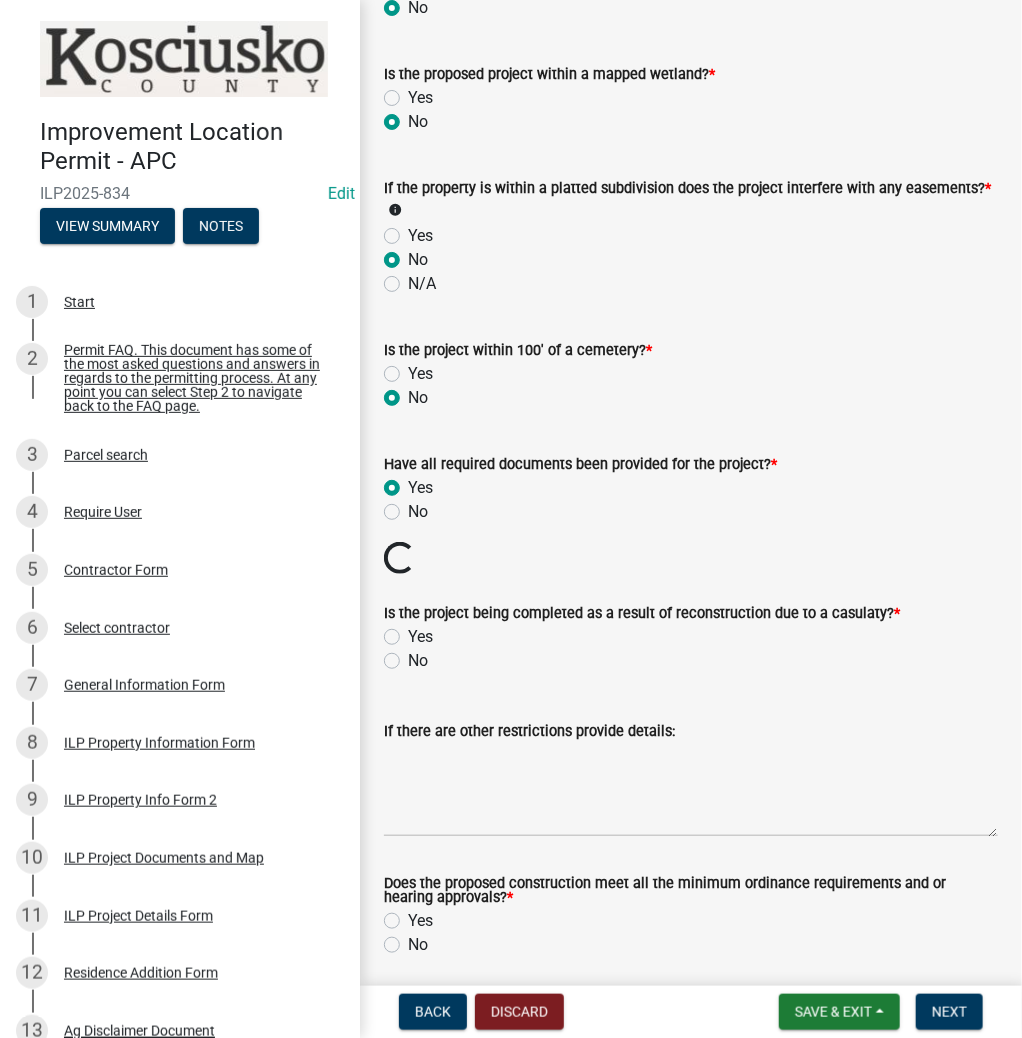click on "No" 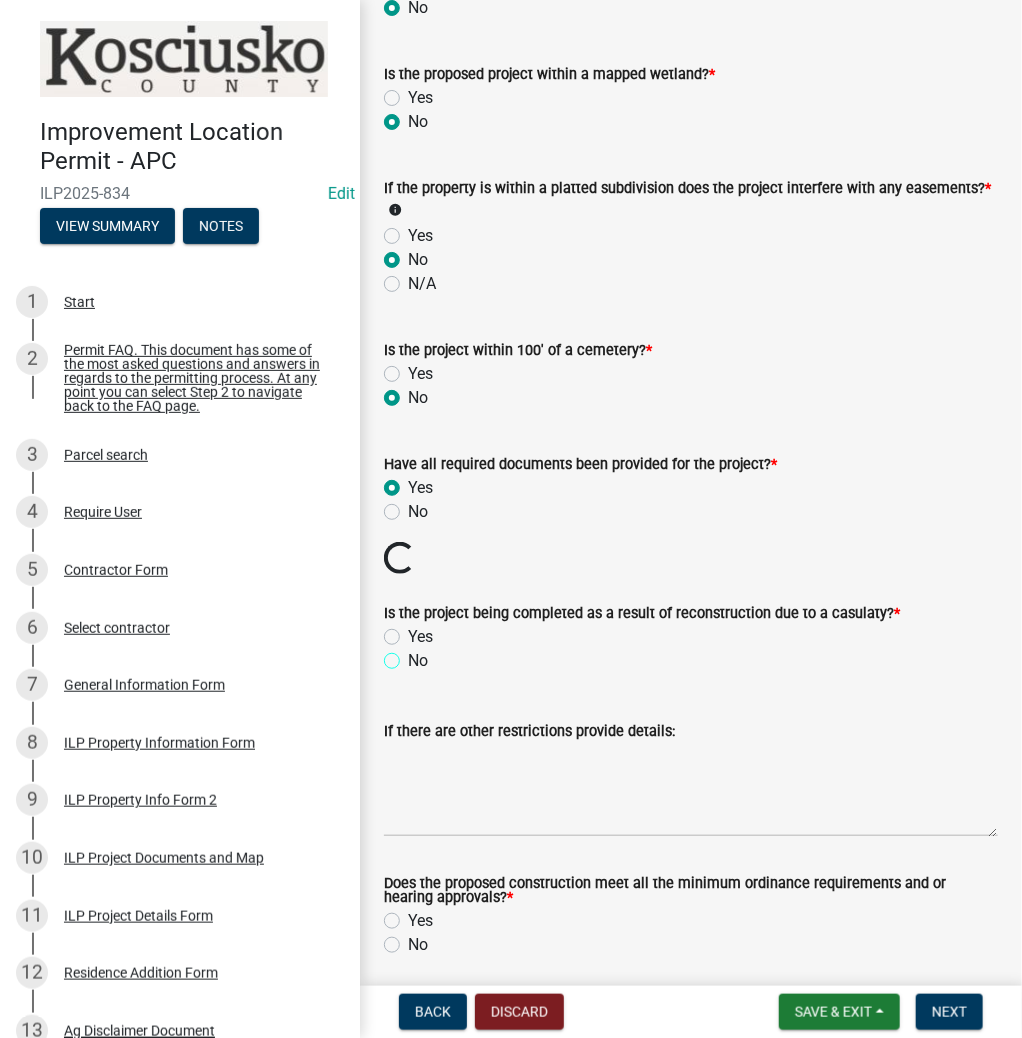 click on "No" at bounding box center (414, 655) 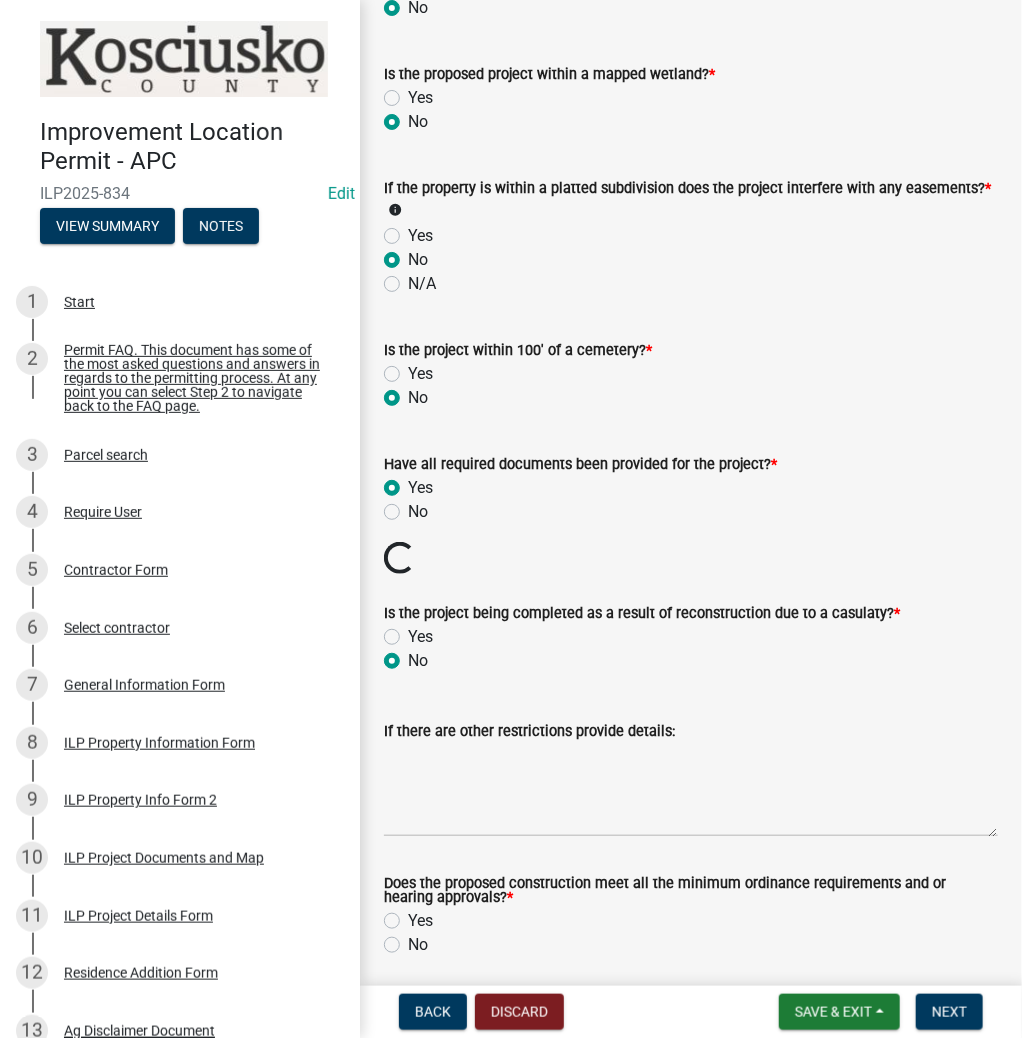 radio on "true" 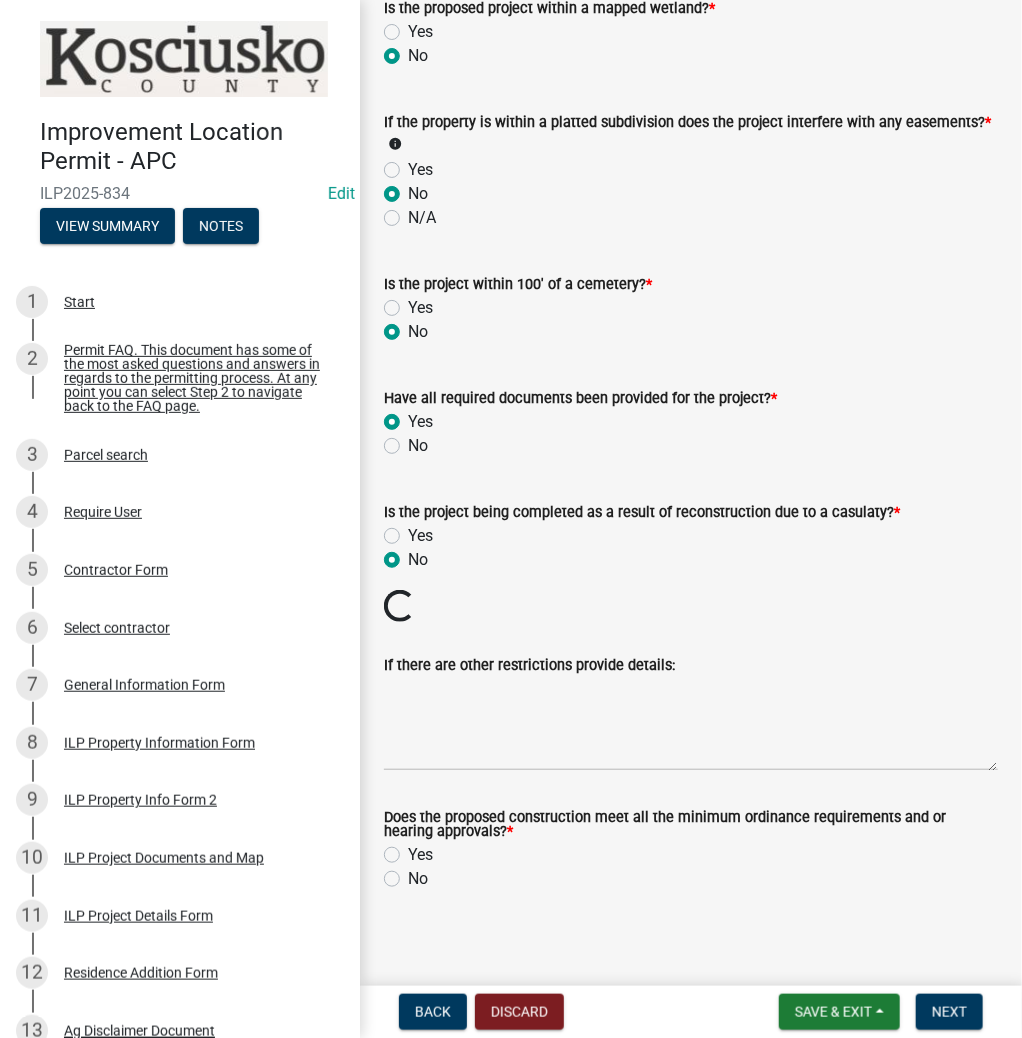 scroll, scrollTop: 2112, scrollLeft: 0, axis: vertical 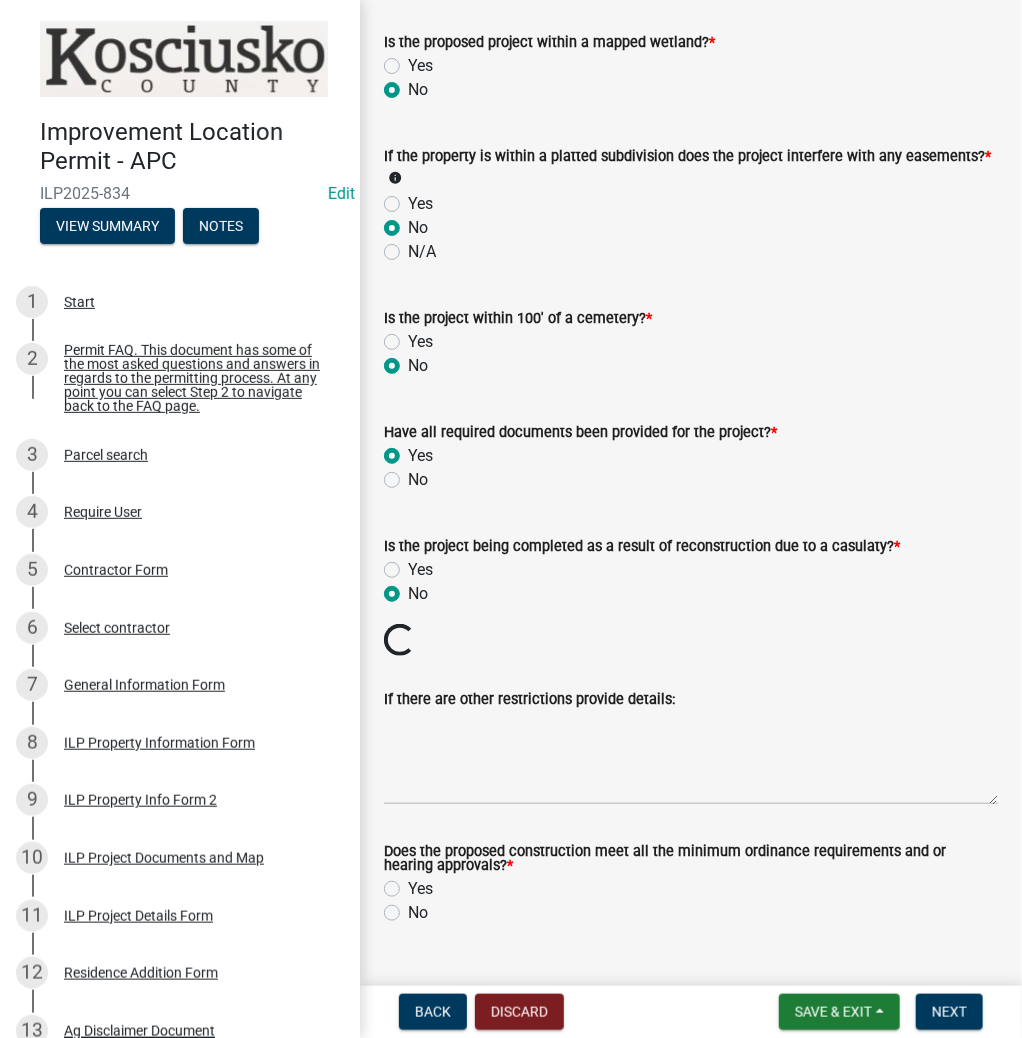 click on "Yes" 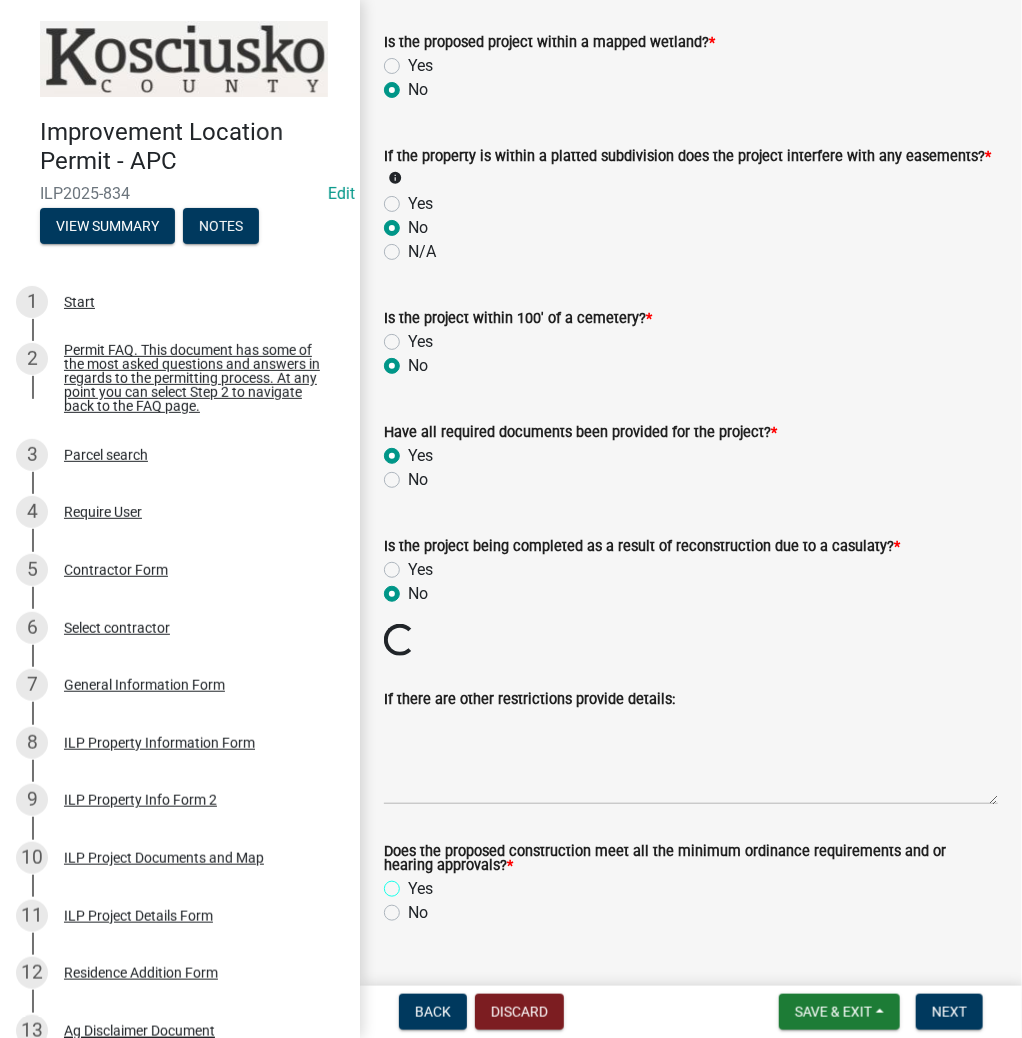 click on "Yes" at bounding box center [414, 883] 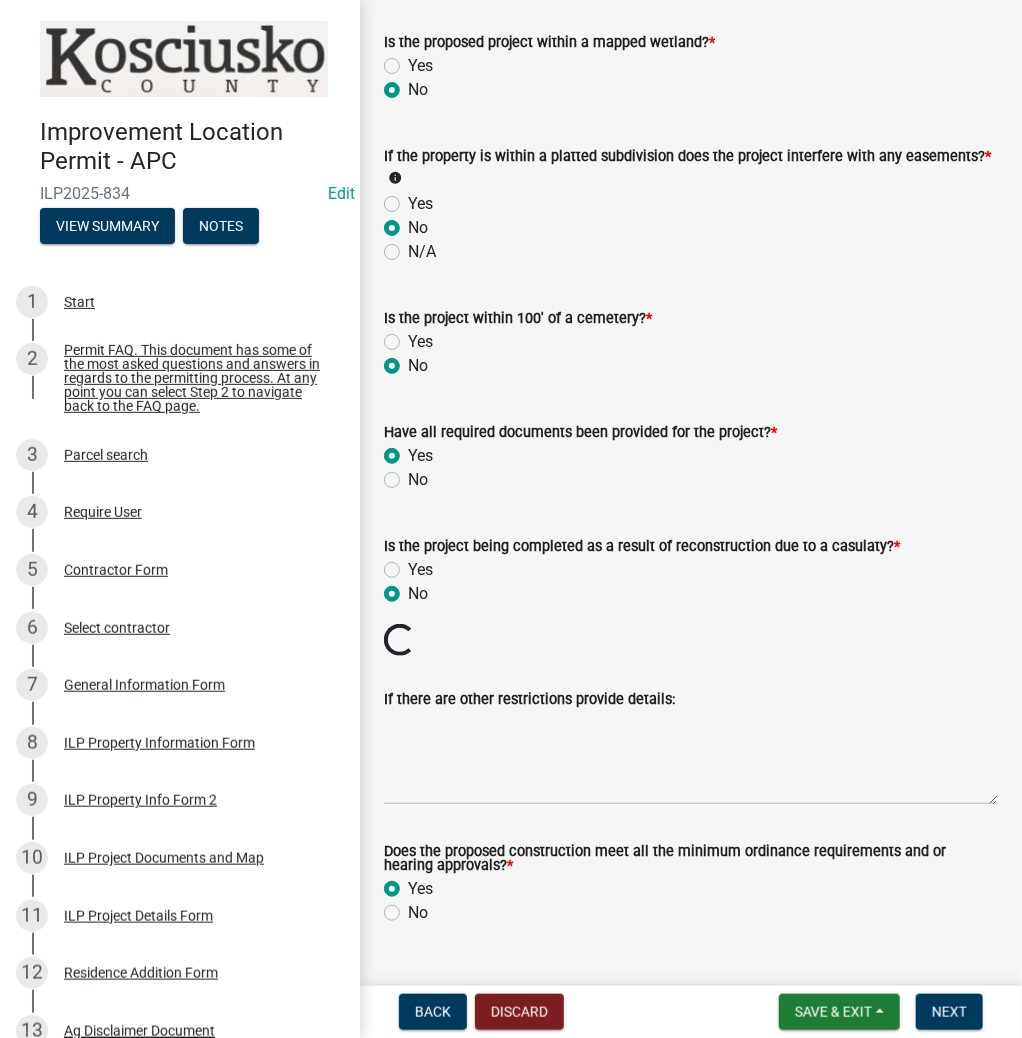 radio on "true" 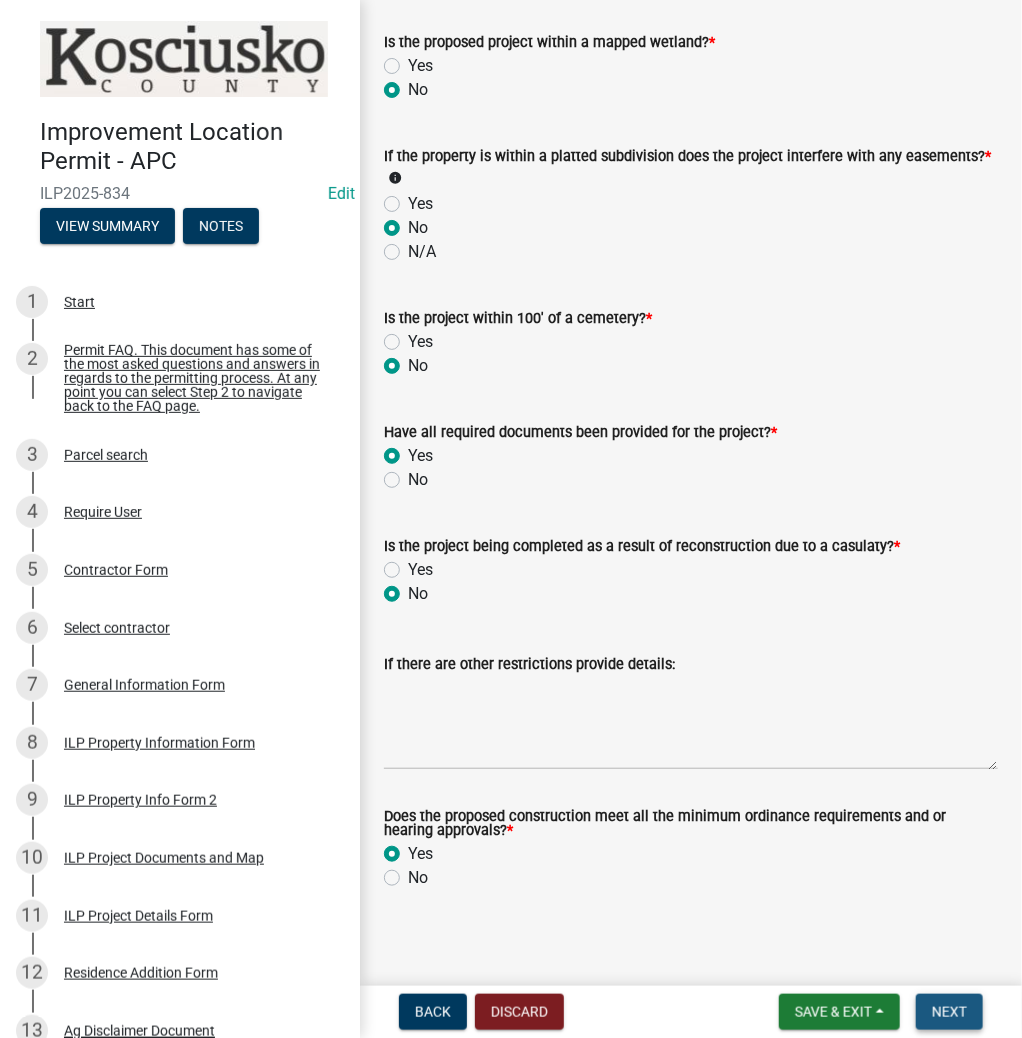 click on "Next" at bounding box center (949, 1012) 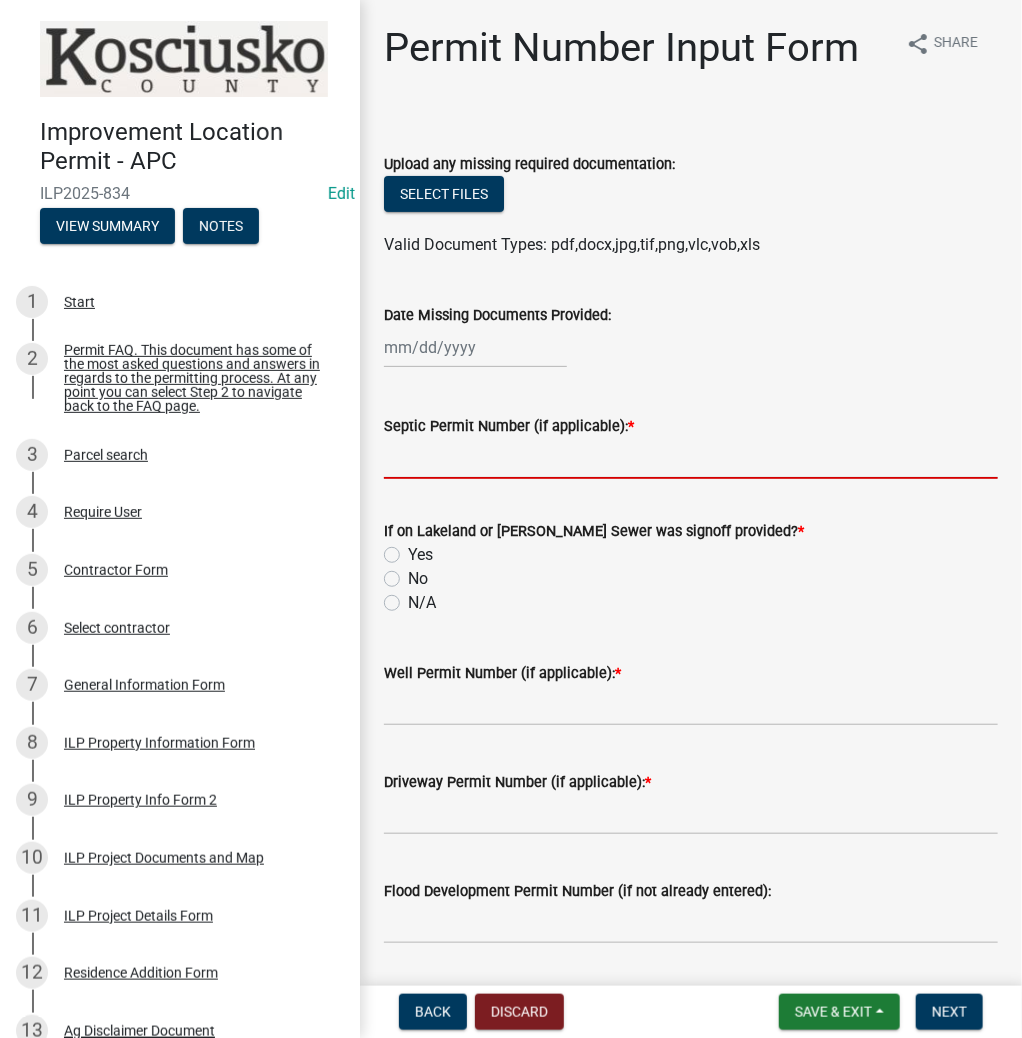 click on "Septic Permit Number (if applicable):  *" at bounding box center (691, 458) 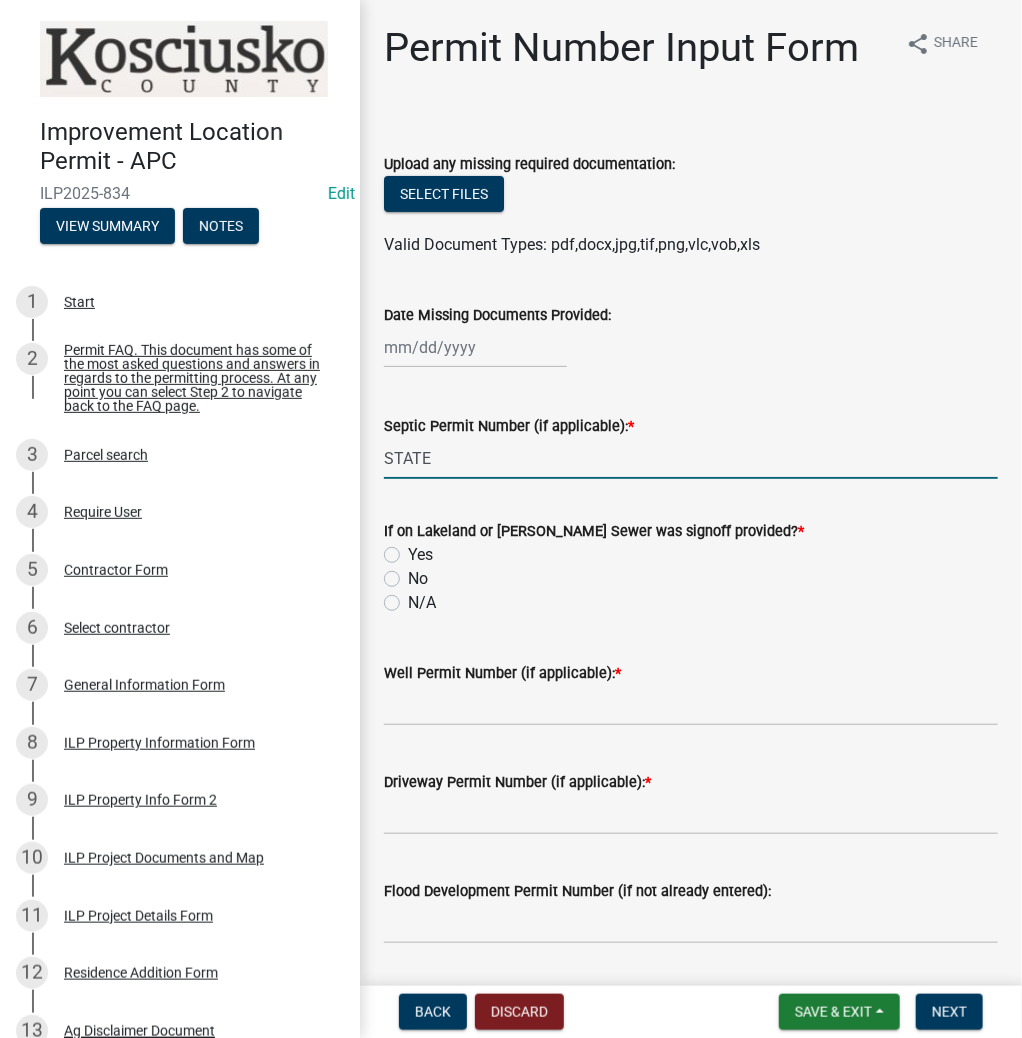 type on "STATE" 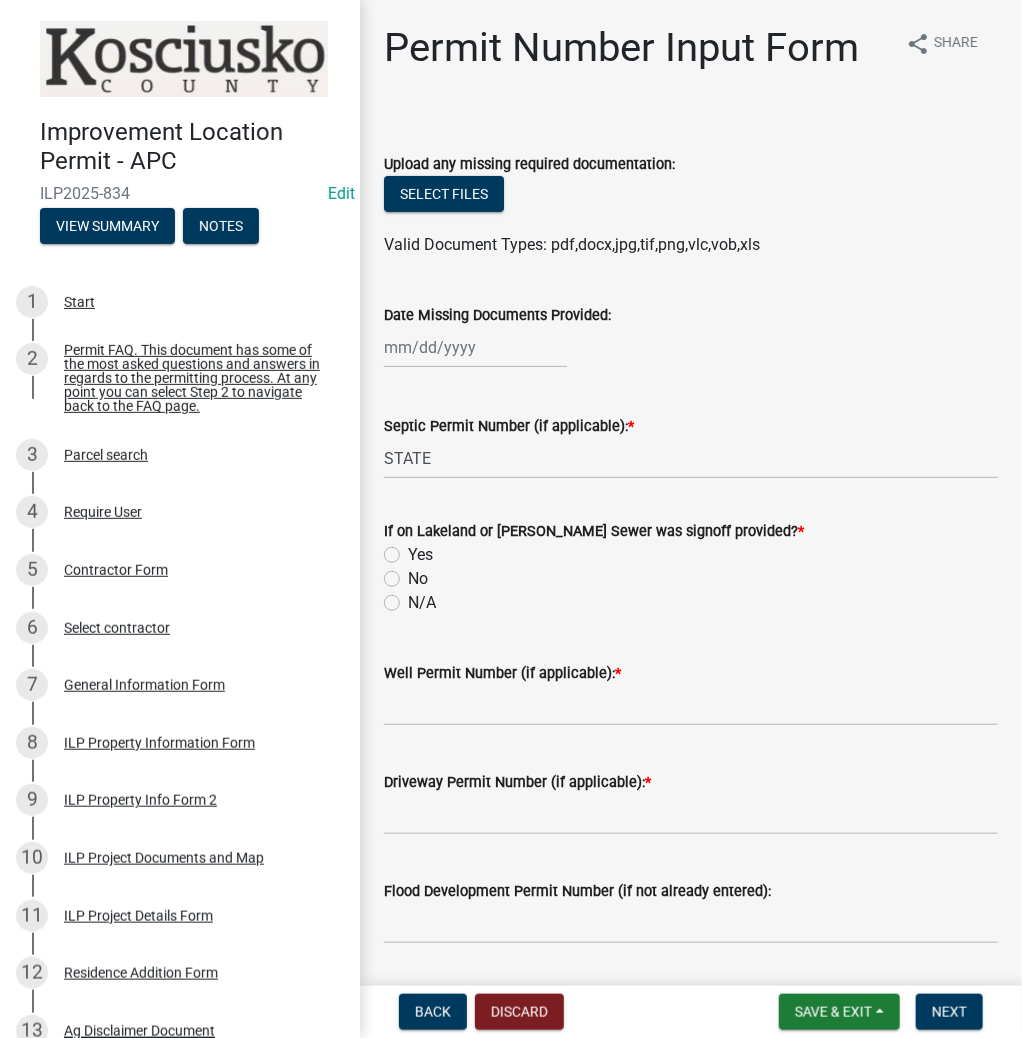 click on "N/A" 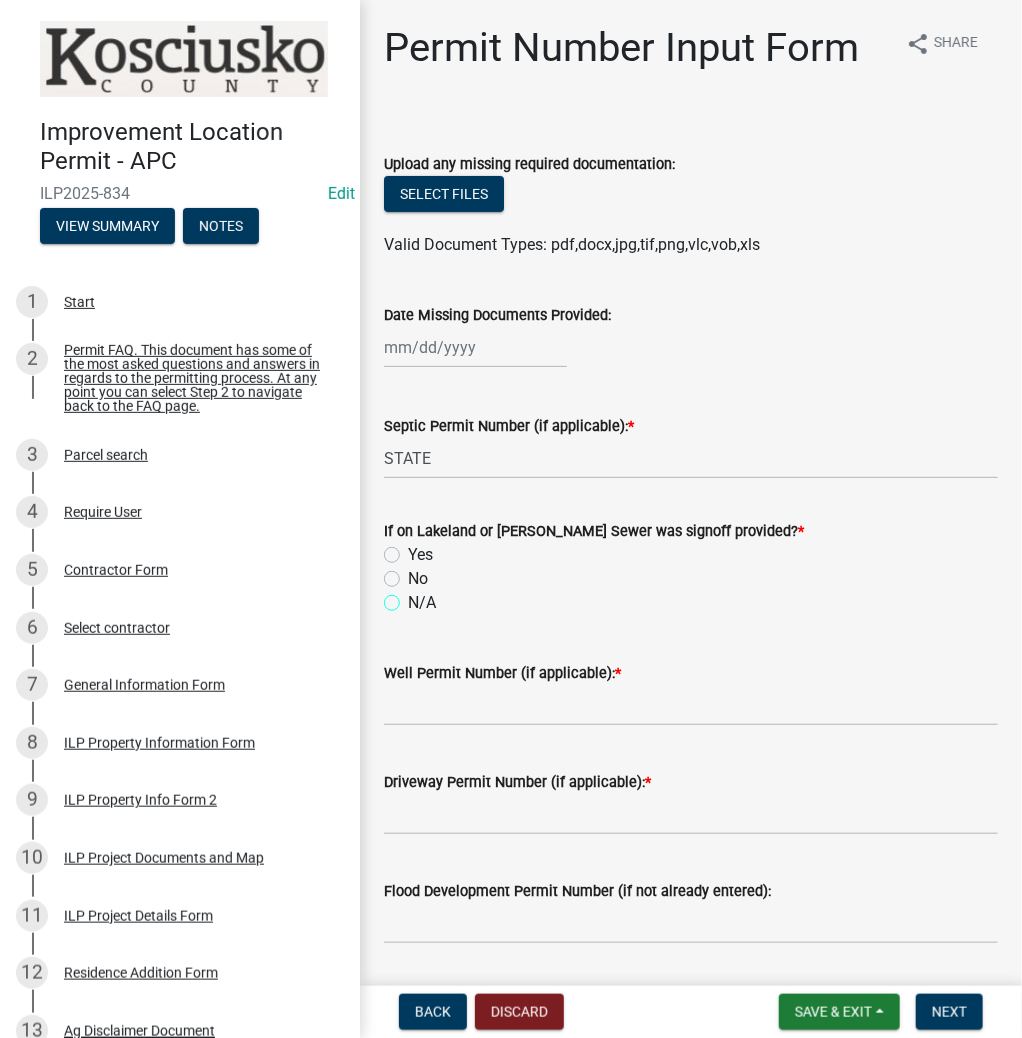 click on "N/A" at bounding box center [414, 597] 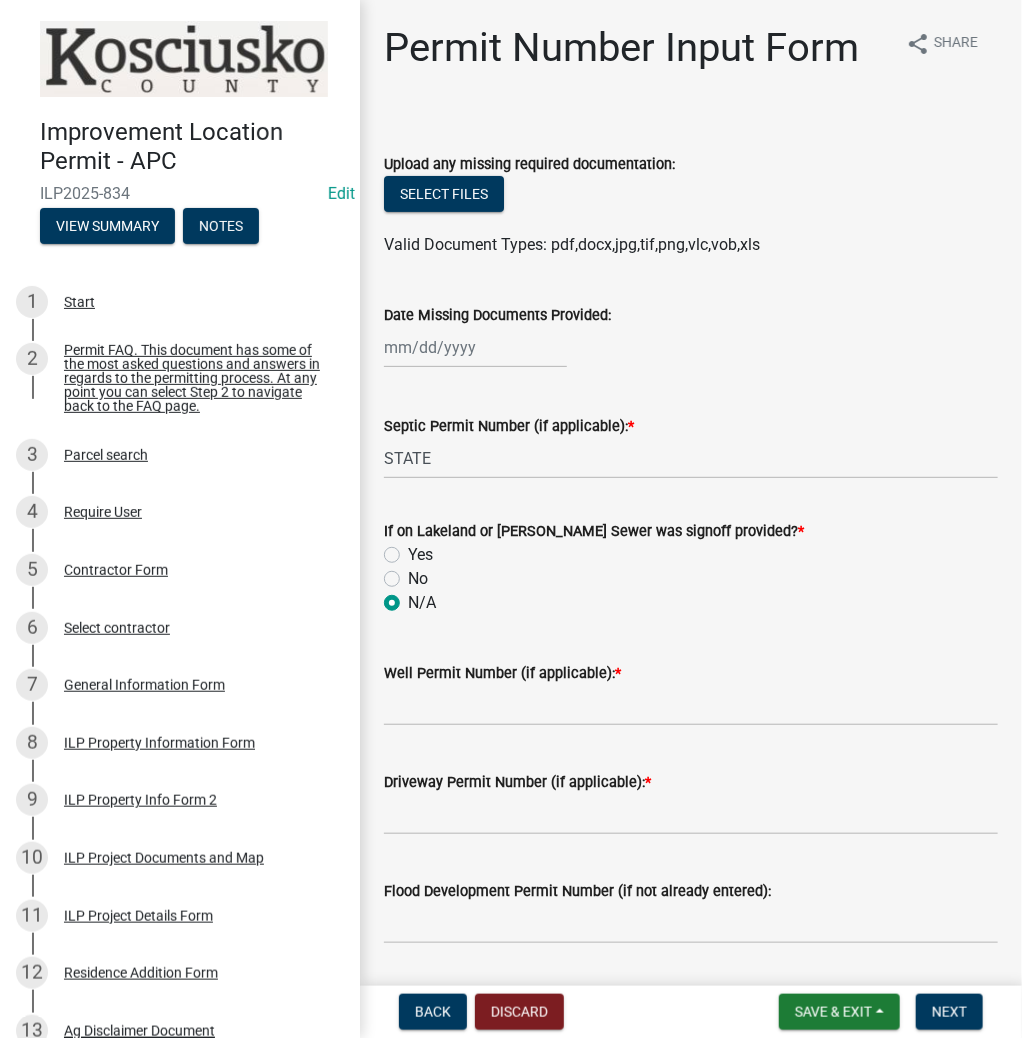 radio on "true" 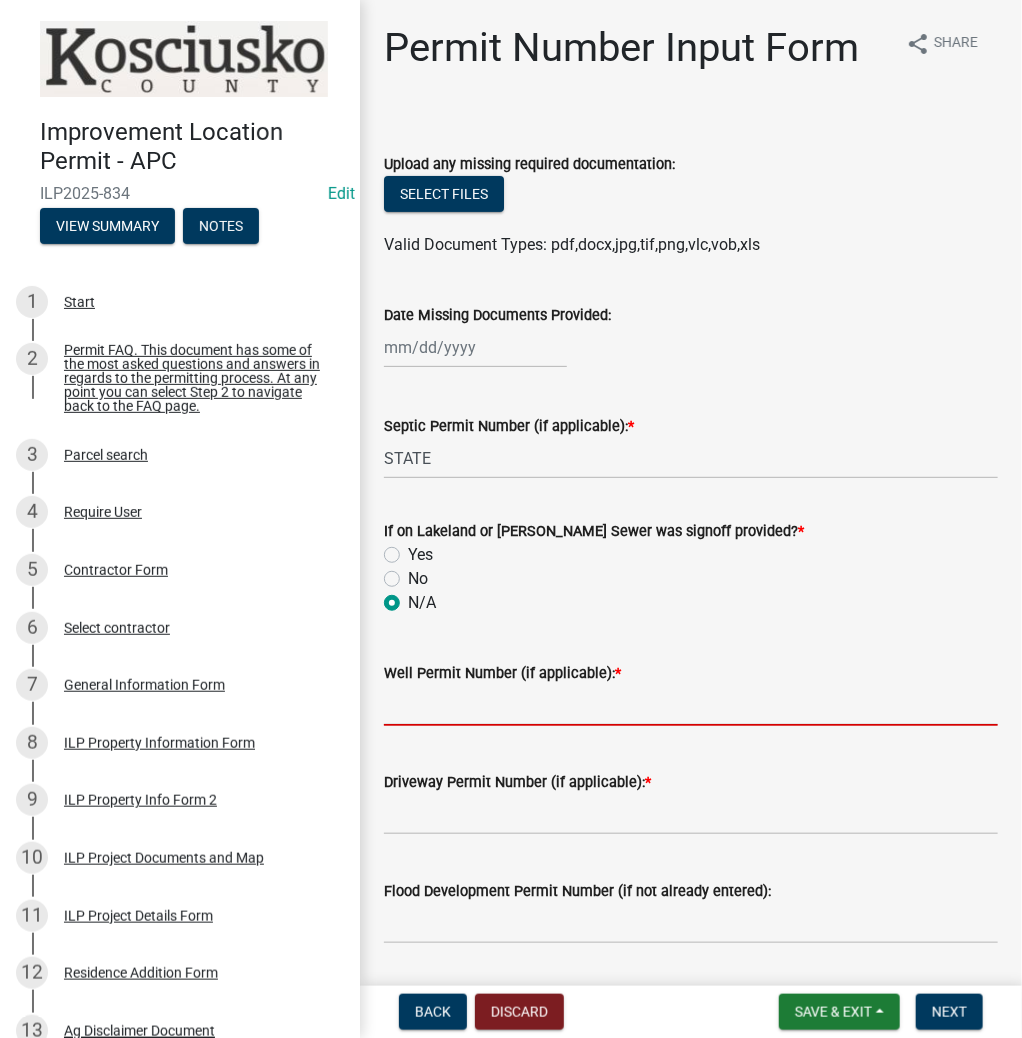 click on "Well Permit Number (if applicable):  *" at bounding box center (691, 705) 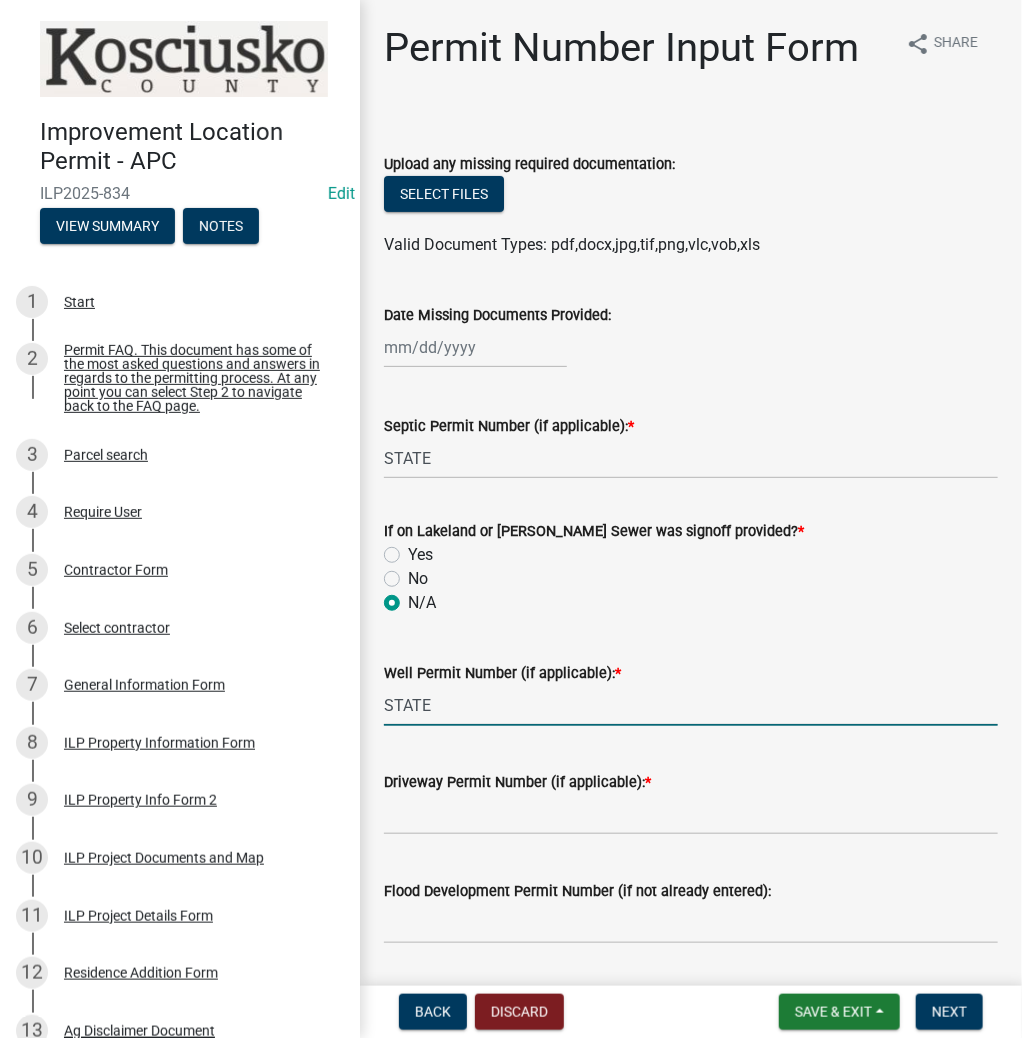 type on "STATE" 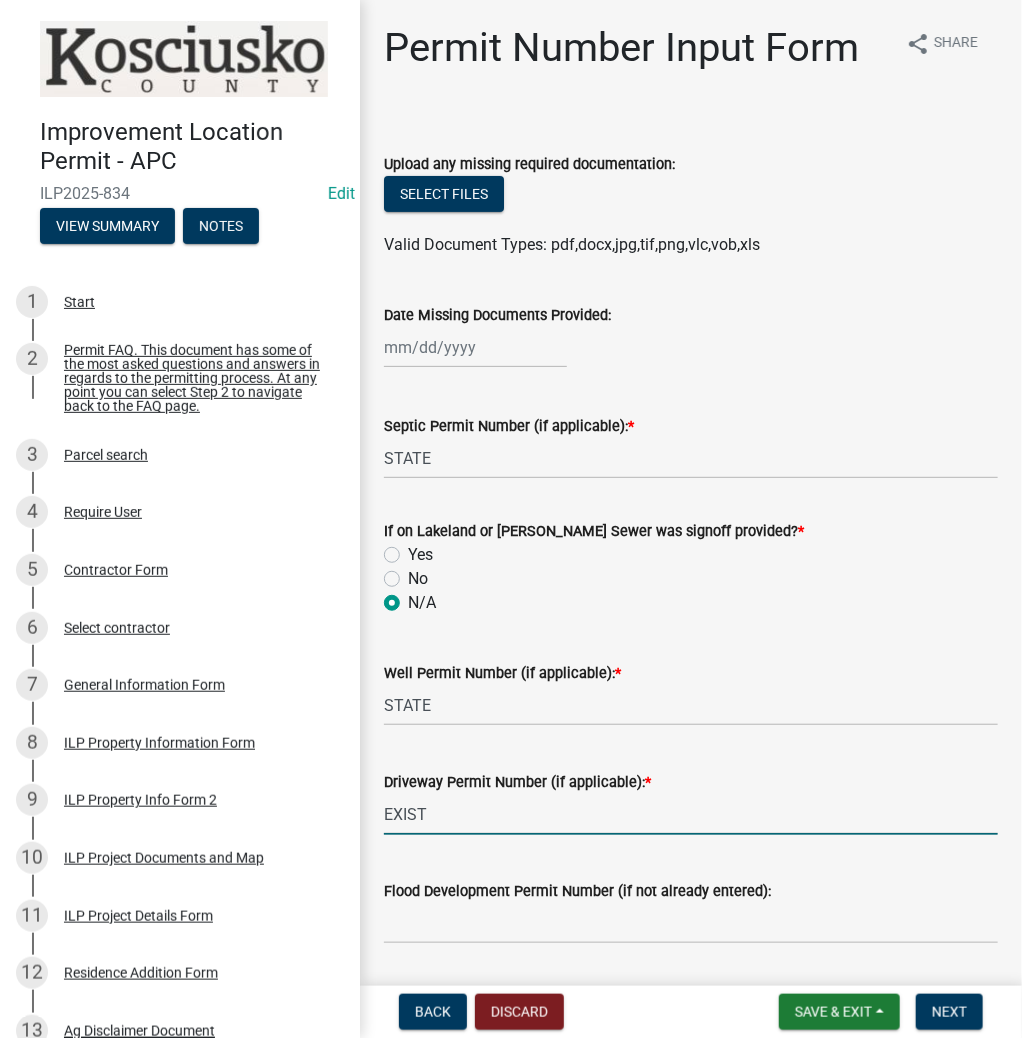 type on "EXIST" 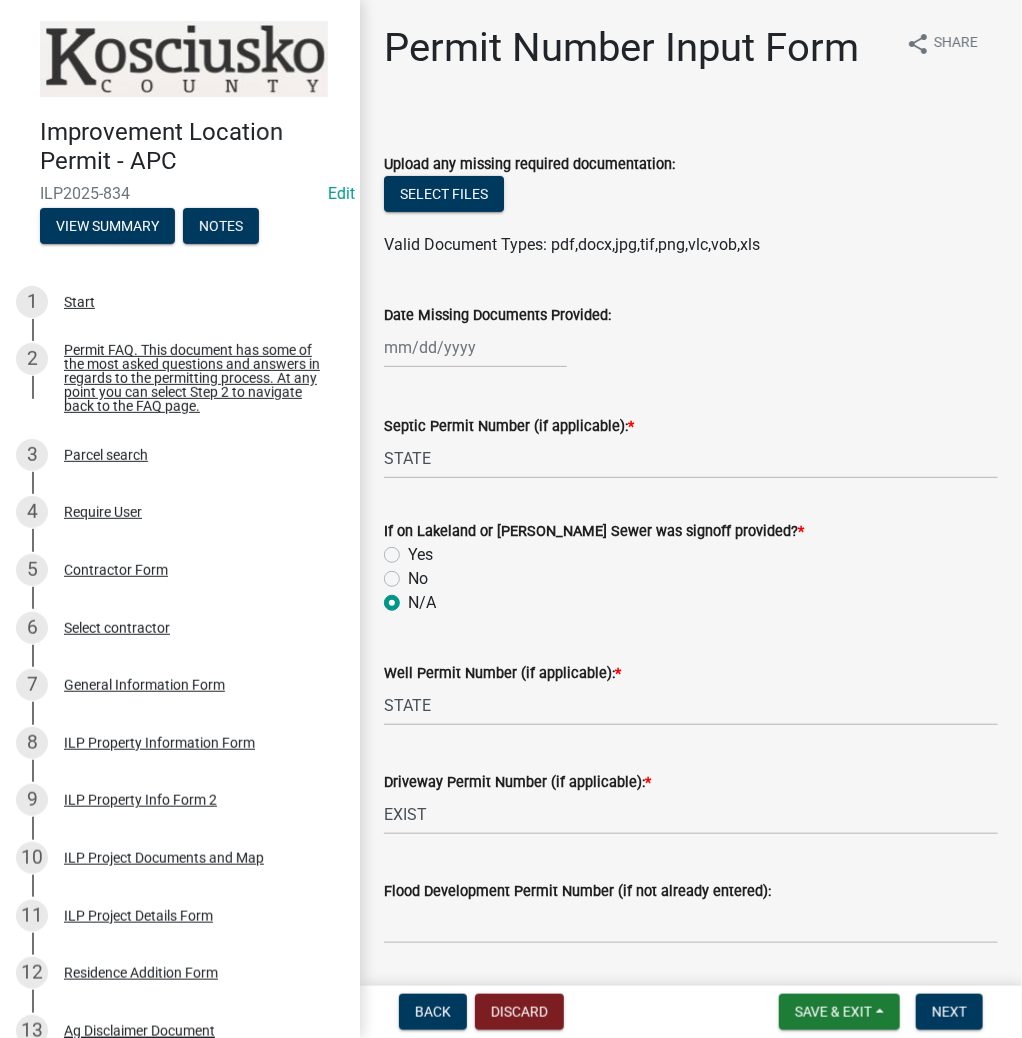 scroll, scrollTop: 544, scrollLeft: 0, axis: vertical 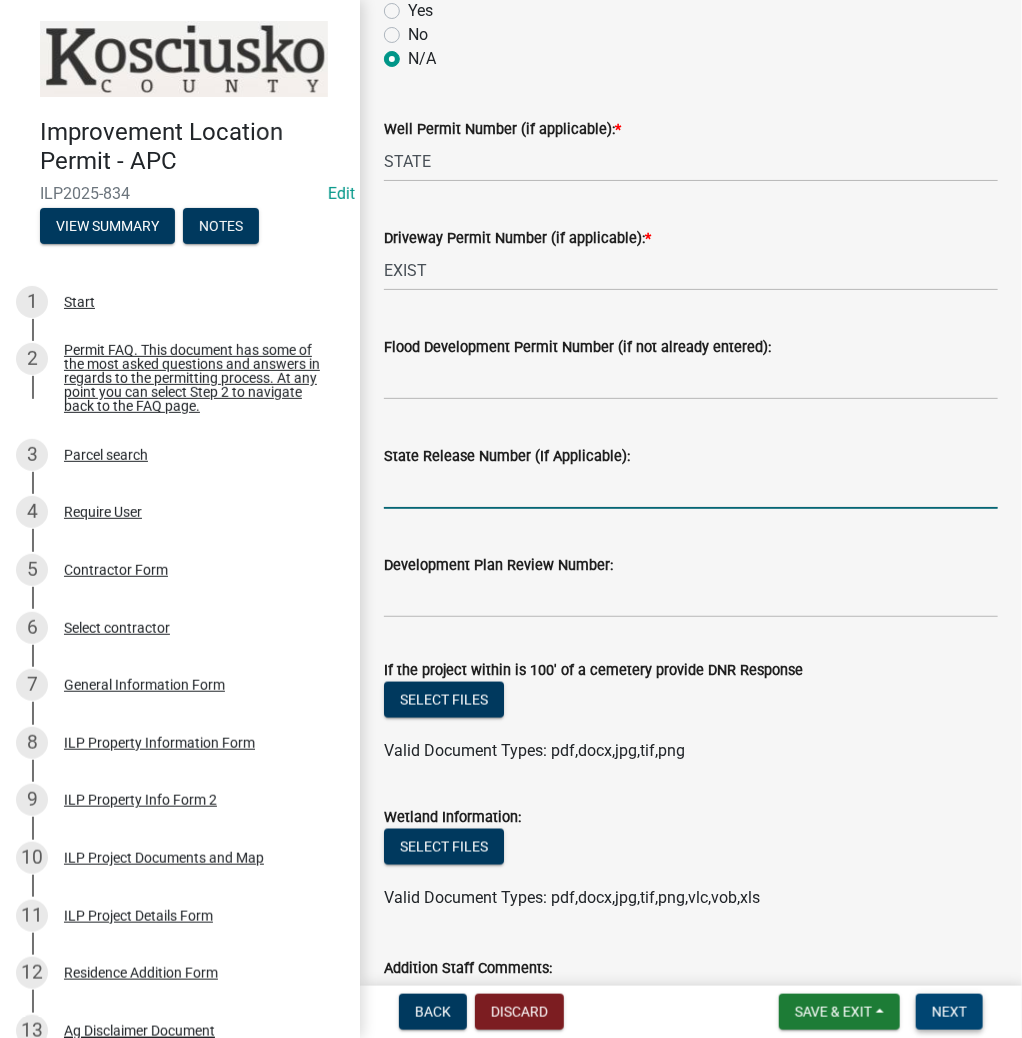click on "Next" at bounding box center (949, 1012) 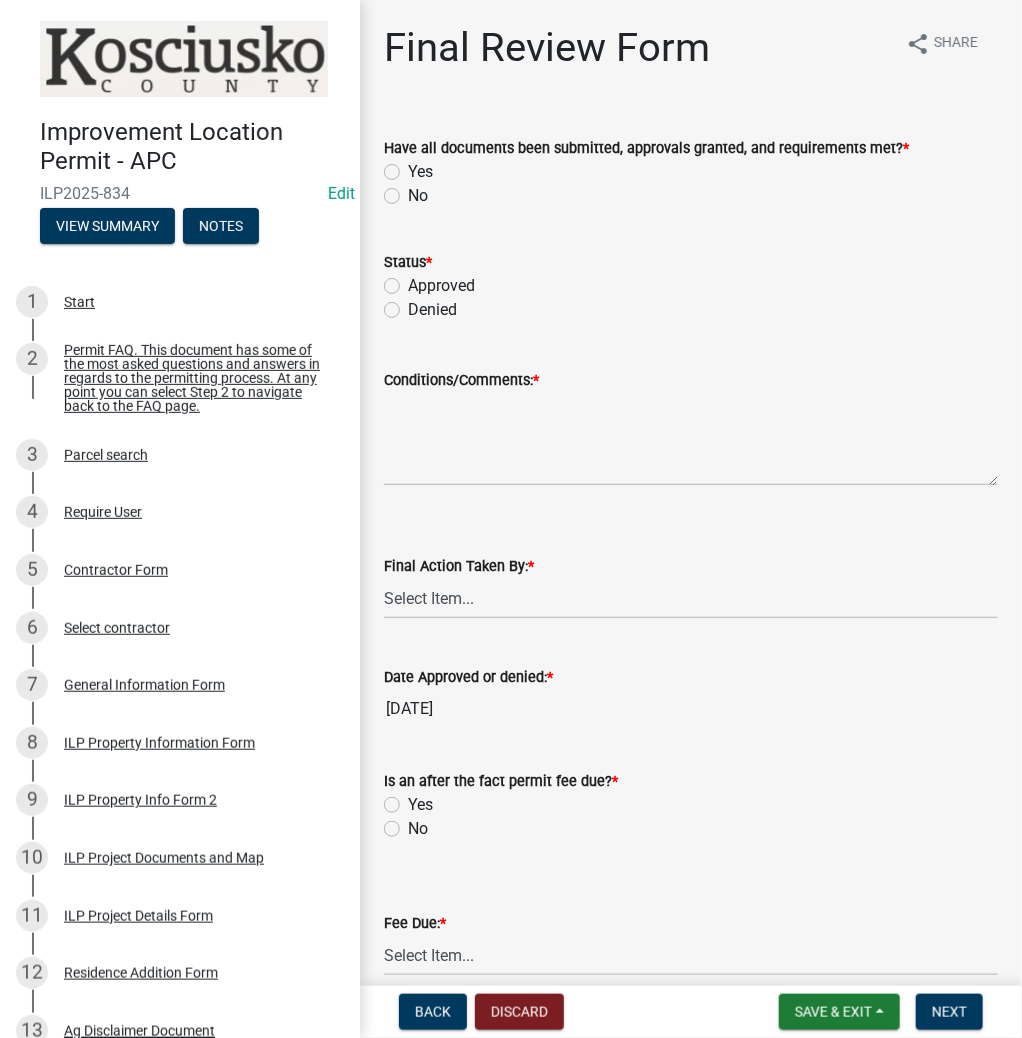click on "Yes" 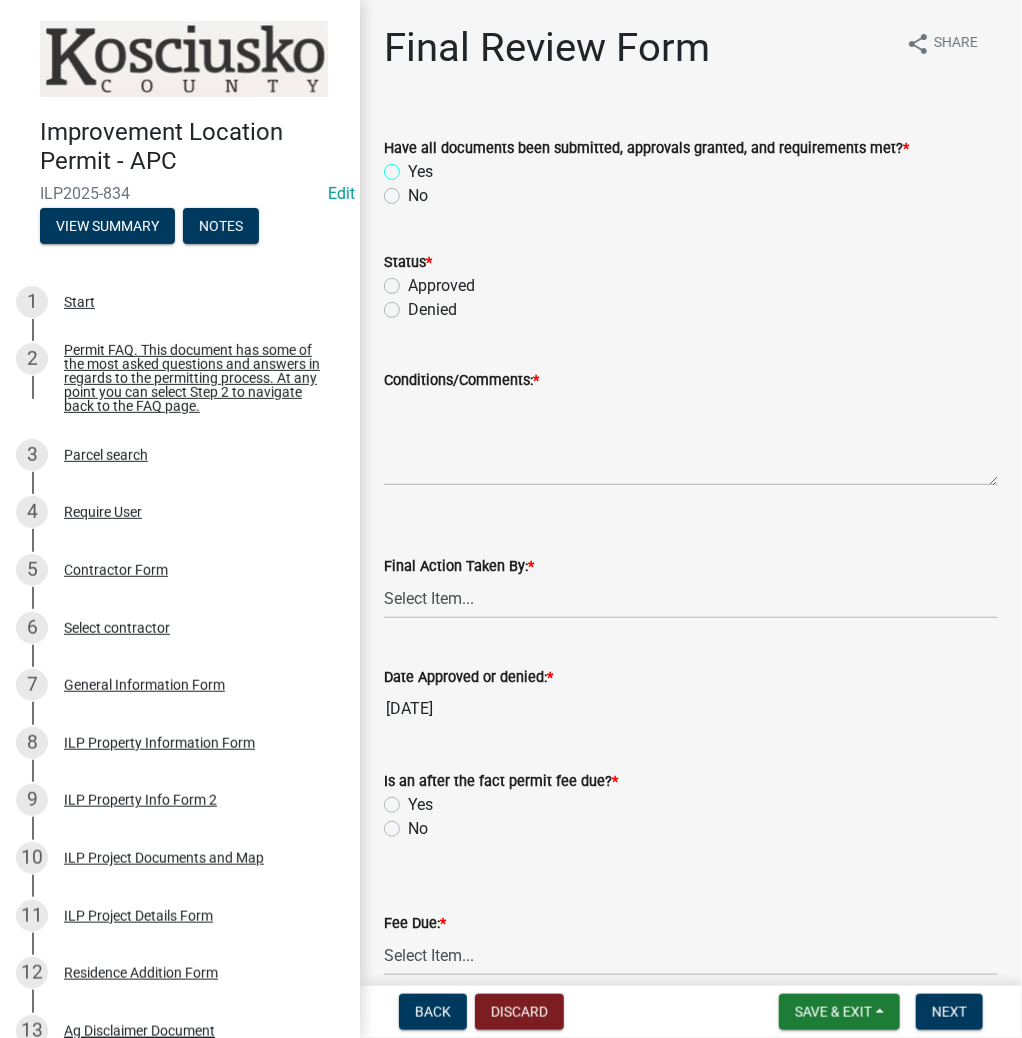 click on "Yes" at bounding box center (414, 166) 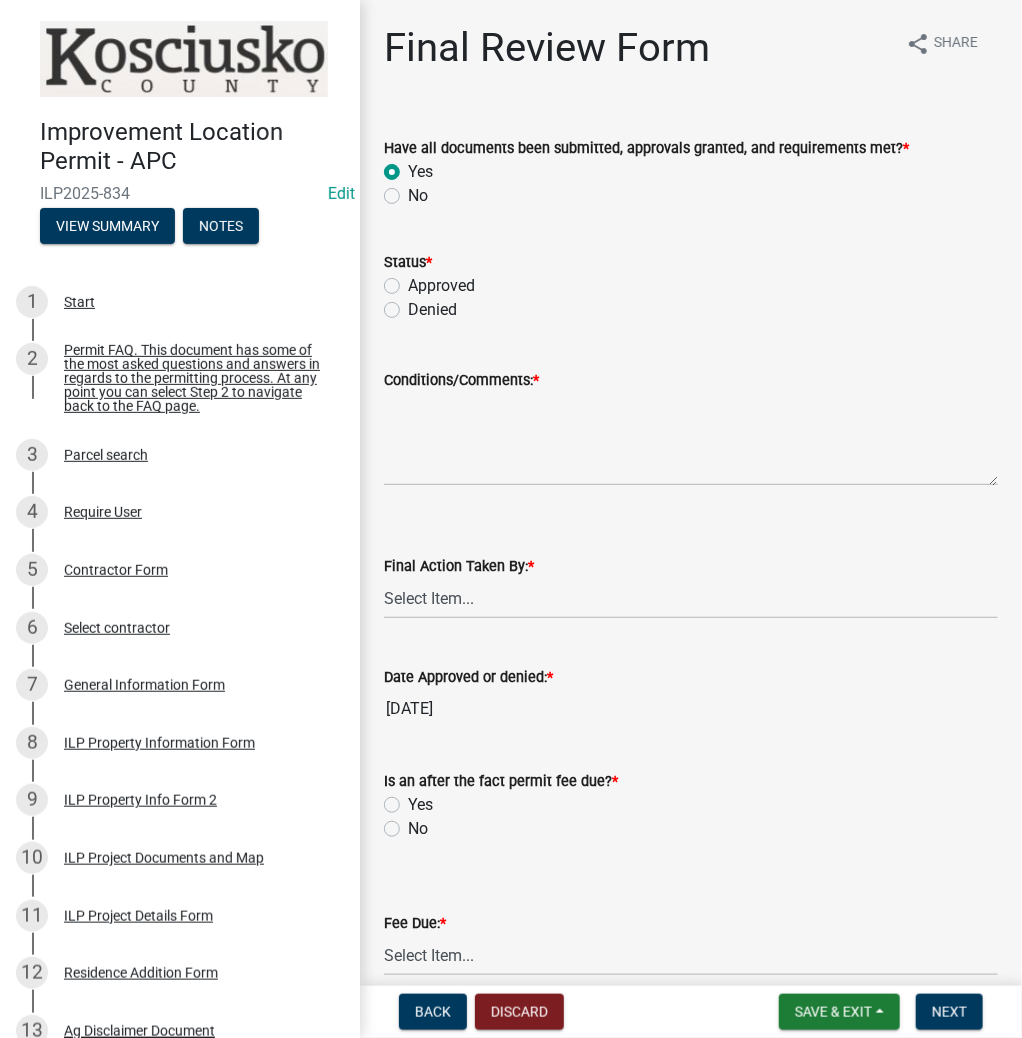 radio on "true" 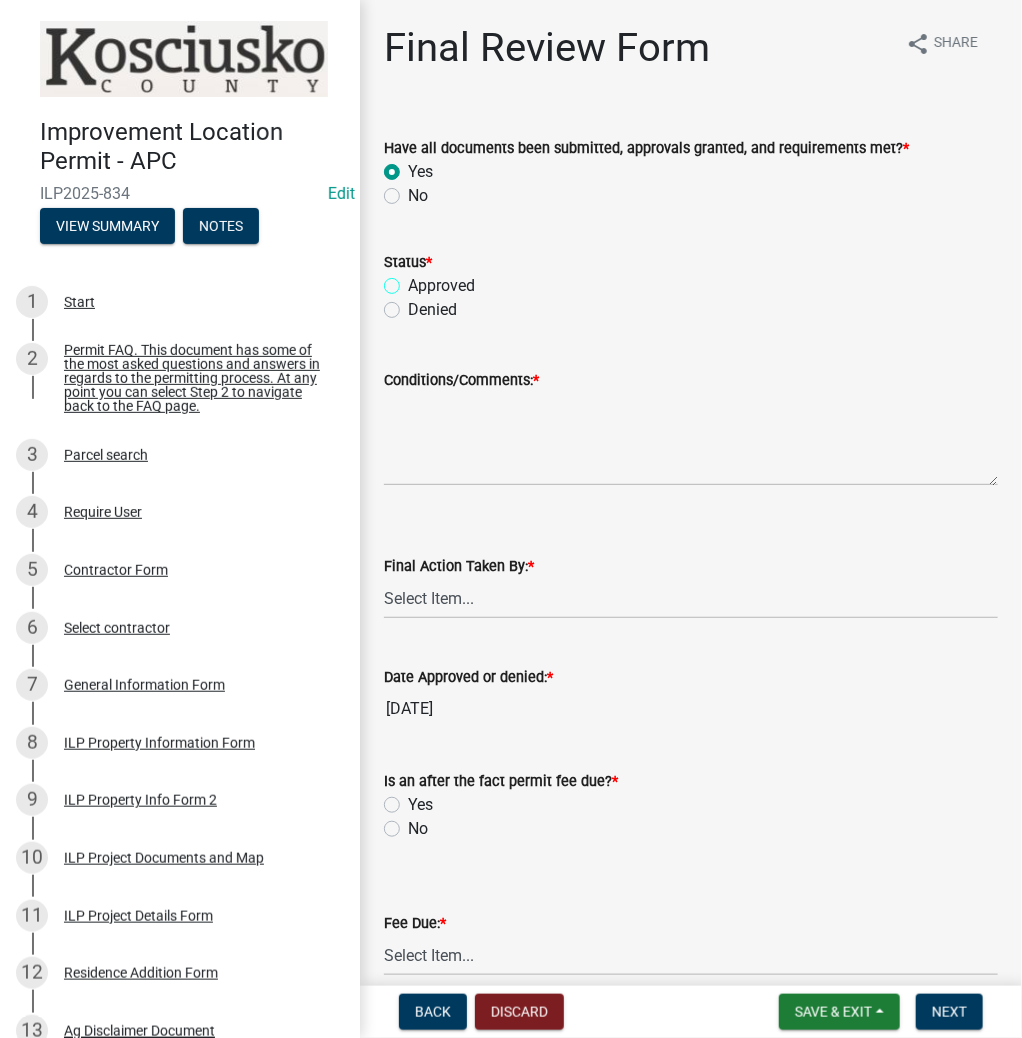 click on "Approved" at bounding box center (414, 280) 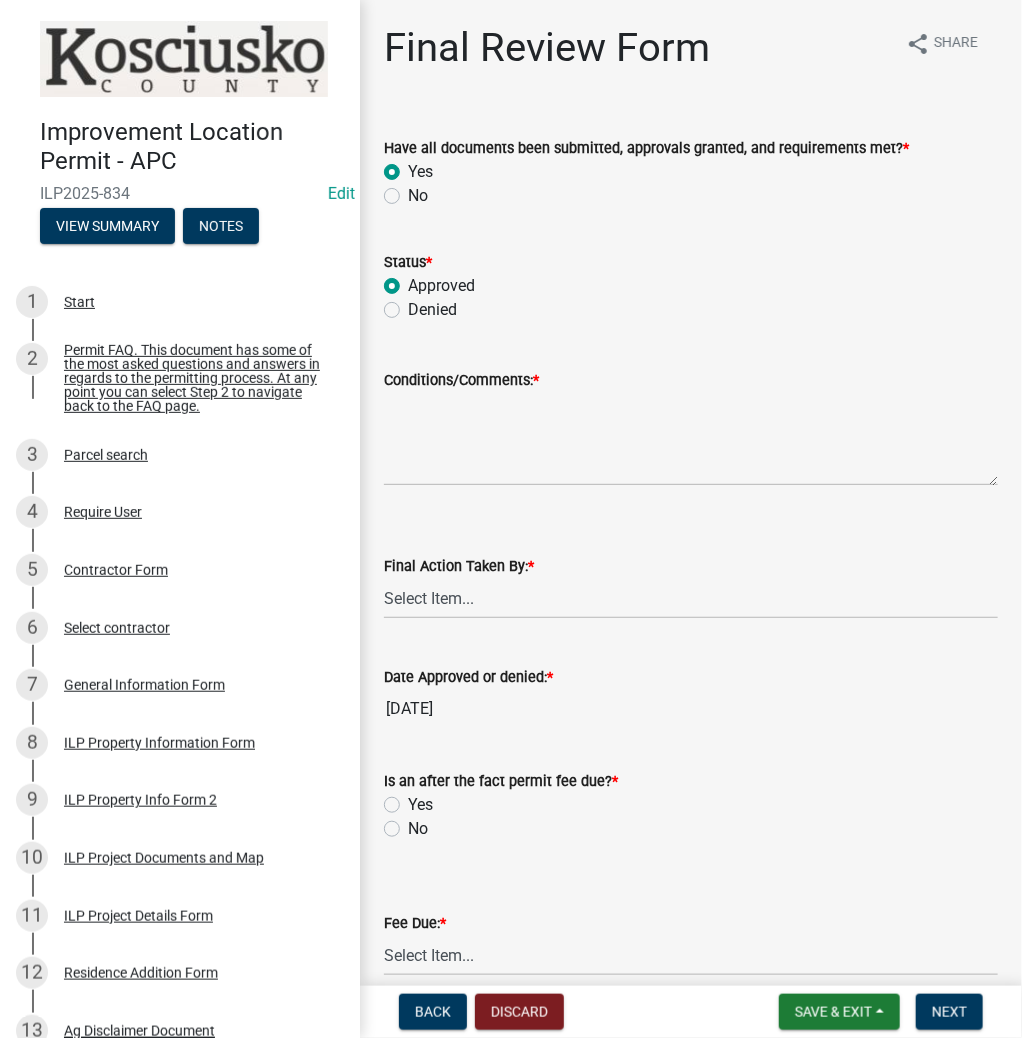 radio on "true" 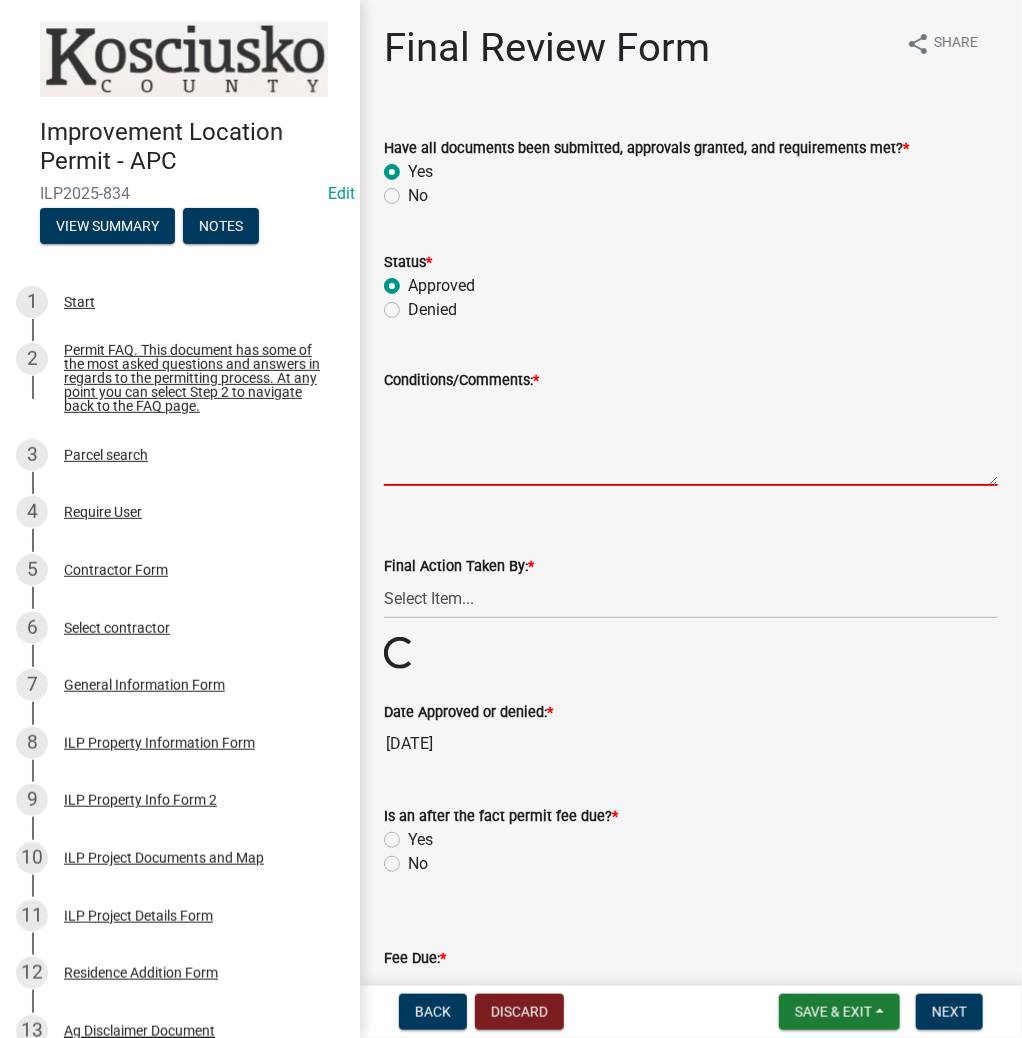 click on "Conditions/Comments:  *" at bounding box center [691, 439] 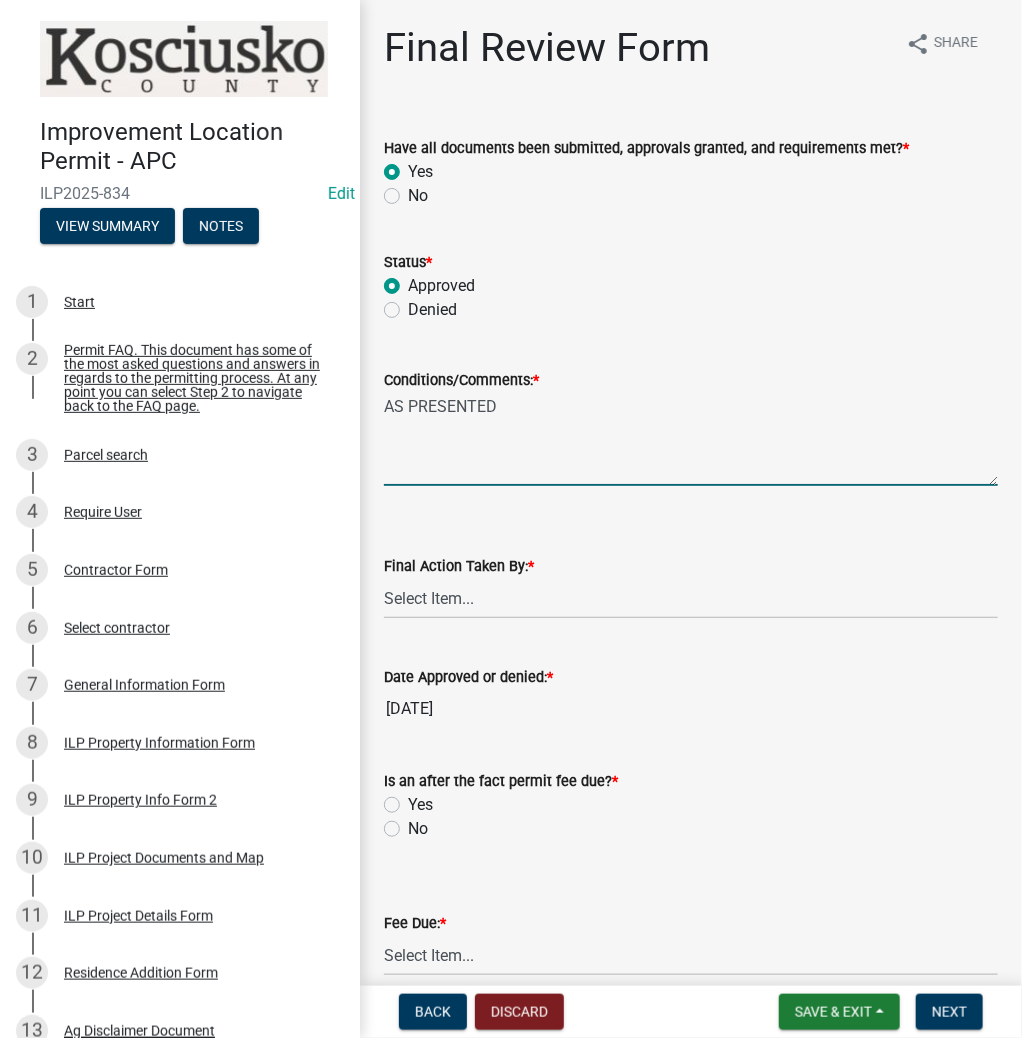 type on "AS PRESENTED" 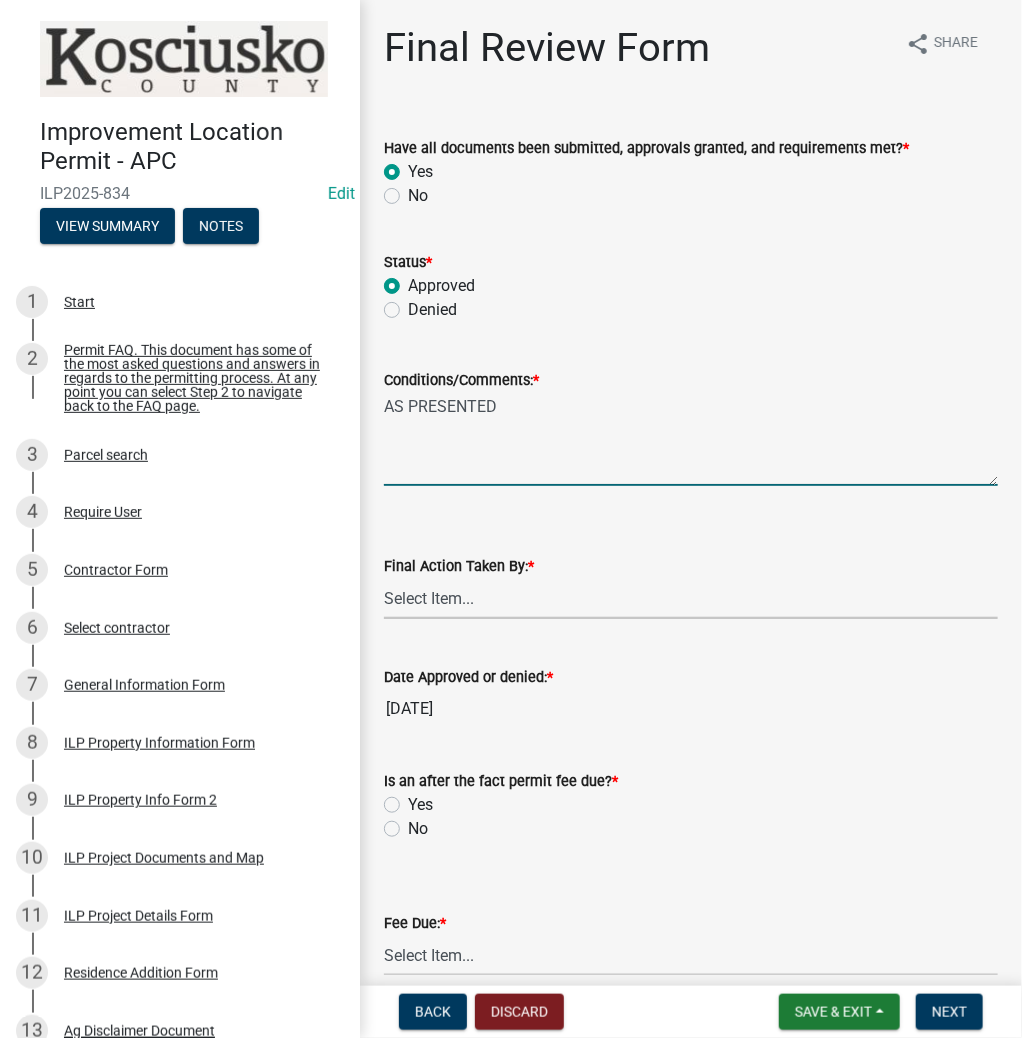 click on "Select Item...   MMS   LT   AT   CS   AH   Vacant" at bounding box center (691, 598) 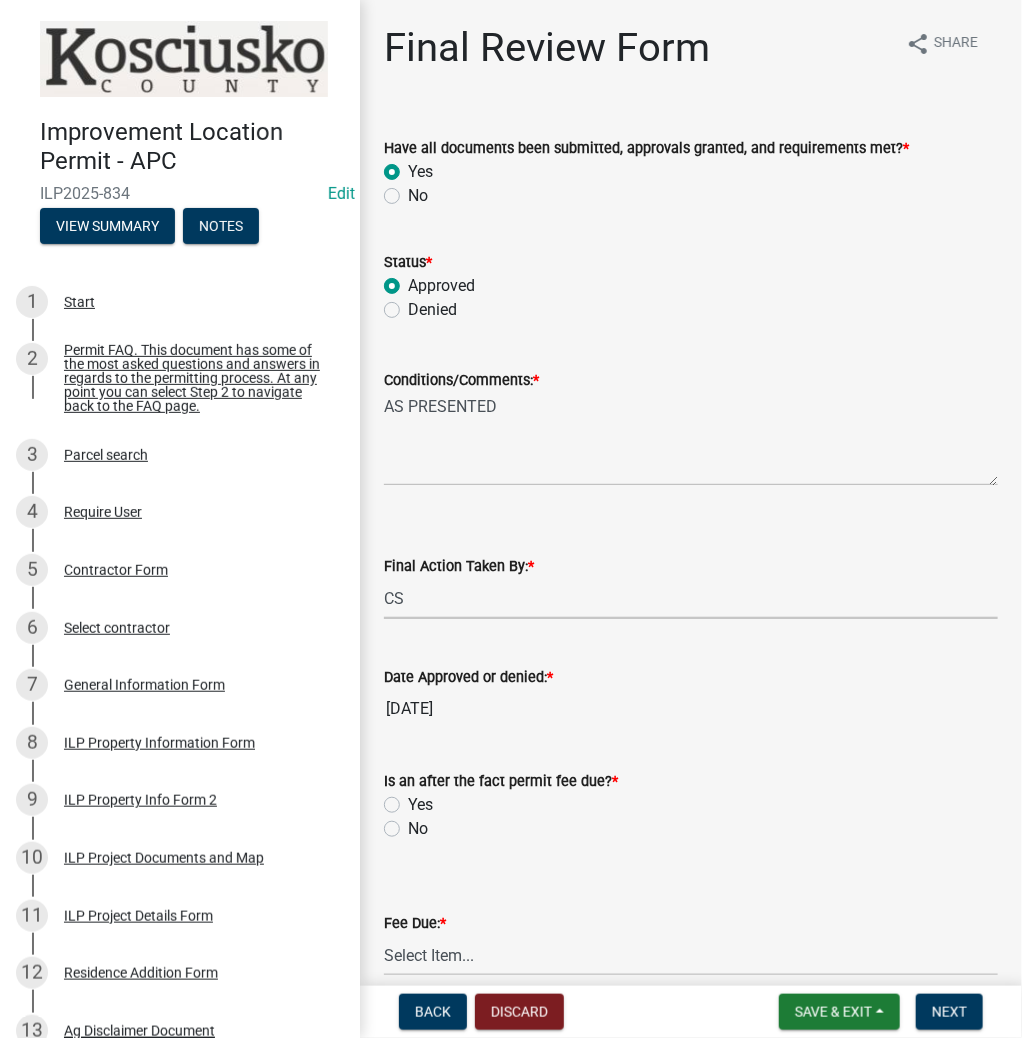 click on "Select Item...   MMS   LT   AT   CS   AH   Vacant" at bounding box center [691, 598] 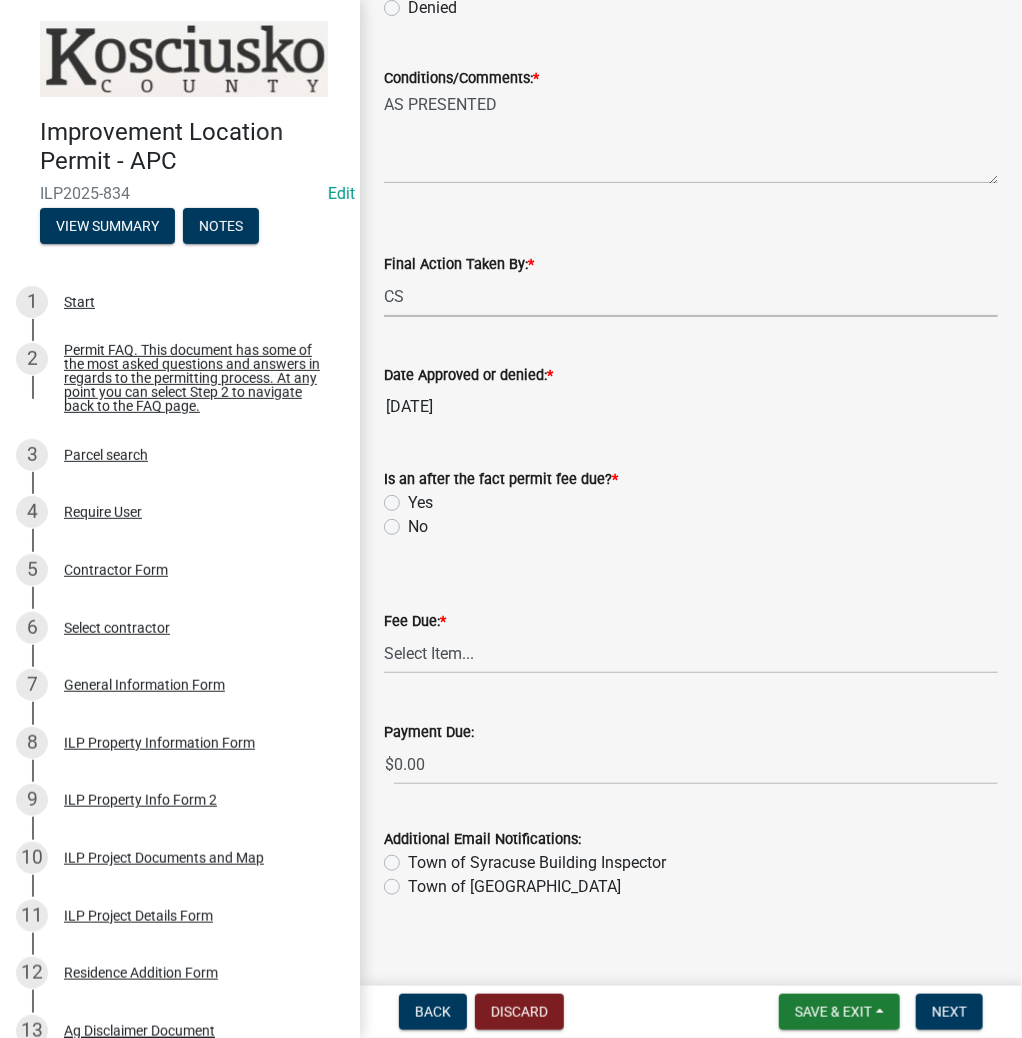 scroll, scrollTop: 319, scrollLeft: 0, axis: vertical 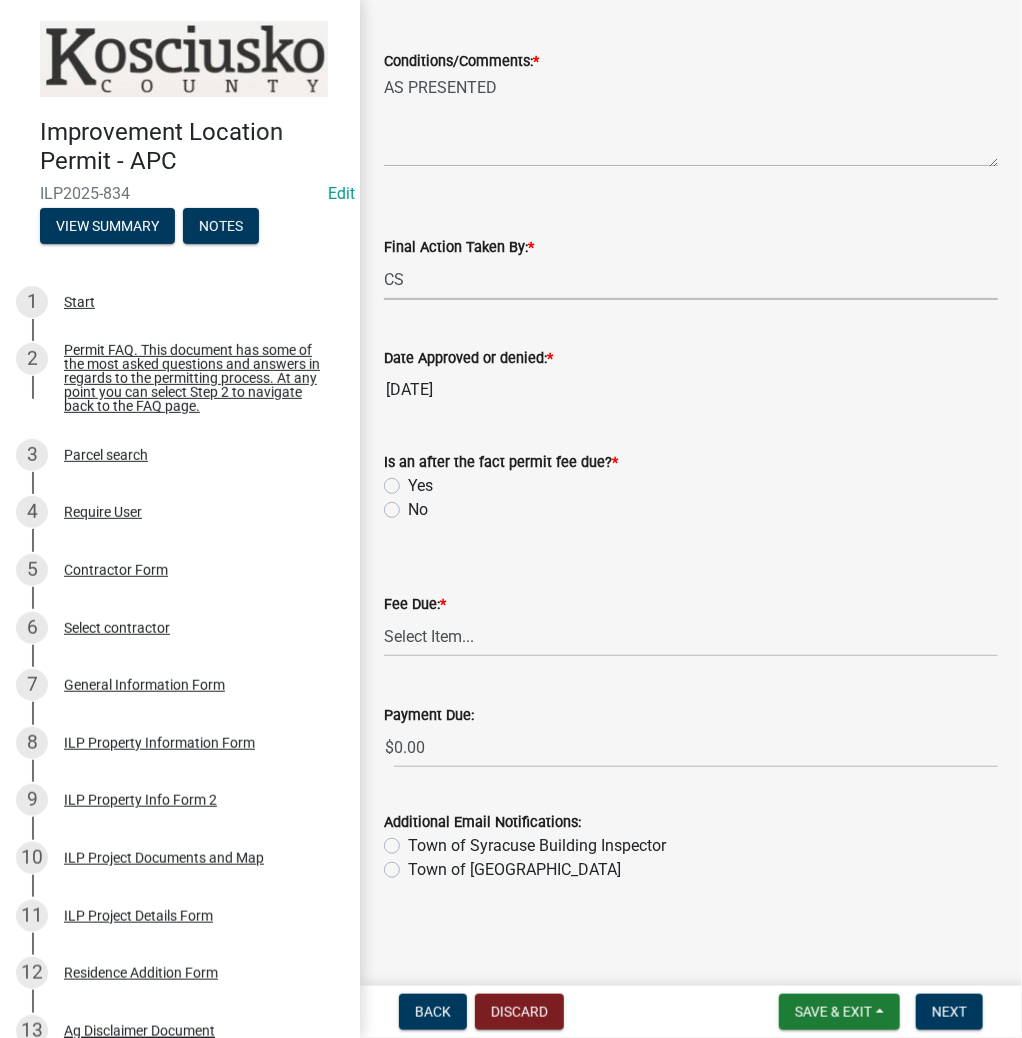 click on "No" 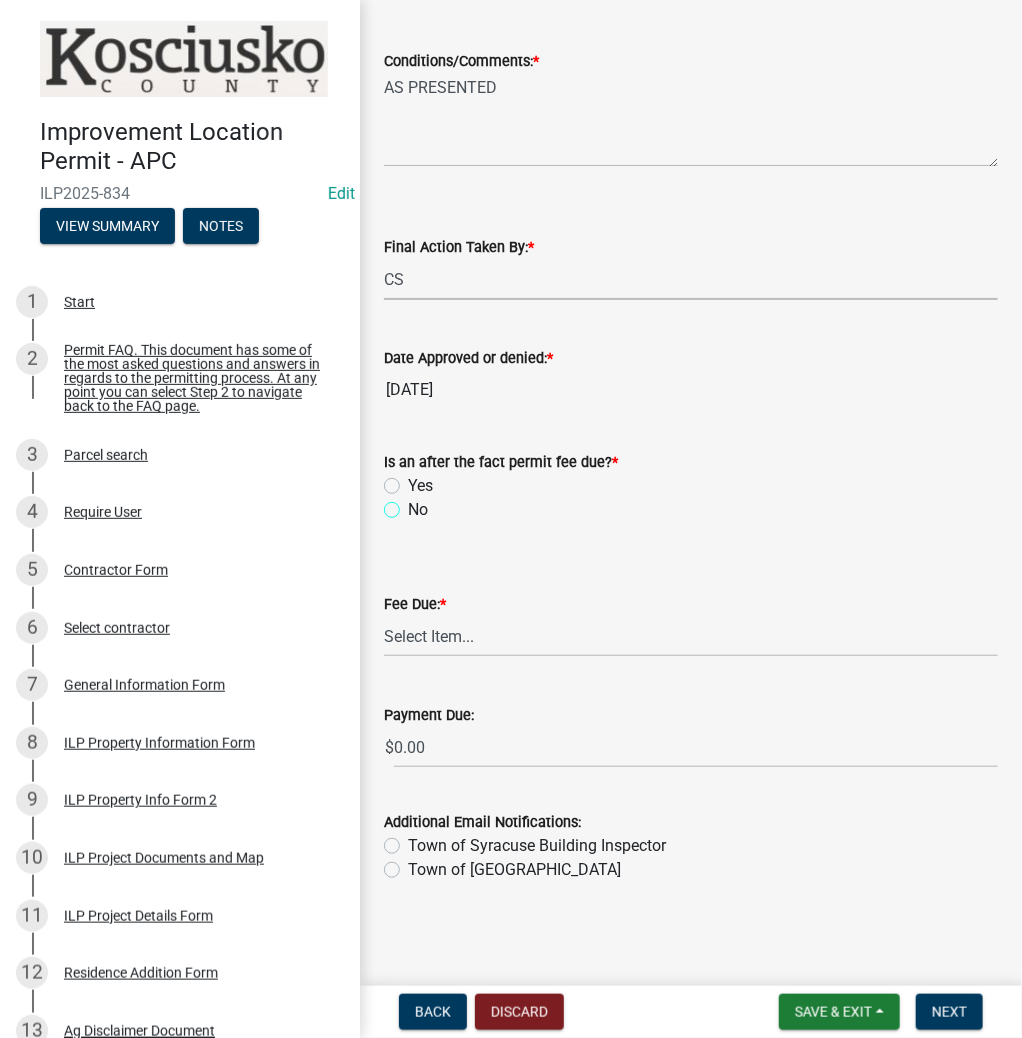click on "No" at bounding box center [414, 504] 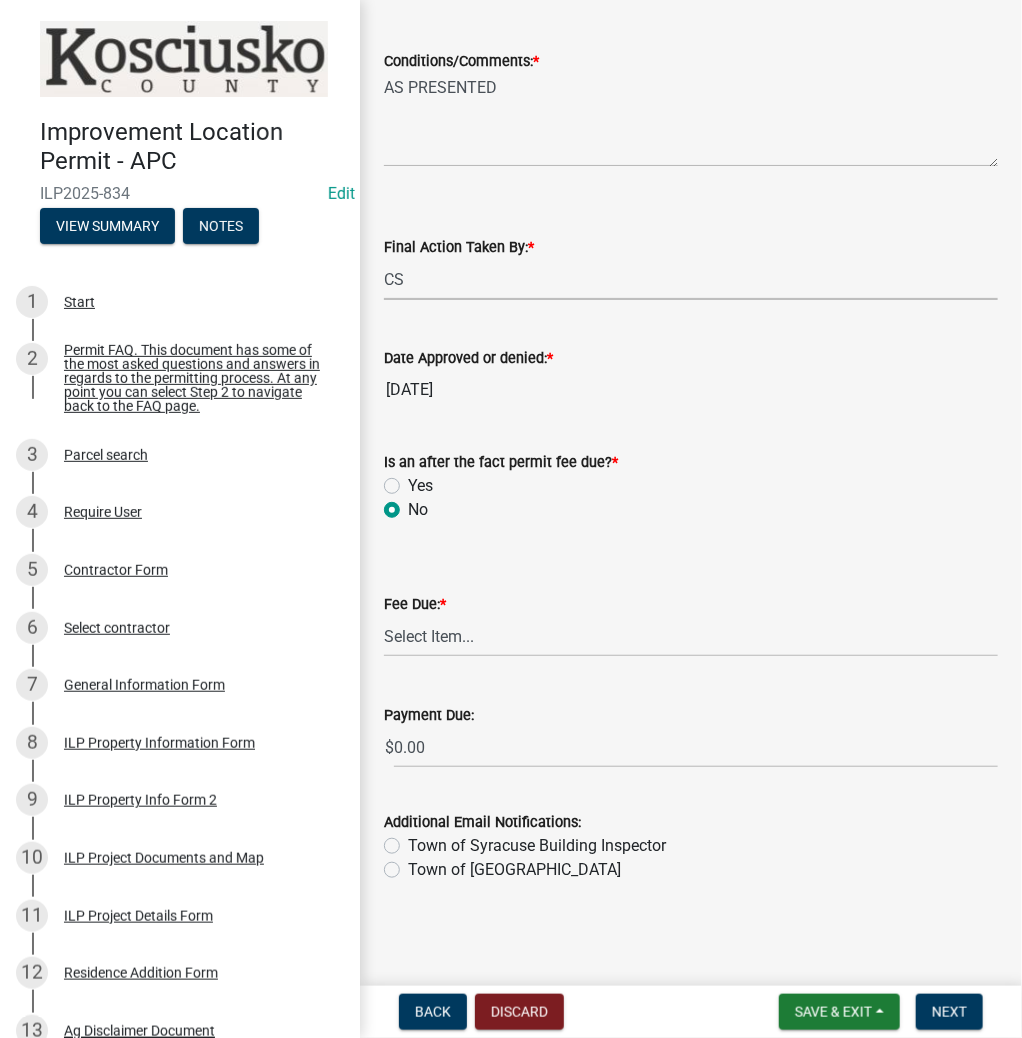 radio on "true" 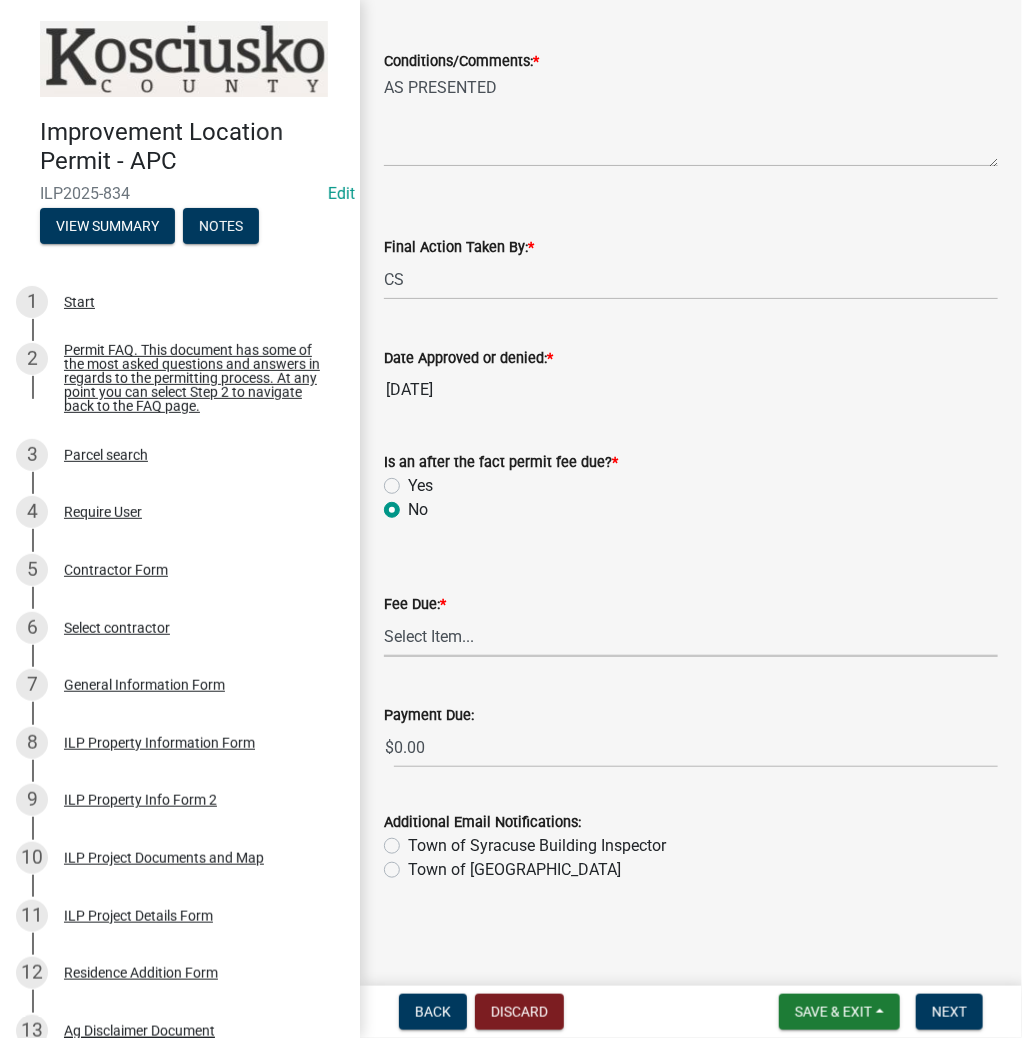 click on "Select Item...   N/A   $10.00   $25.00   $125.00   $250   $500   $500 + $10.00 for every 10 sq. ft. over 5000   $1000" at bounding box center [691, 636] 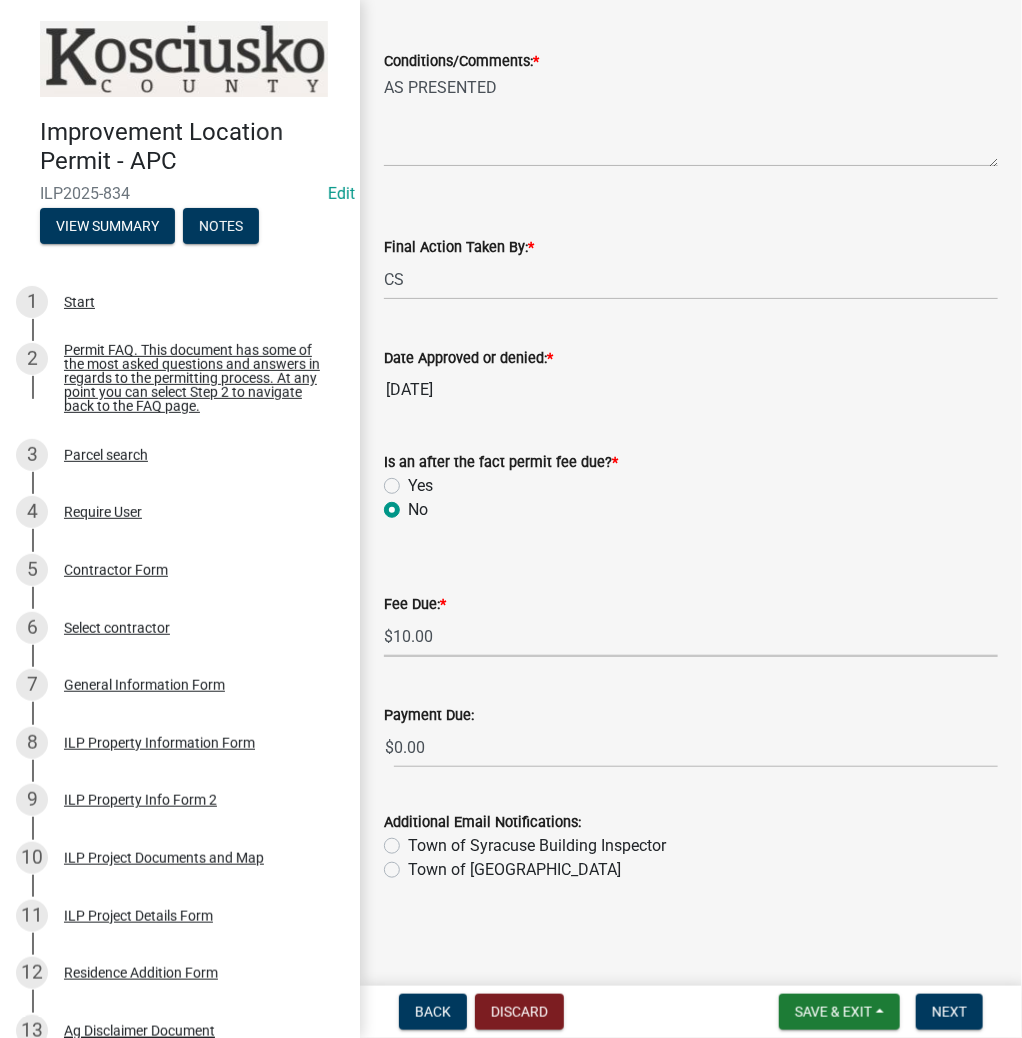 click on "Select Item...   N/A   $10.00   $25.00   $125.00   $250   $500   $500 + $10.00 for every 10 sq. ft. over 5000   $1000" at bounding box center [691, 636] 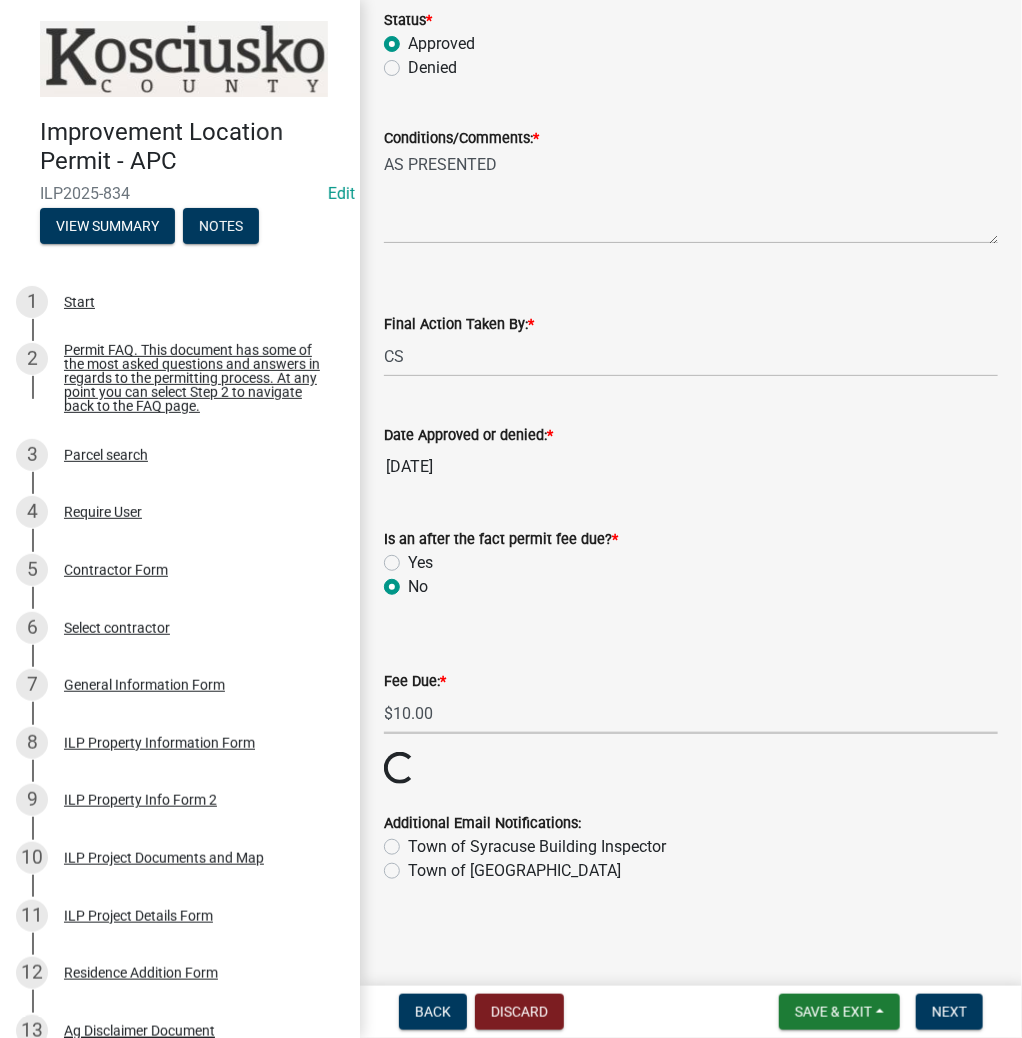 scroll, scrollTop: 319, scrollLeft: 0, axis: vertical 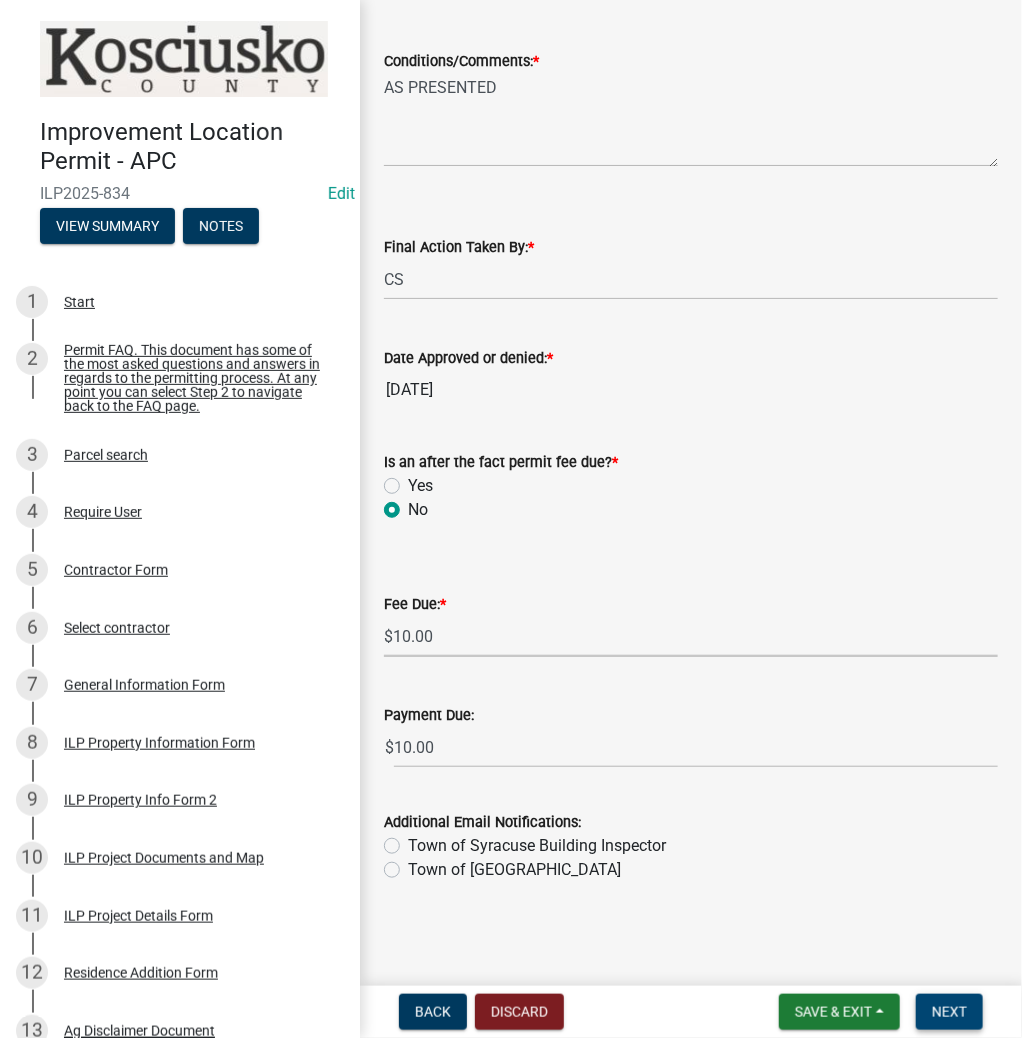 click on "Next" at bounding box center (949, 1012) 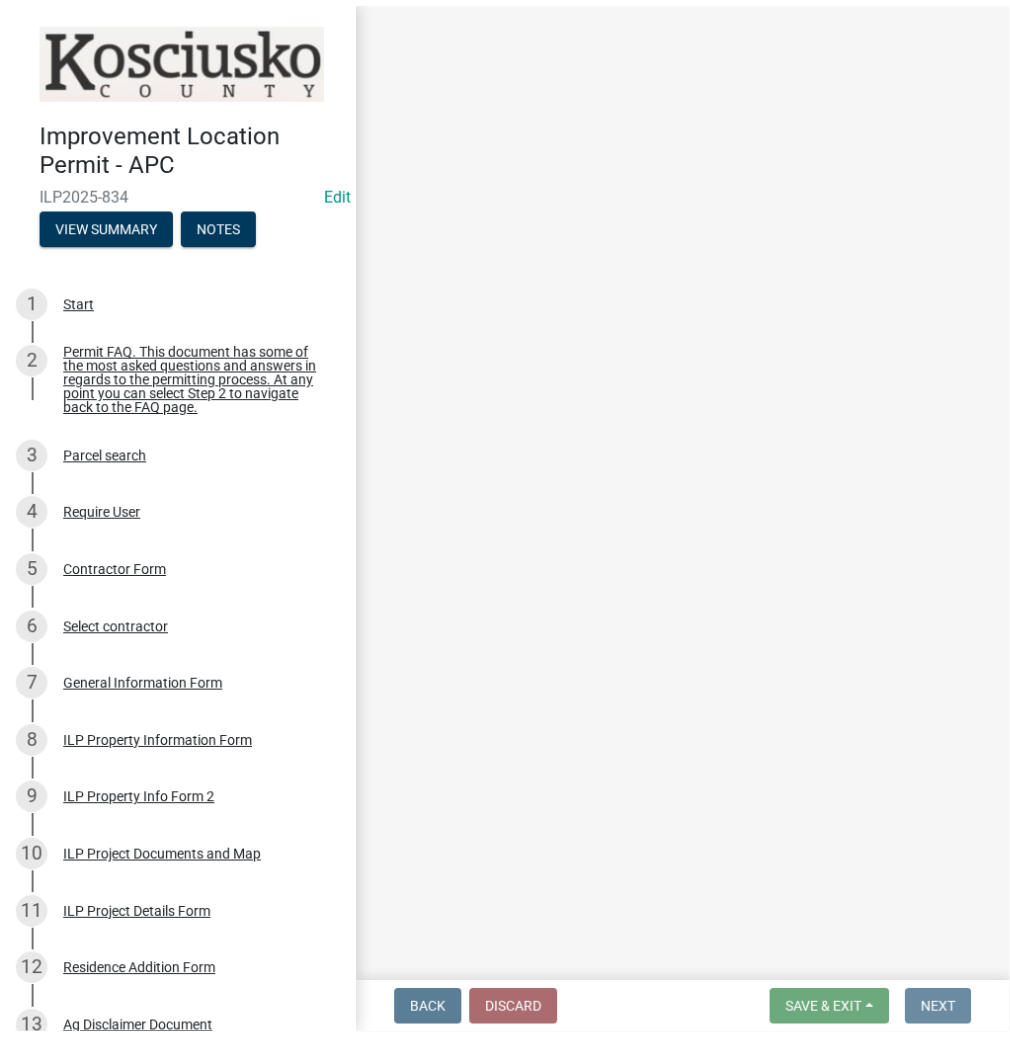 scroll, scrollTop: 0, scrollLeft: 0, axis: both 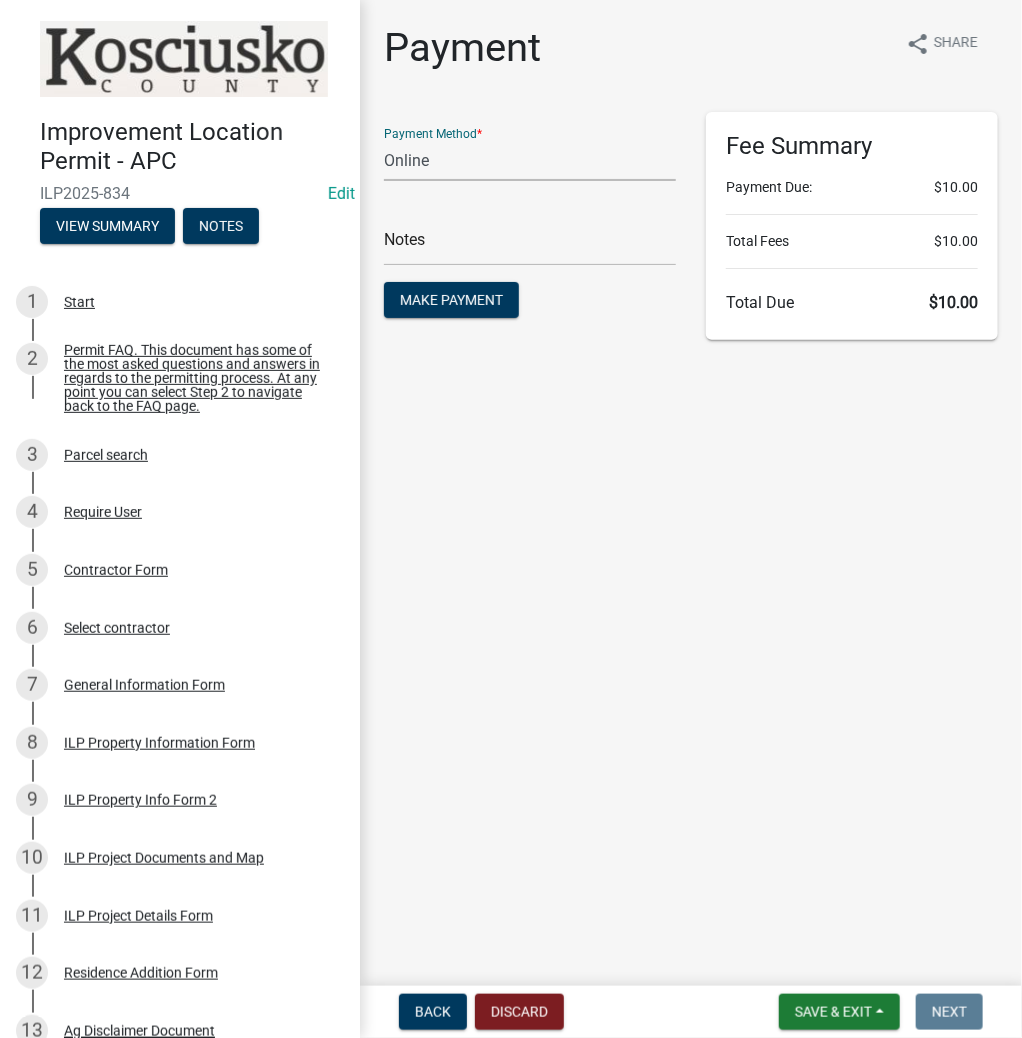 click on "Credit Card POS Check Cash Online" 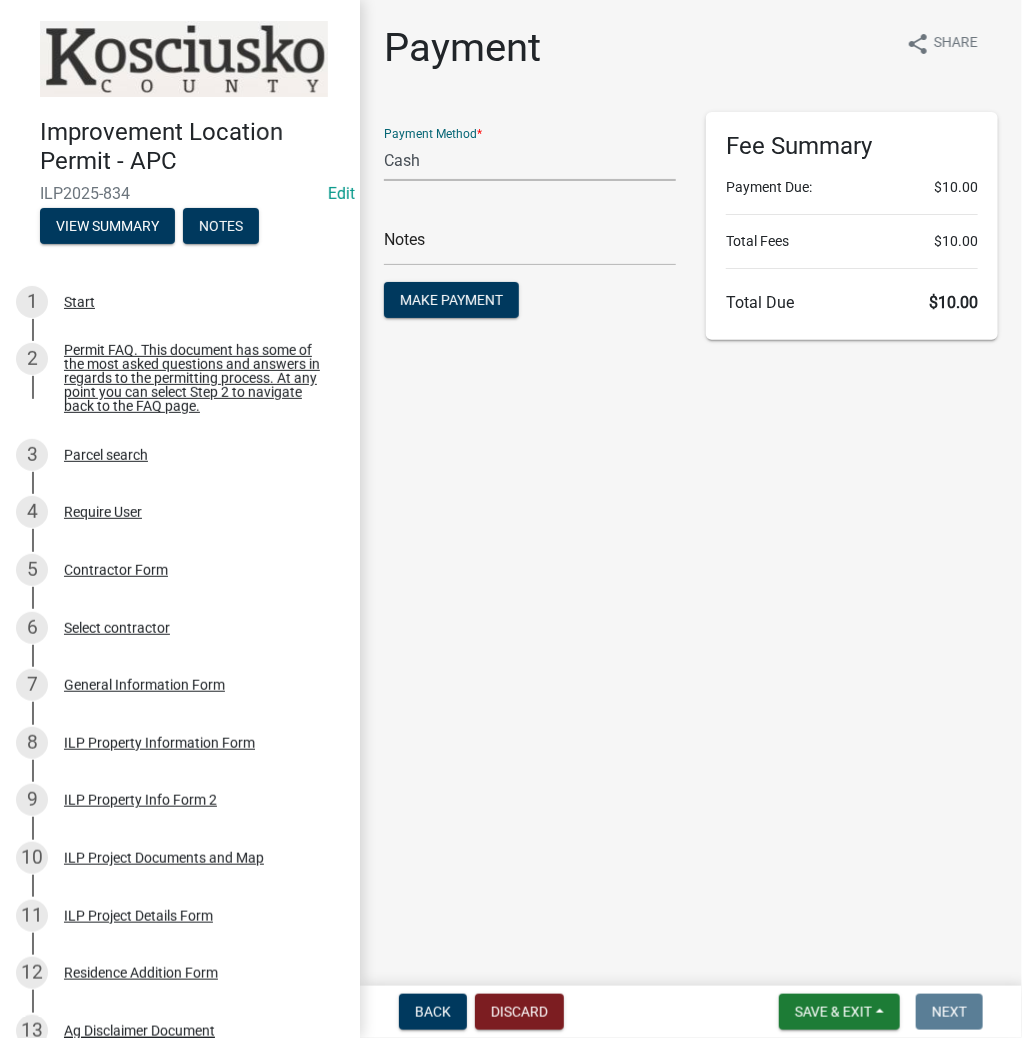 click on "Credit Card POS Check Cash Online" 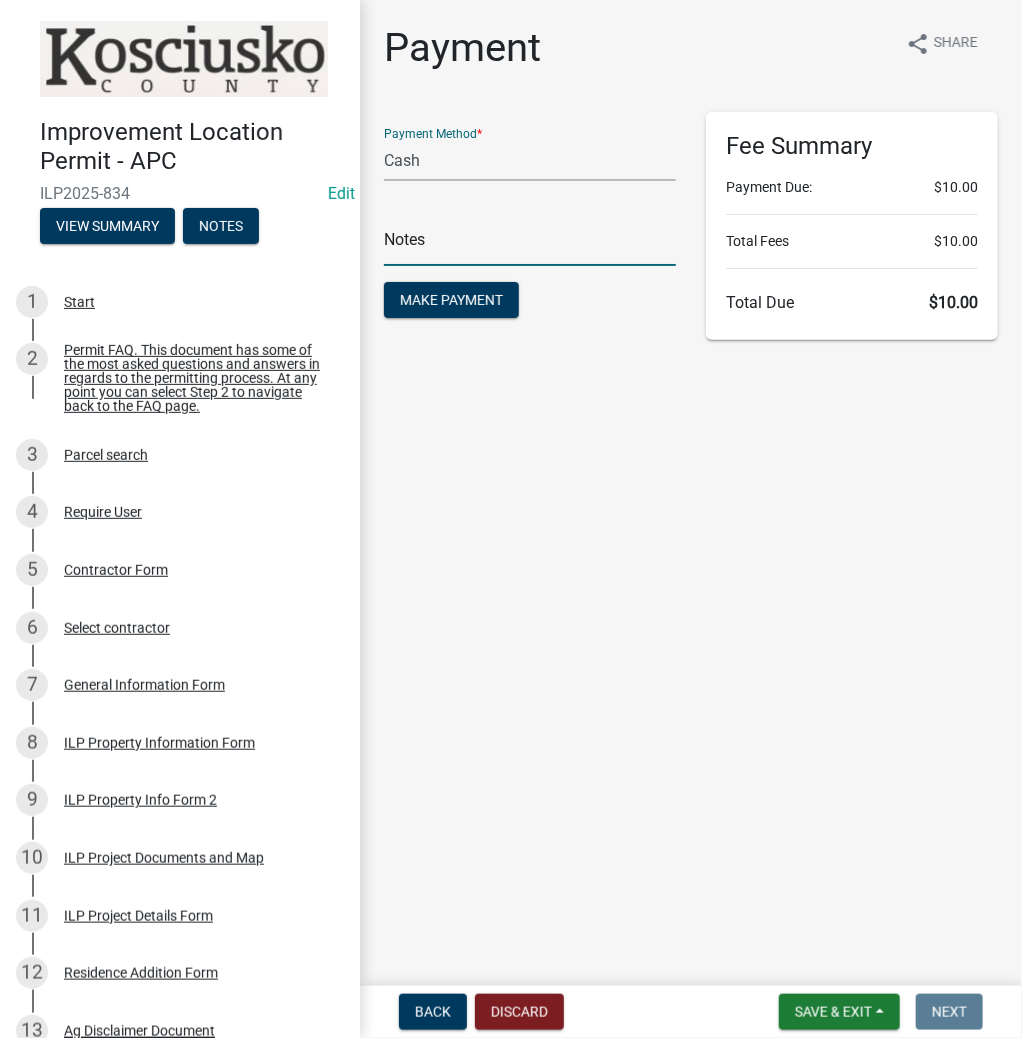 click 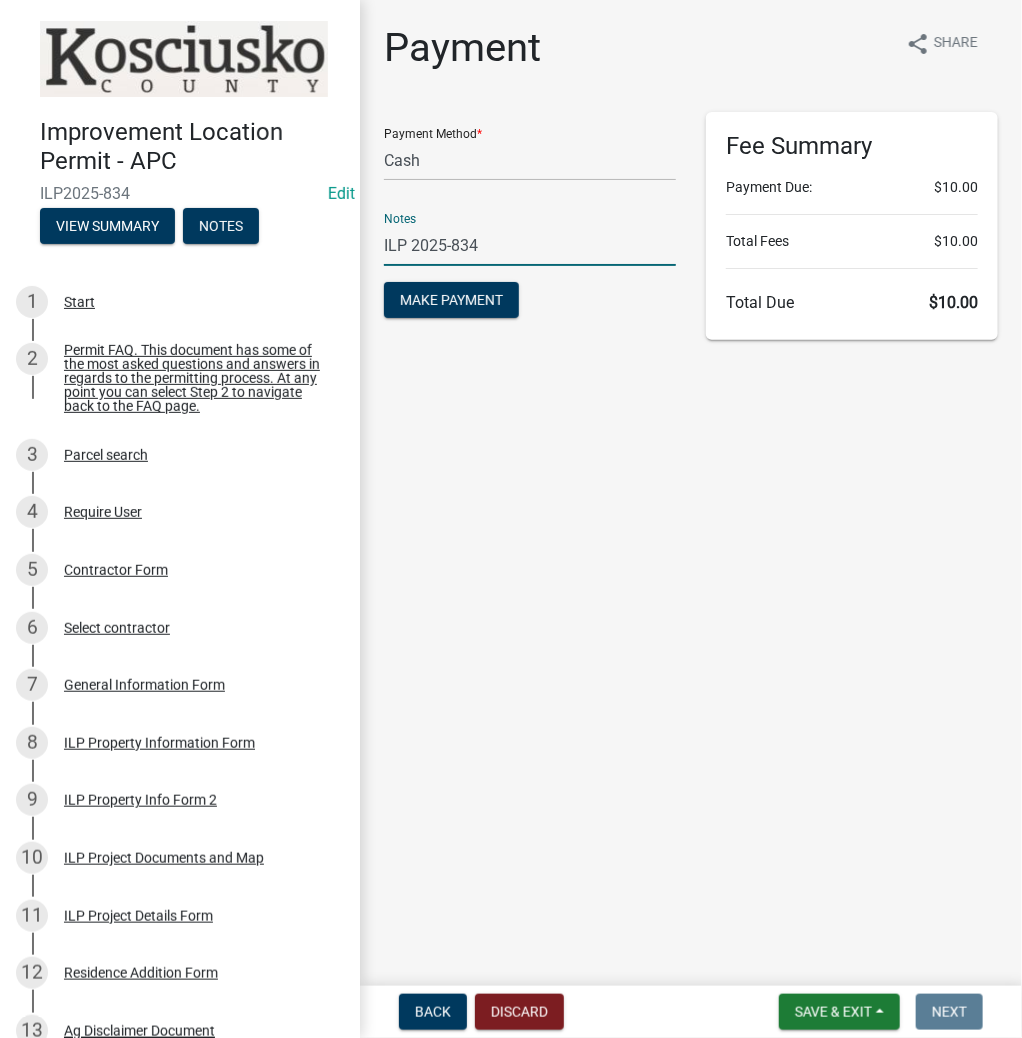 type on "ILP 2025-834" 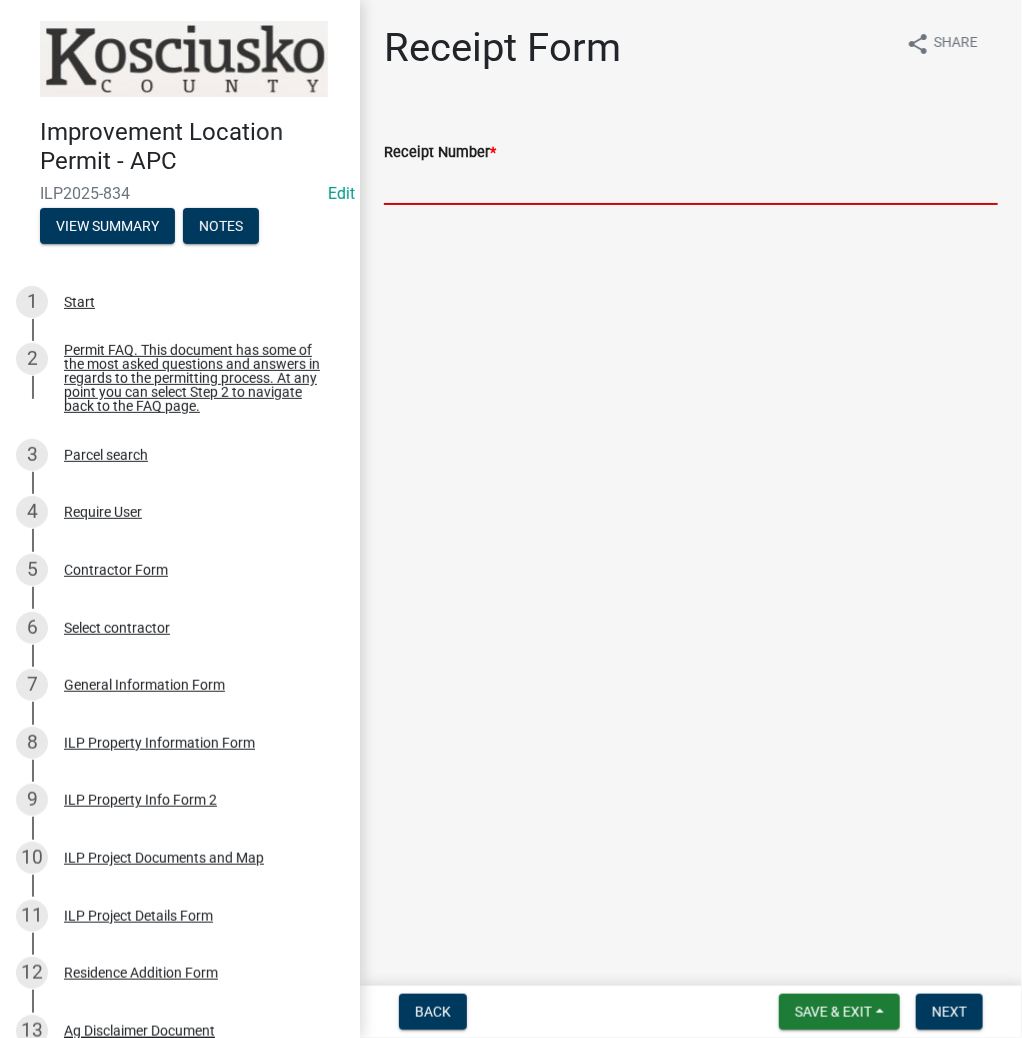 click on "Receipt Number  *" at bounding box center [691, 184] 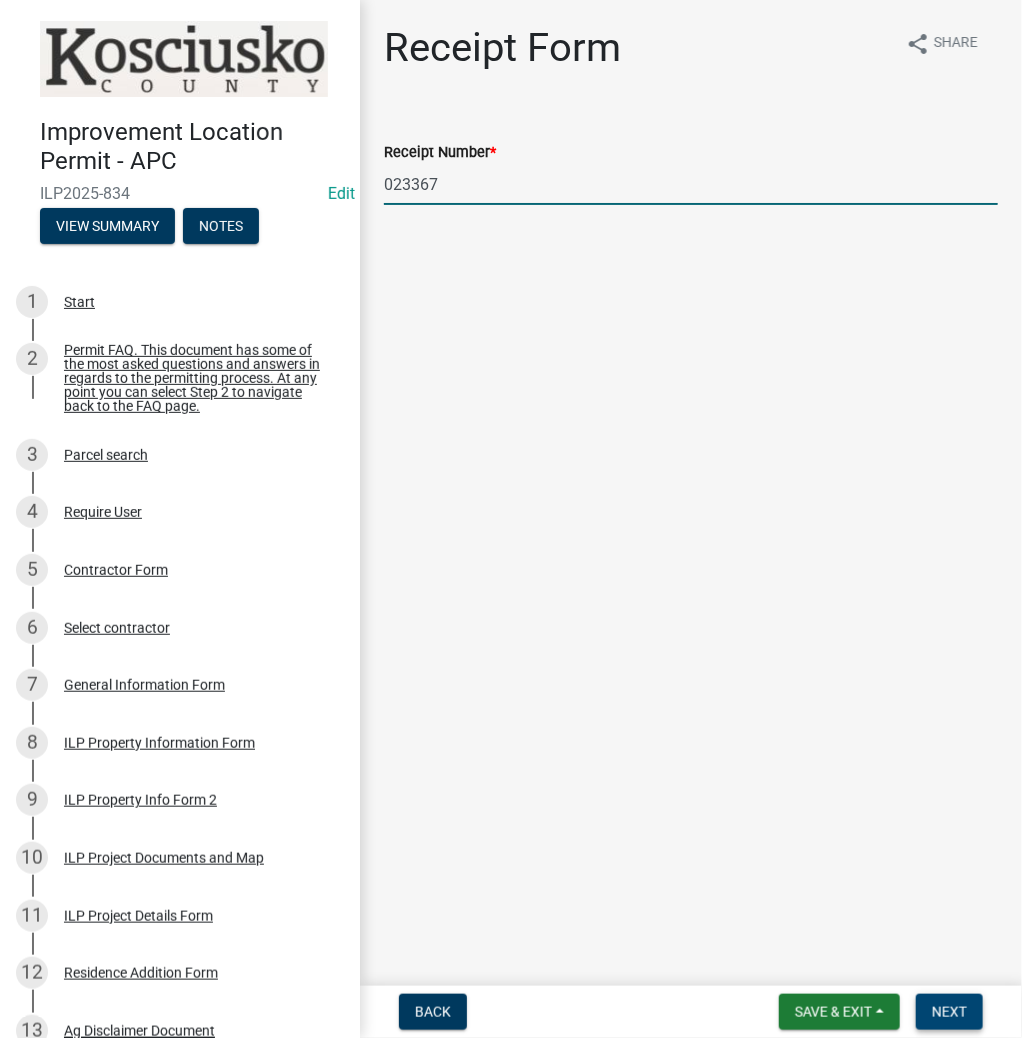 type on "023367" 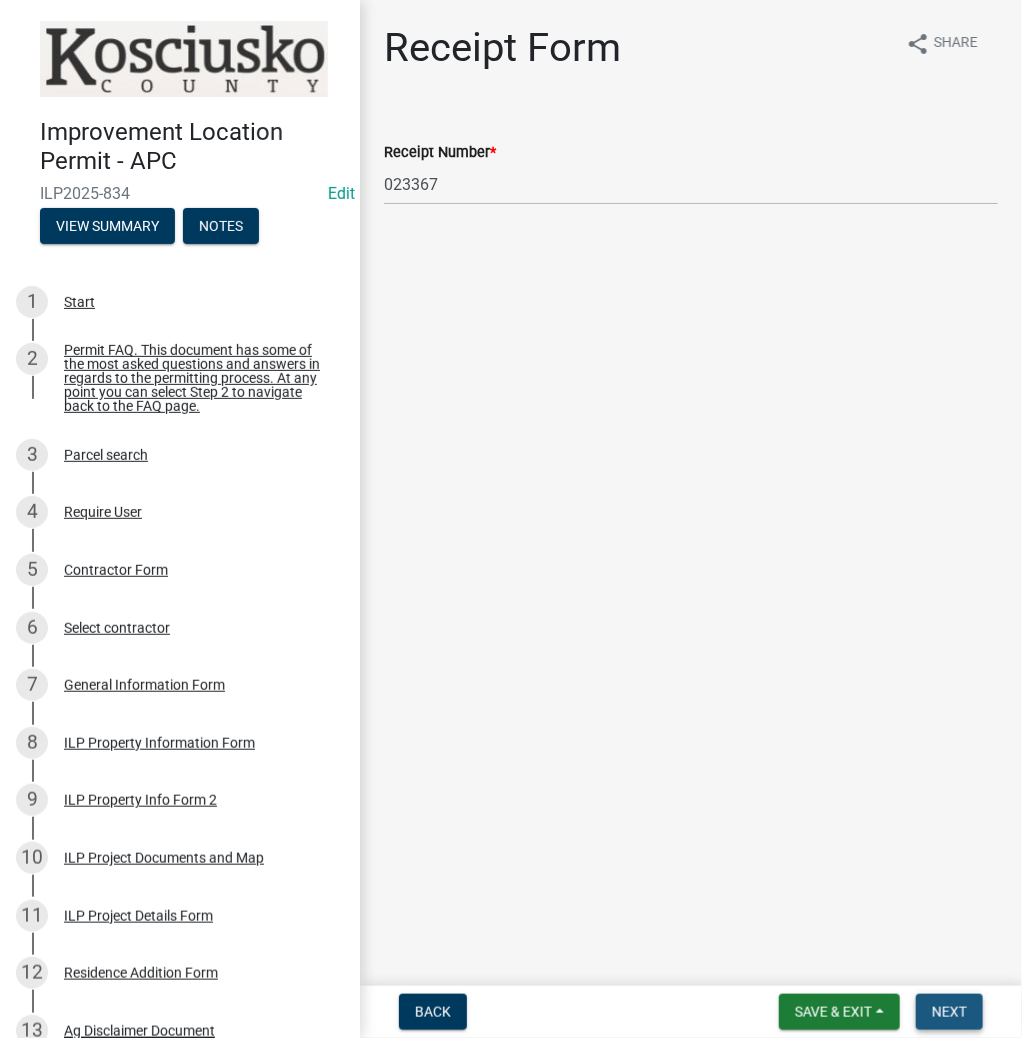 click on "Next" at bounding box center (949, 1012) 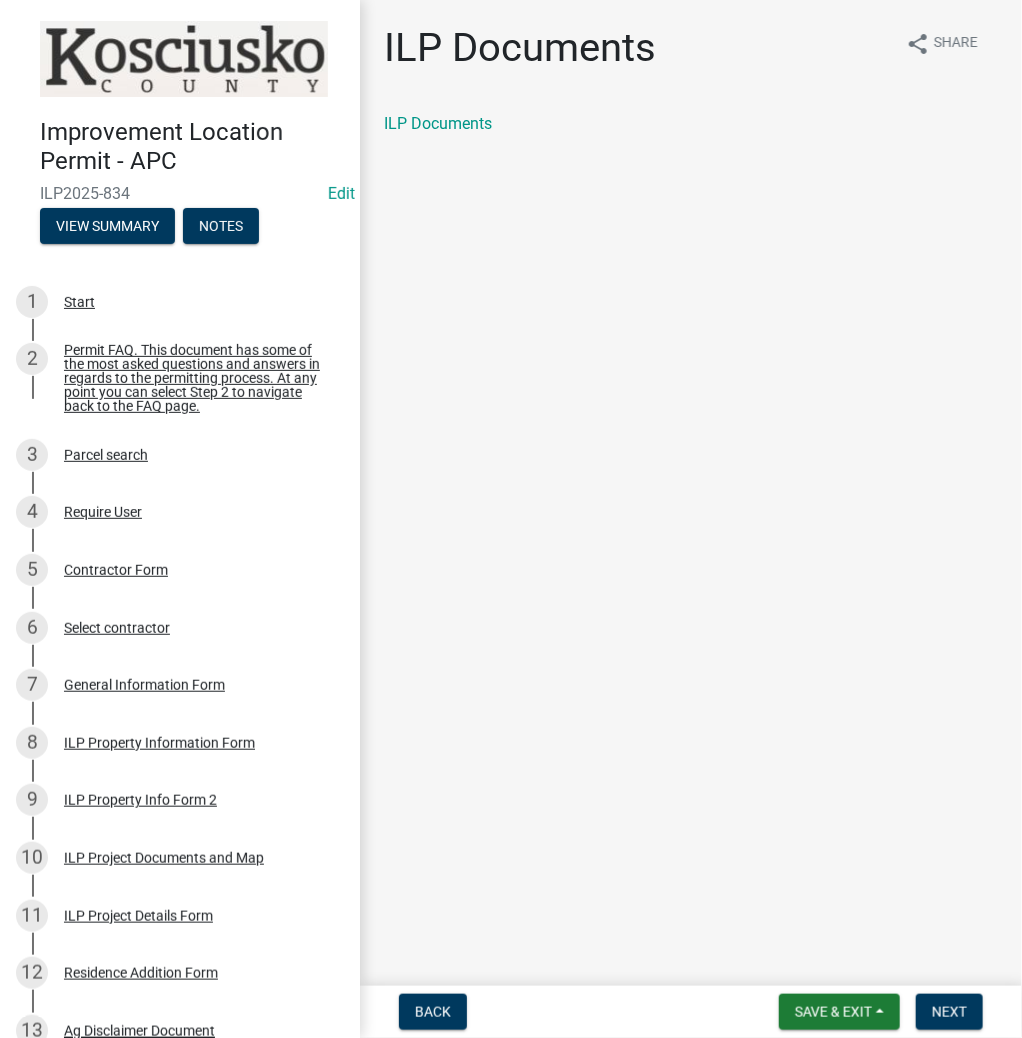 click on "ILP Documents" 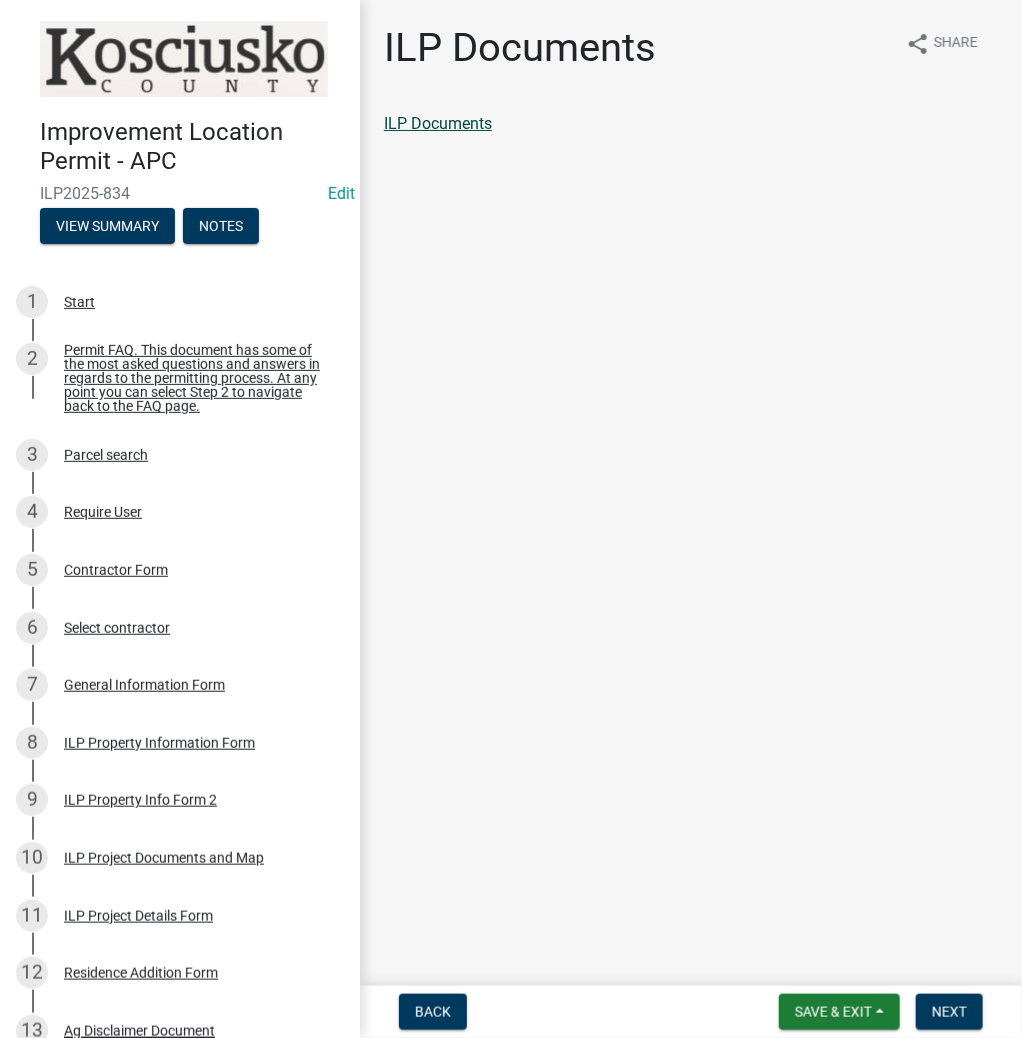 click on "ILP Documents" 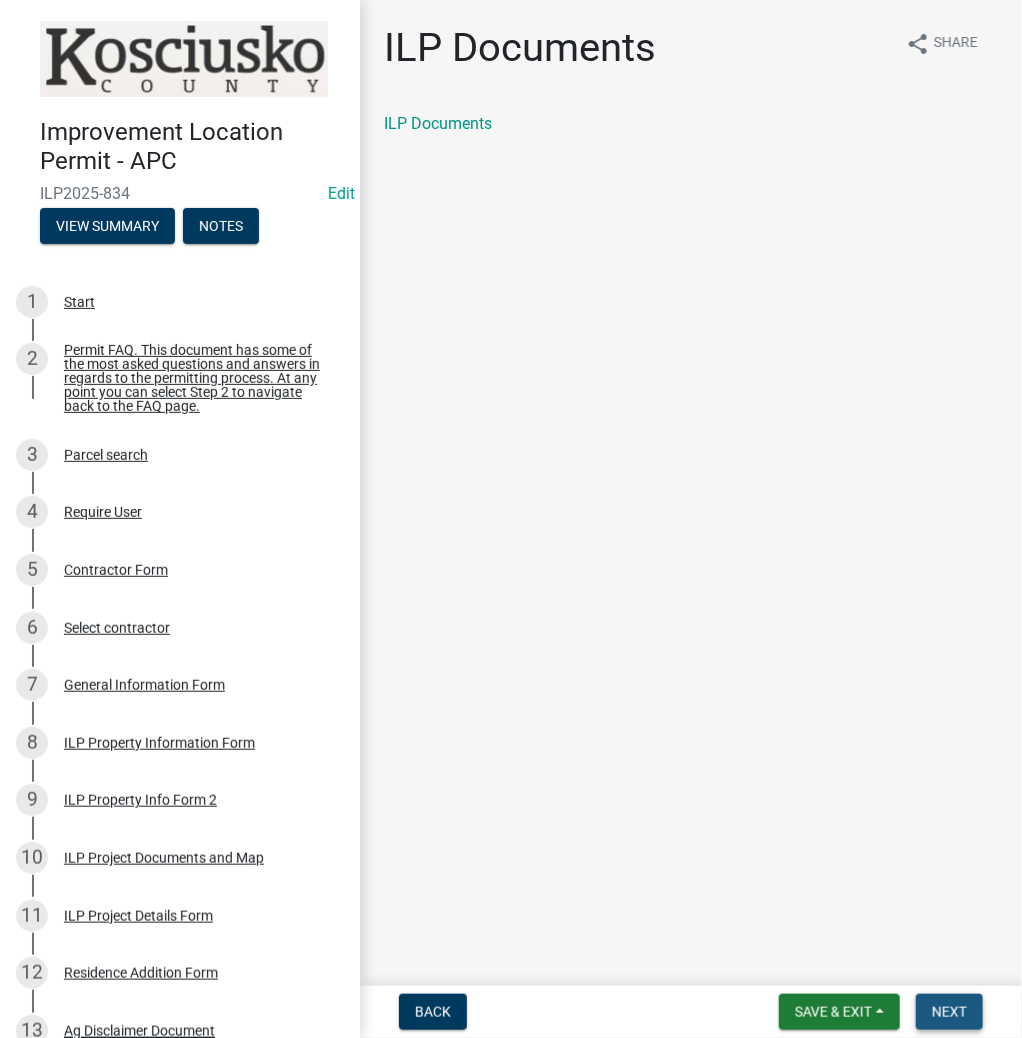 click on "Next" at bounding box center [949, 1012] 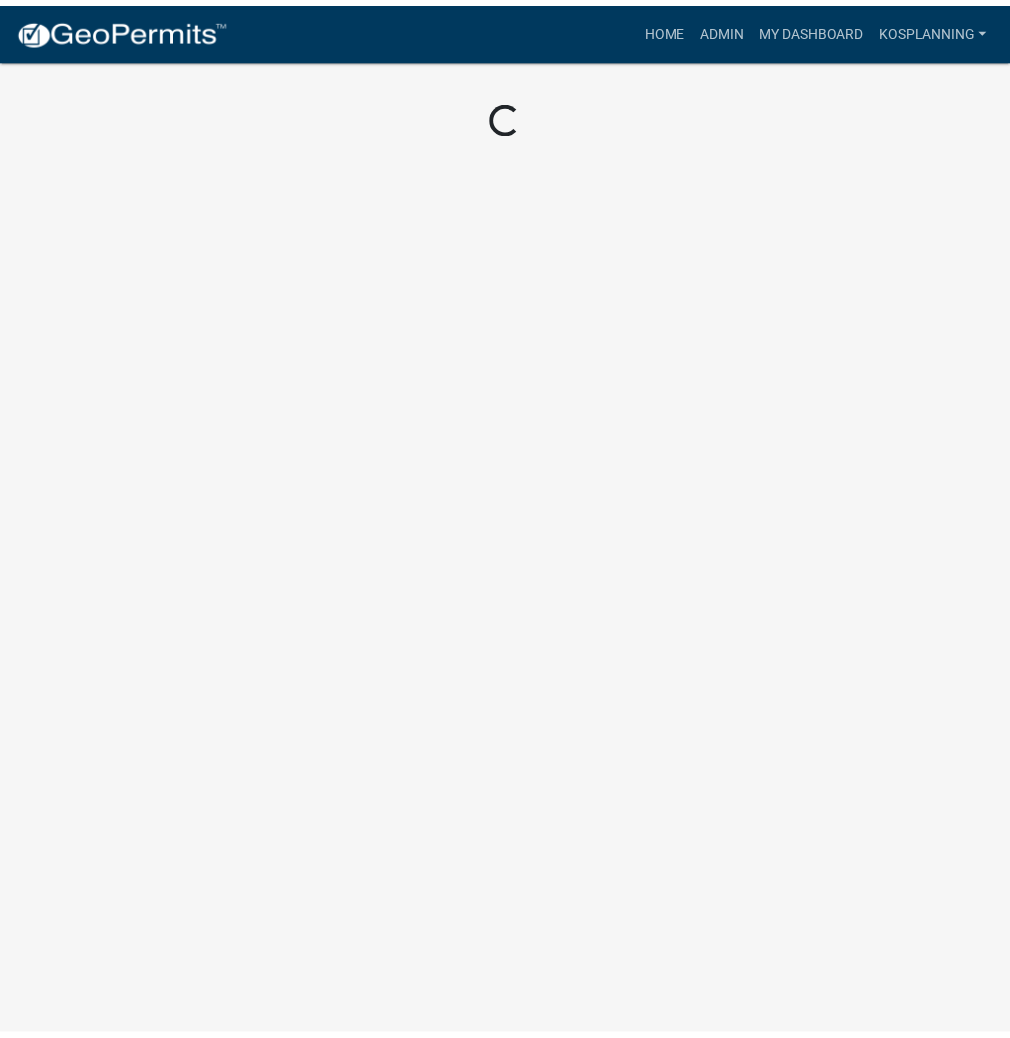 scroll, scrollTop: 0, scrollLeft: 0, axis: both 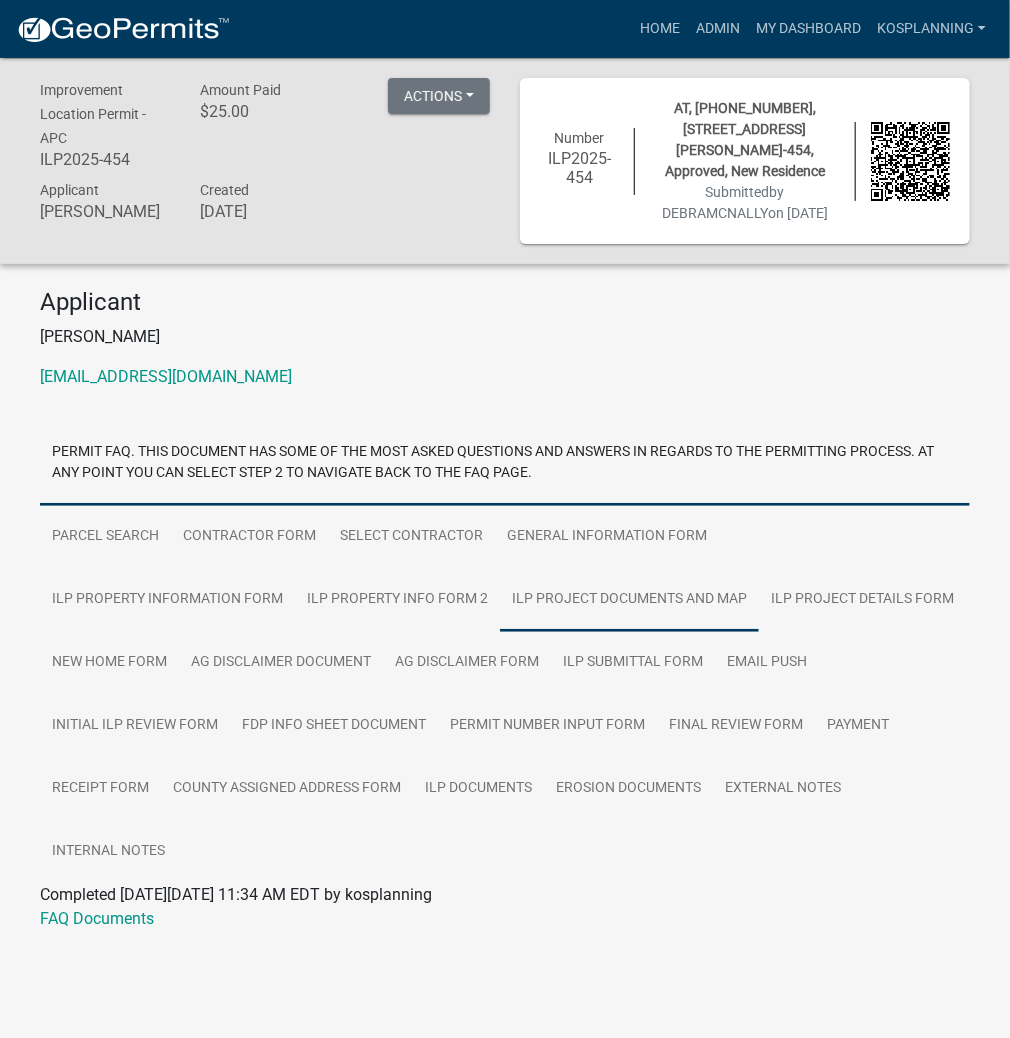click on "ILP Project Documents and Map" at bounding box center (629, 600) 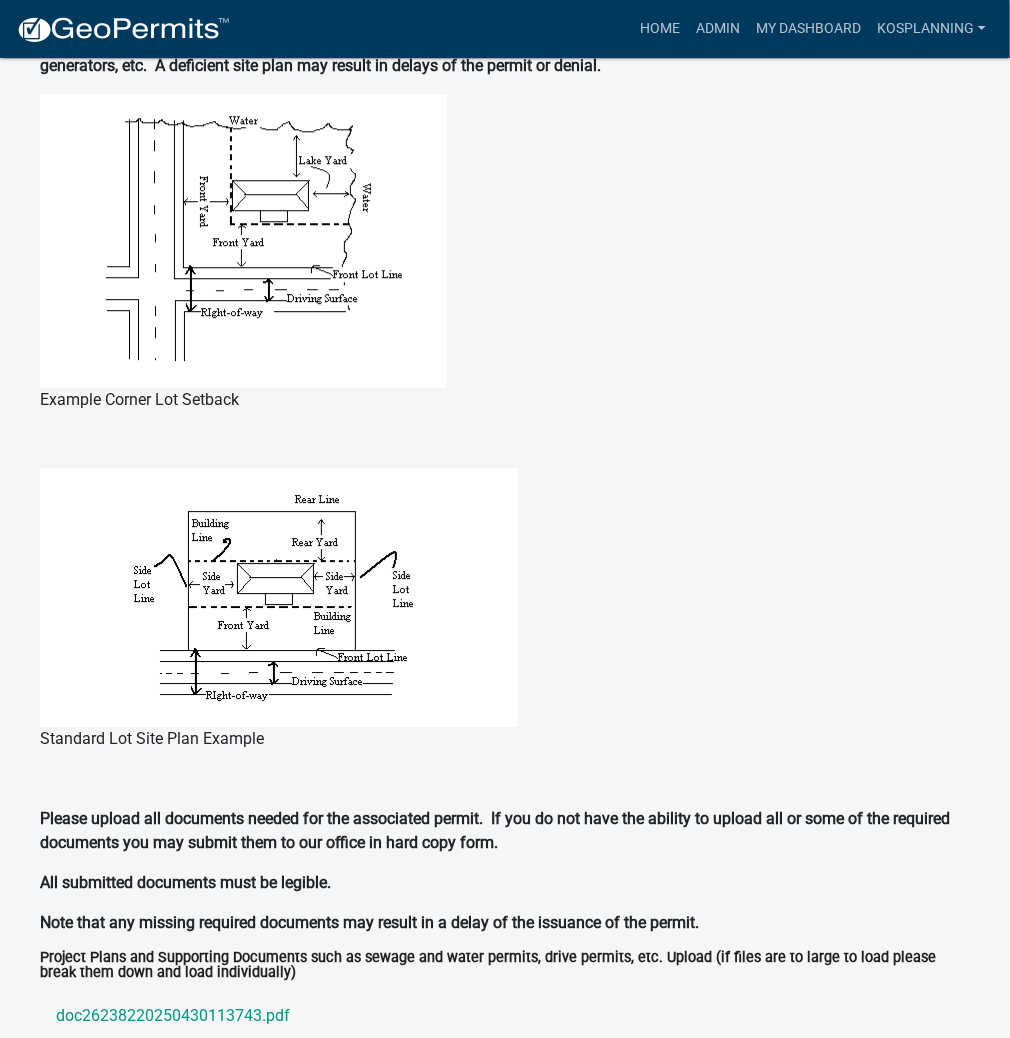 scroll, scrollTop: 2080, scrollLeft: 0, axis: vertical 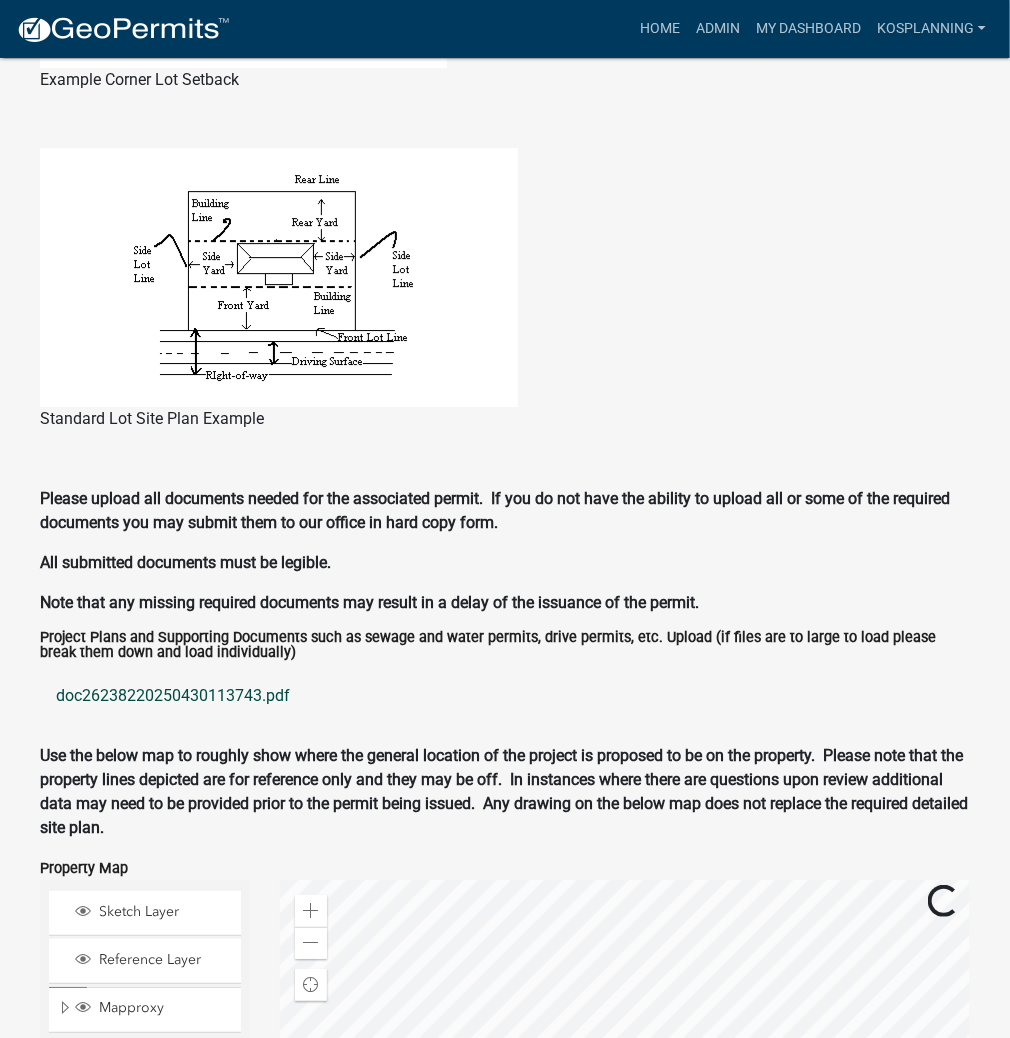 click on "doc26238220250430113743.pdf" 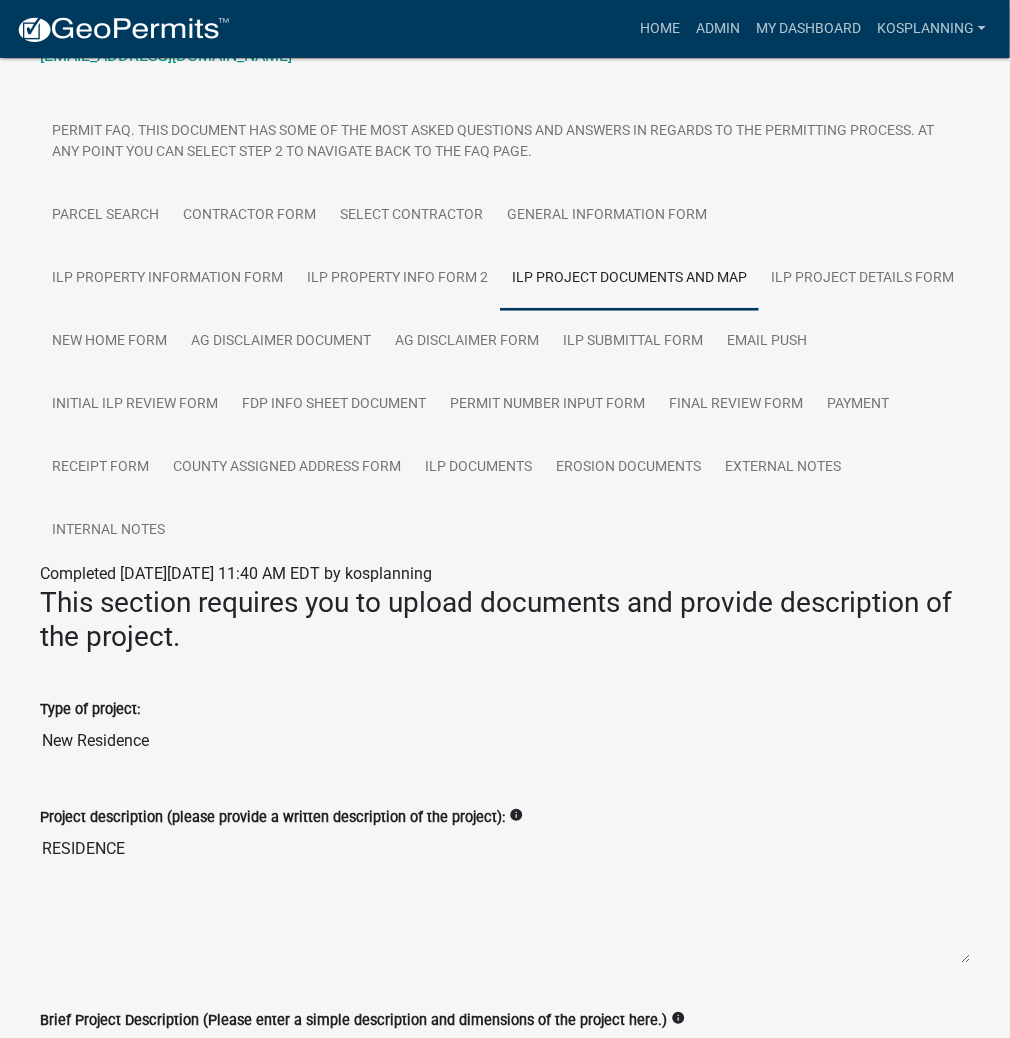 scroll, scrollTop: 320, scrollLeft: 0, axis: vertical 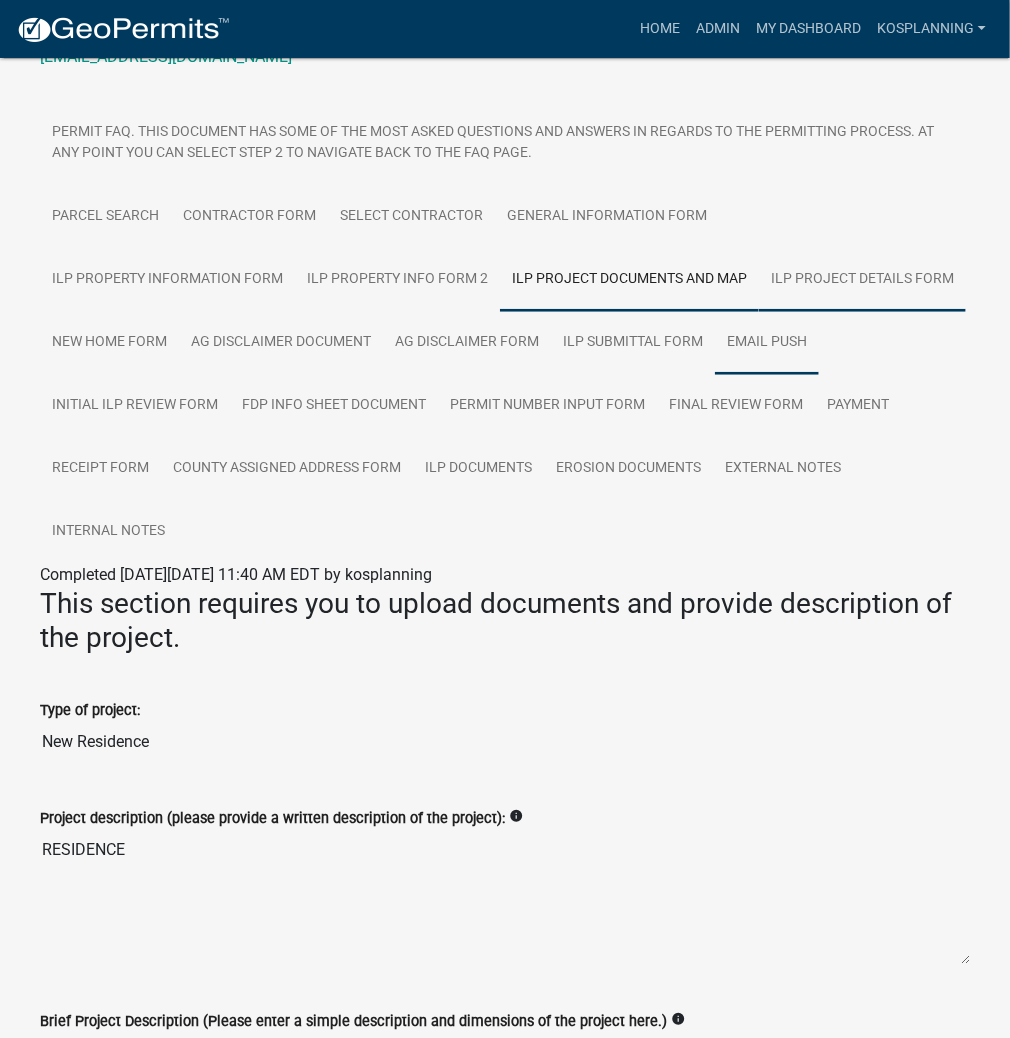 click on "ILP Project Details Form" at bounding box center [862, 280] 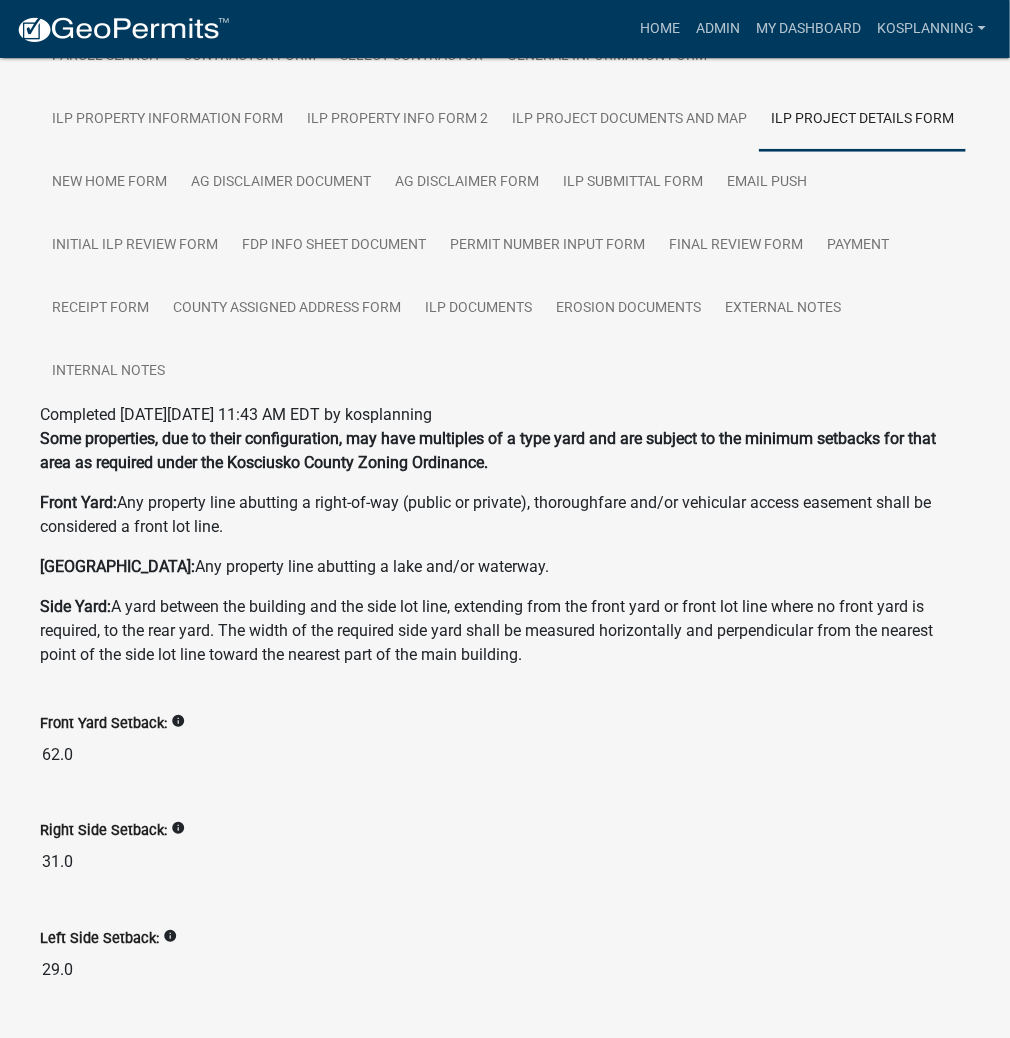 scroll, scrollTop: 160, scrollLeft: 0, axis: vertical 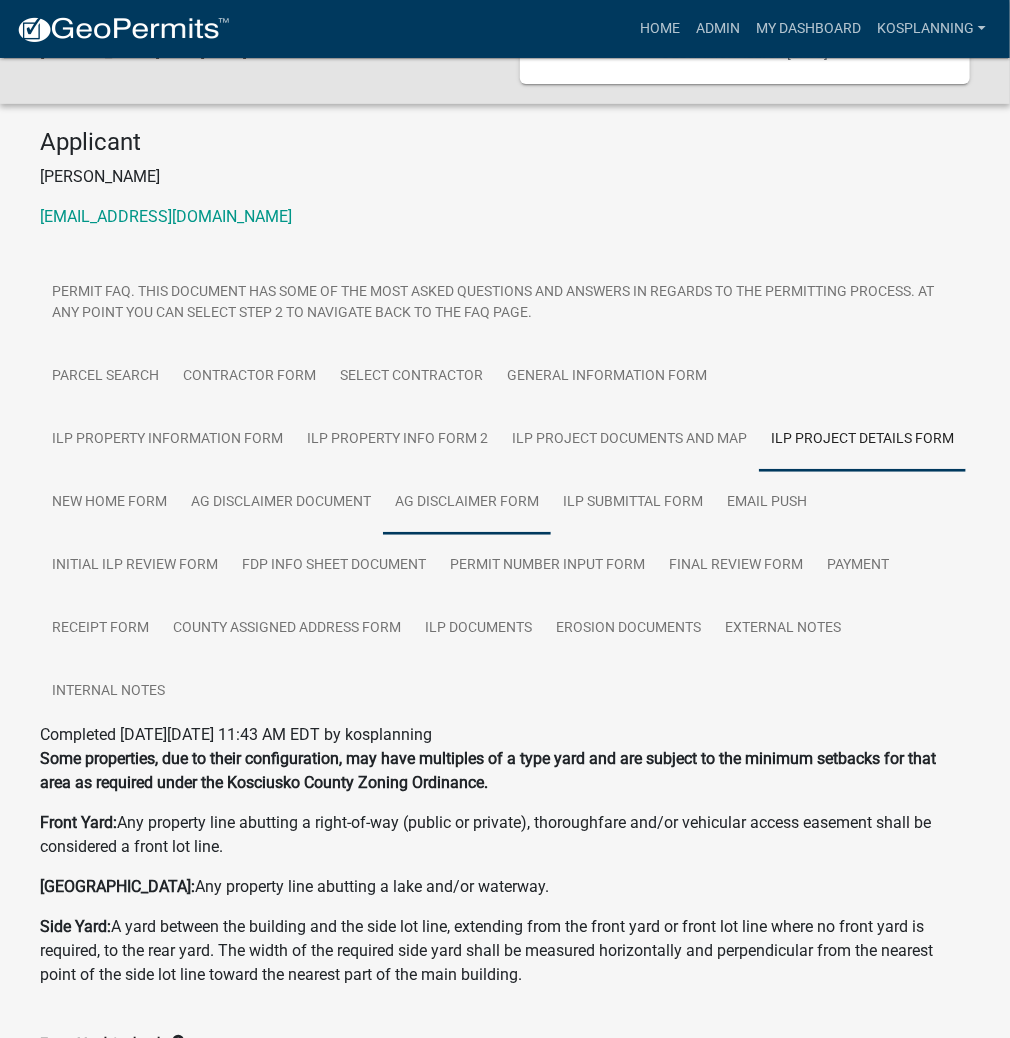click on "Ag Disclaimer Form" at bounding box center [467, 503] 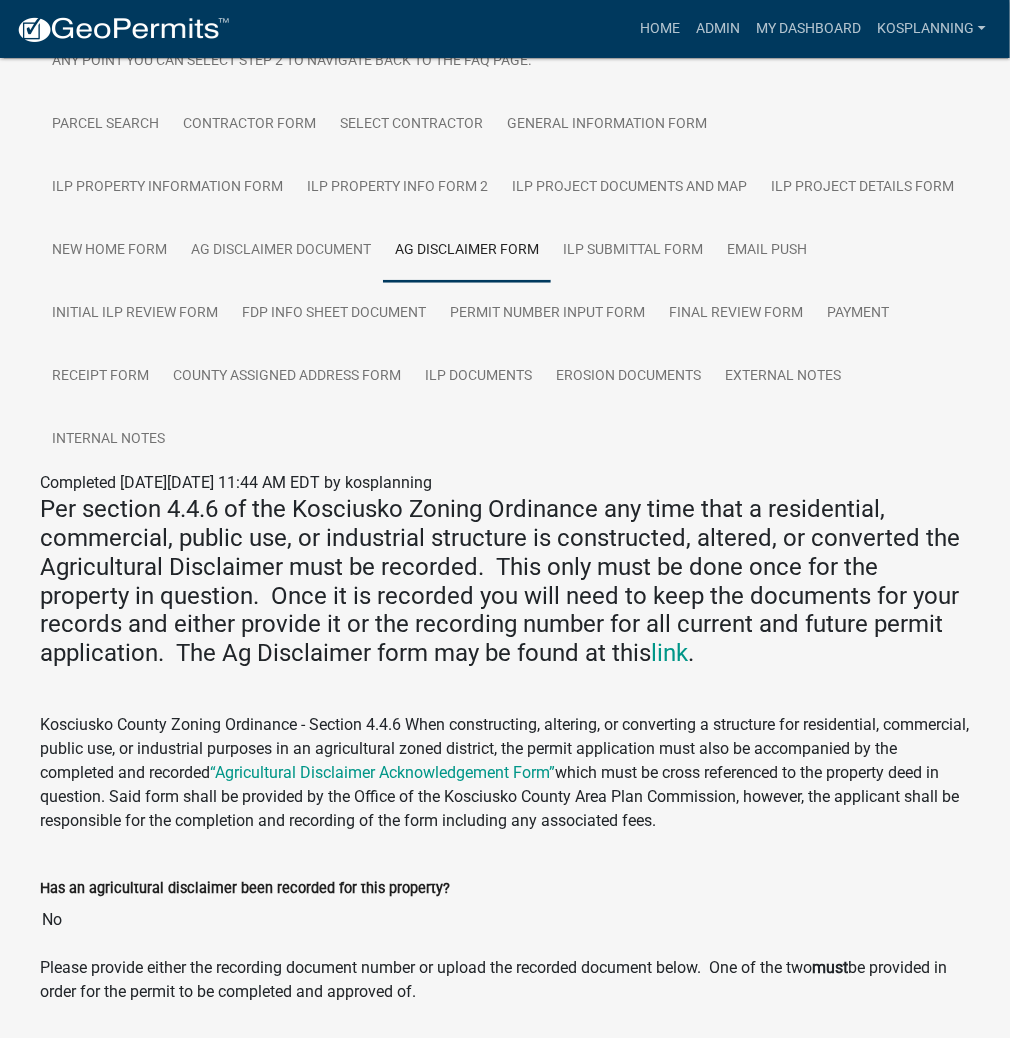 scroll, scrollTop: 625, scrollLeft: 0, axis: vertical 